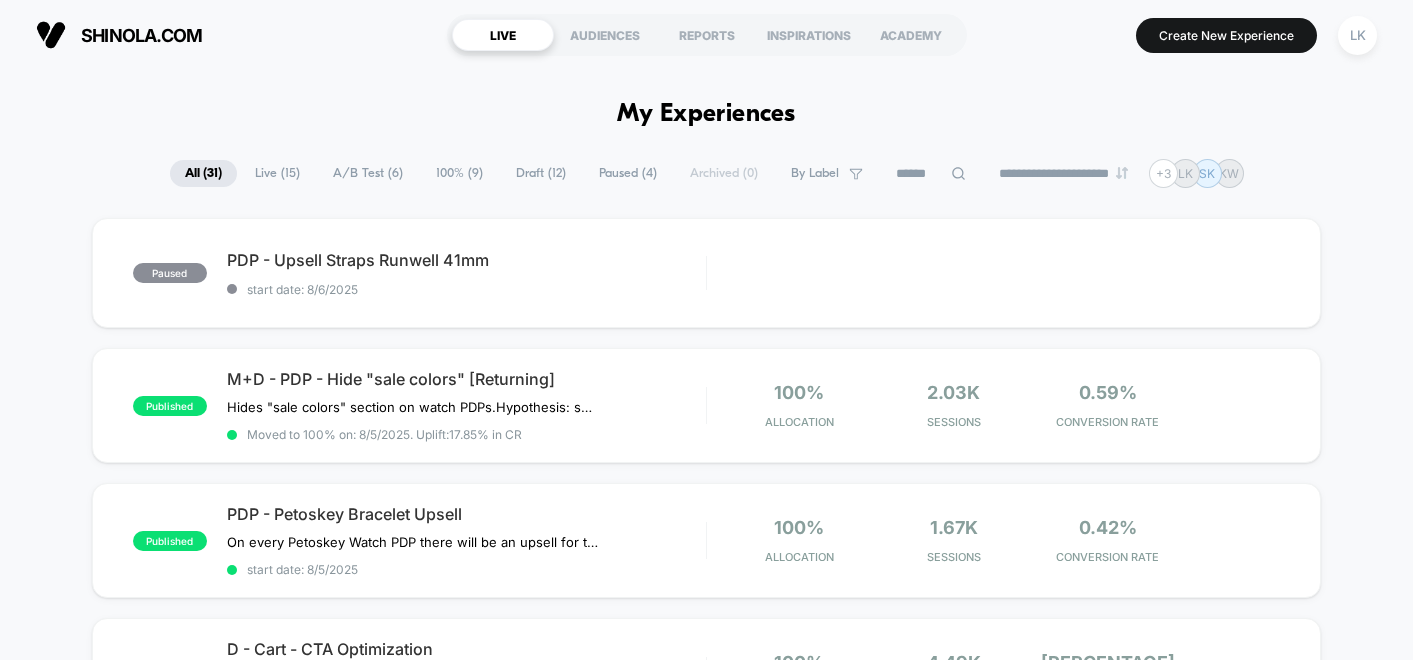 scroll, scrollTop: 0, scrollLeft: 0, axis: both 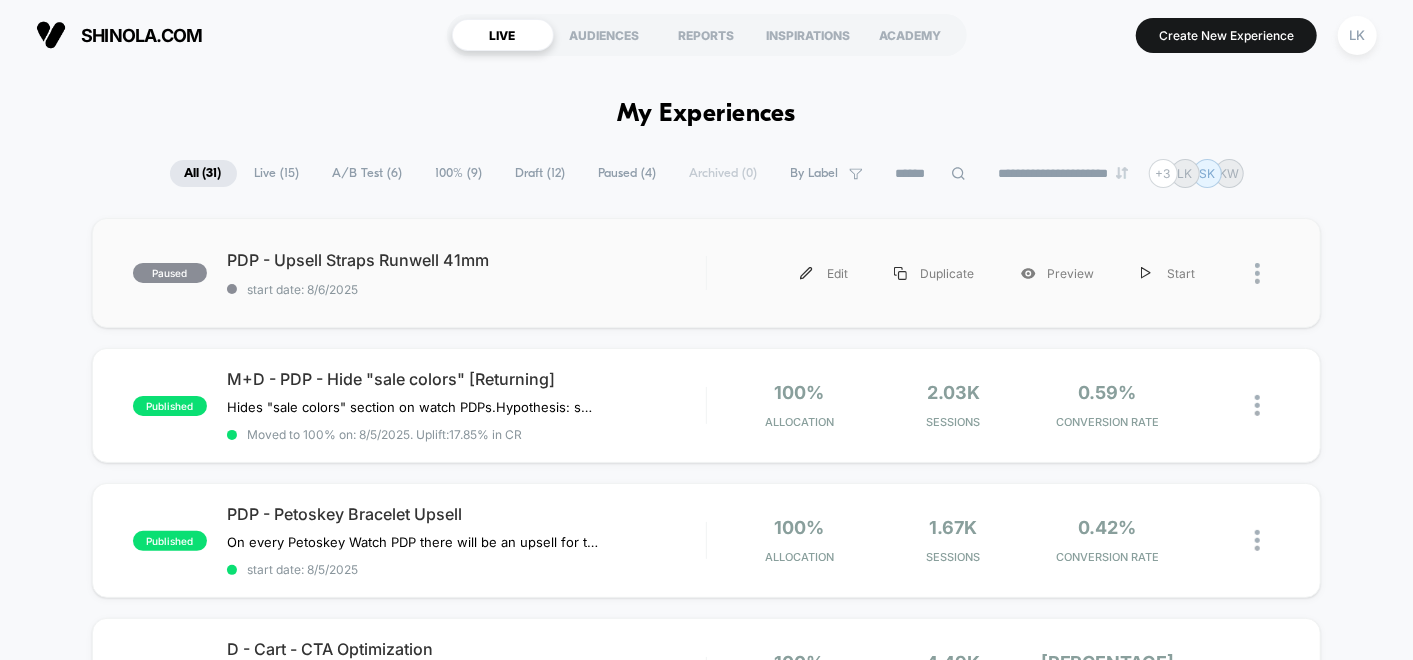 click on "PDP - Upsell Straps Runwell 41mm" at bounding box center [466, 260] 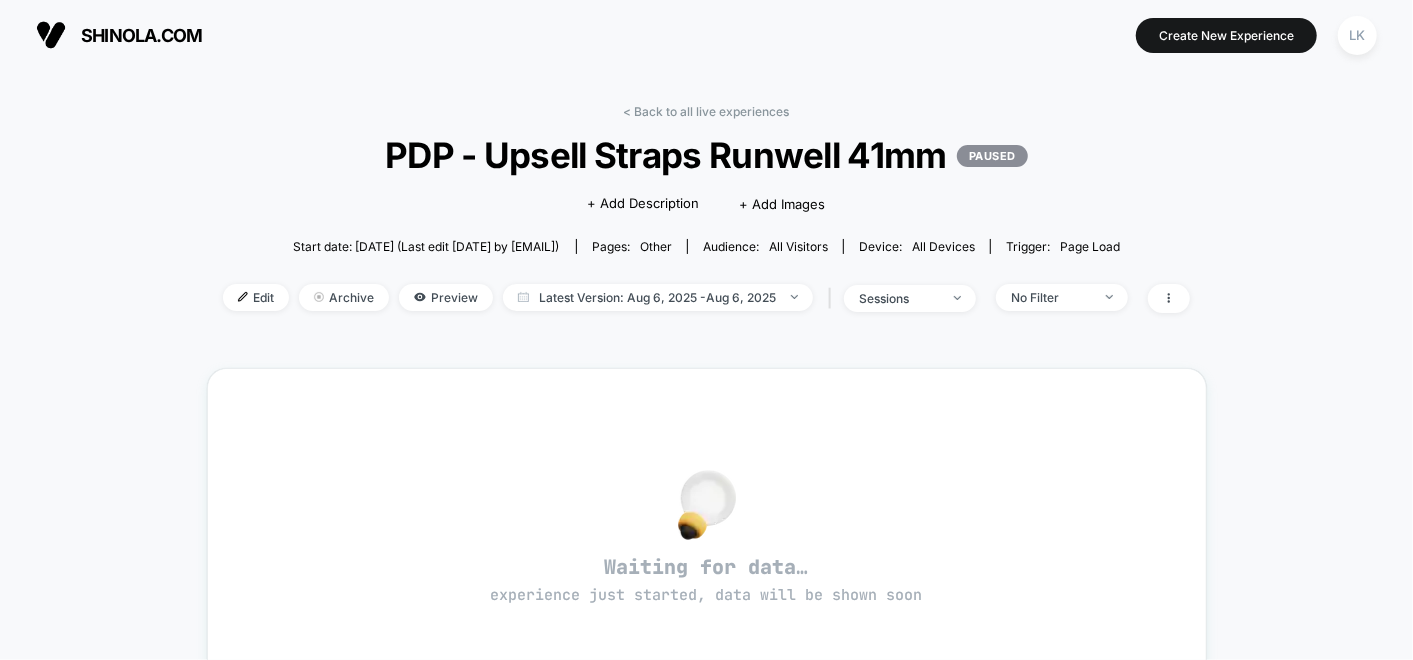 scroll, scrollTop: 0, scrollLeft: 0, axis: both 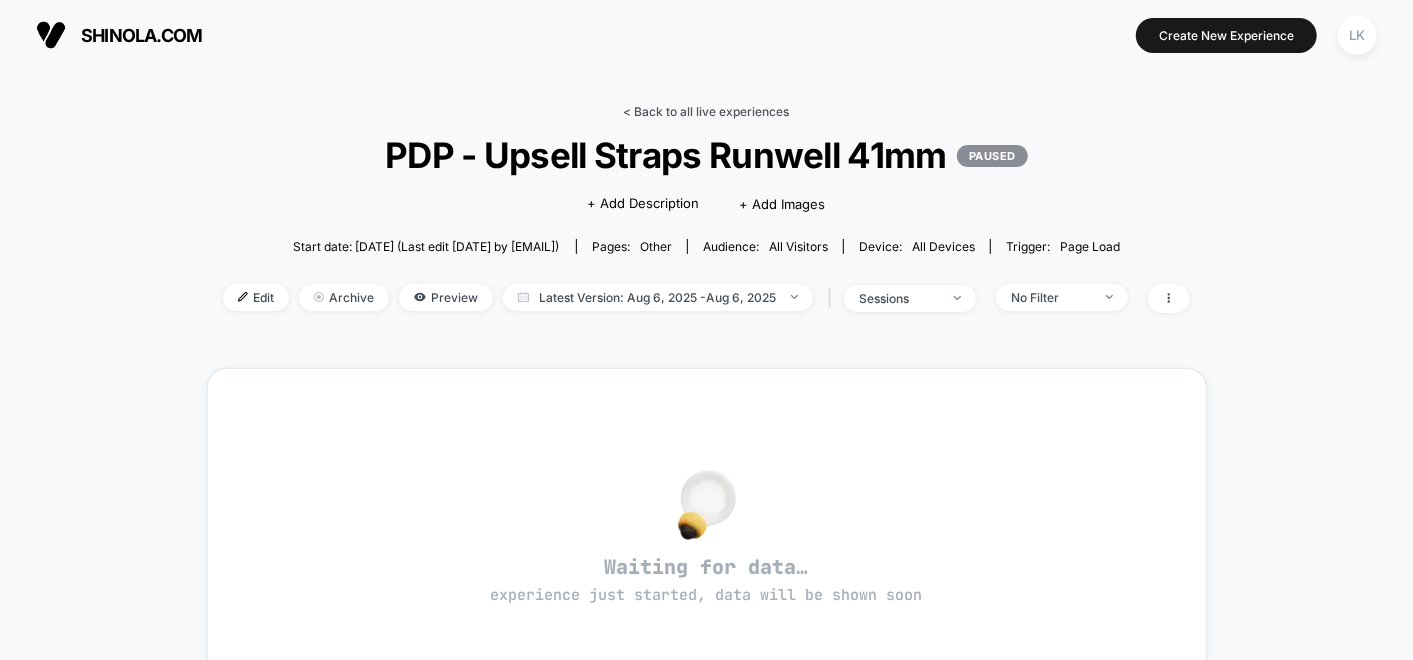 click on "< Back to all live experiences" at bounding box center [707, 111] 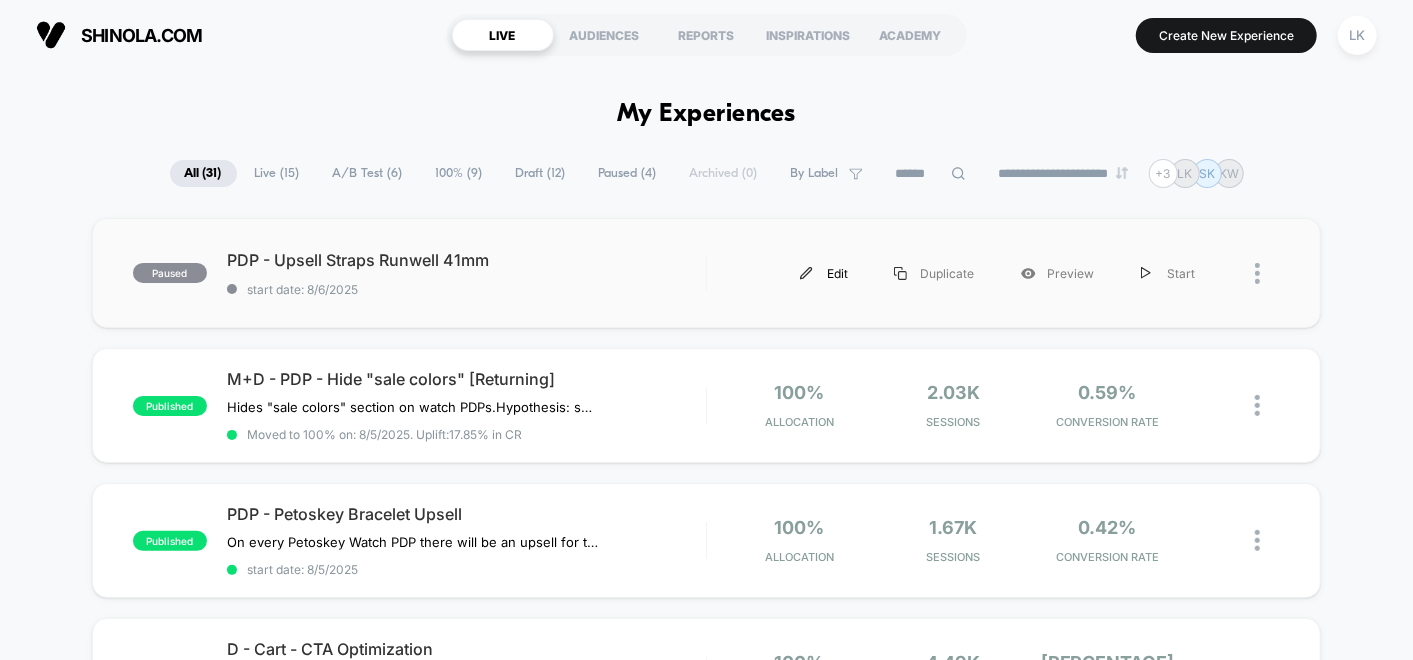 click on "Edit" at bounding box center (824, 273) 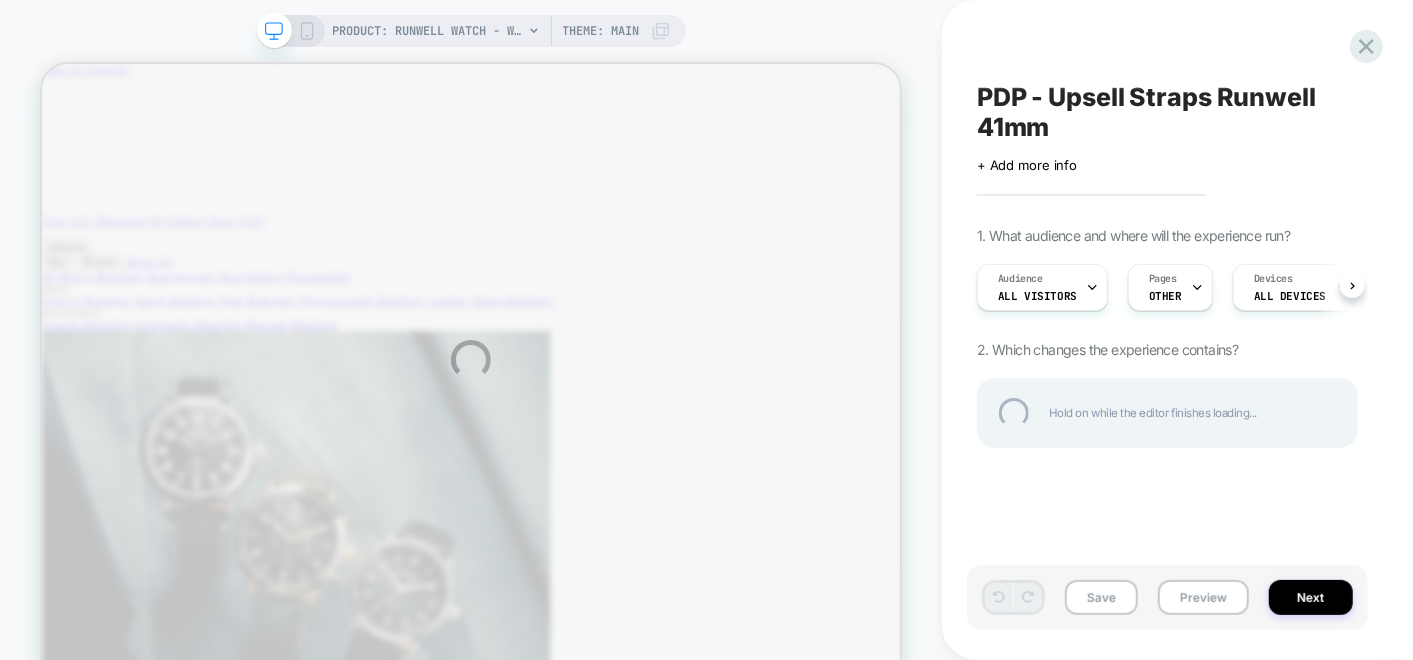 scroll, scrollTop: 0, scrollLeft: 0, axis: both 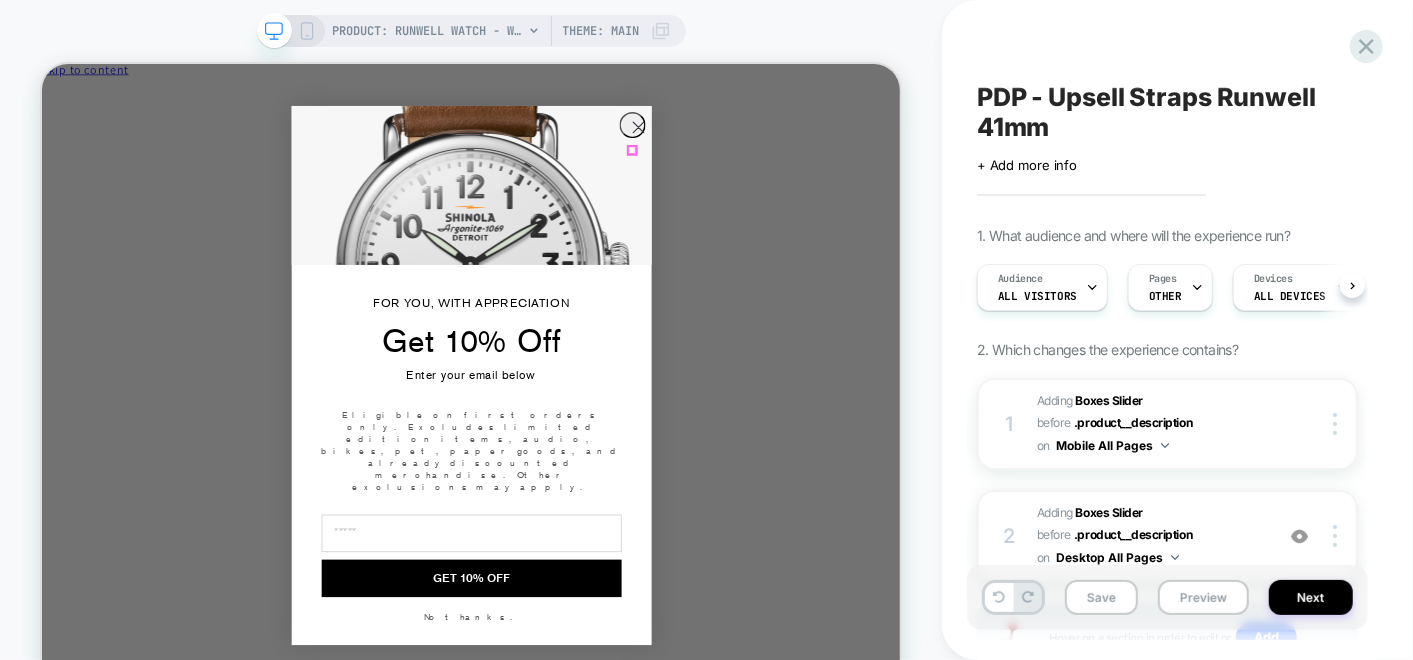 click 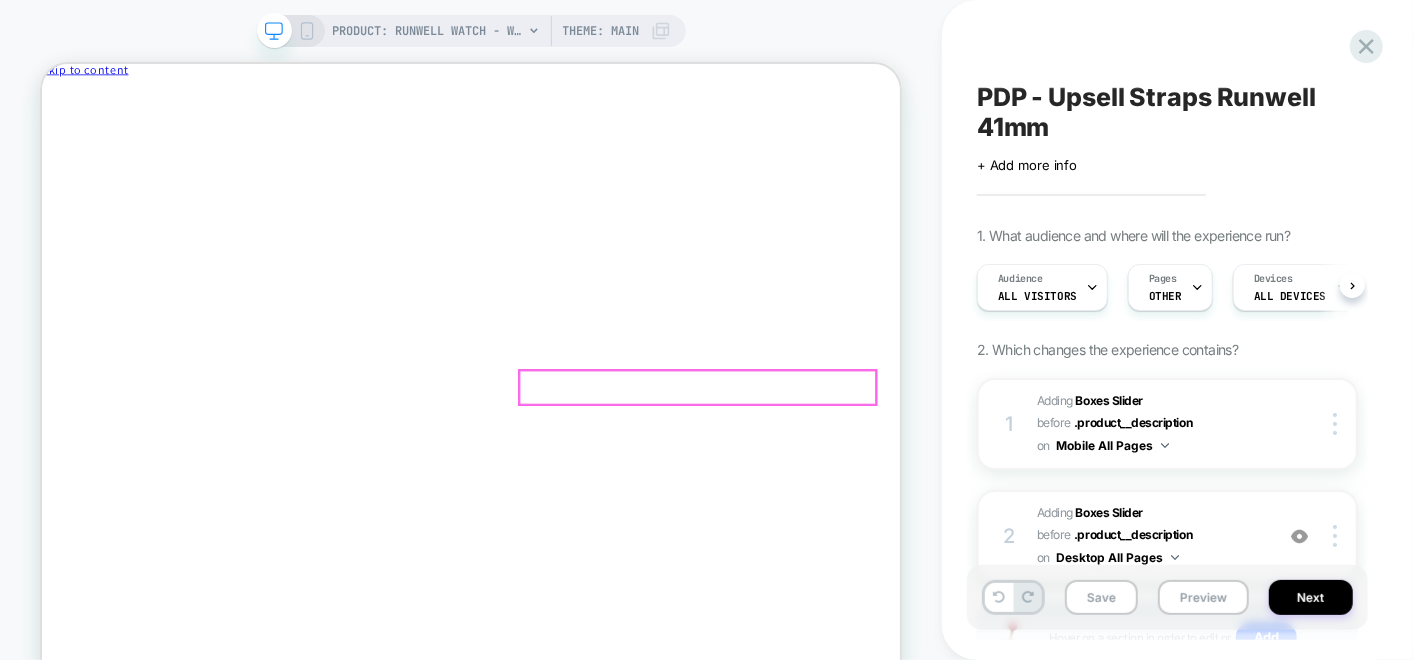 scroll, scrollTop: 132, scrollLeft: 0, axis: vertical 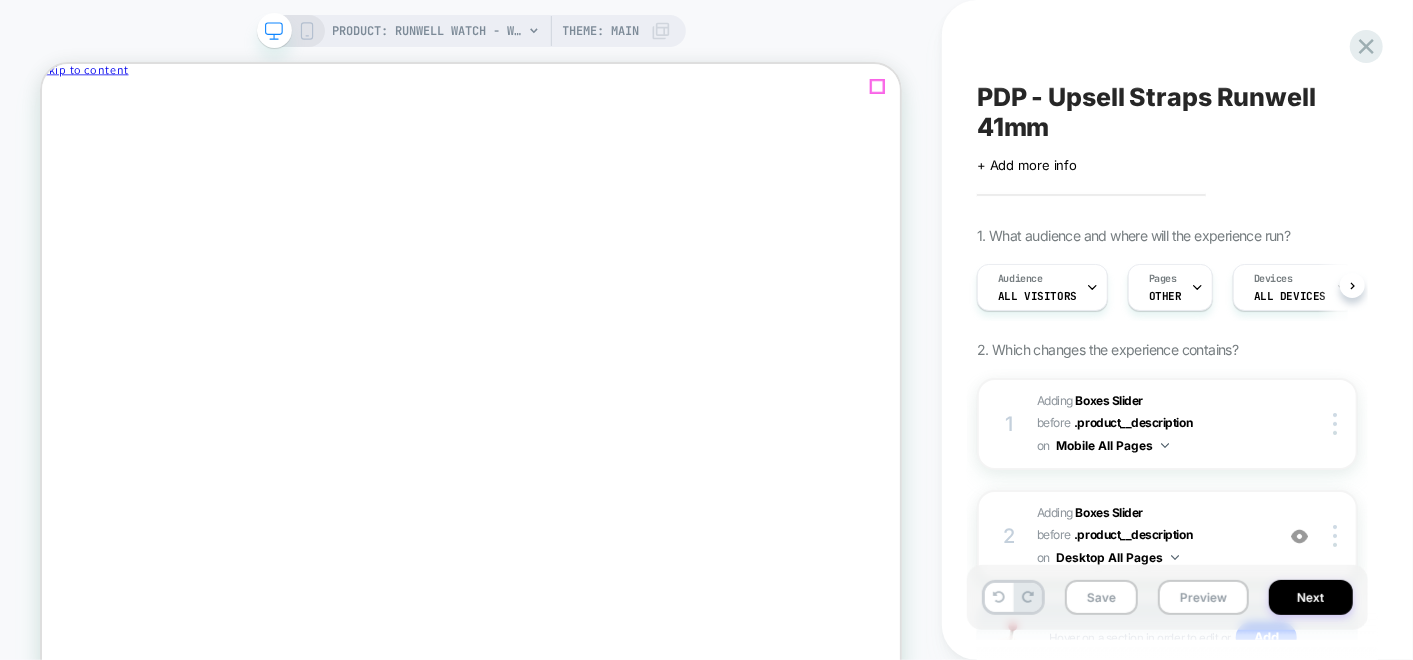 click at bounding box center [128, 105] 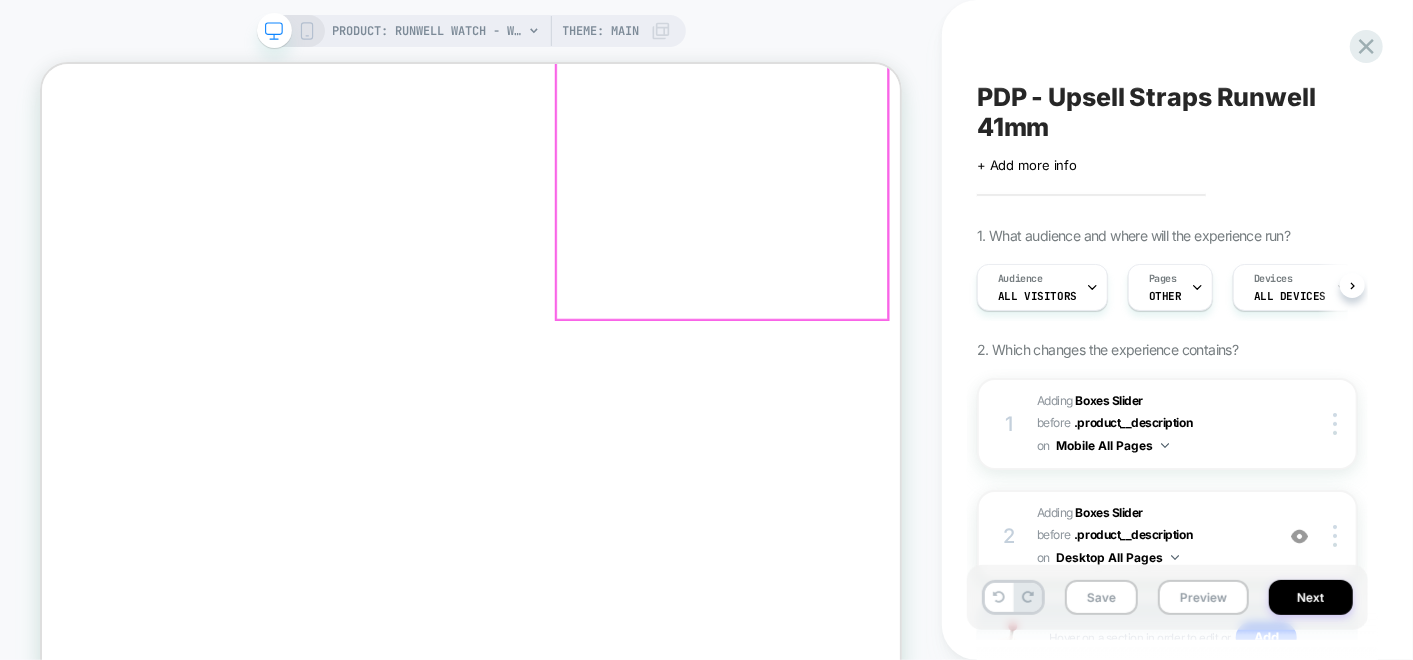 scroll, scrollTop: 1333, scrollLeft: 0, axis: vertical 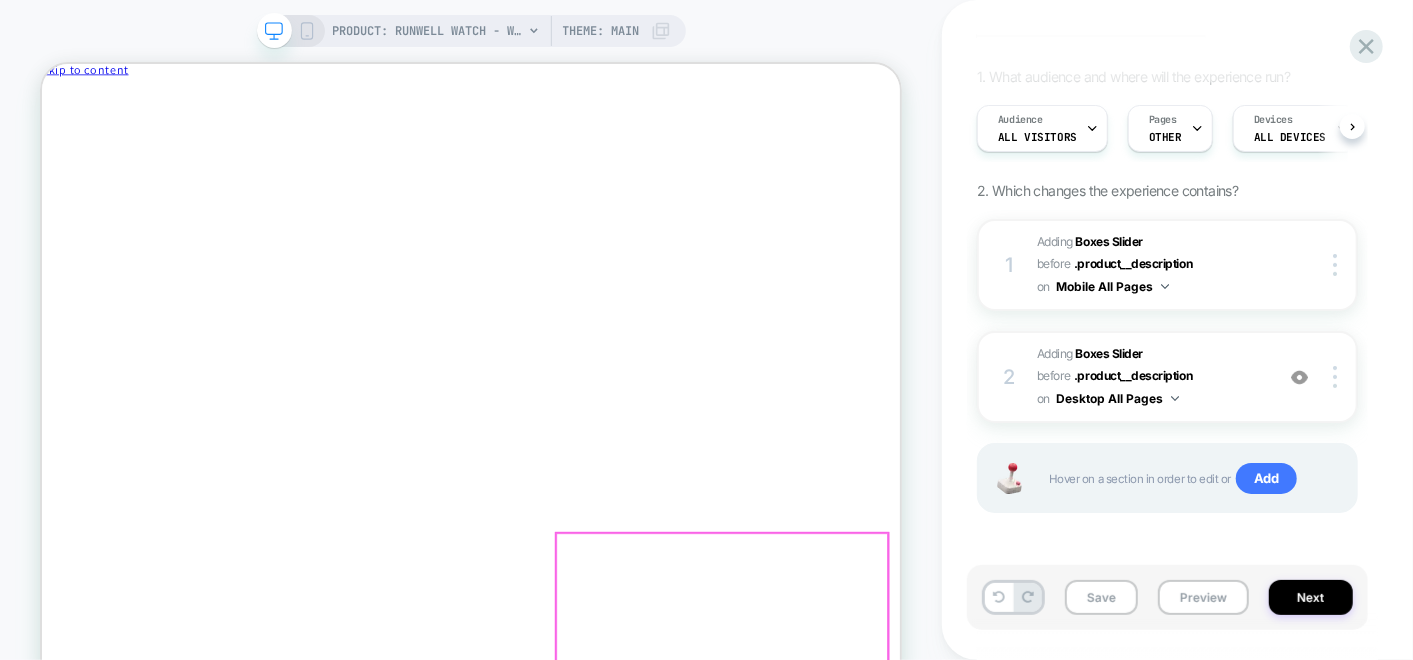 click on "ADD Medium Soft Ruled Journal - Oat $[PRICE] ADD Runwell Watch - White $[PRICE] ADD Traveler Chronograph Watch - Alabaster $[PRICE] $[PRICE] ADD Large Hard Ruled Journal - Bold Orange $[PRICE] ADD Runwell Watch - Petoskey $[PRICE] ADD Large Hard Ruled Journal - Black $[PRICE] ADD Medium Hard Ruled Journal - Black $[PRICE] ADD Large Soft Ruled Journal - Charcoal $[PRICE]" at bounding box center [613, 62316] 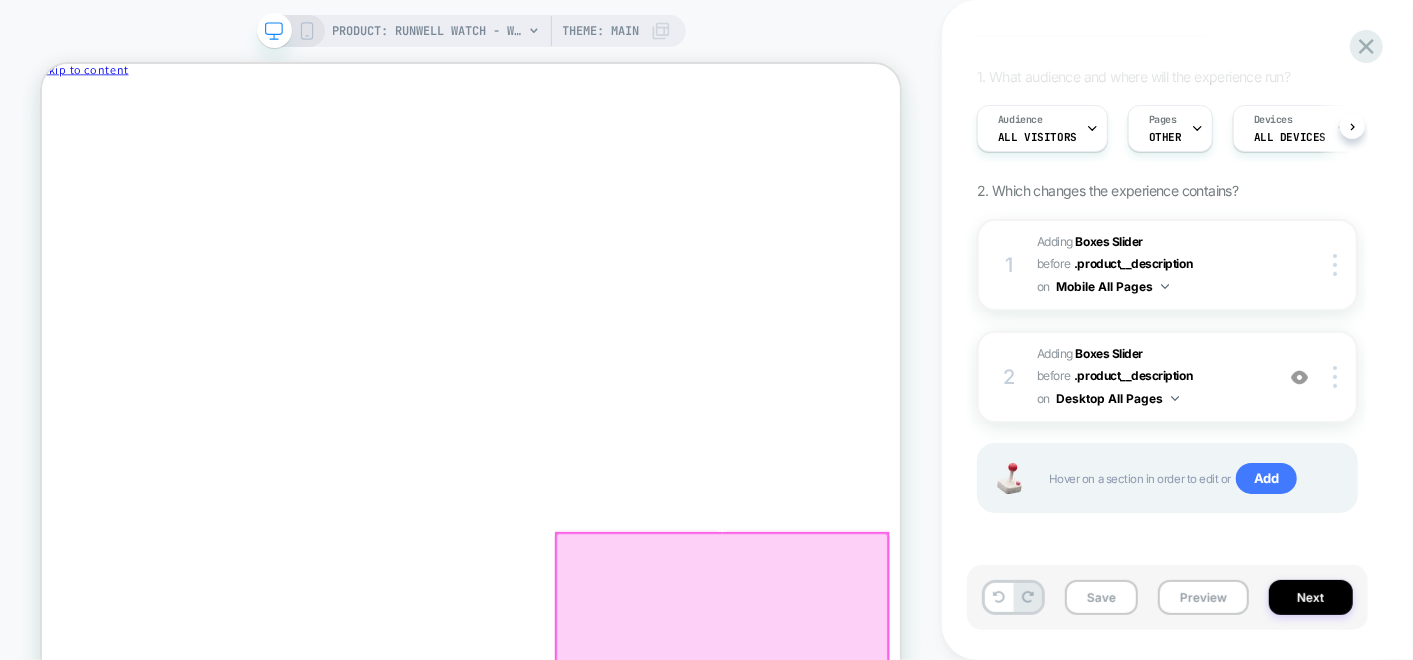 click on "Skip to content
Cart
1
Close drawer
You're $[PRICE] away from free shipping
Oat" at bounding box center (613, 37203) 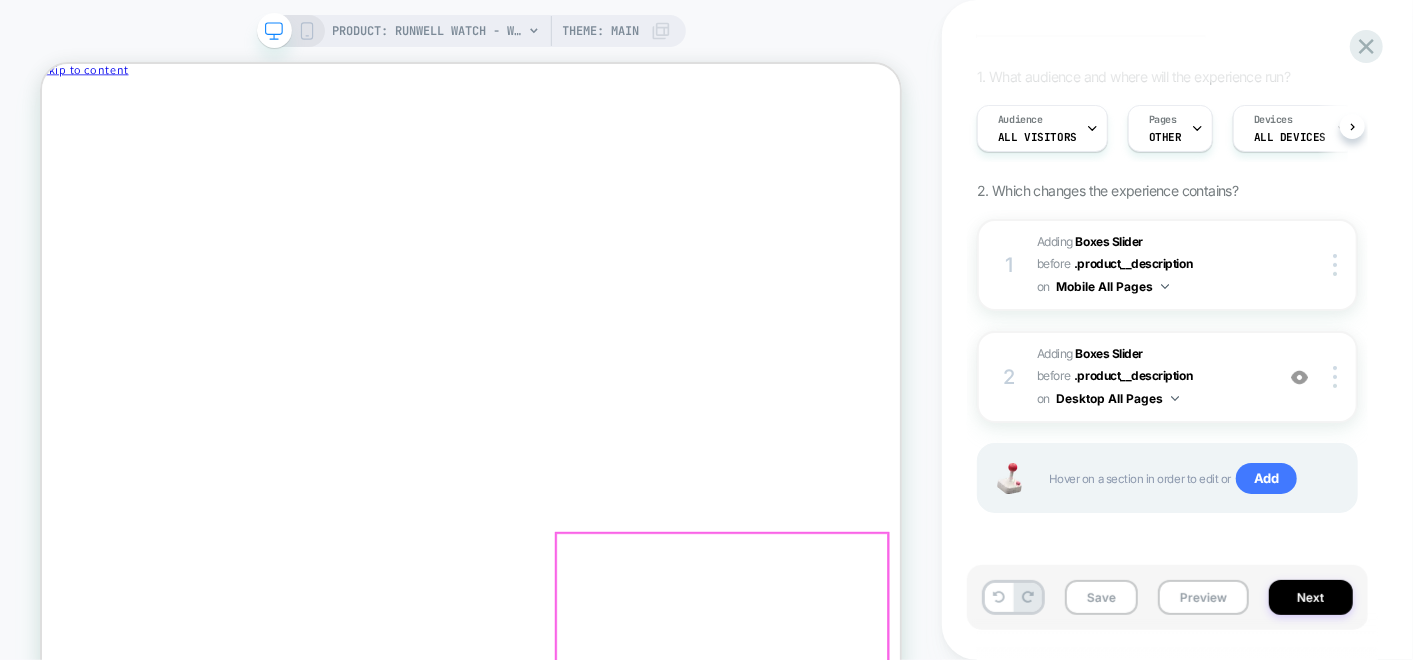 click on "ADD Medium Soft Ruled Journal - Oat $[PRICE] ADD Runwell Watch - White $[PRICE] ADD Traveler Chronograph Watch - Alabaster $[PRICE] $[PRICE] ADD Large Hard Ruled Journal - Bold Orange $[PRICE] ADD Runwell Watch - Petoskey $[PRICE] ADD Large Hard Ruled Journal - Black $[PRICE] ADD Medium Hard Ruled Journal - Black $[PRICE] ADD Large Soft Ruled Journal - Charcoal $[PRICE]" at bounding box center [613, 62316] 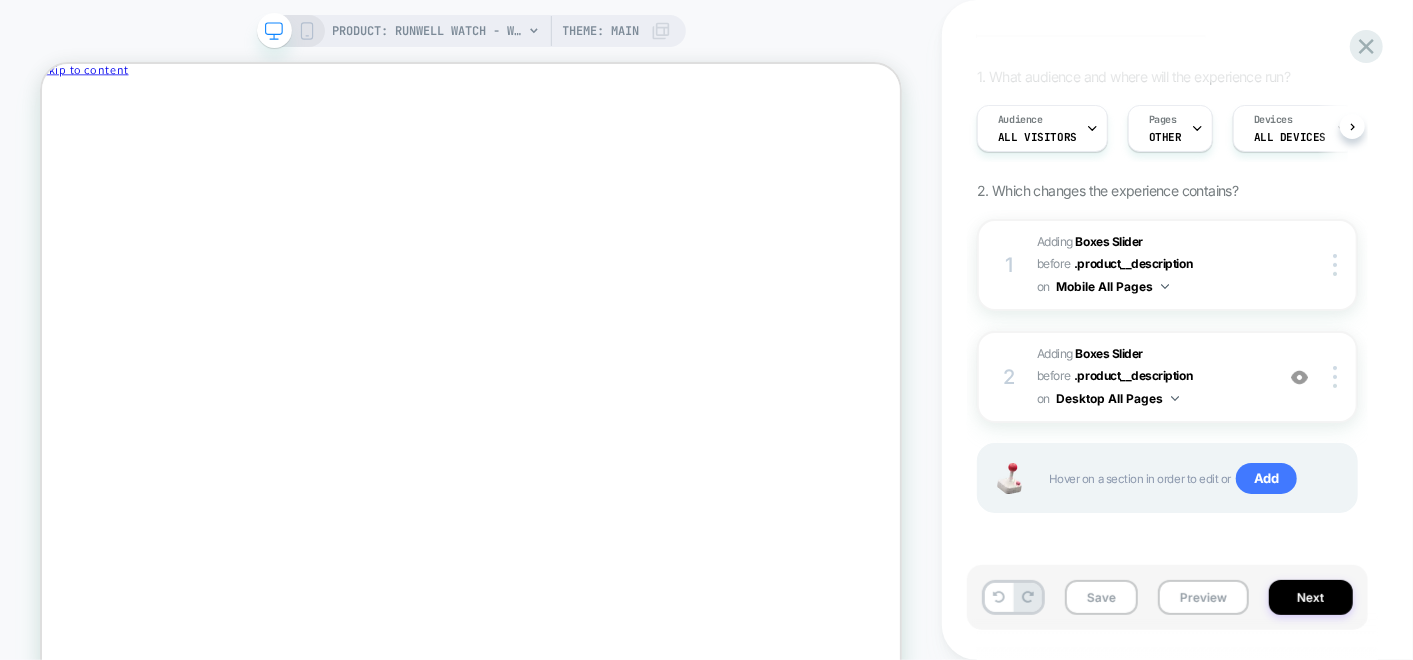 scroll, scrollTop: 0, scrollLeft: 5, axis: horizontal 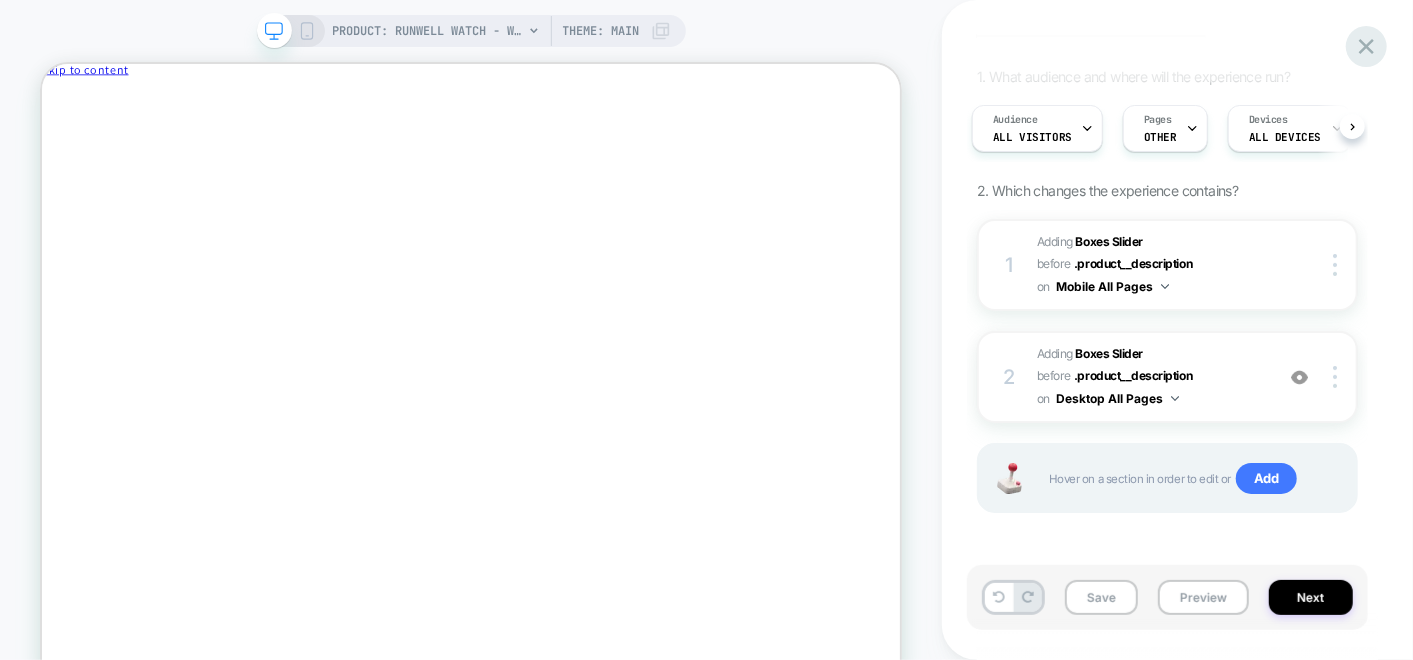 click 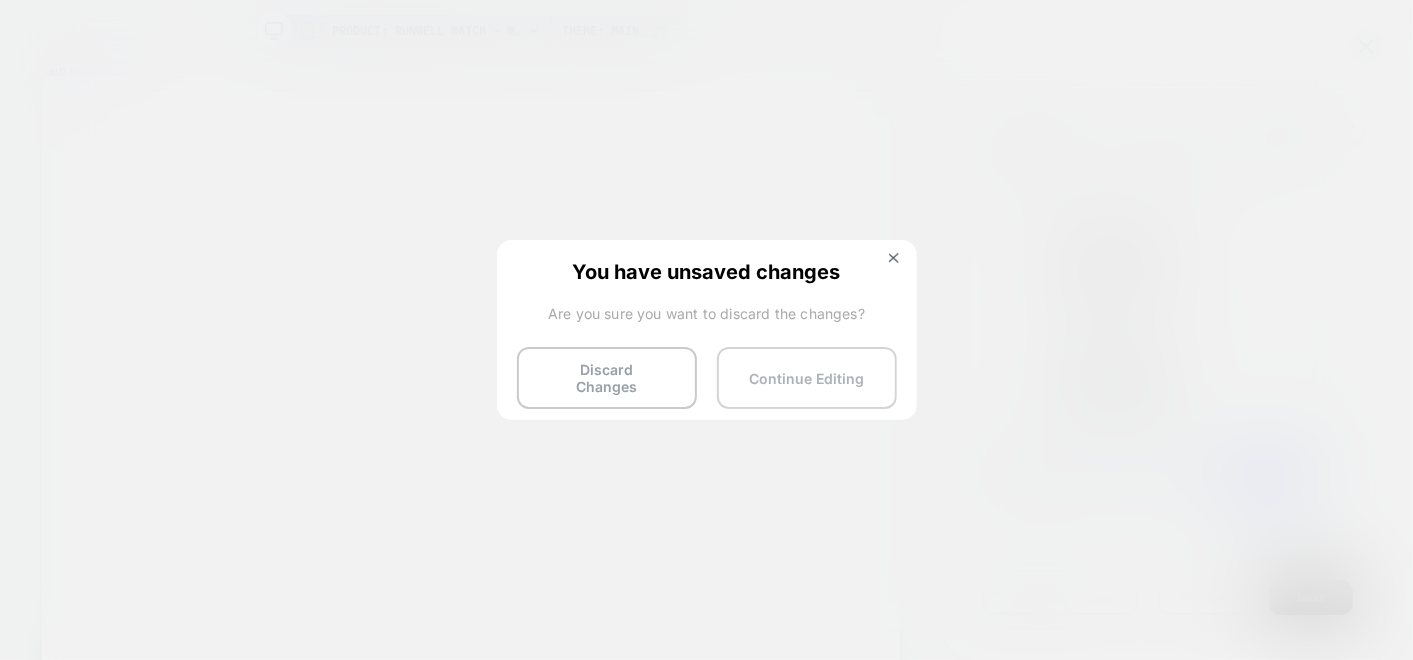 click on "Continue Editing" at bounding box center (807, 378) 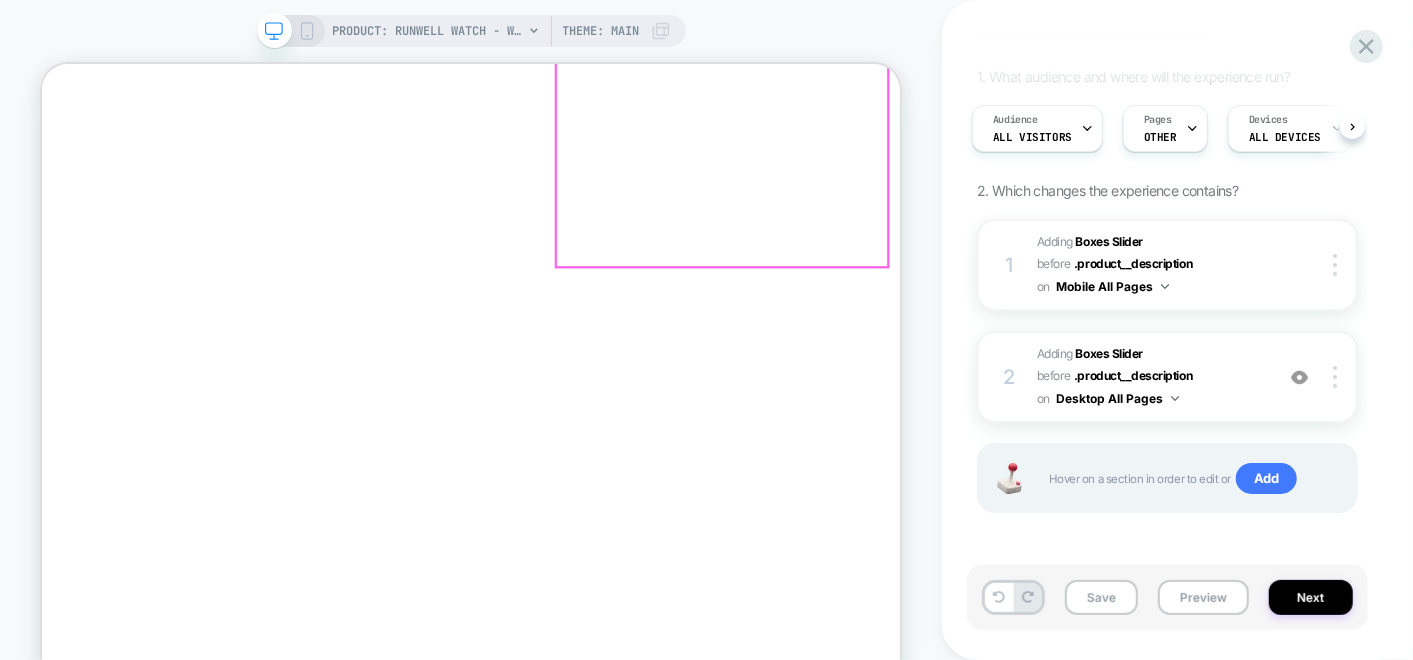 scroll, scrollTop: 1777, scrollLeft: 0, axis: vertical 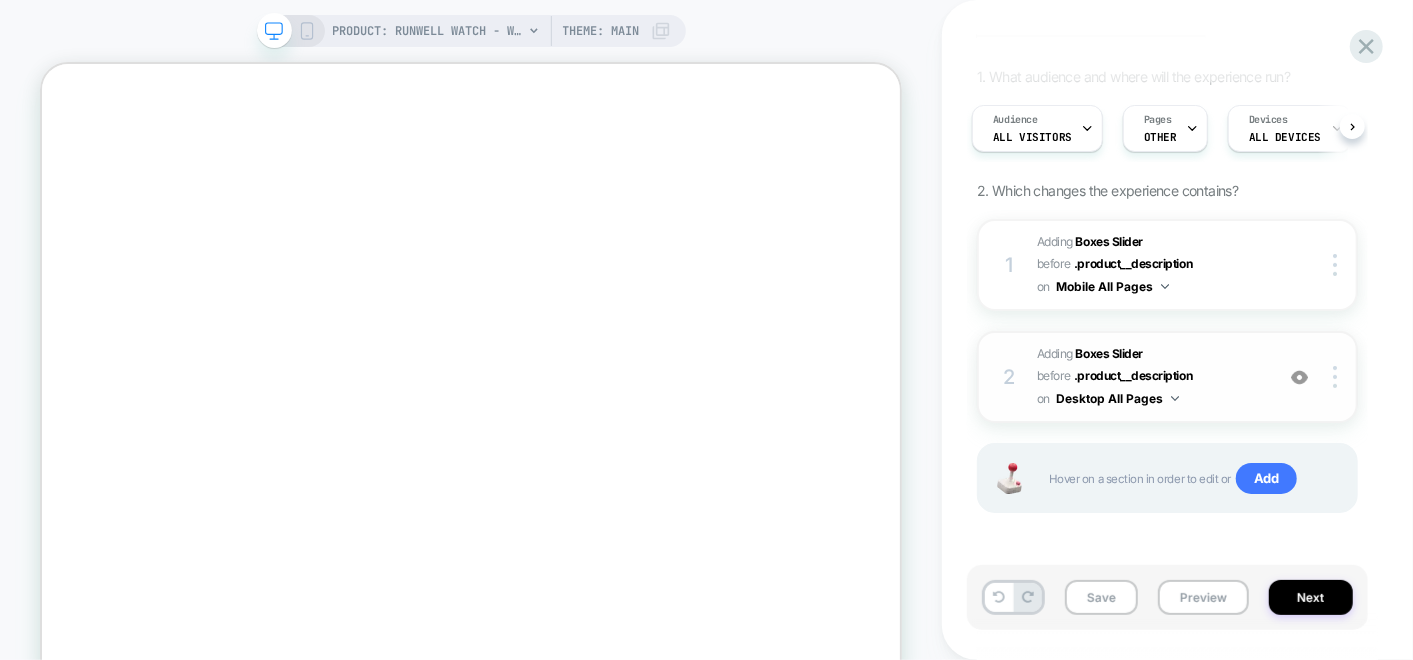 click on "#_loomi_addon_1754490738485 Adding   Boxes Slider   BEFORE .product__description .product__description   on Desktop All Pages" at bounding box center [1150, 377] 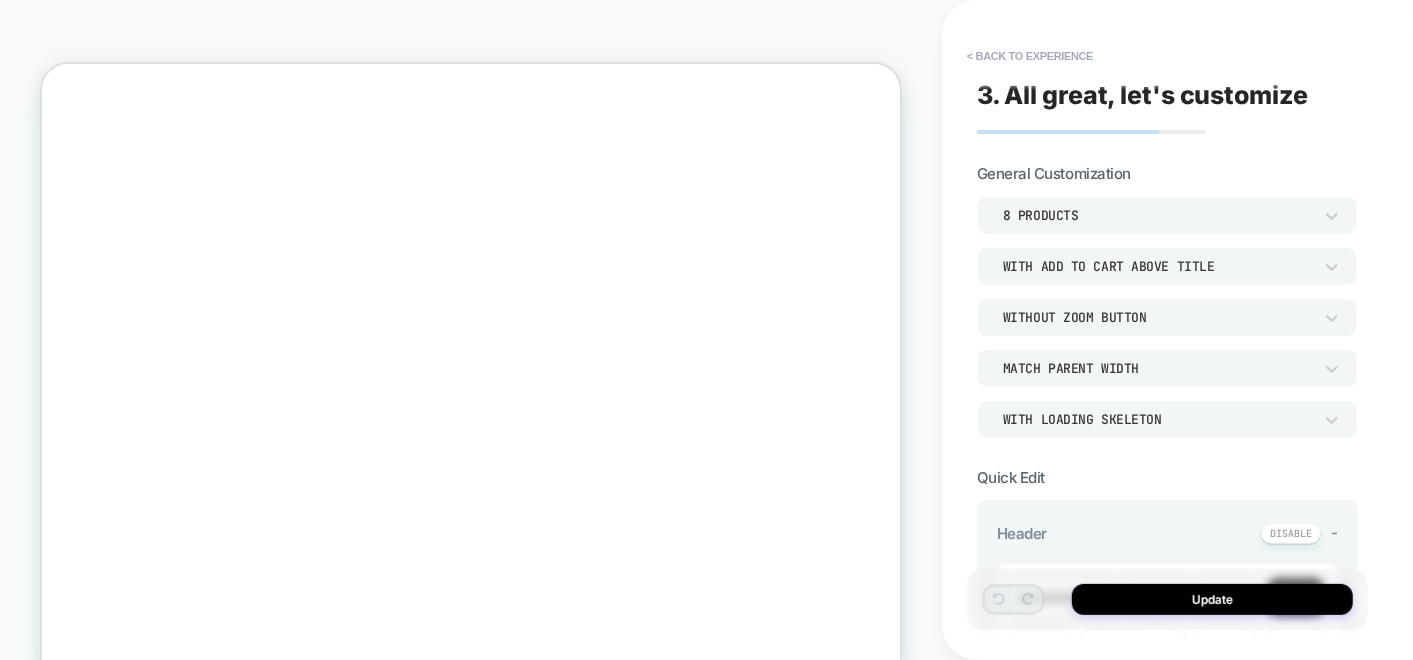 scroll, scrollTop: 1832, scrollLeft: 0, axis: vertical 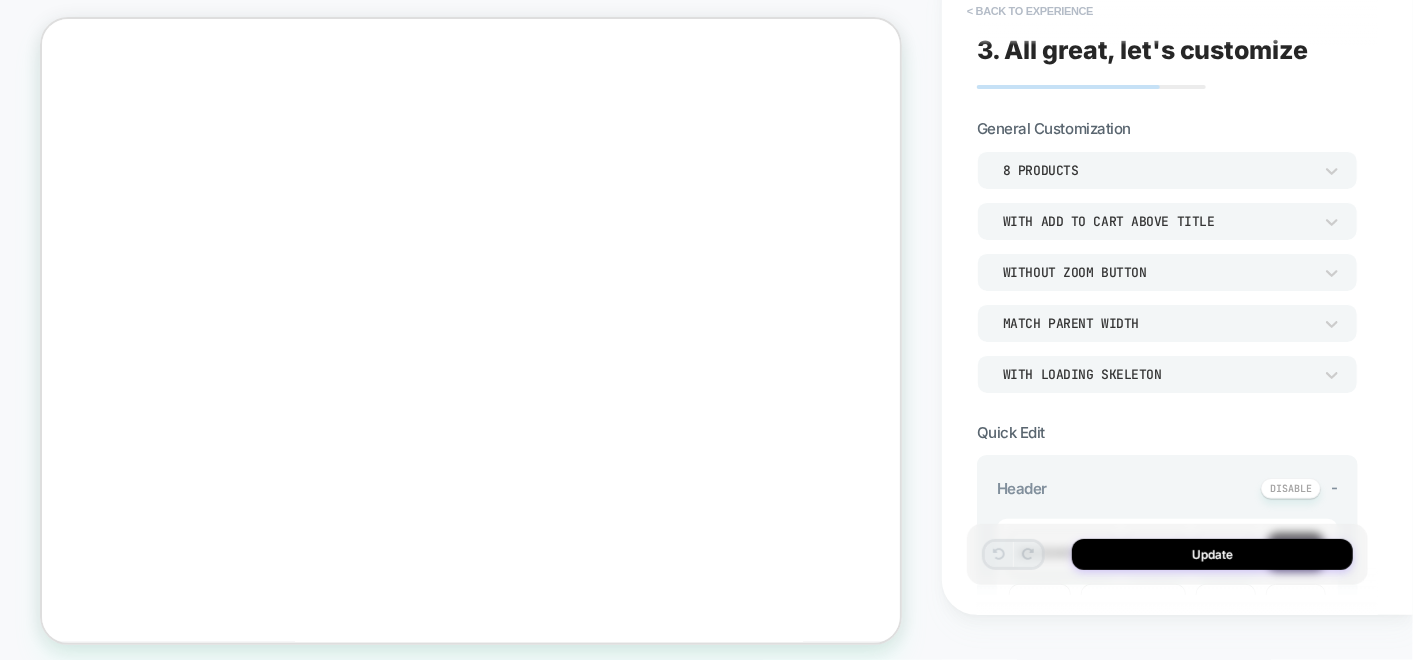 click on "< Back to experience" at bounding box center [1030, 11] 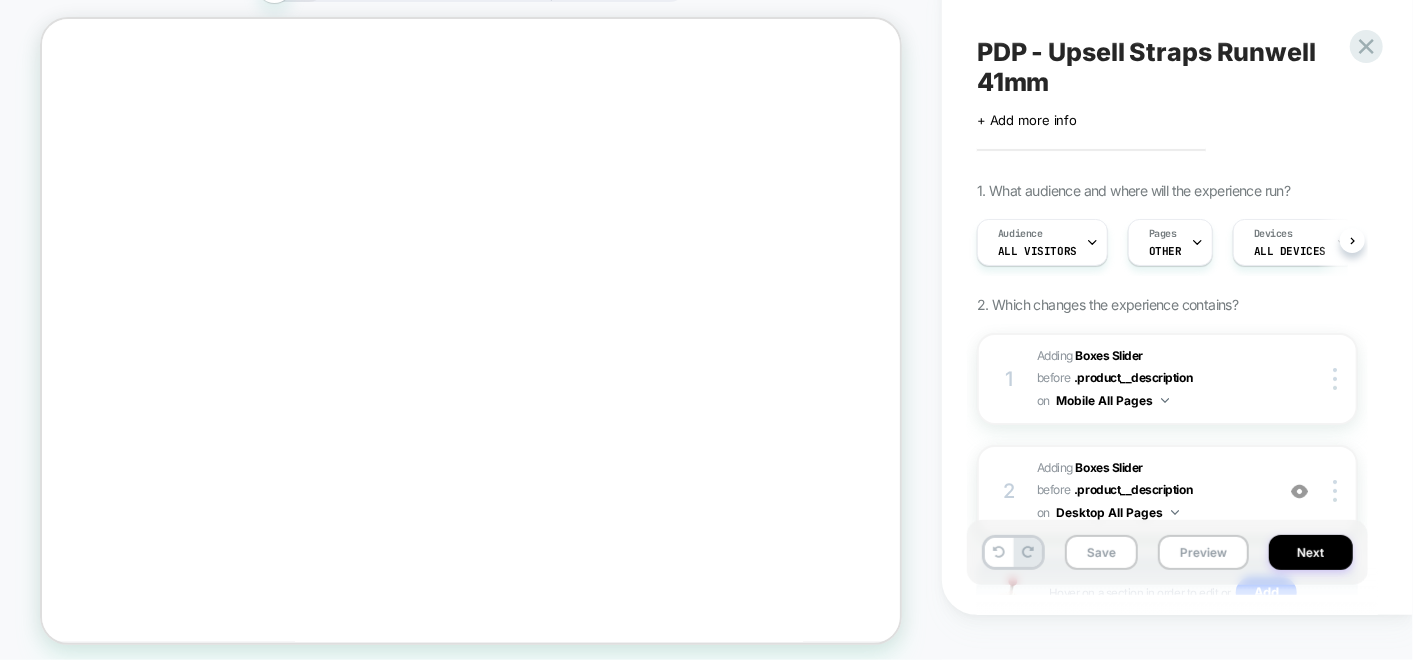 scroll, scrollTop: 0, scrollLeft: 0, axis: both 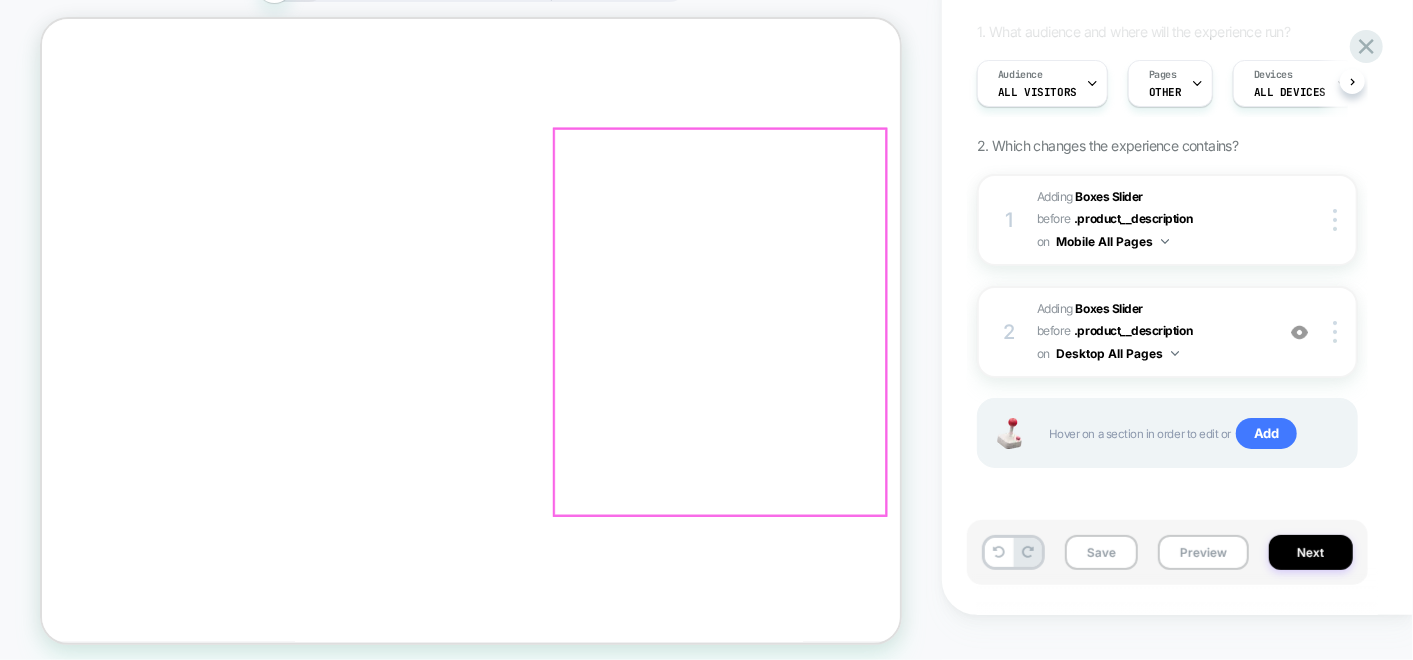 click on "ADD Medium Soft Ruled Journal - Oat $[PRICE] ADD Runwell Watch - White $[PRICE] ADD Traveler Chronograph Watch - Alabaster $[PRICE] $[PRICE] ADD Large Hard Ruled Journal - Bold Orange $[PRICE] ADD Runwell Watch - Petoskey $[PRICE] ADD Large Hard Ruled Journal - Black $[PRICE] ADD Medium Hard Ruled Journal - Black $[PRICE] ADD Large Soft Ruled Journal - Charcoal $[PRICE]" at bounding box center (610, 57495) 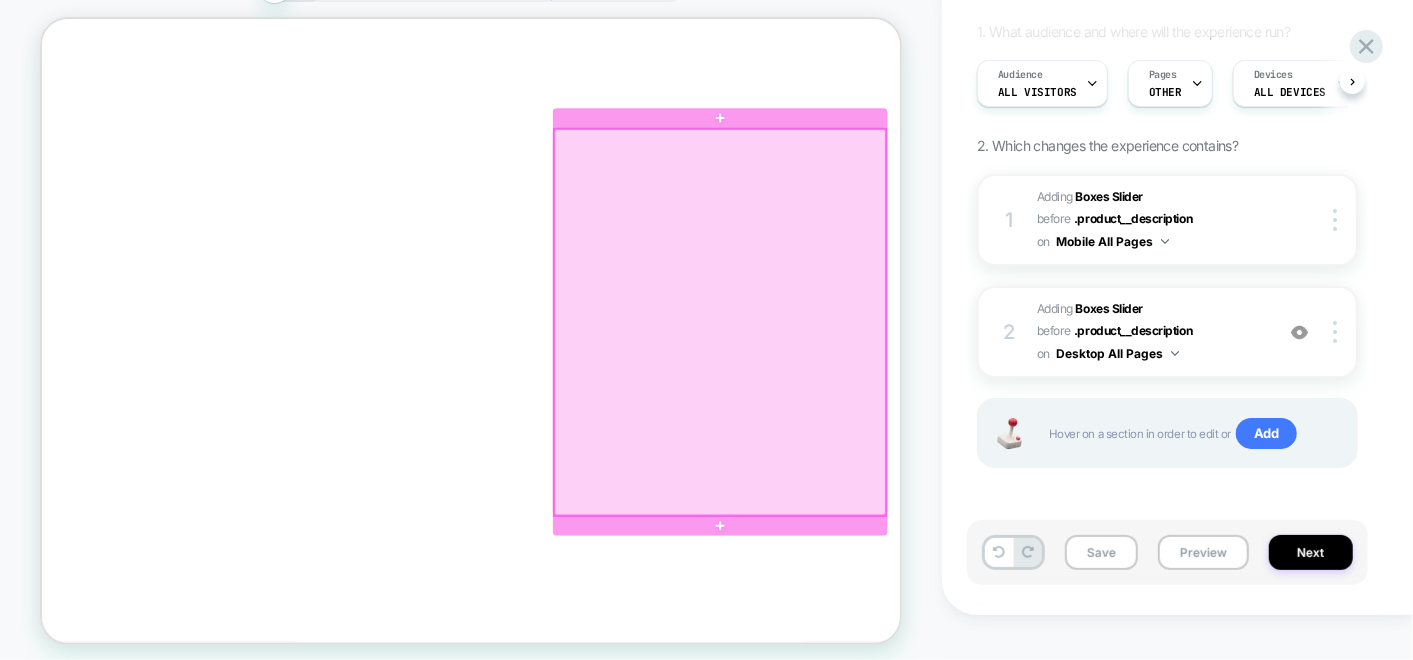 click at bounding box center [945, 423] 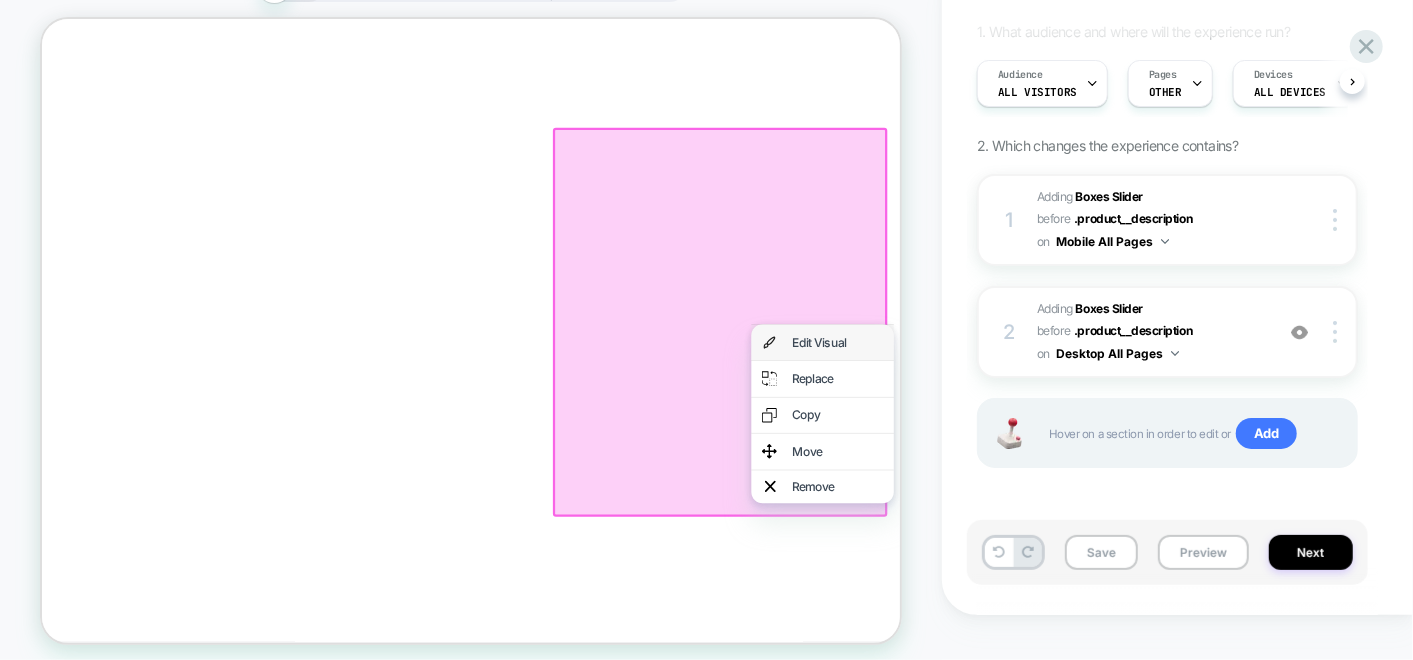 click on "Edit Visual" at bounding box center (1082, 450) 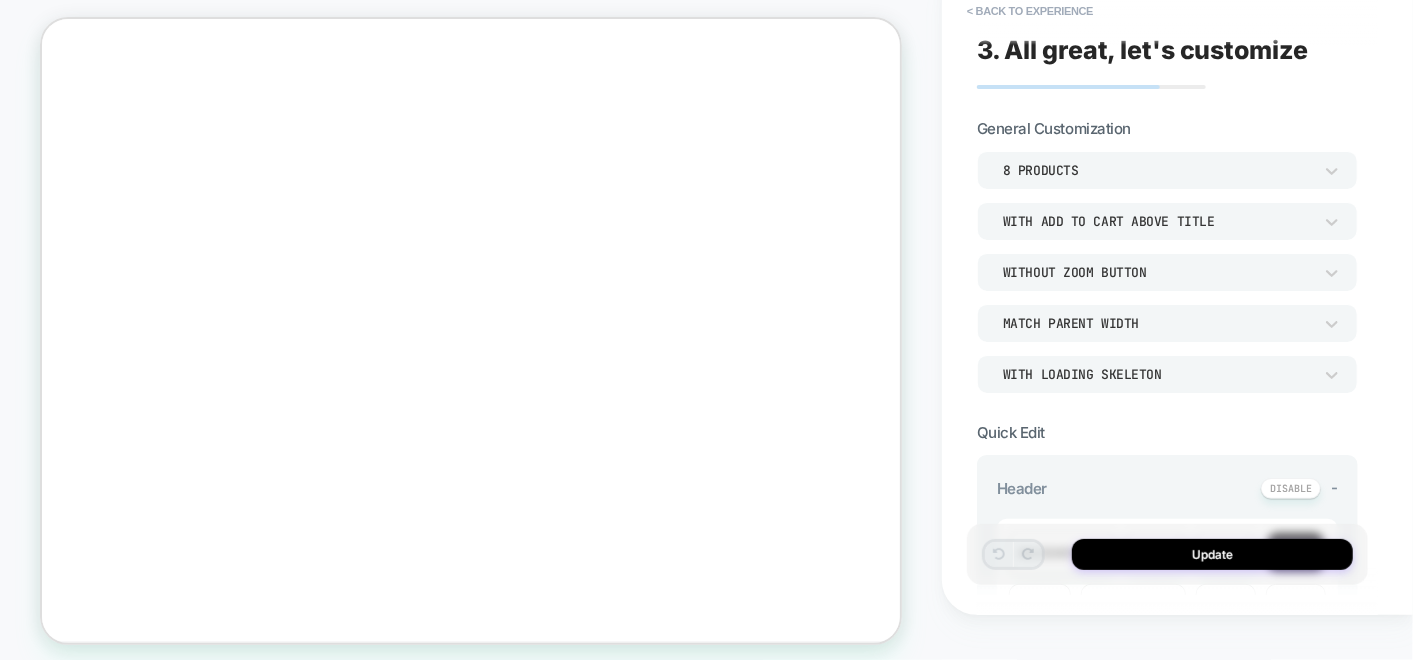 scroll, scrollTop: 4765, scrollLeft: 3, axis: both 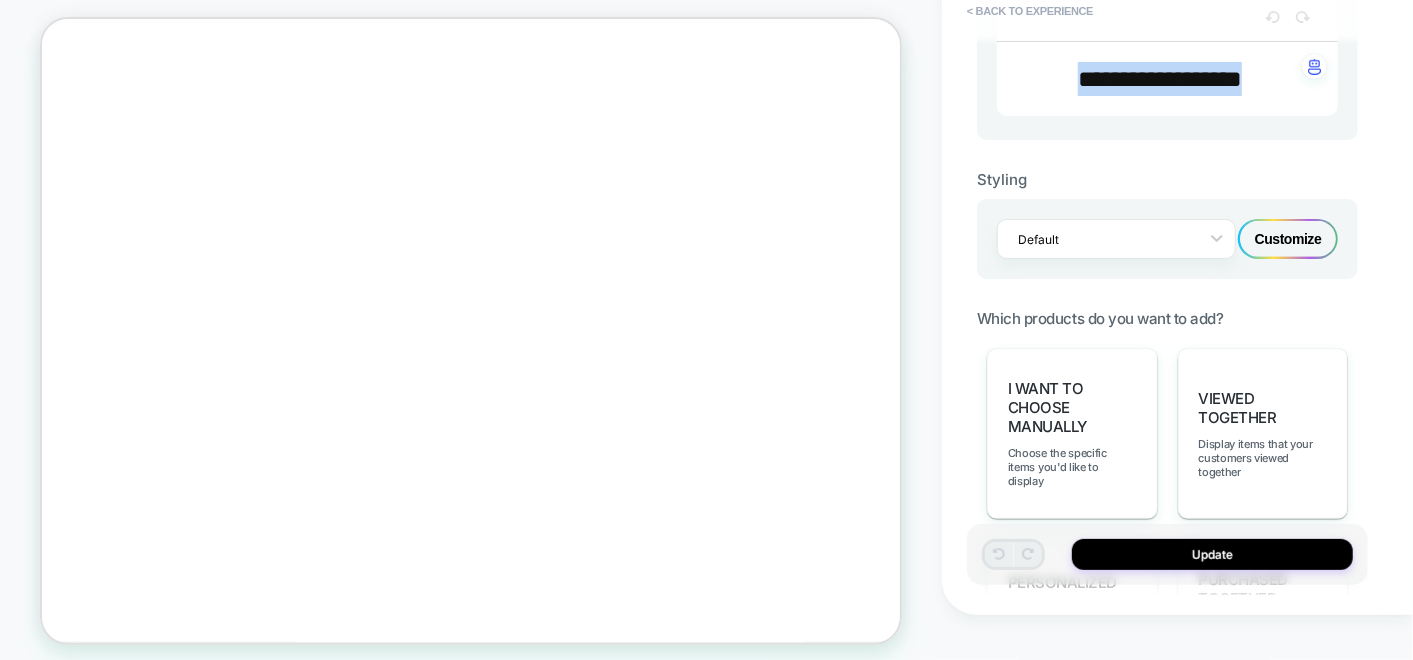 drag, startPoint x: 1062, startPoint y: 73, endPoint x: 1395, endPoint y: 177, distance: 348.86243 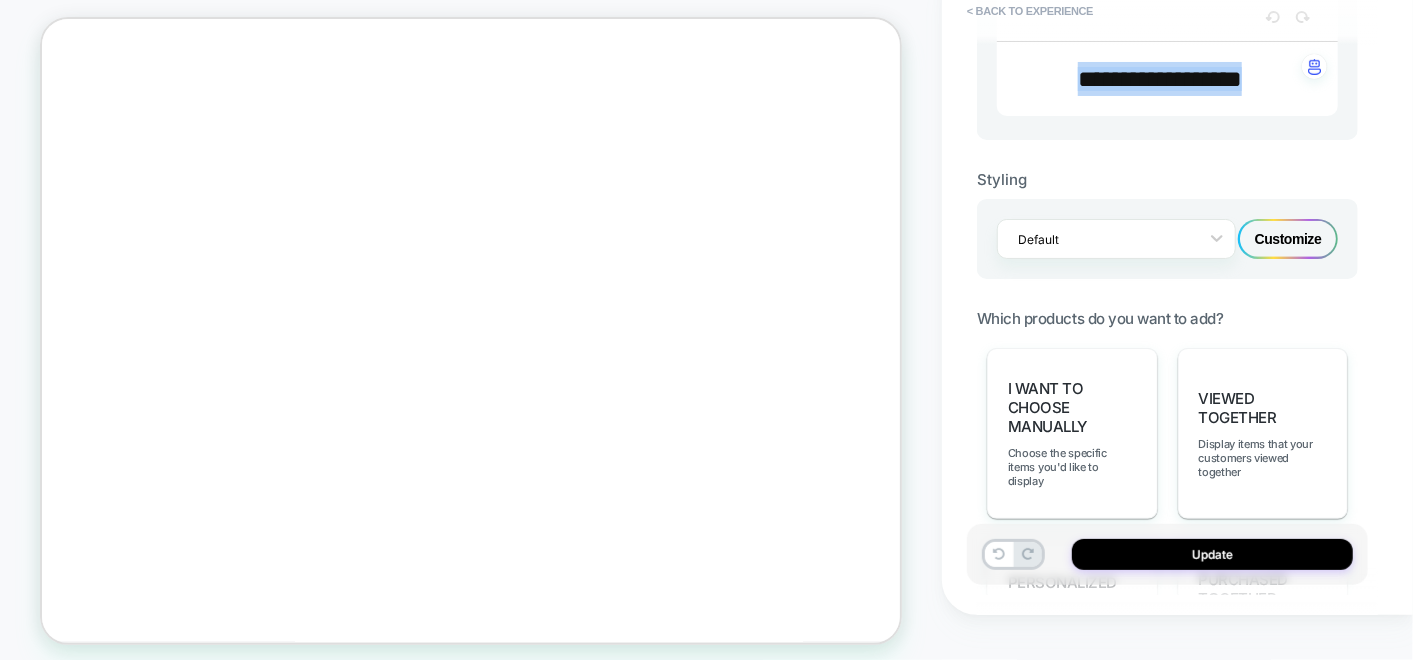 copy on "**********" 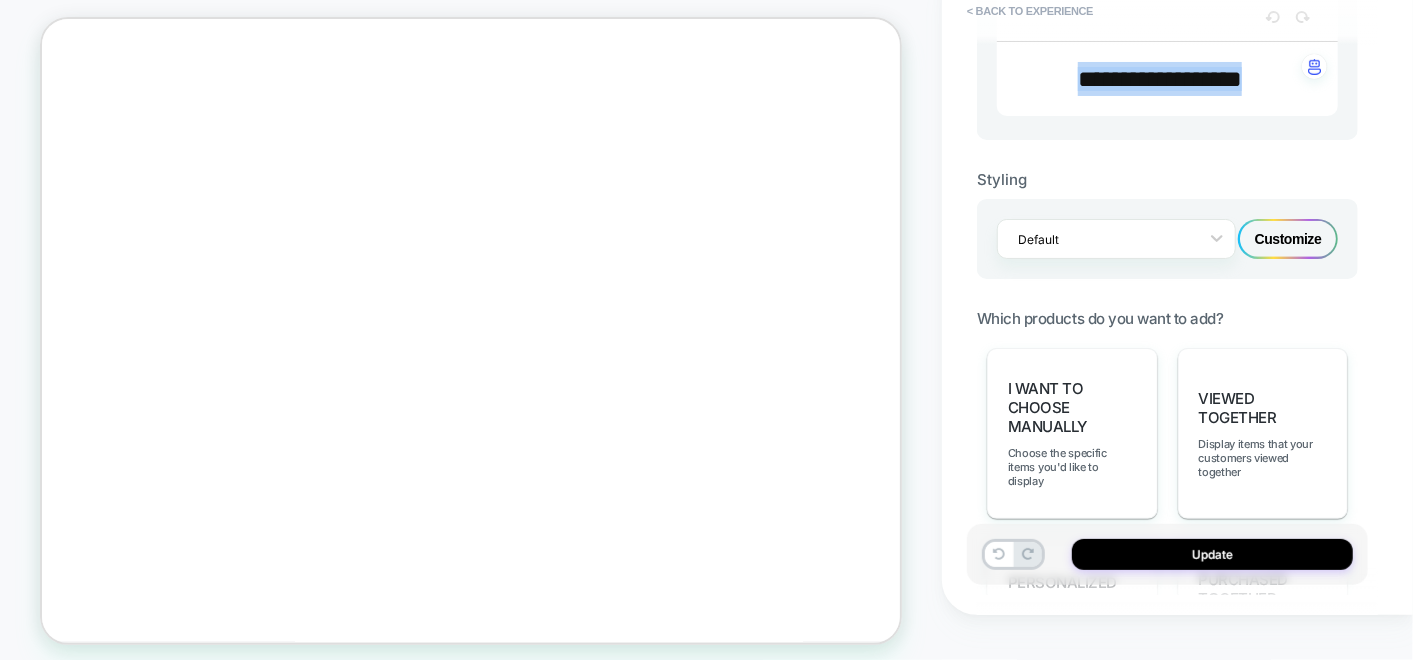 click on "**********" at bounding box center [1160, 79] 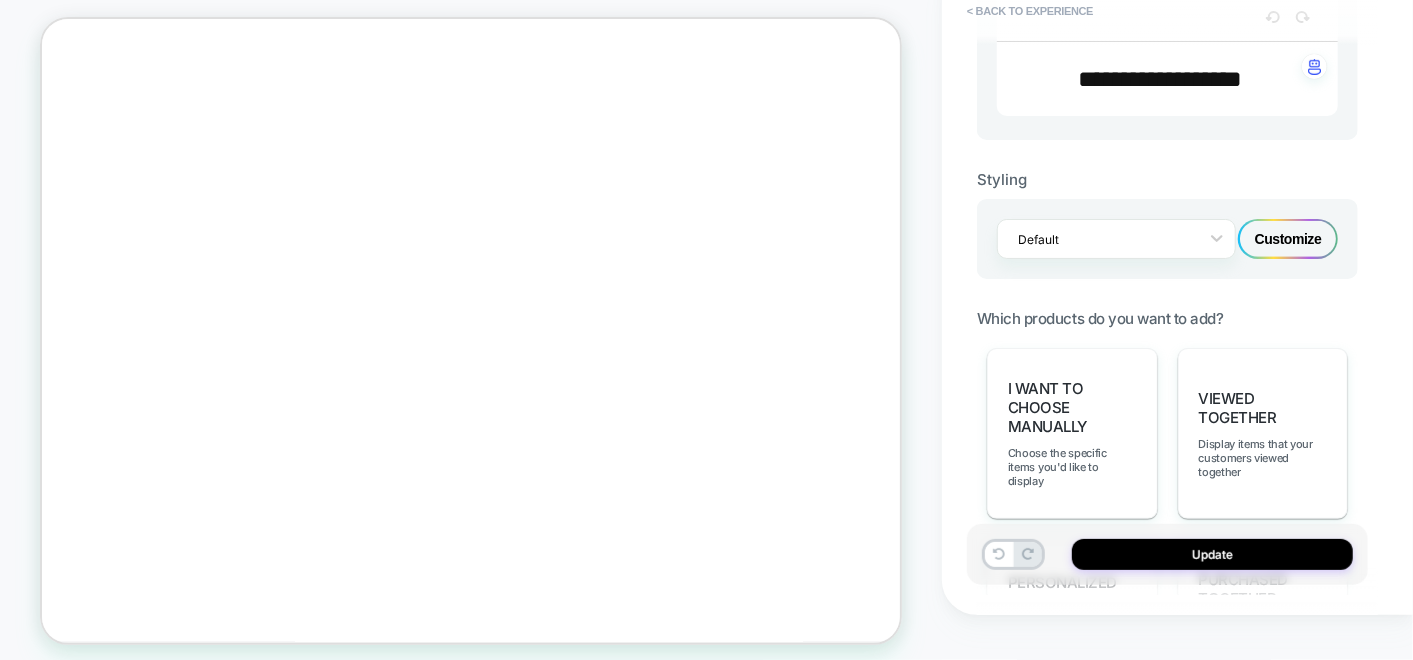 click on "**********" at bounding box center [1160, 79] 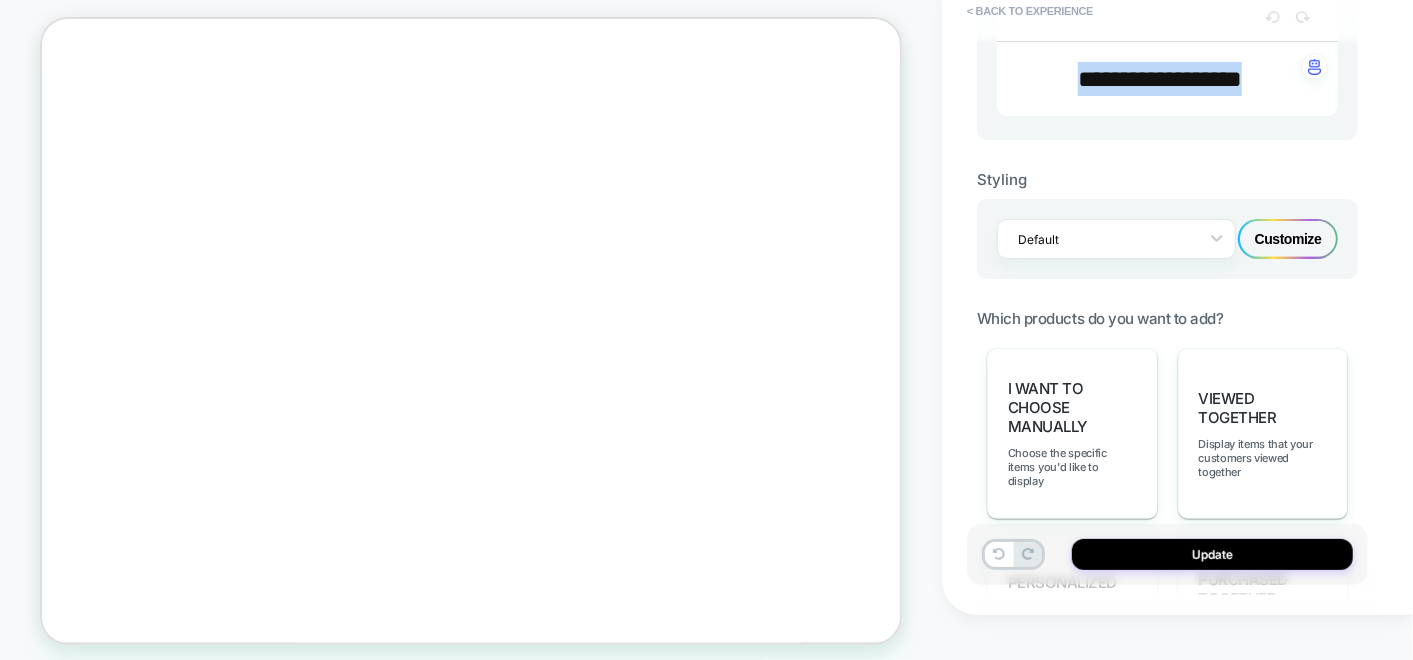 drag, startPoint x: 1056, startPoint y: 68, endPoint x: 1393, endPoint y: 108, distance: 339.36557 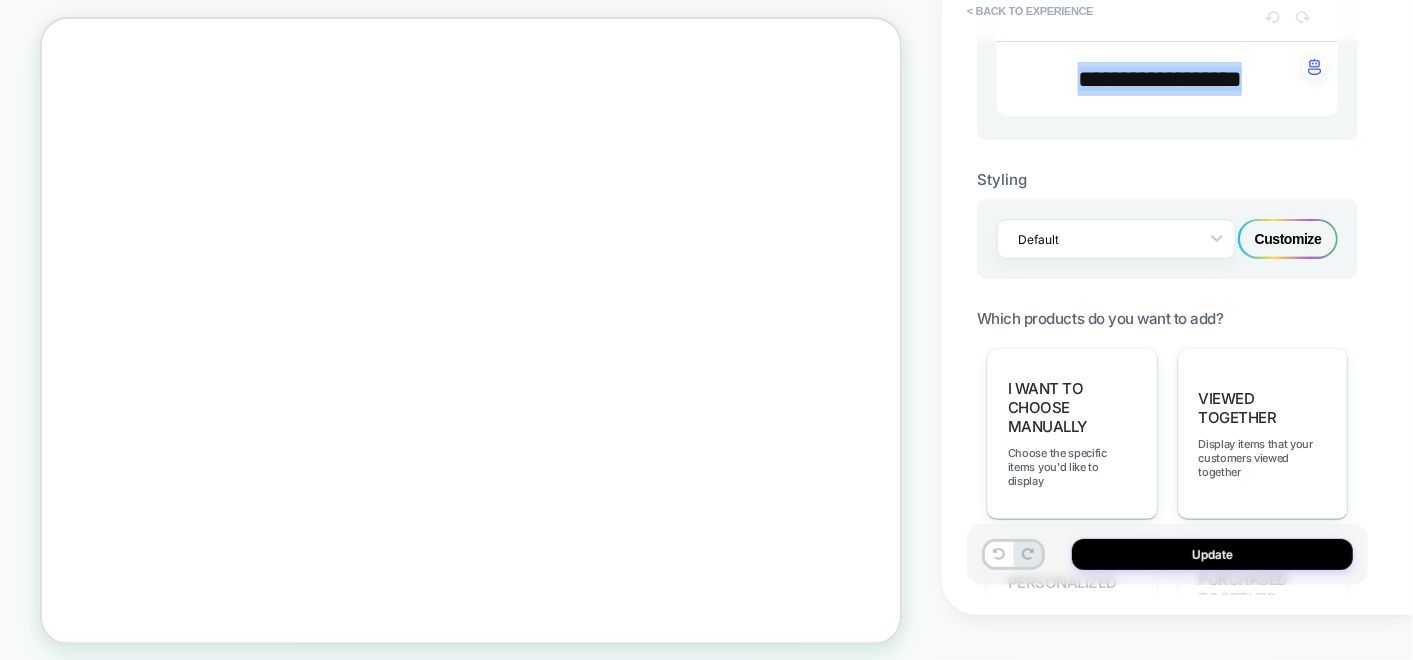 type on "****" 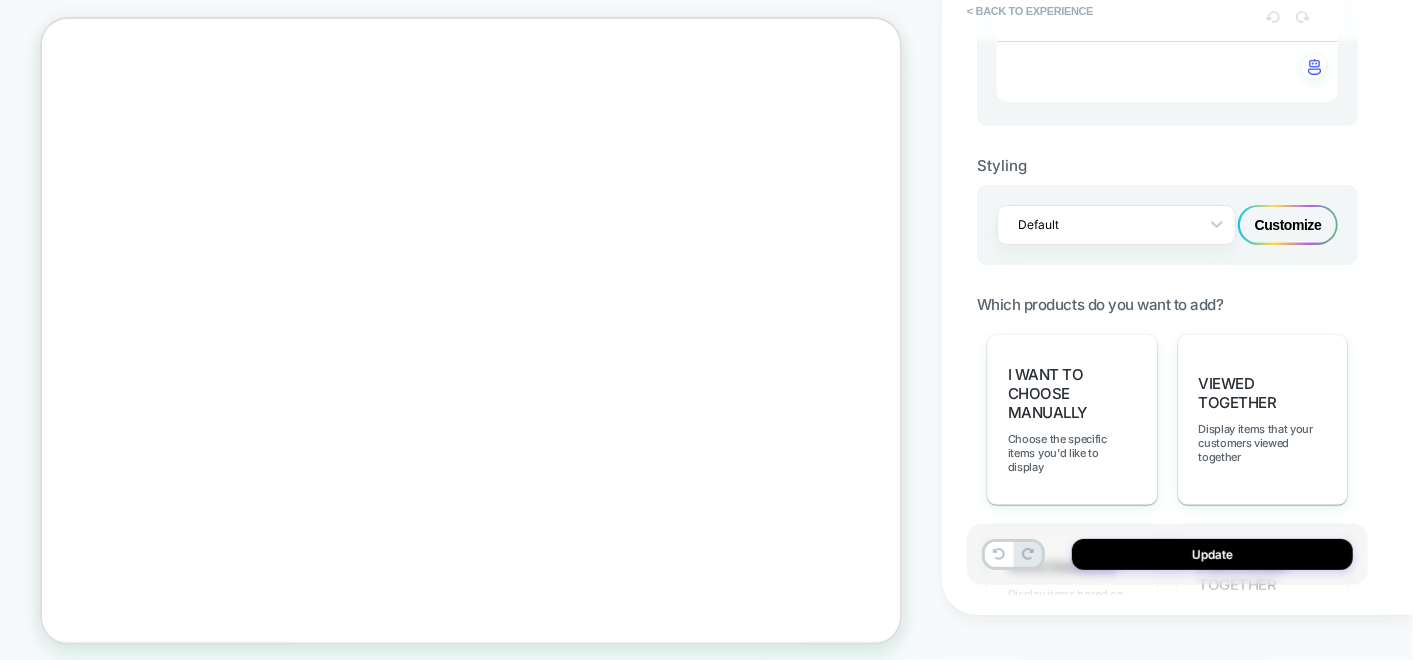scroll, scrollTop: 0, scrollLeft: 0, axis: both 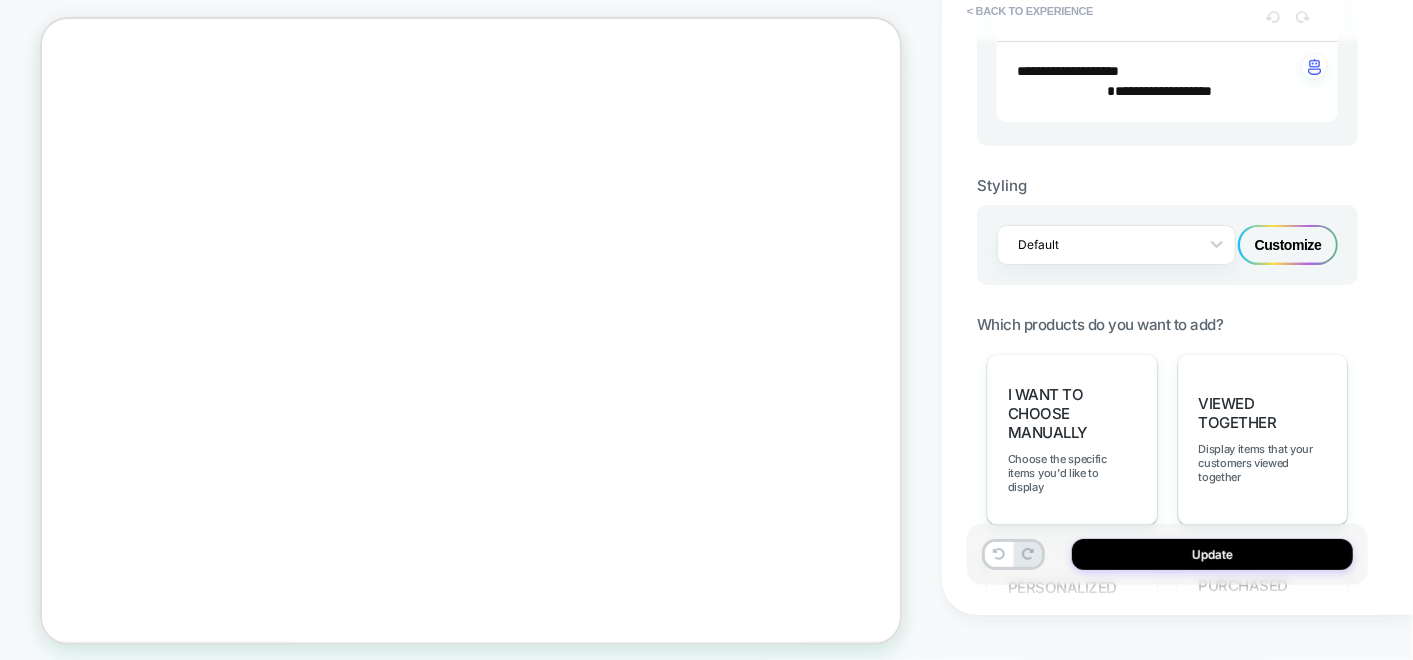 click on "**********" at bounding box center (1160, 91) 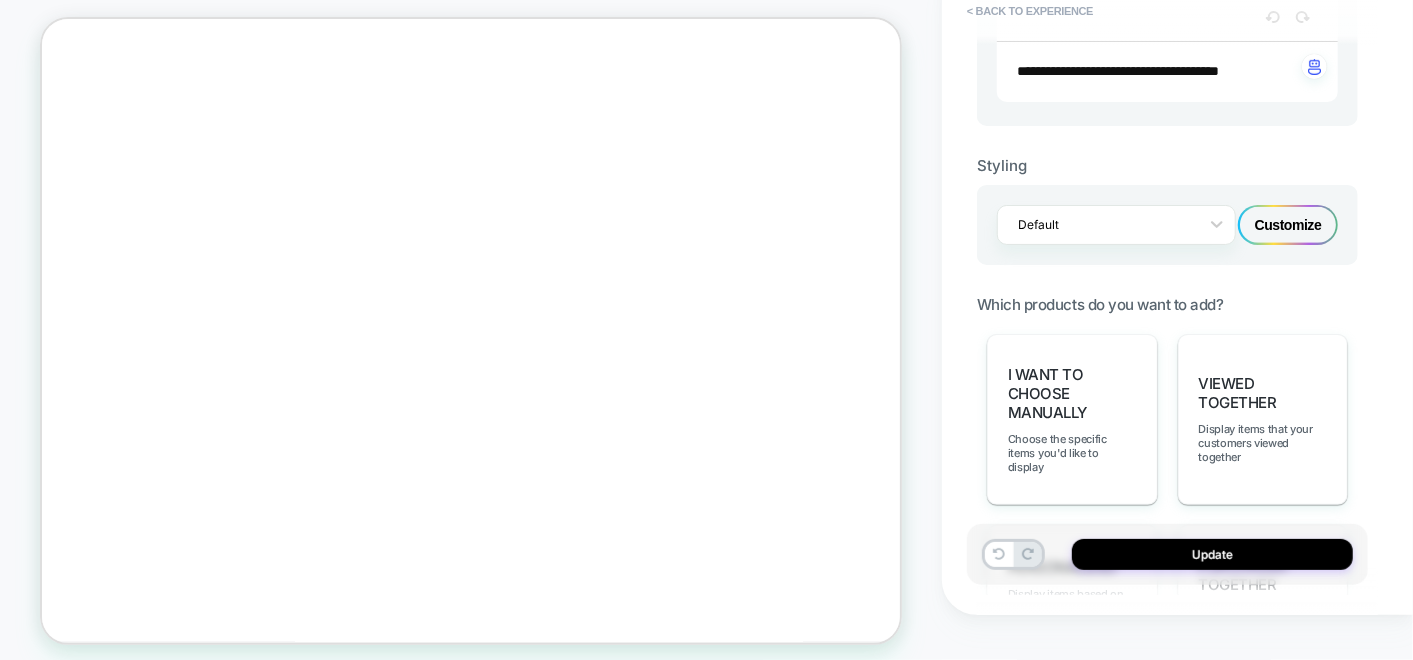 type 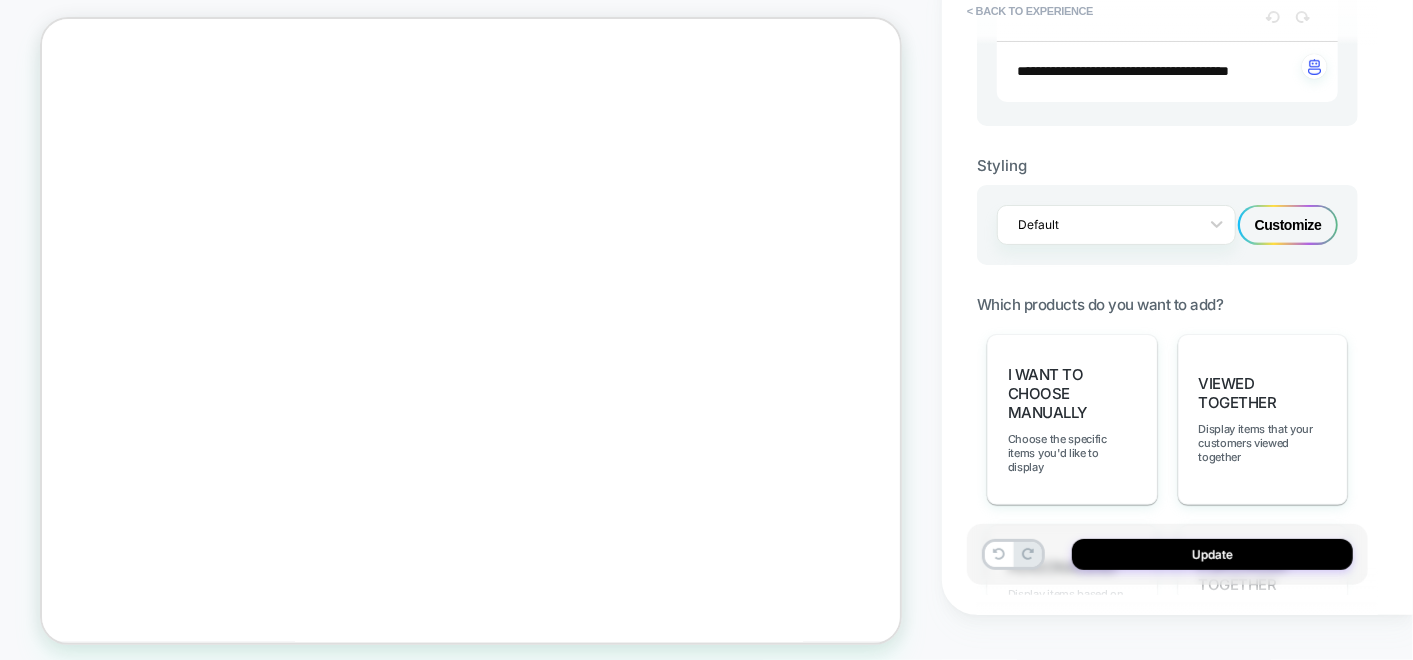 scroll, scrollTop: 444, scrollLeft: 0, axis: vertical 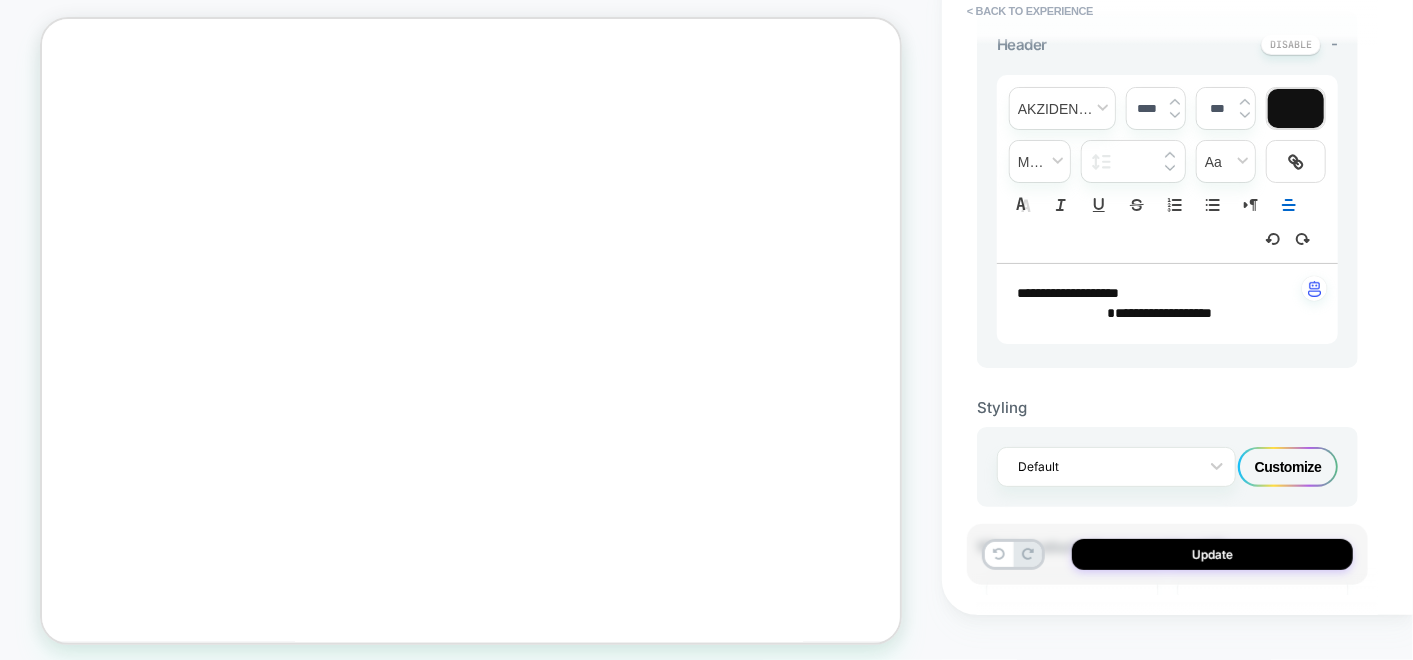 click on "**********" at bounding box center [1160, 313] 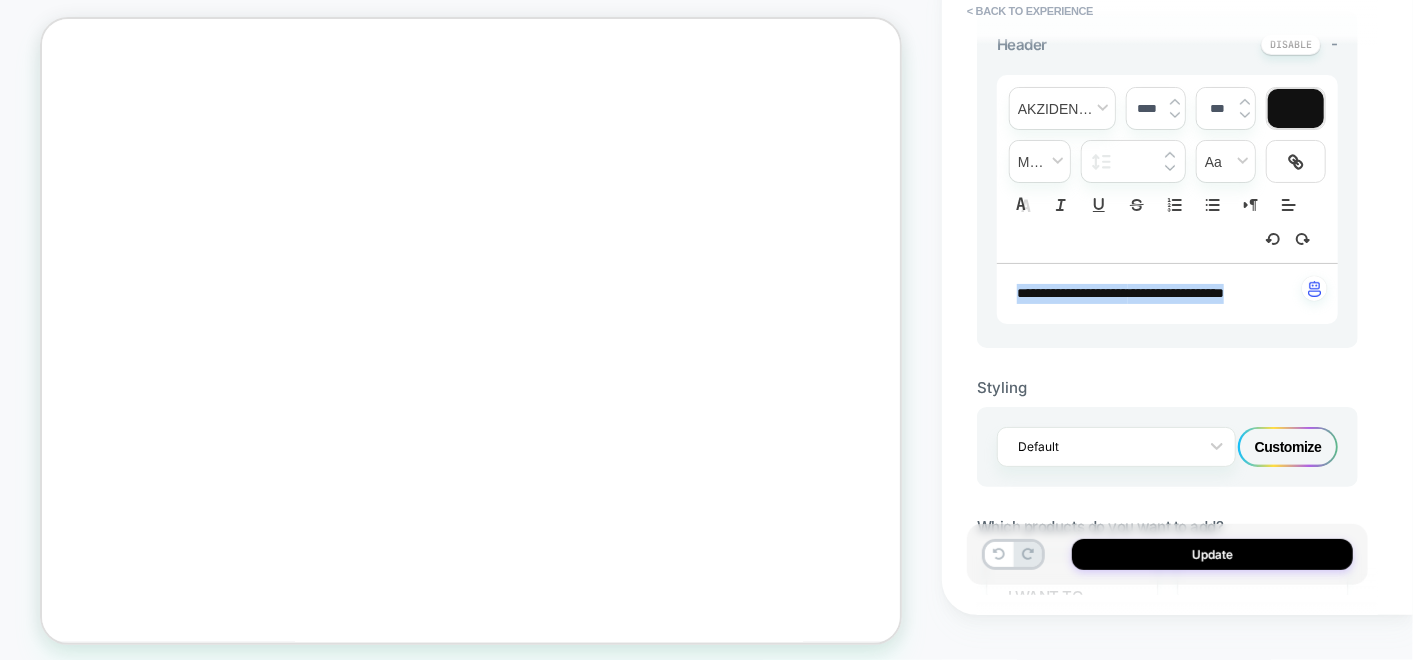 drag, startPoint x: 1017, startPoint y: 292, endPoint x: 1305, endPoint y: 320, distance: 289.3579 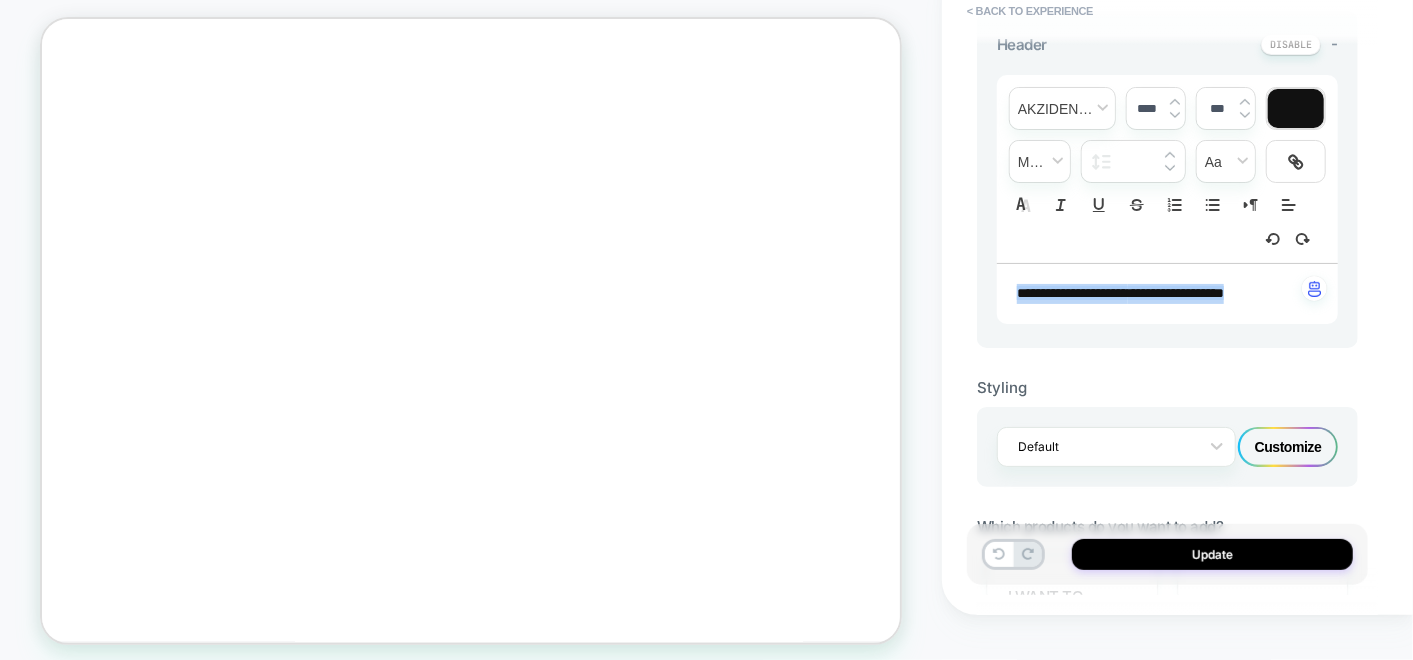 click on "****" at bounding box center [1156, 108] 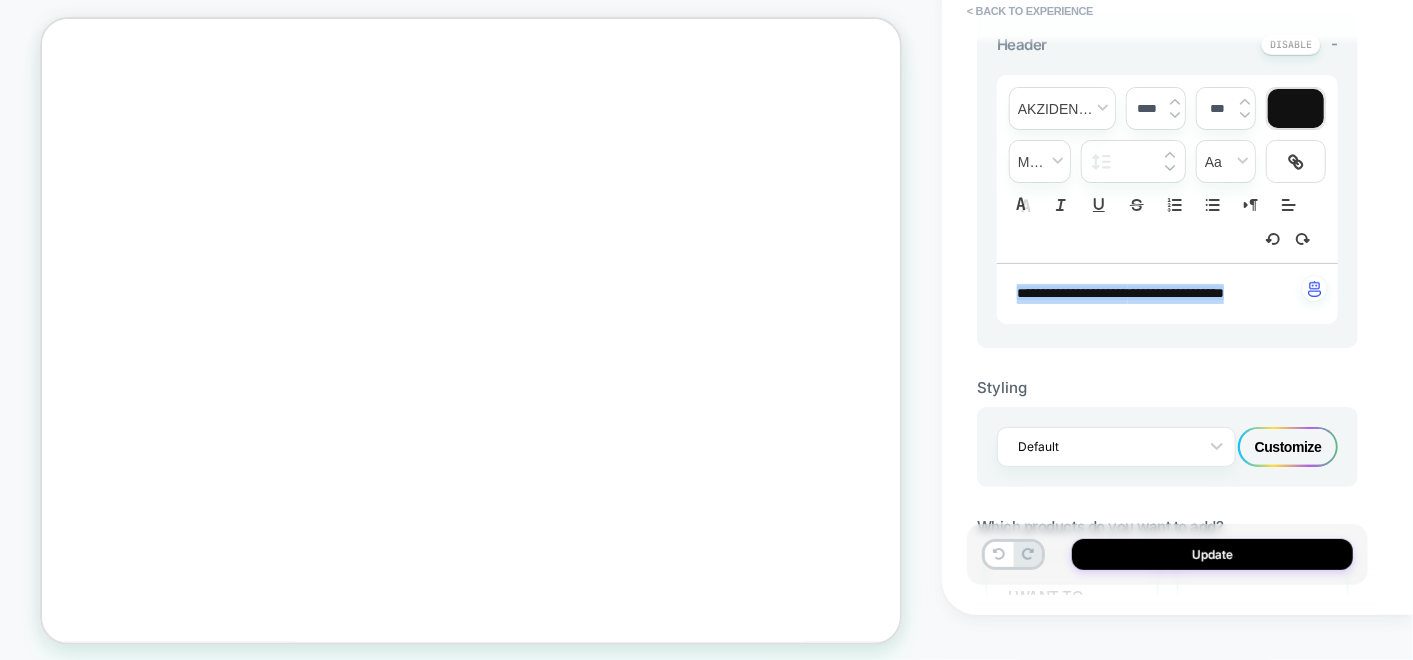 click at bounding box center [1175, 102] 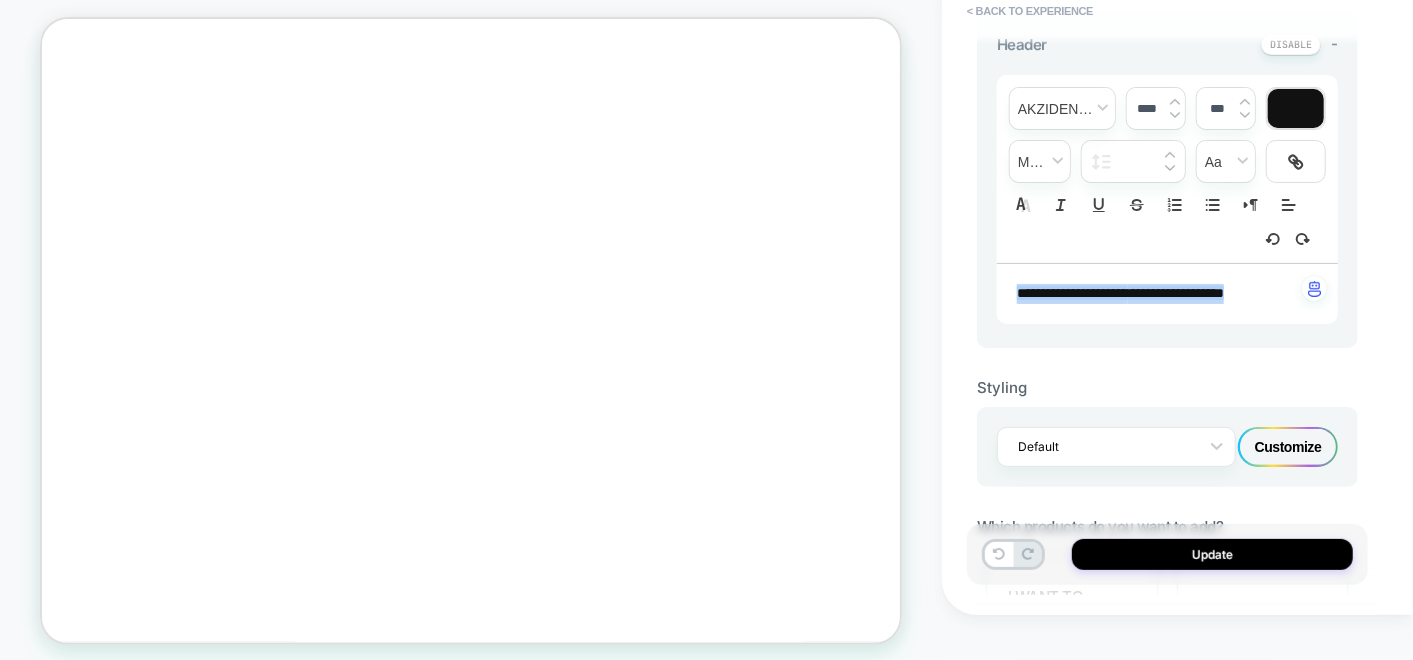 click on "**********" at bounding box center [1167, 201] 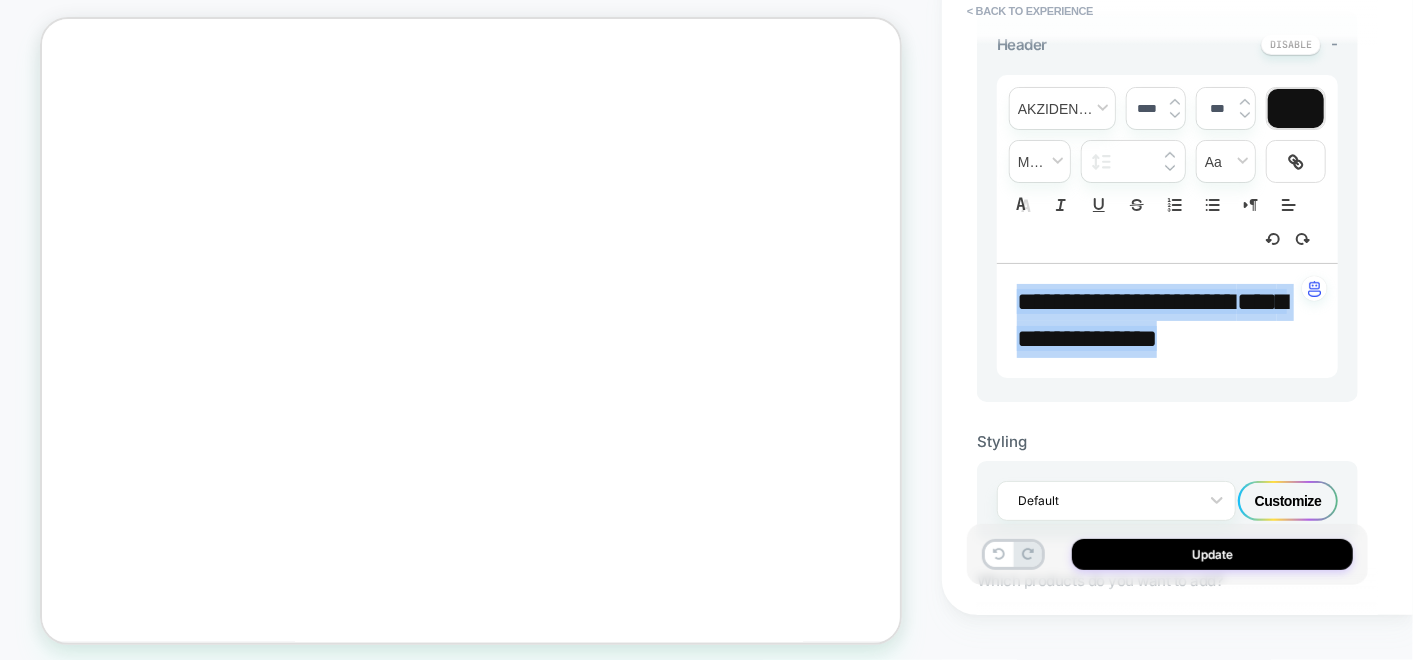 click at bounding box center [1175, 108] 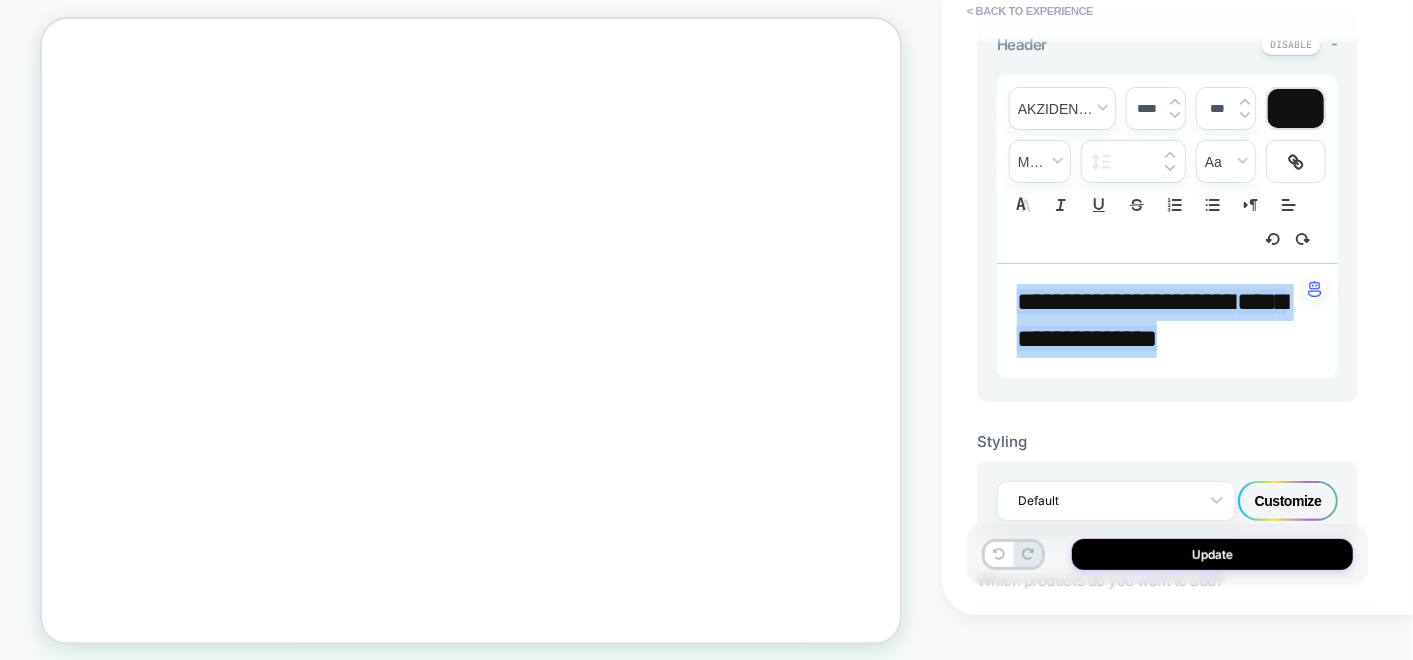 click on "**********" at bounding box center (1152, 320) 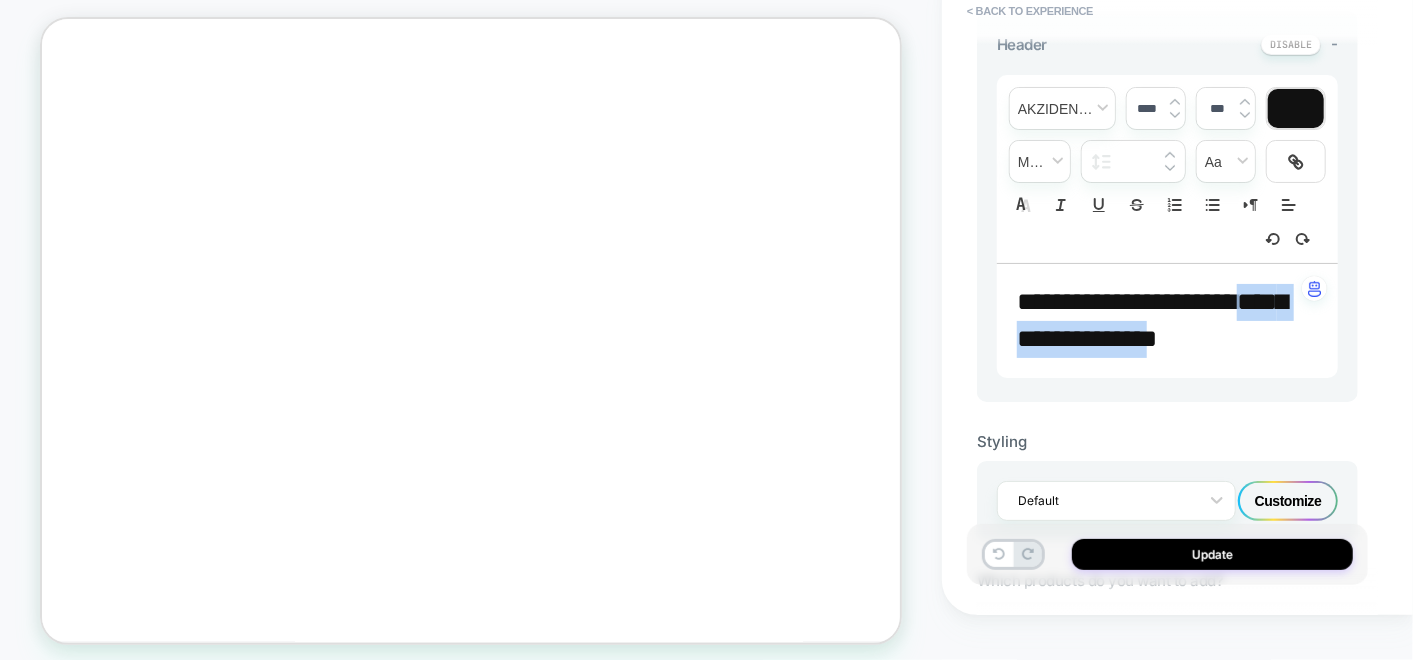 drag, startPoint x: 1237, startPoint y: 332, endPoint x: 982, endPoint y: 333, distance: 255.00197 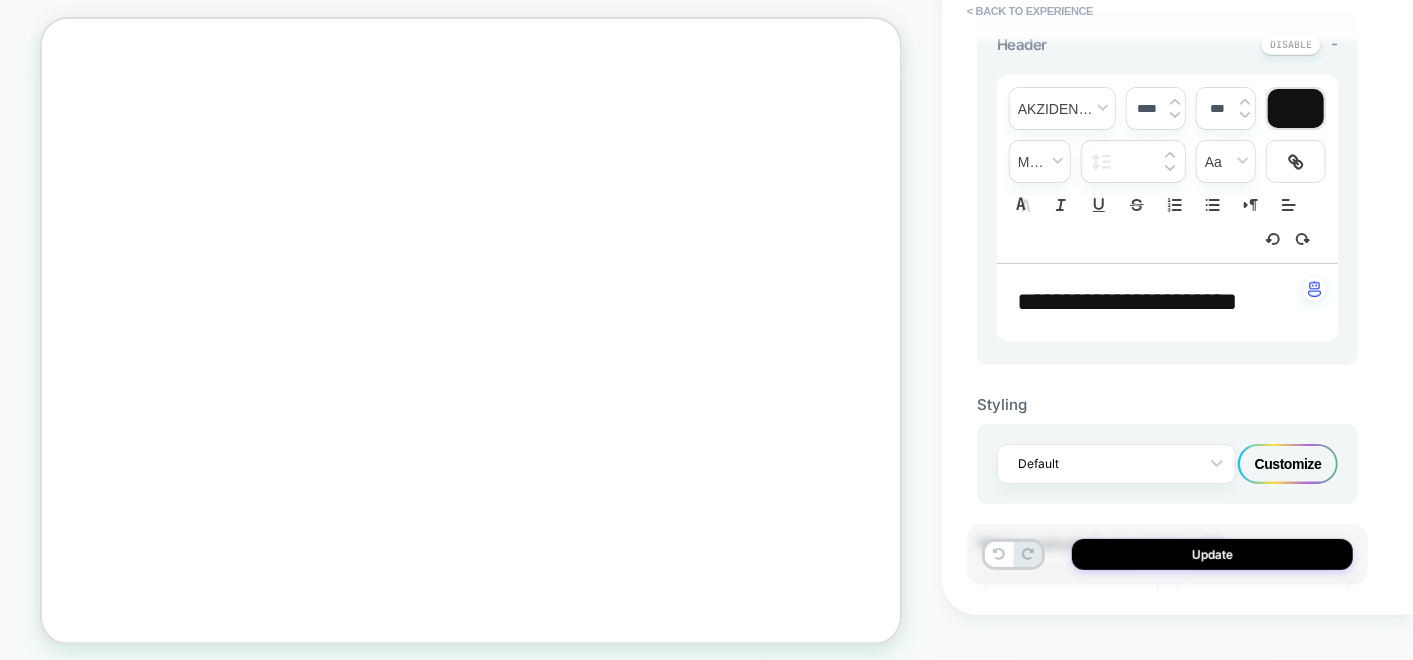 scroll, scrollTop: 4654, scrollLeft: 3, axis: both 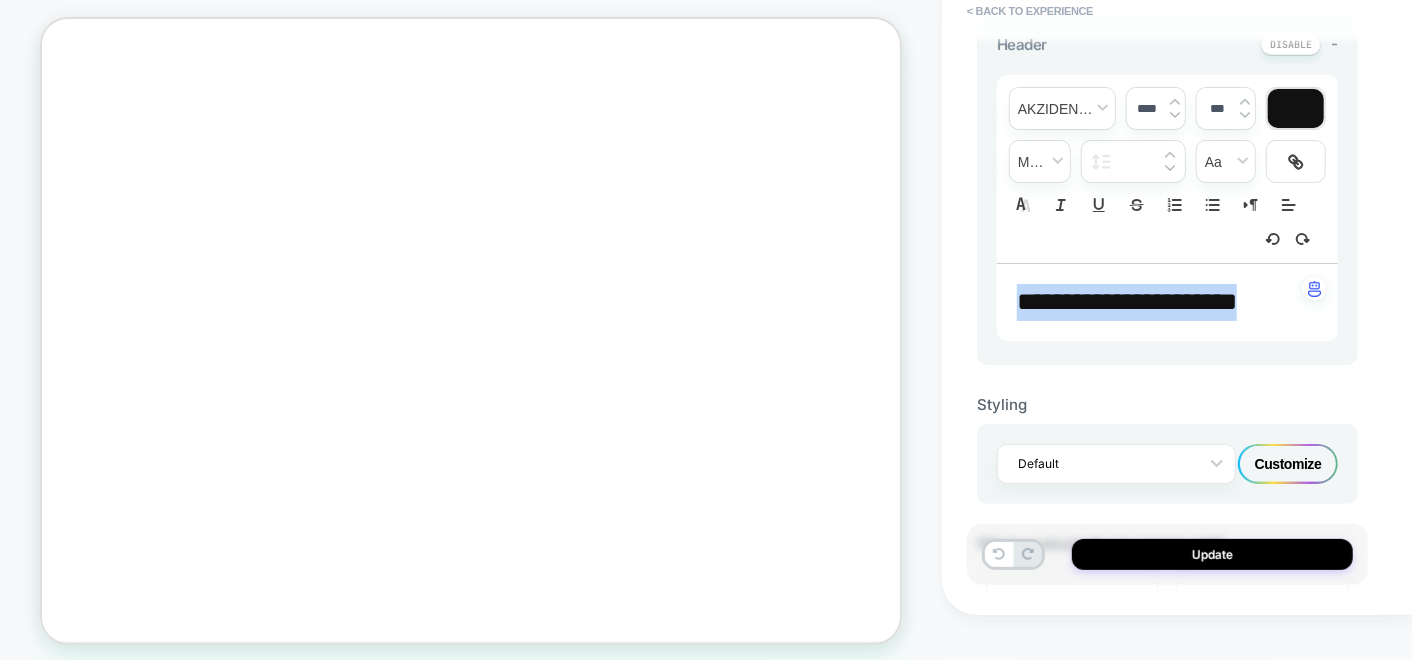 drag, startPoint x: 1002, startPoint y: 296, endPoint x: 1417, endPoint y: 343, distance: 417.65295 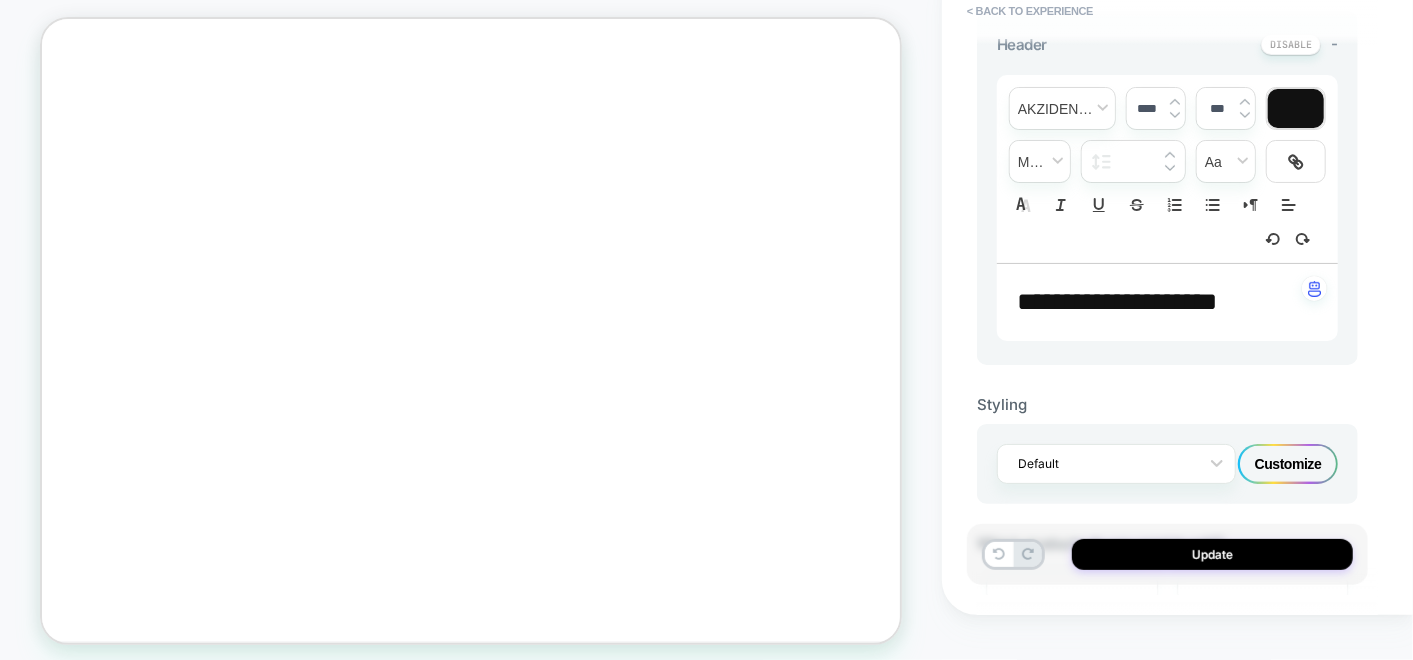 scroll, scrollTop: 666, scrollLeft: 0, axis: vertical 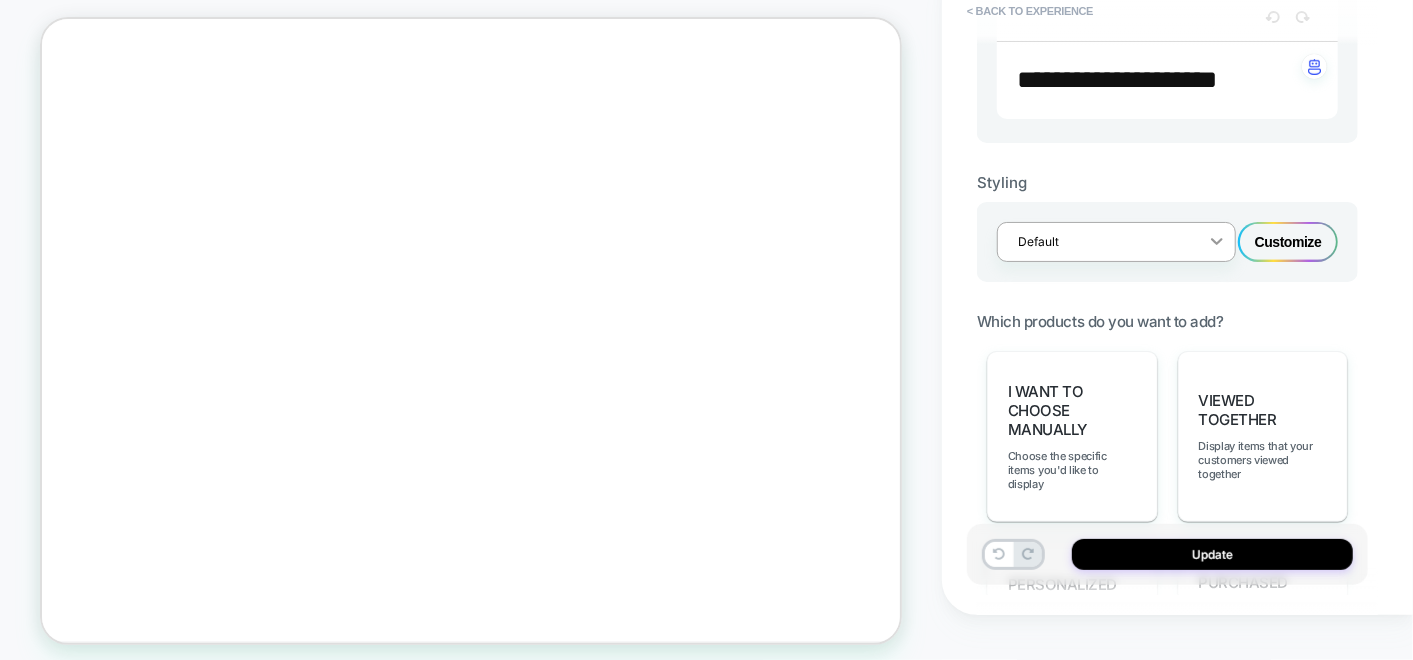 click 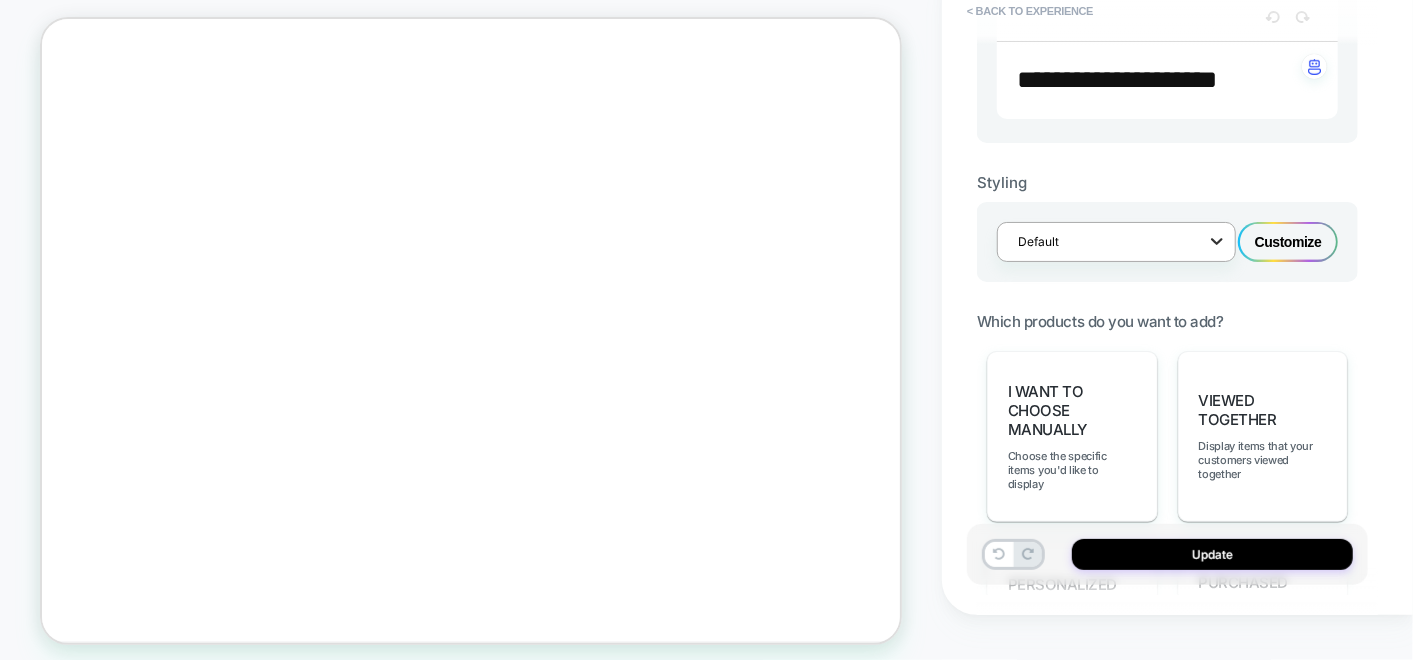 click 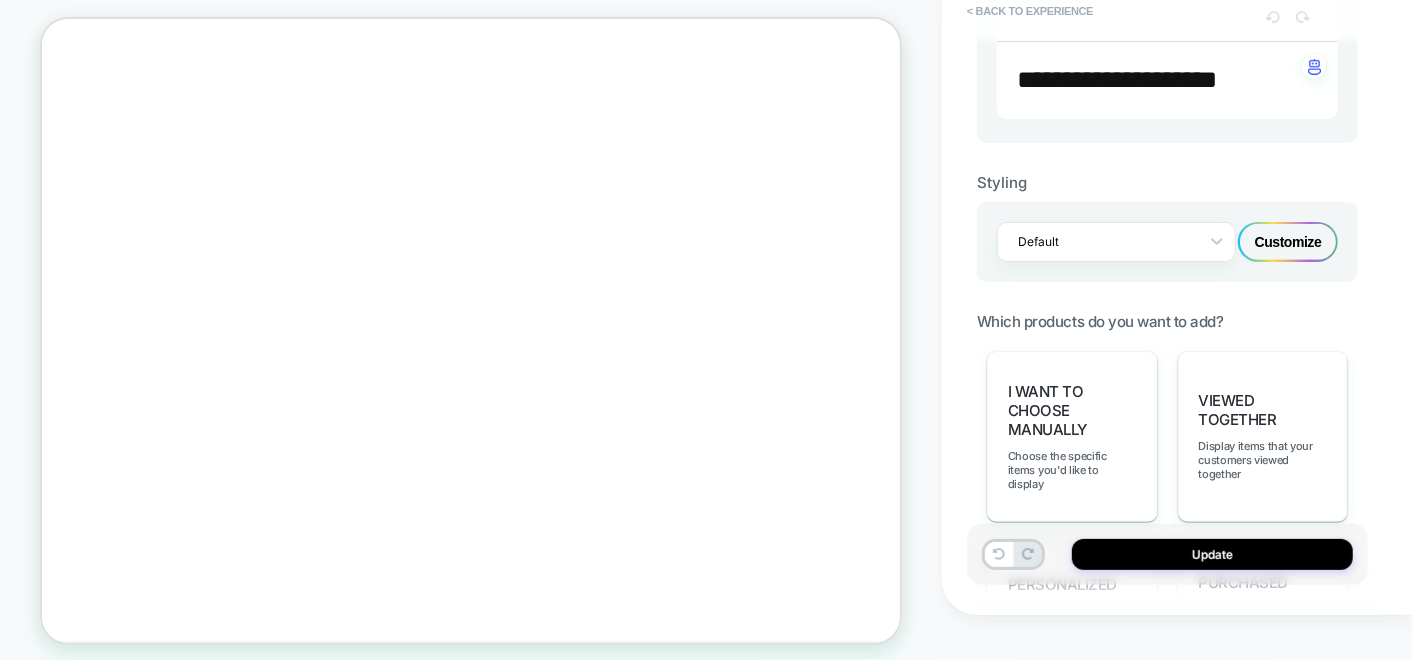 click on "Customize" at bounding box center [1288, 242] 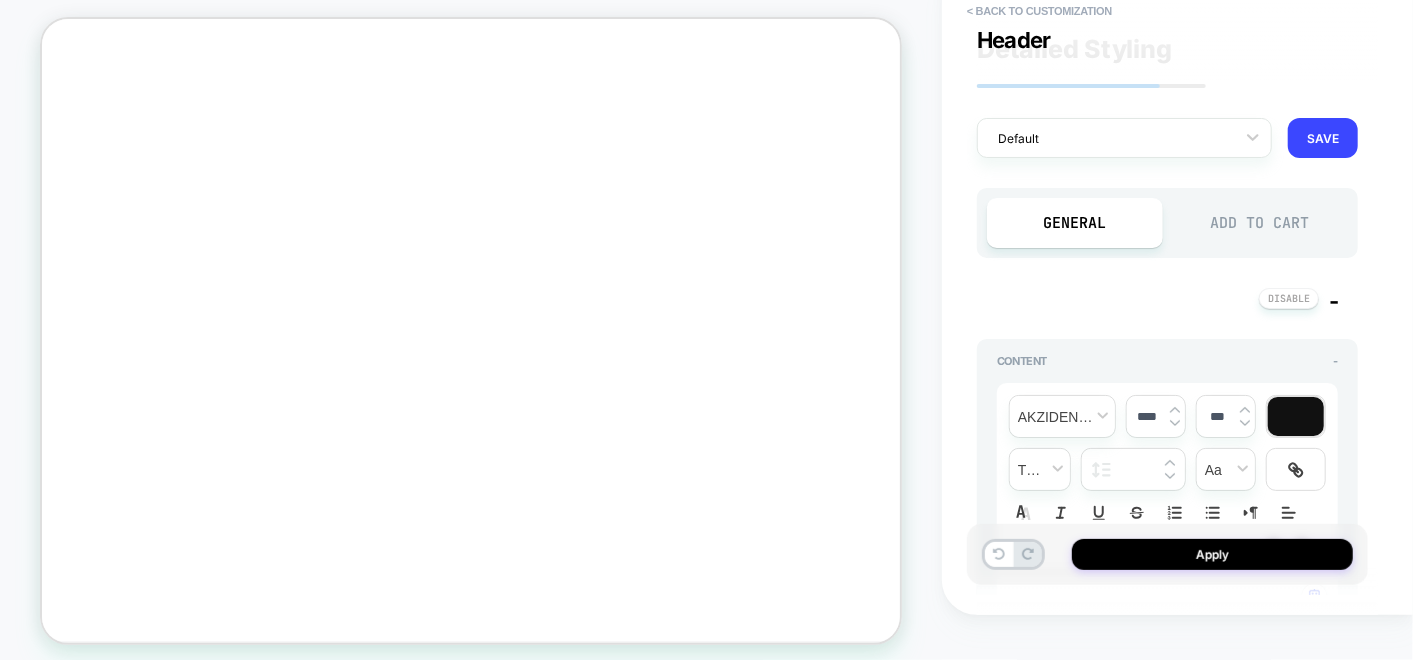 scroll, scrollTop: 0, scrollLeft: 0, axis: both 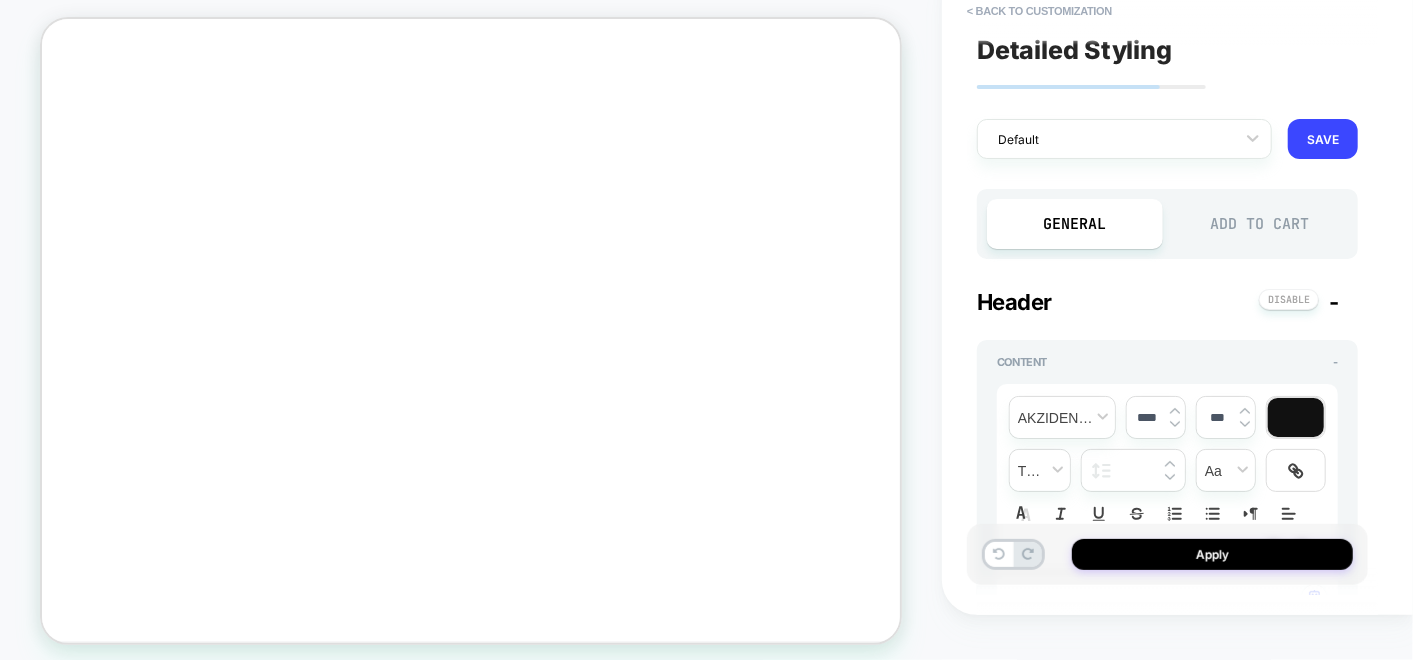 click on "Add to Cart" at bounding box center (1261, 224) 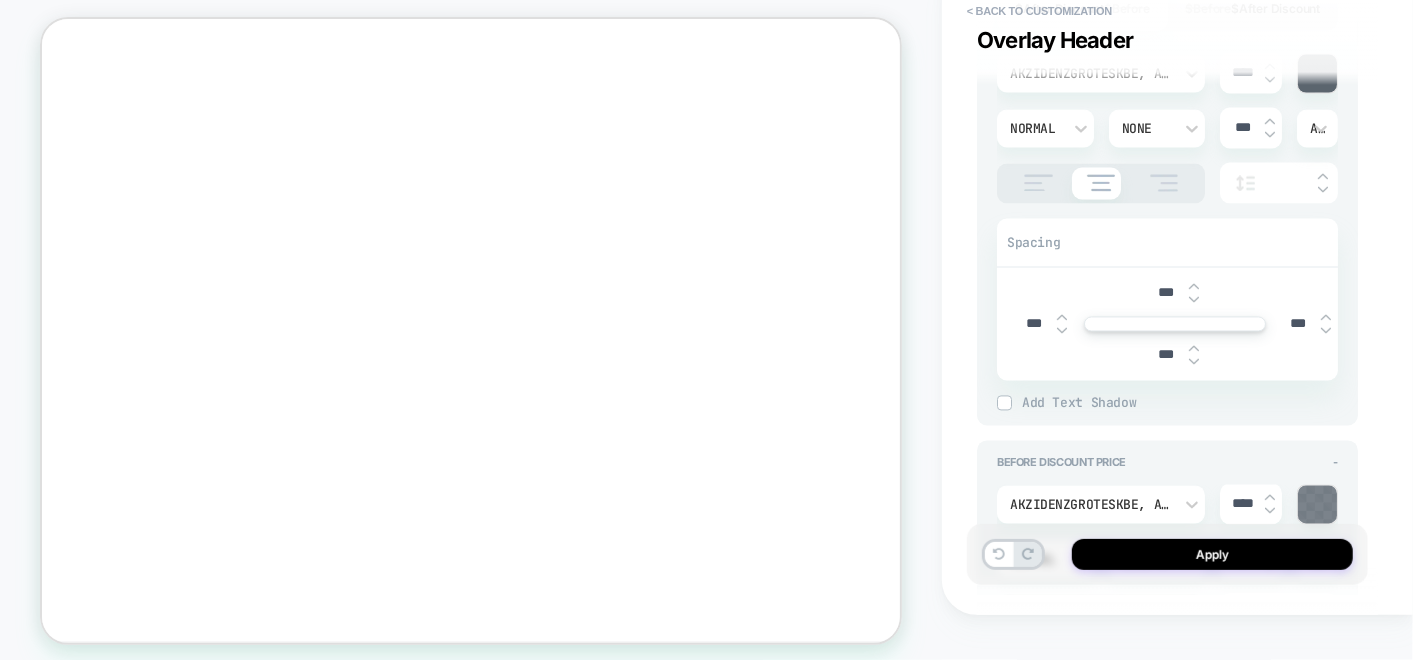 scroll, scrollTop: 2222, scrollLeft: 0, axis: vertical 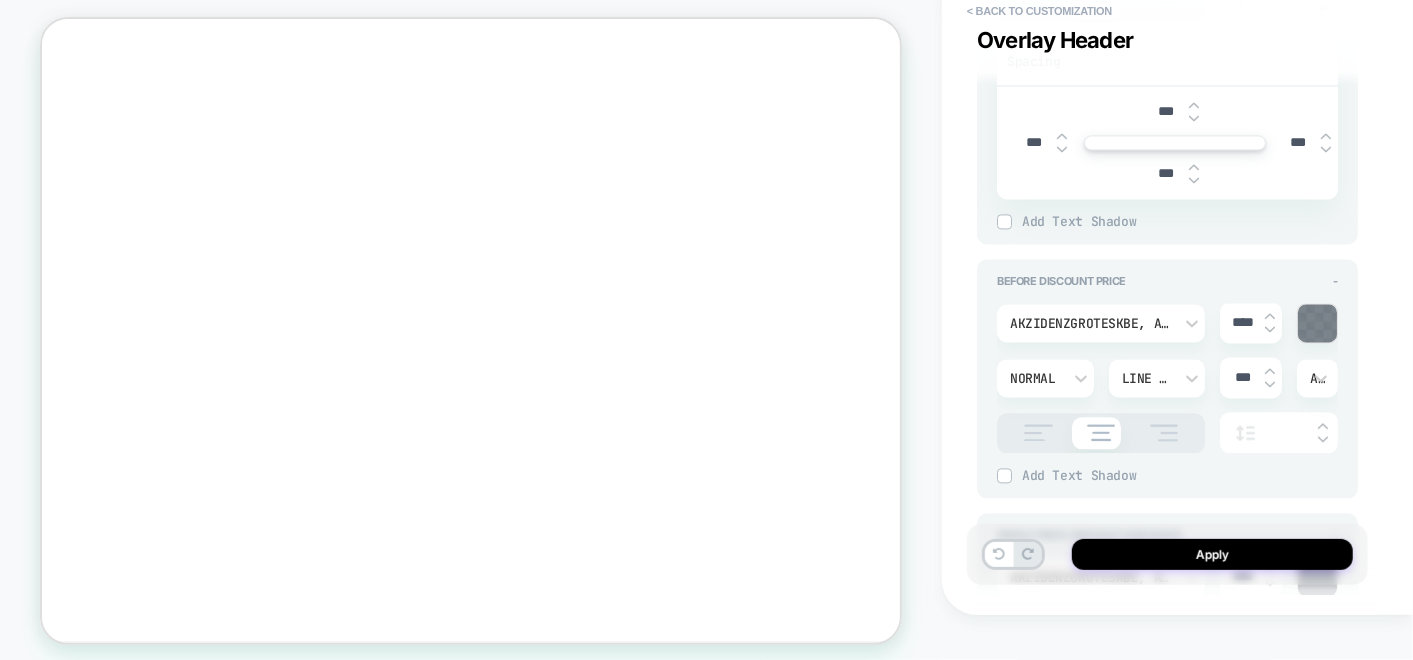 click on "ADD" at bounding box center (204, 57748) 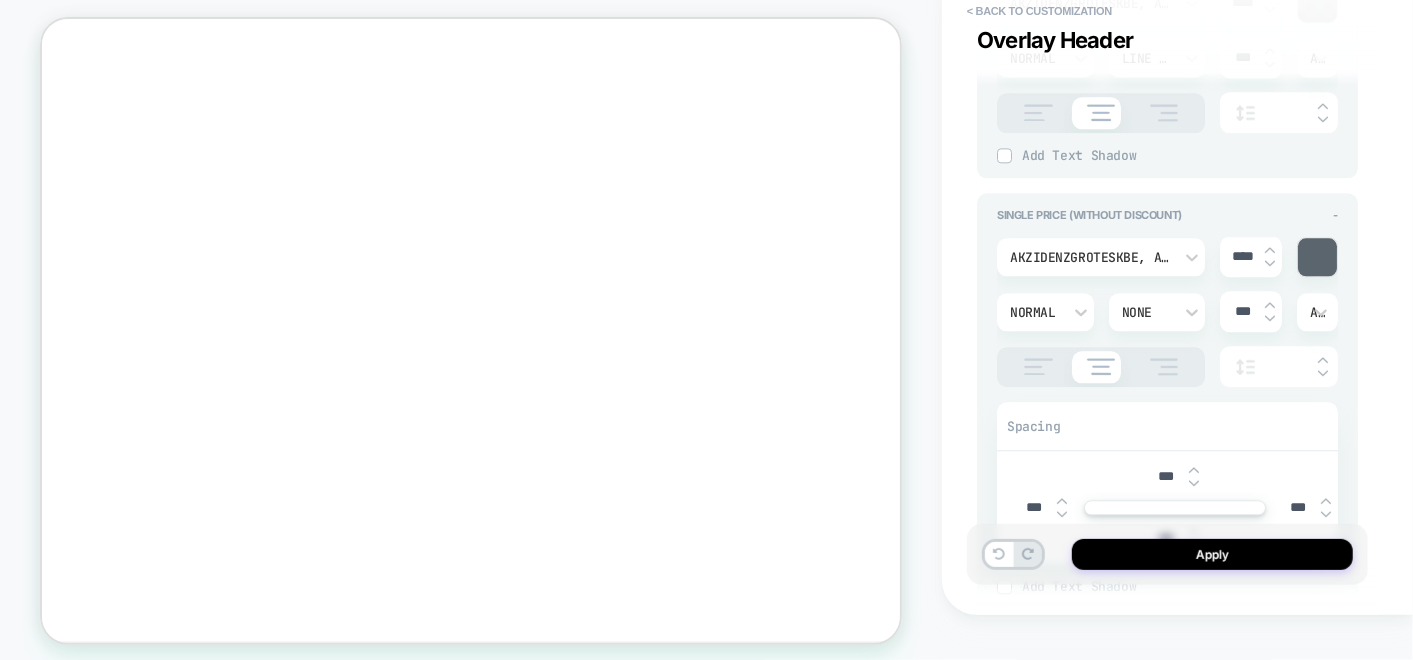 scroll, scrollTop: 2555, scrollLeft: 0, axis: vertical 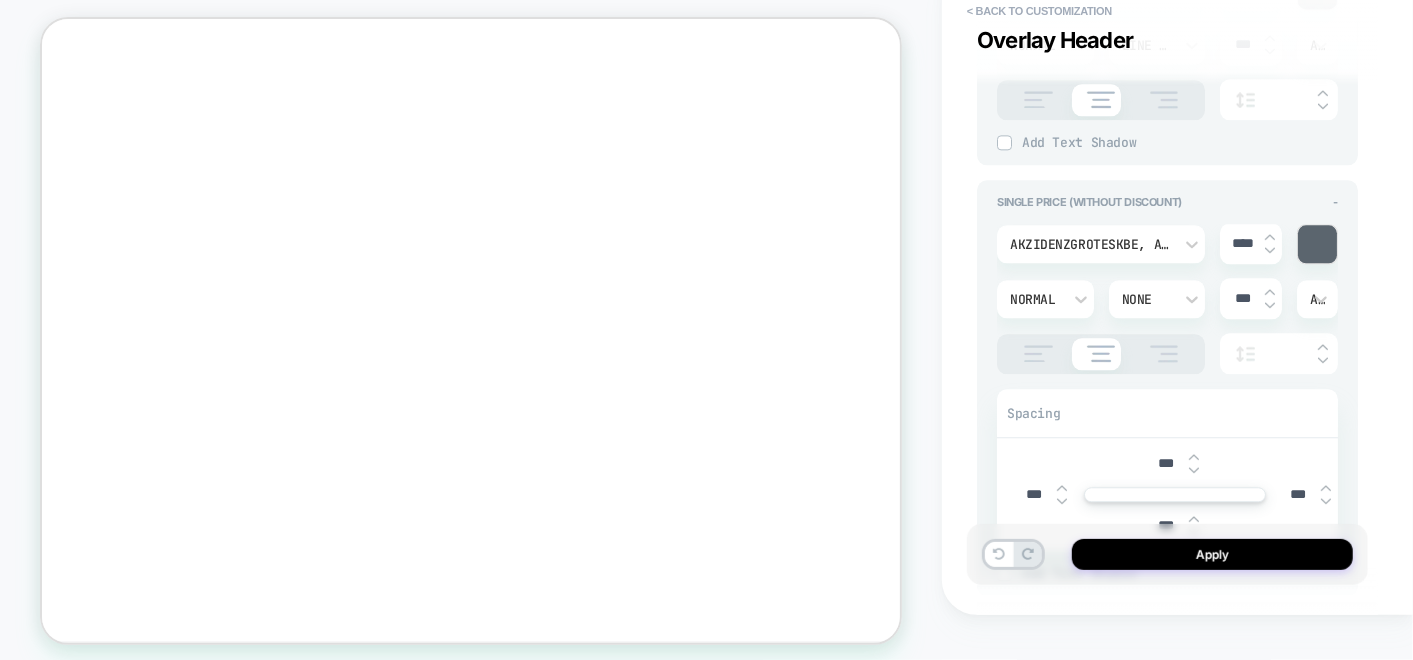 click on "Close drawer" at bounding box center (85, -4593) 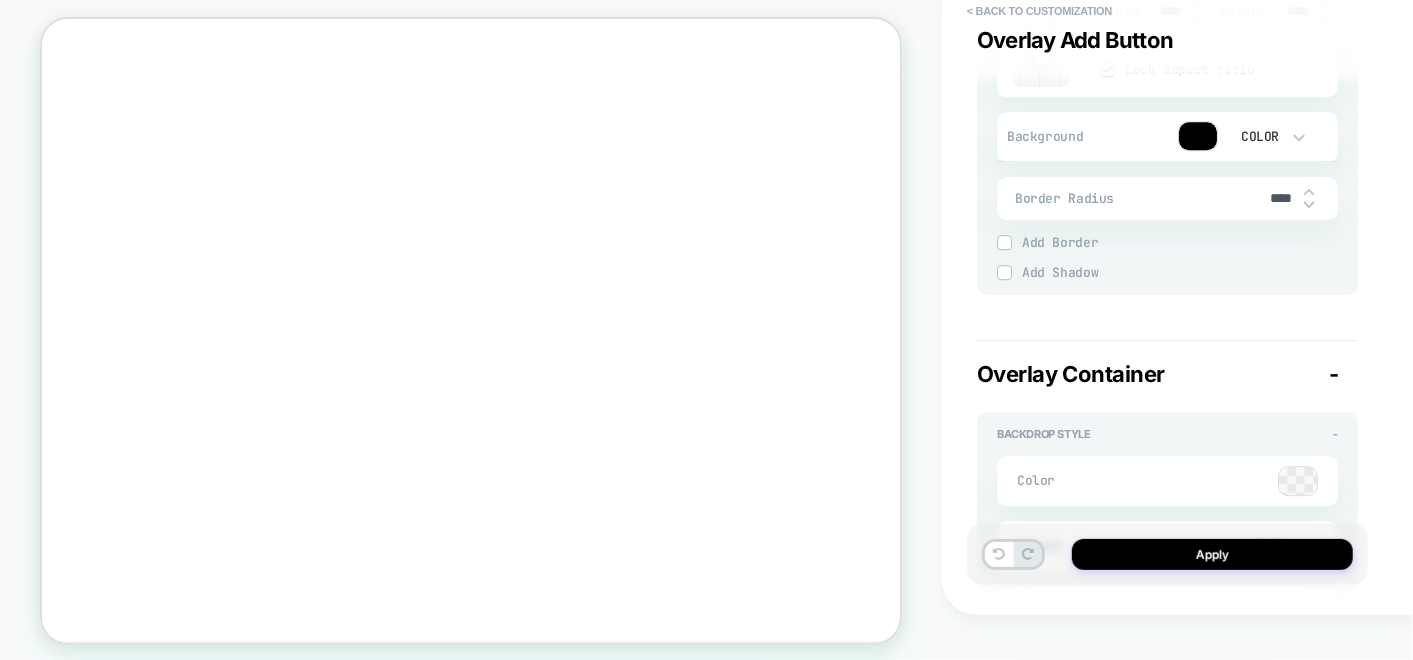 scroll, scrollTop: 7222, scrollLeft: 0, axis: vertical 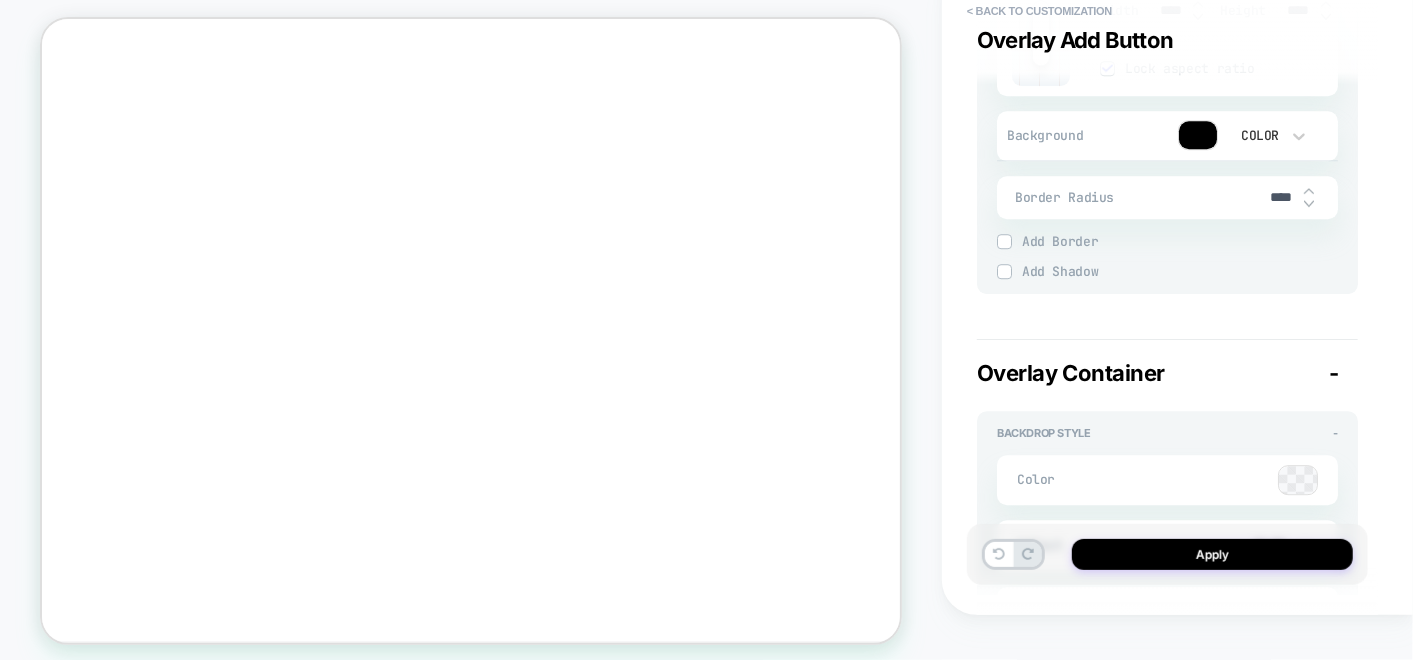 click at bounding box center (1004, 241) 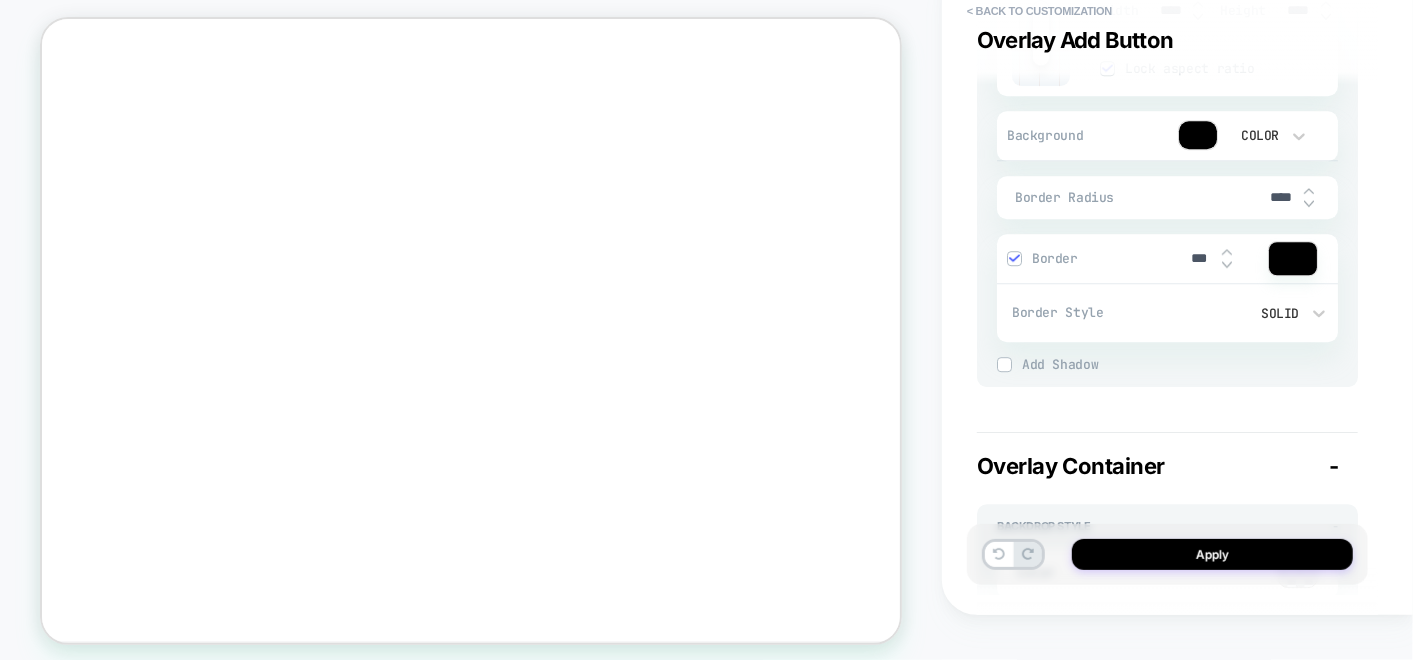 click at bounding box center [1014, 258] 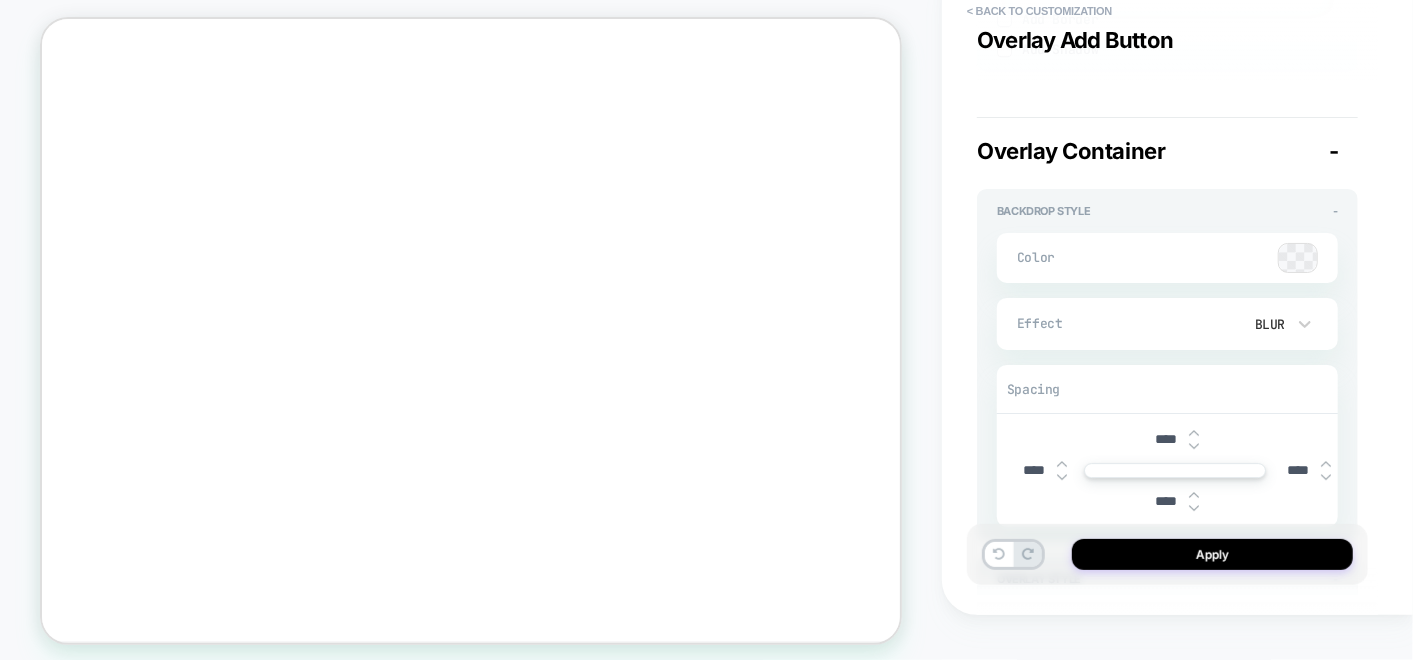 type on "*" 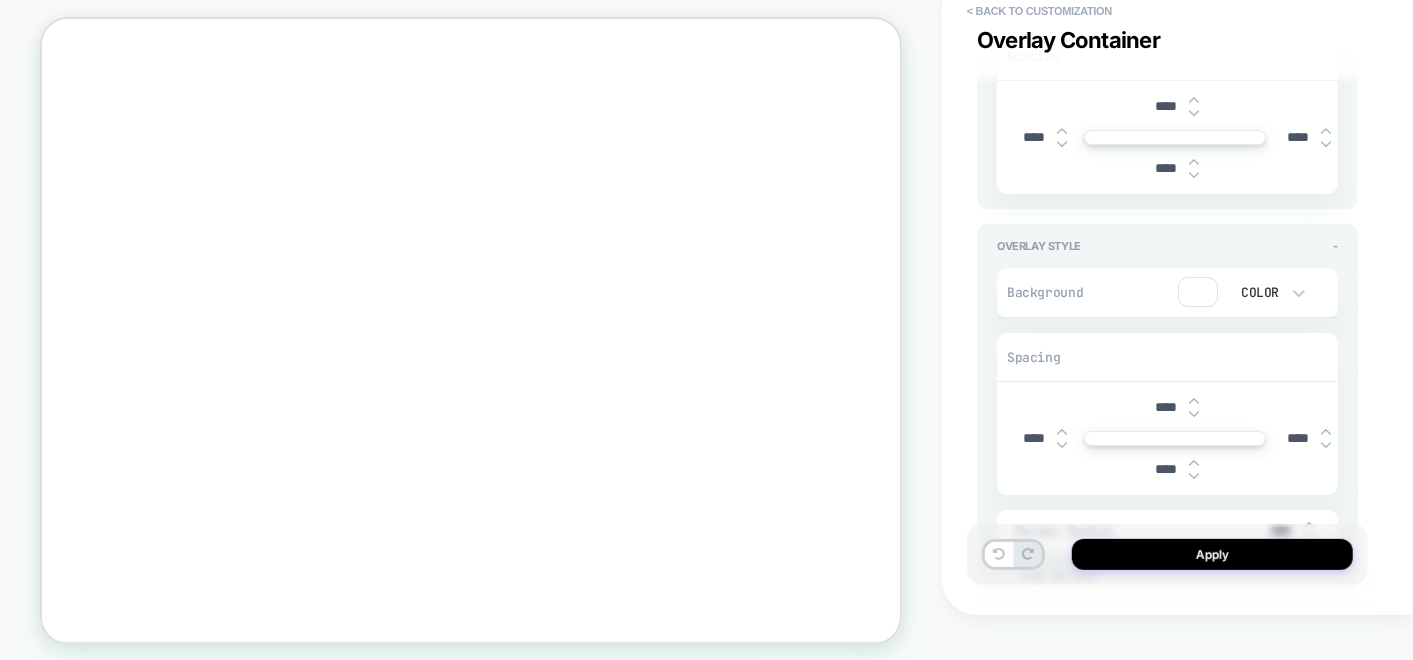 scroll, scrollTop: 7924, scrollLeft: 0, axis: vertical 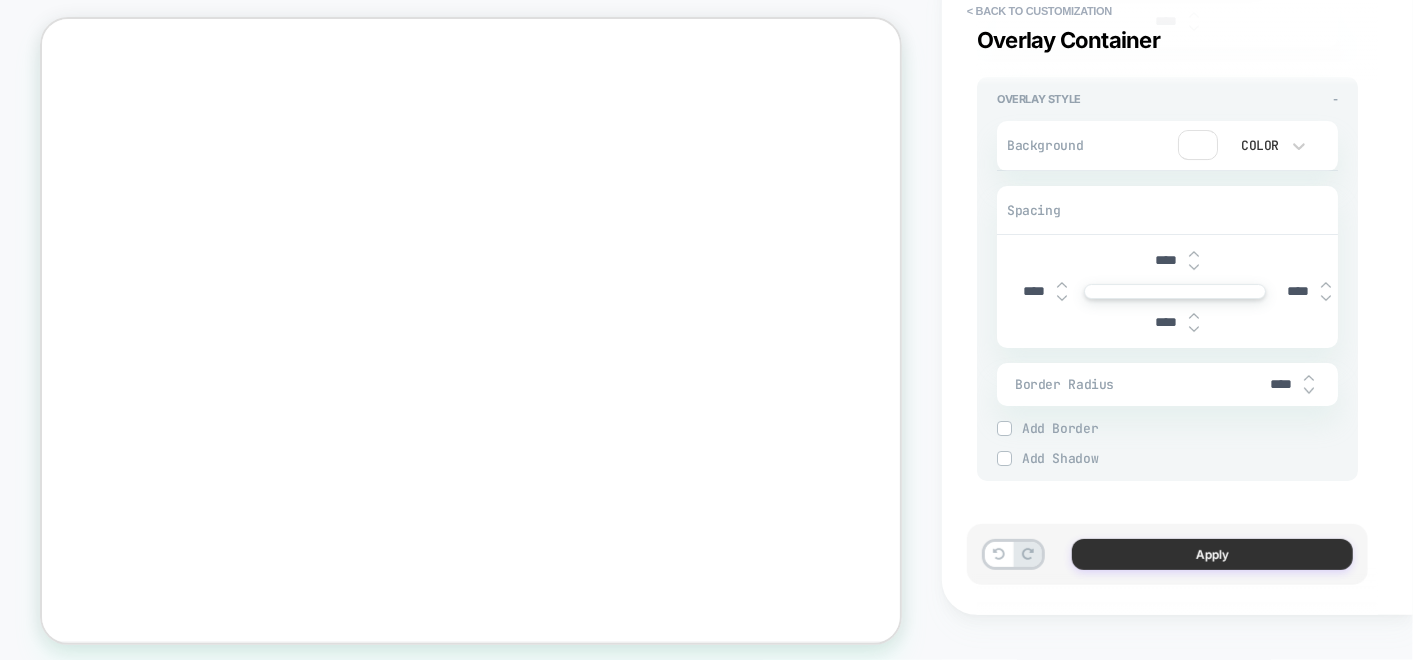 click on "Apply" at bounding box center [1212, 554] 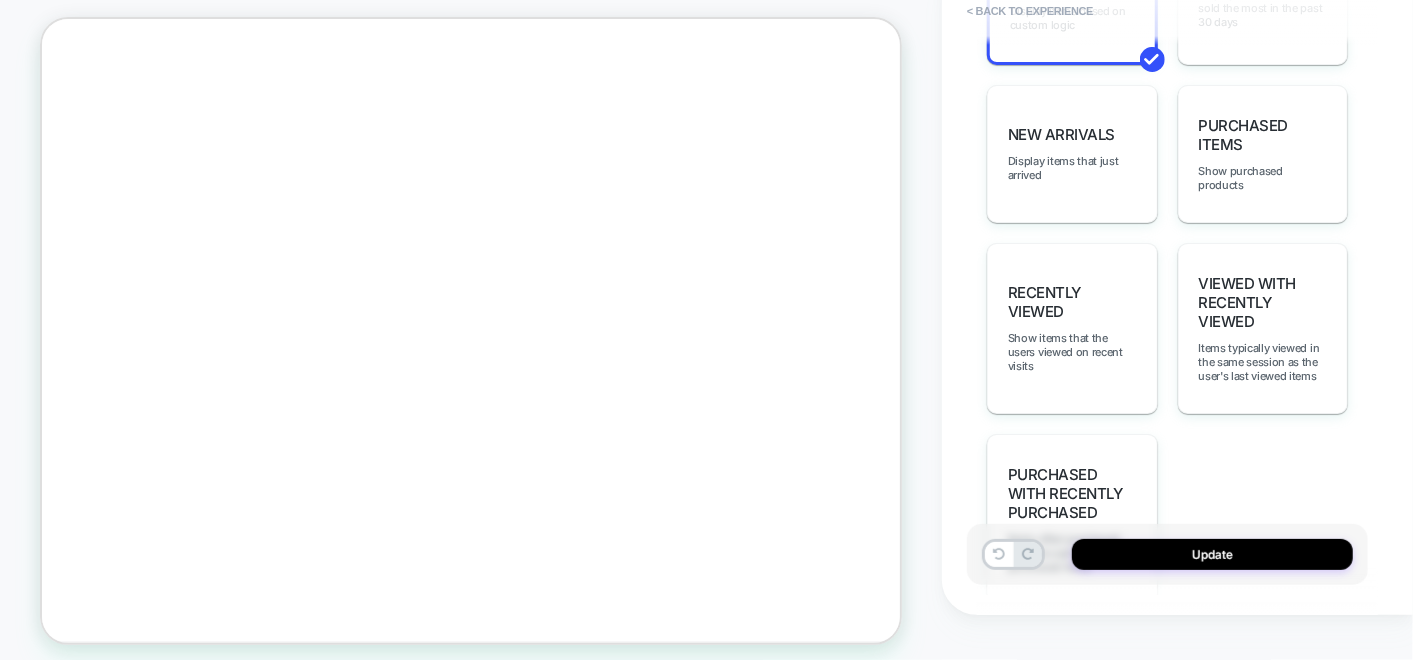 scroll, scrollTop: 1444, scrollLeft: 0, axis: vertical 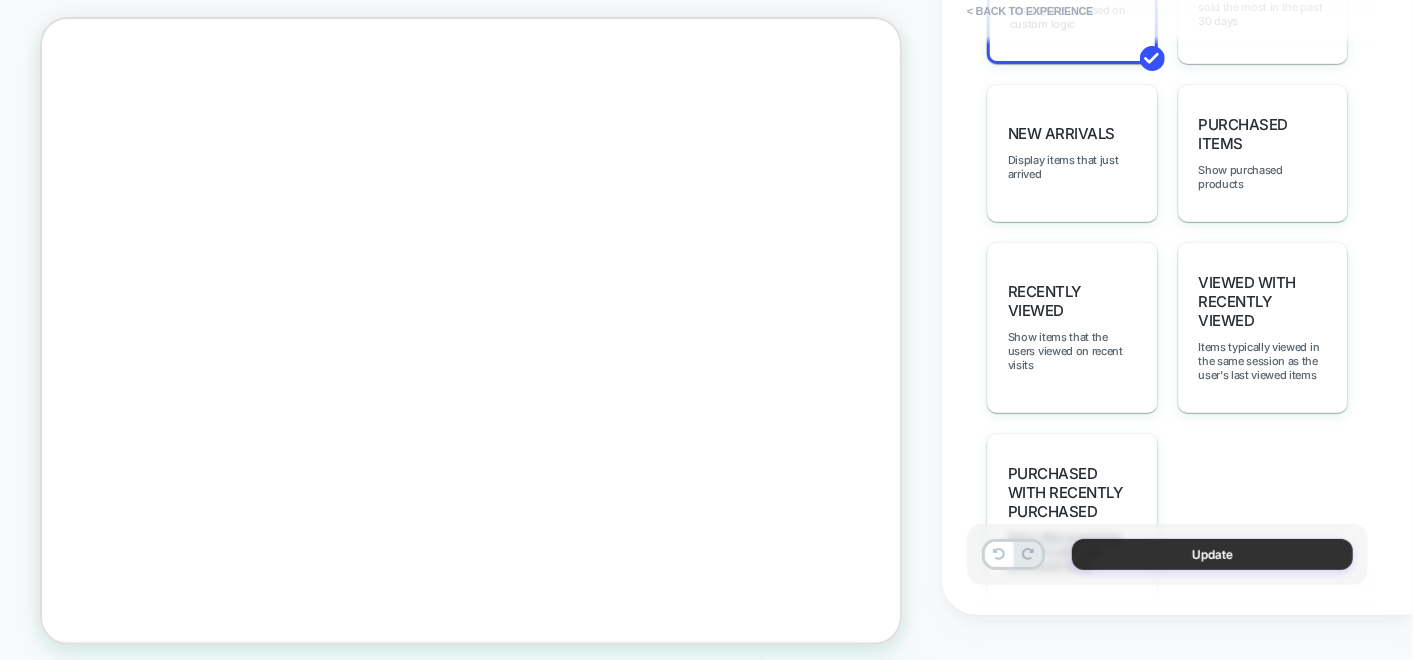 click on "Update" at bounding box center [1212, 554] 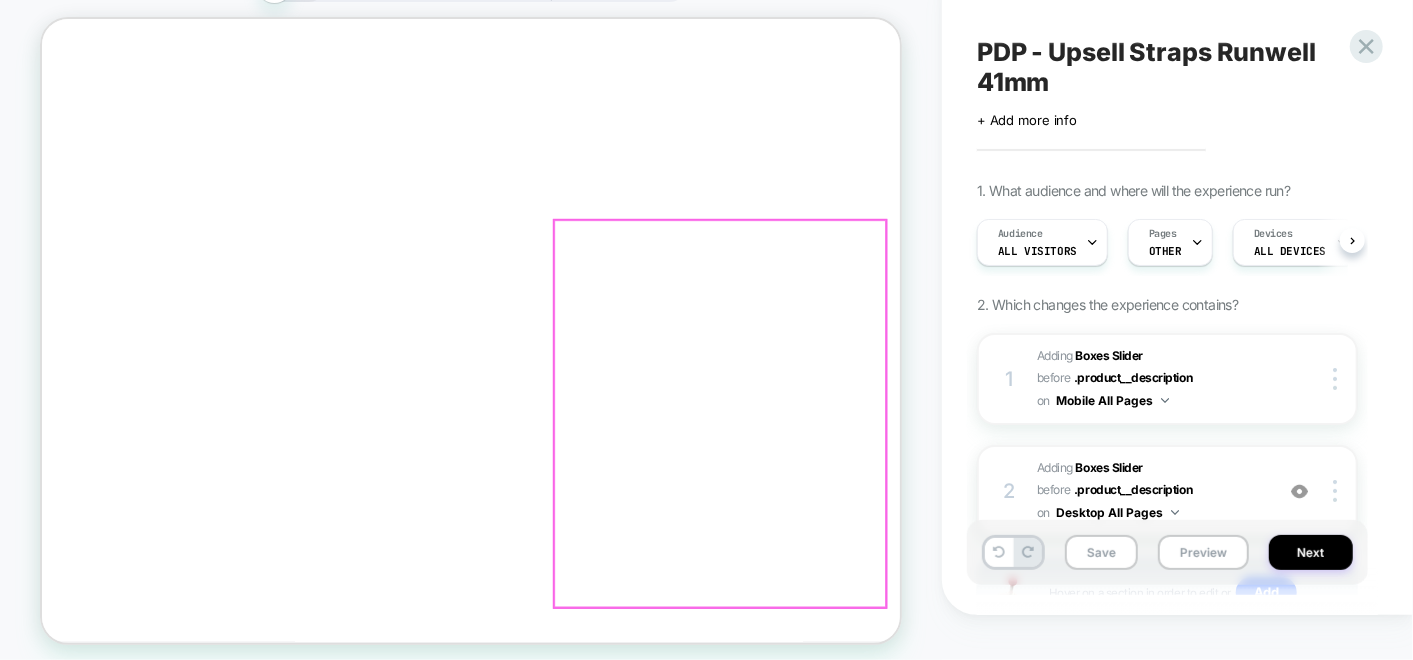 scroll, scrollTop: 0, scrollLeft: 0, axis: both 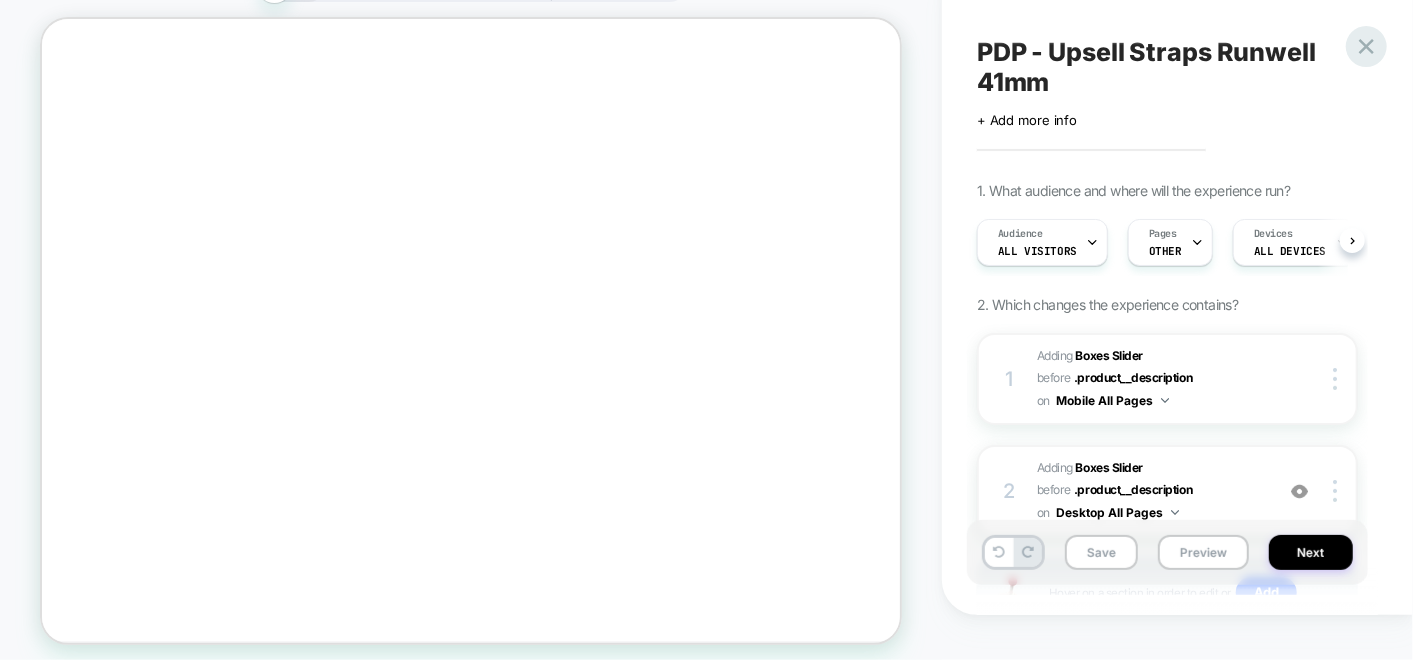 click 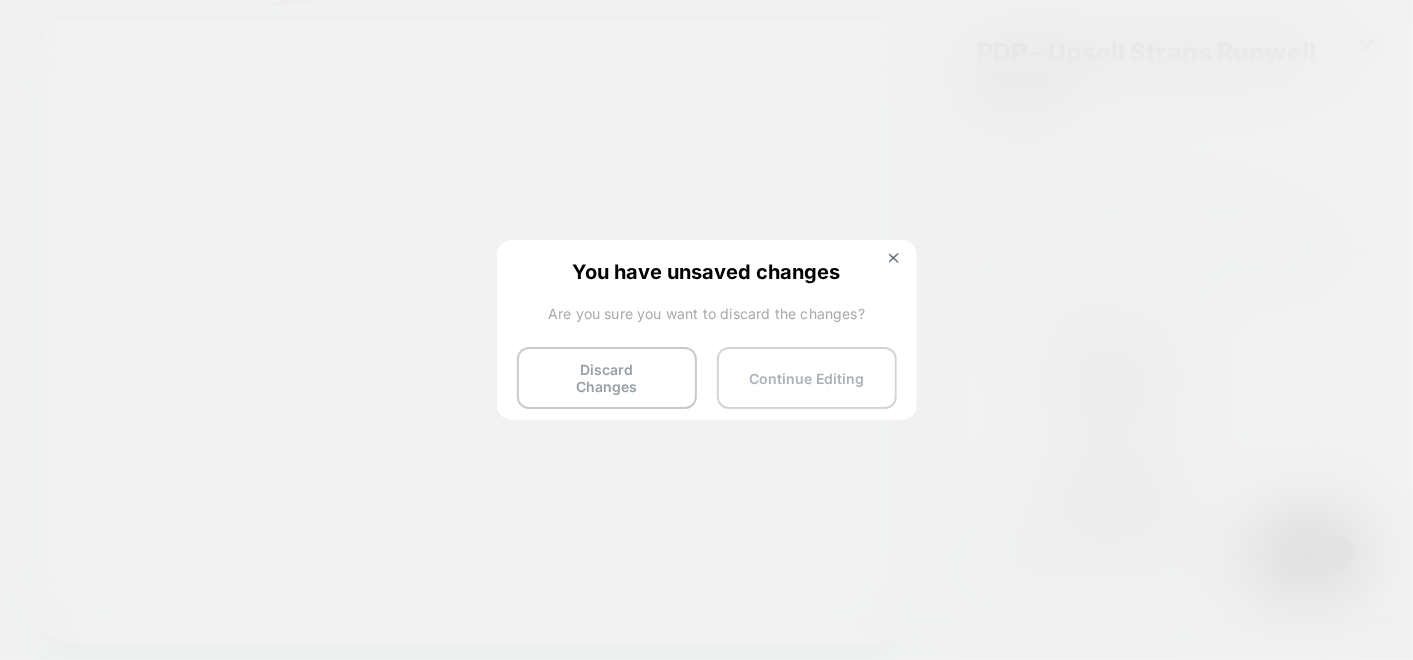click on "Continue Editing" at bounding box center (807, 378) 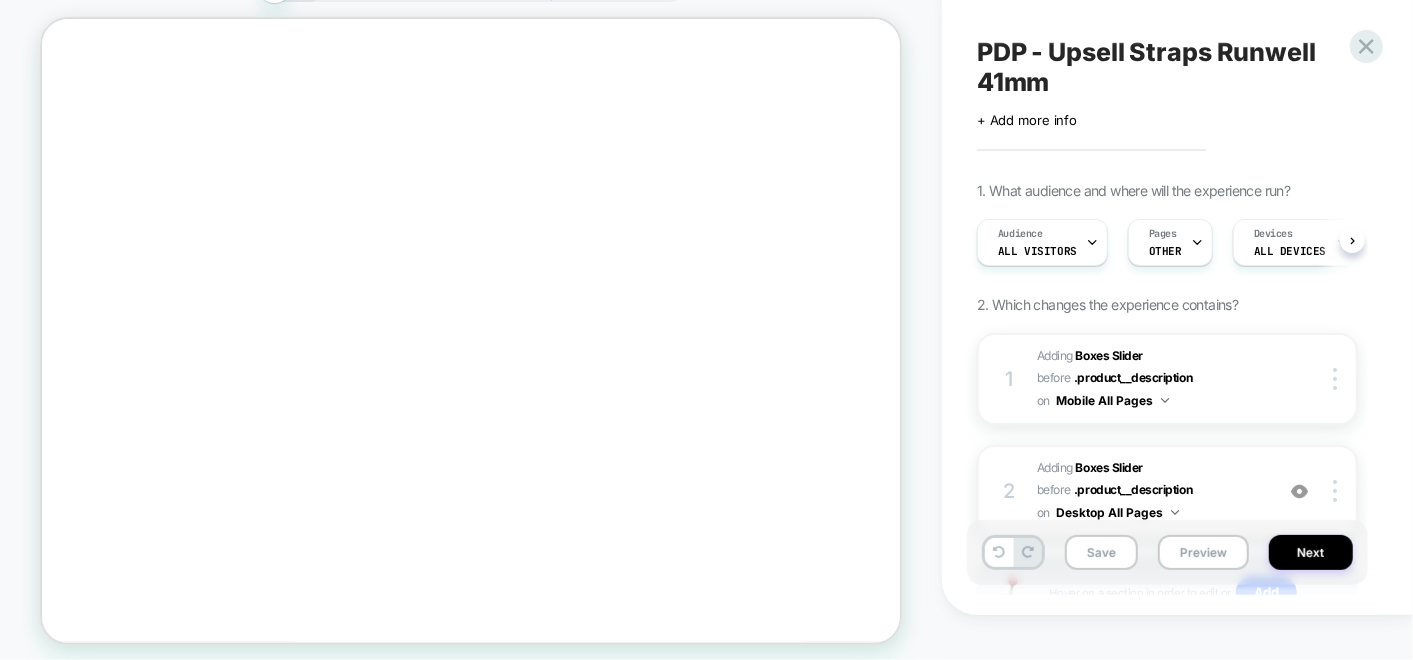 scroll, scrollTop: 0, scrollLeft: 3, axis: horizontal 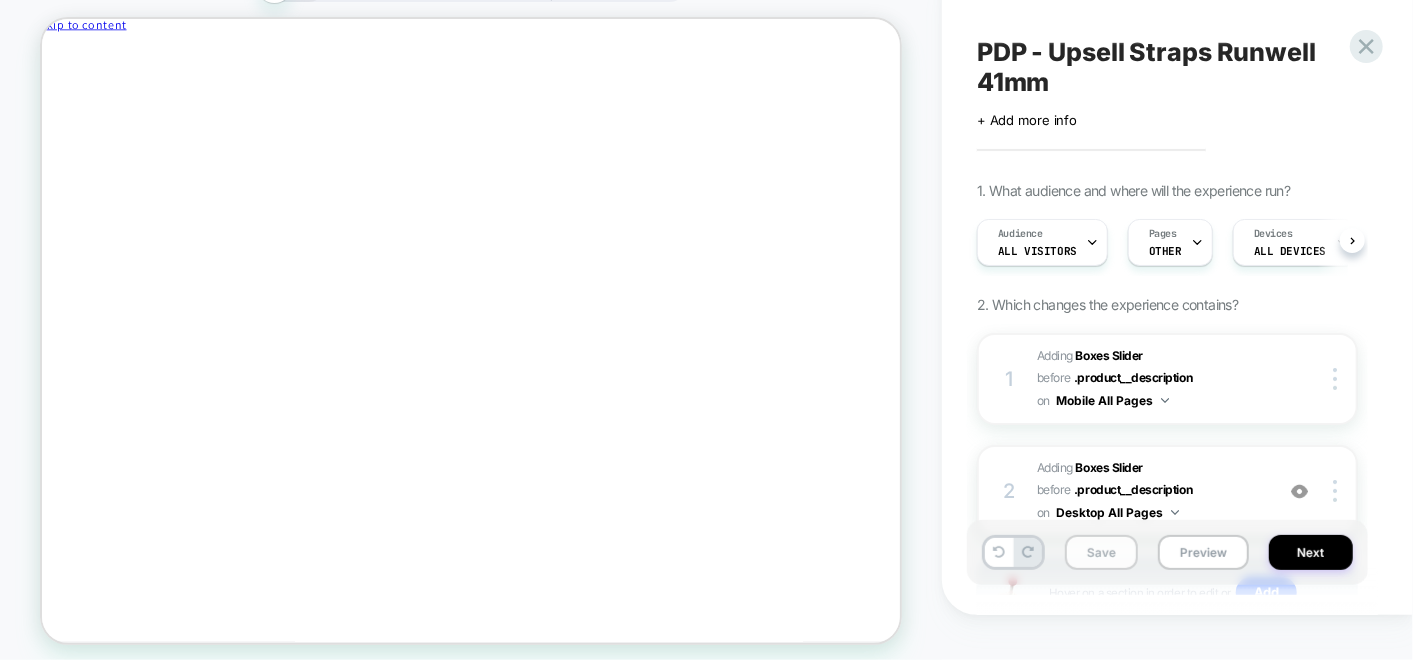 click on "Save" at bounding box center [1101, 552] 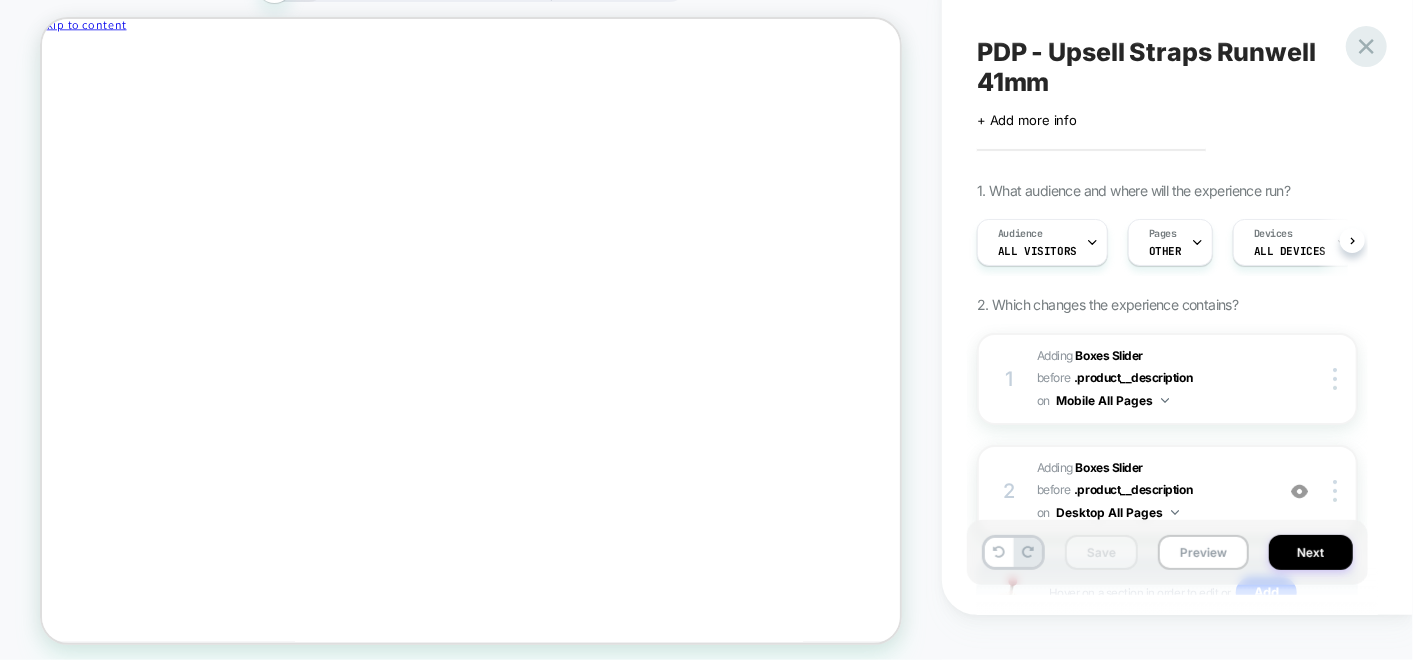 click 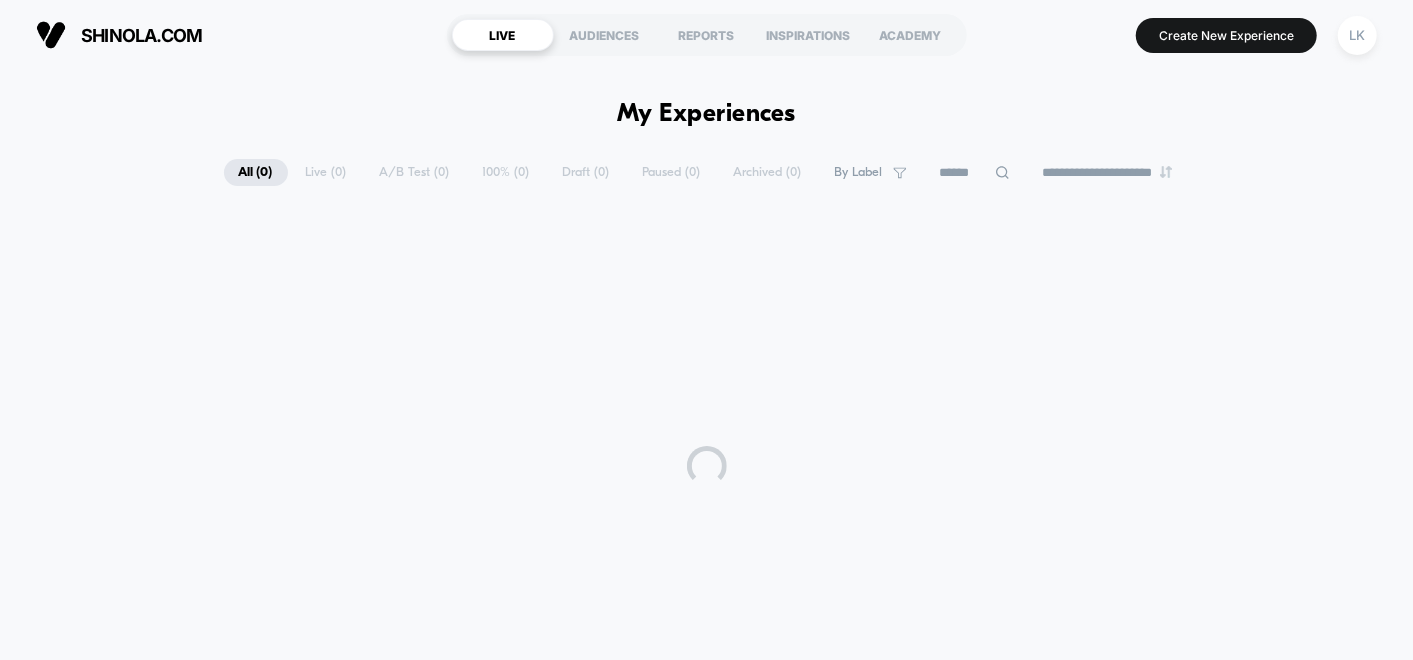 scroll, scrollTop: 0, scrollLeft: 0, axis: both 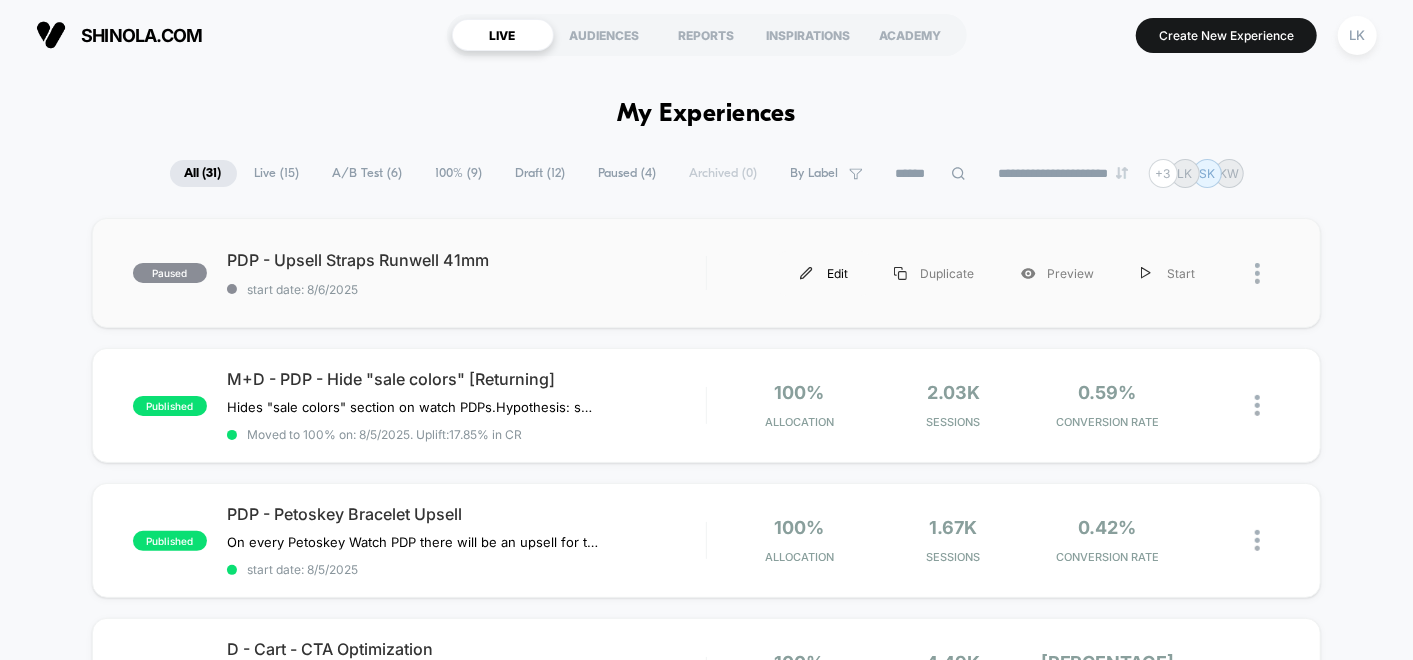 click on "Edit" at bounding box center [824, 273] 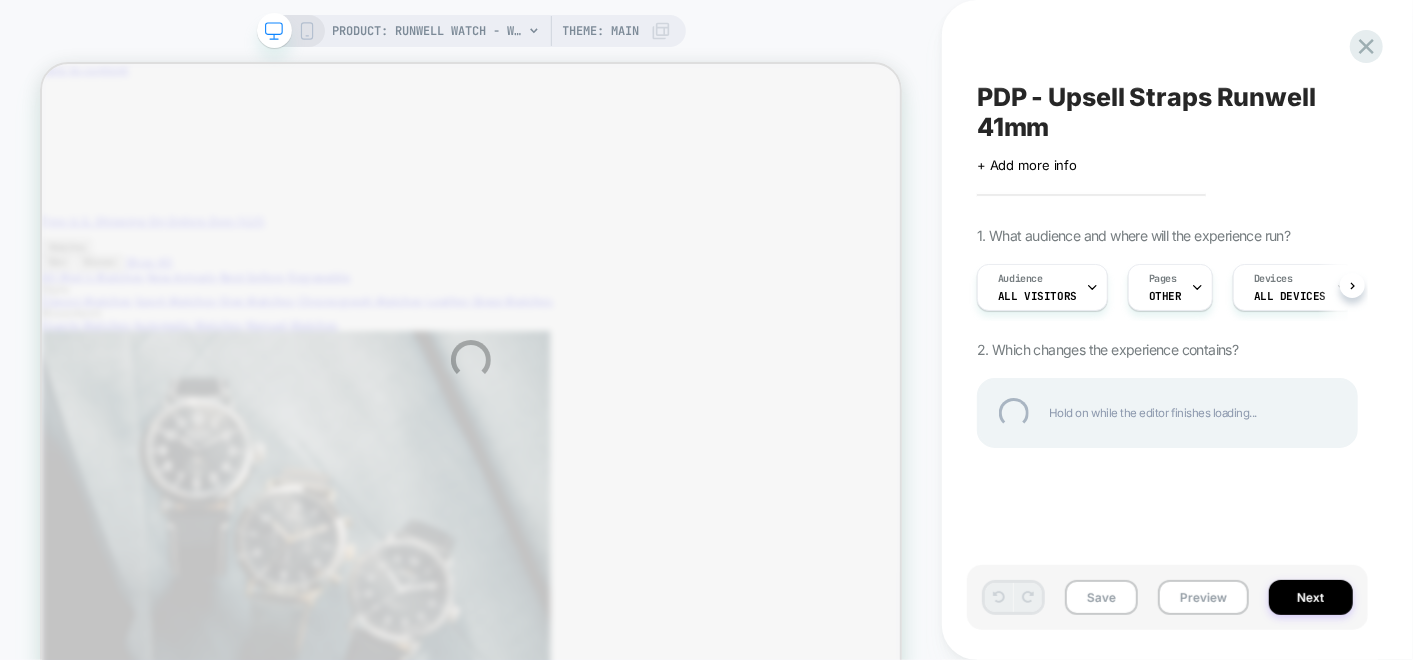scroll, scrollTop: 0, scrollLeft: 0, axis: both 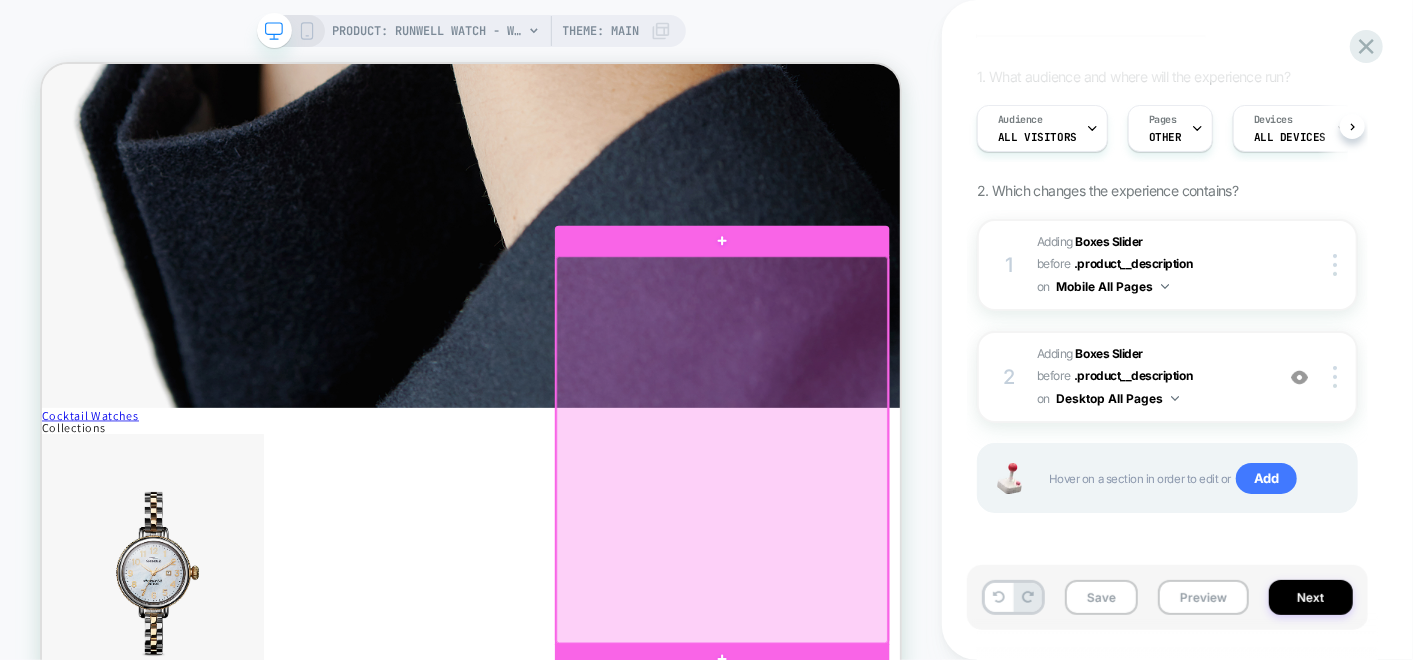 click at bounding box center [948, 578] 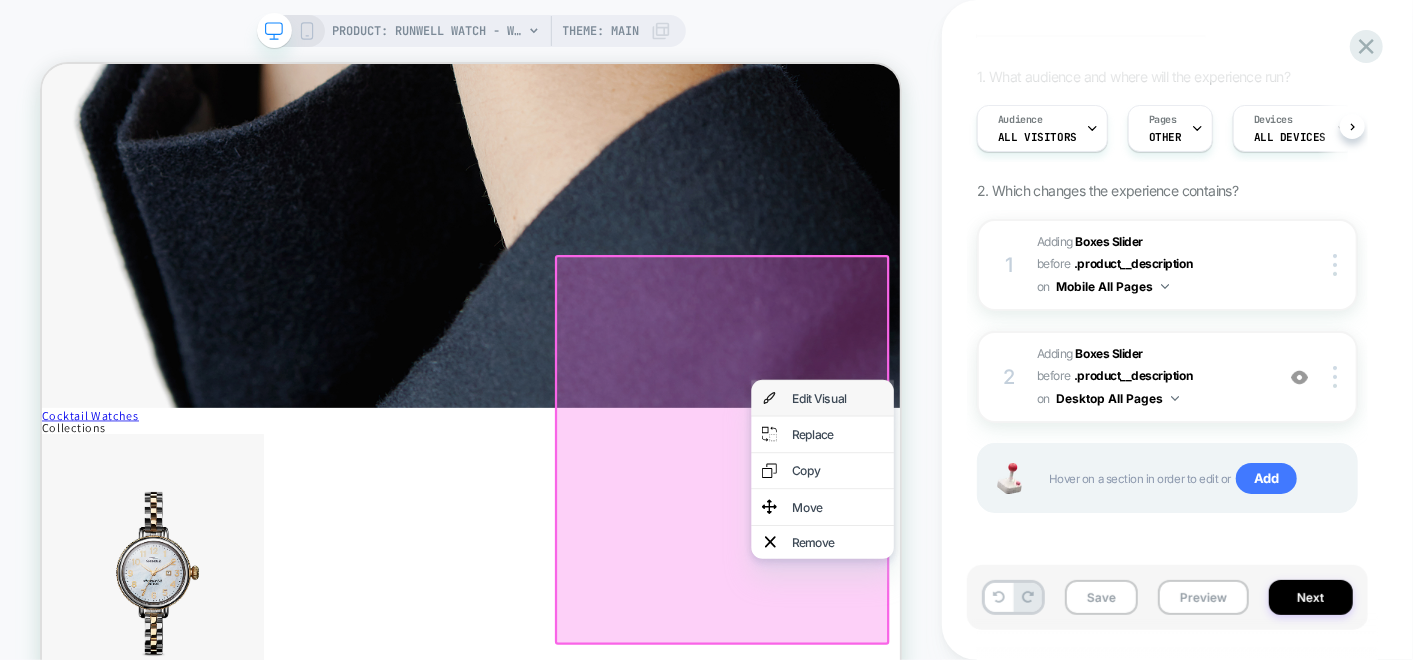 drag, startPoint x: 1043, startPoint y: 498, endPoint x: 980, endPoint y: 339, distance: 171.0263 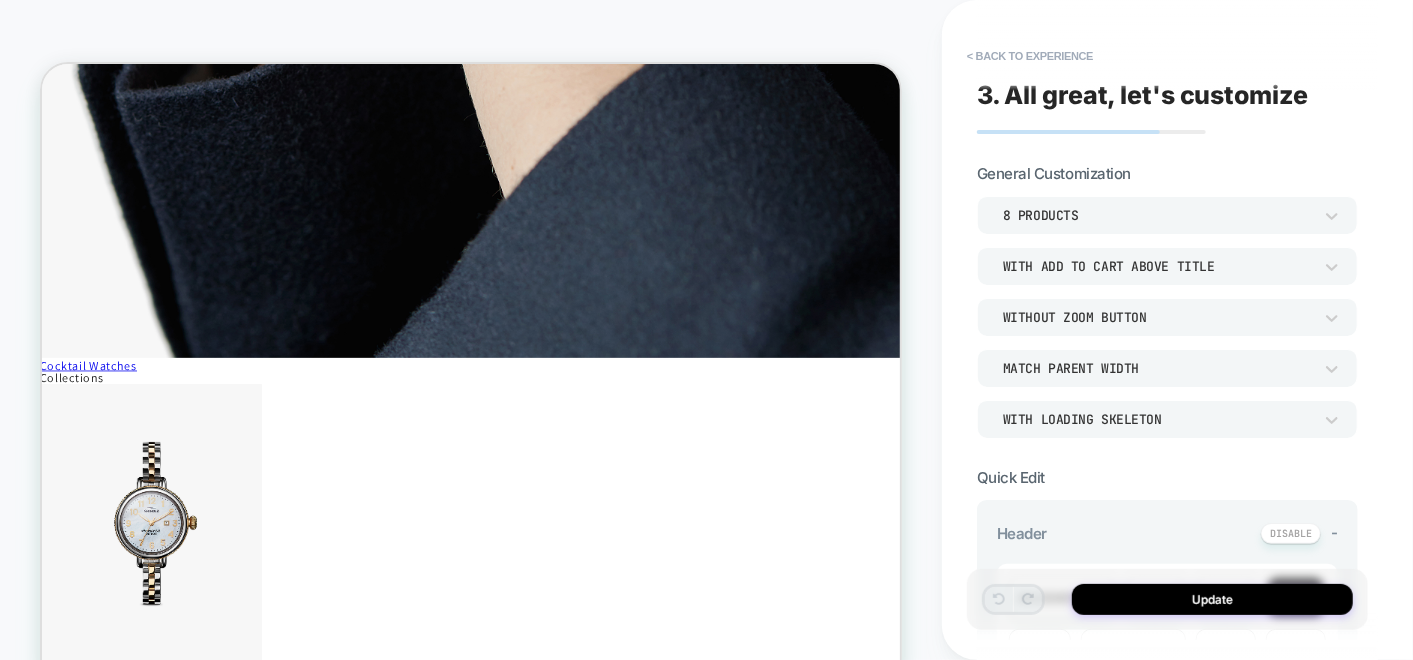 scroll, scrollTop: 44, scrollLeft: 0, axis: vertical 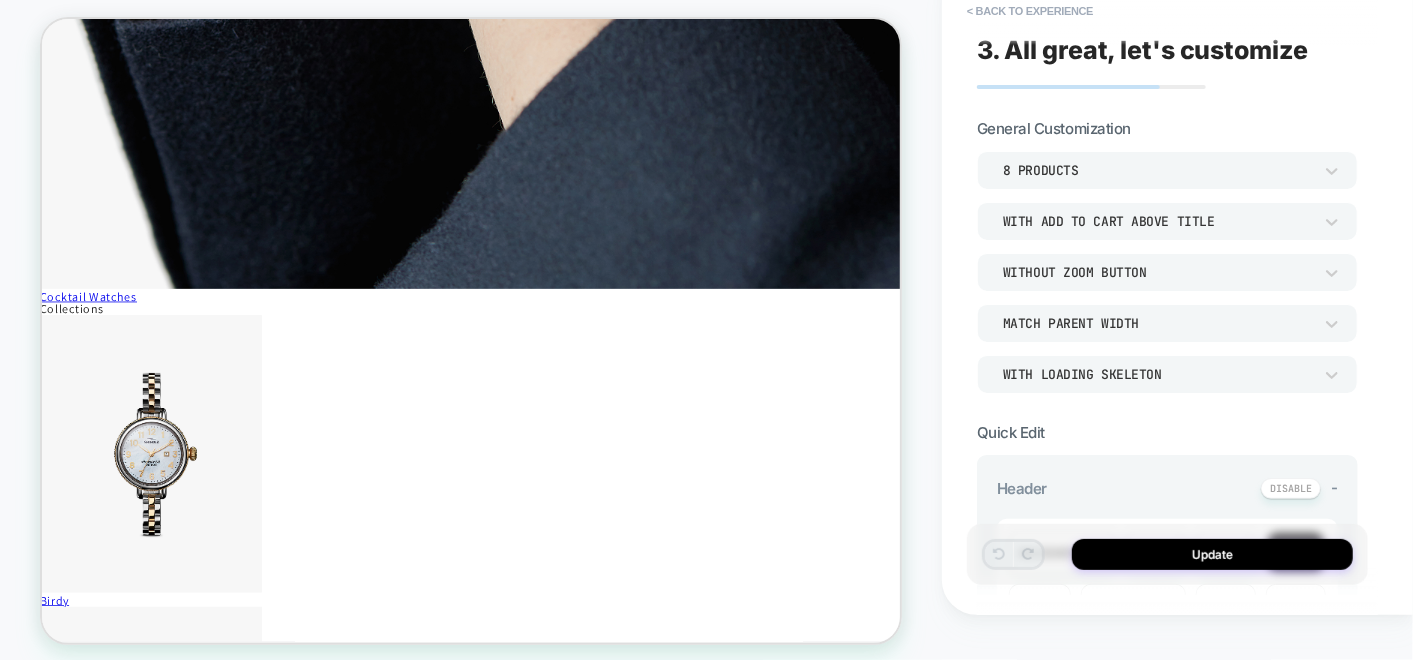 click on "8 Products" at bounding box center [1157, 170] 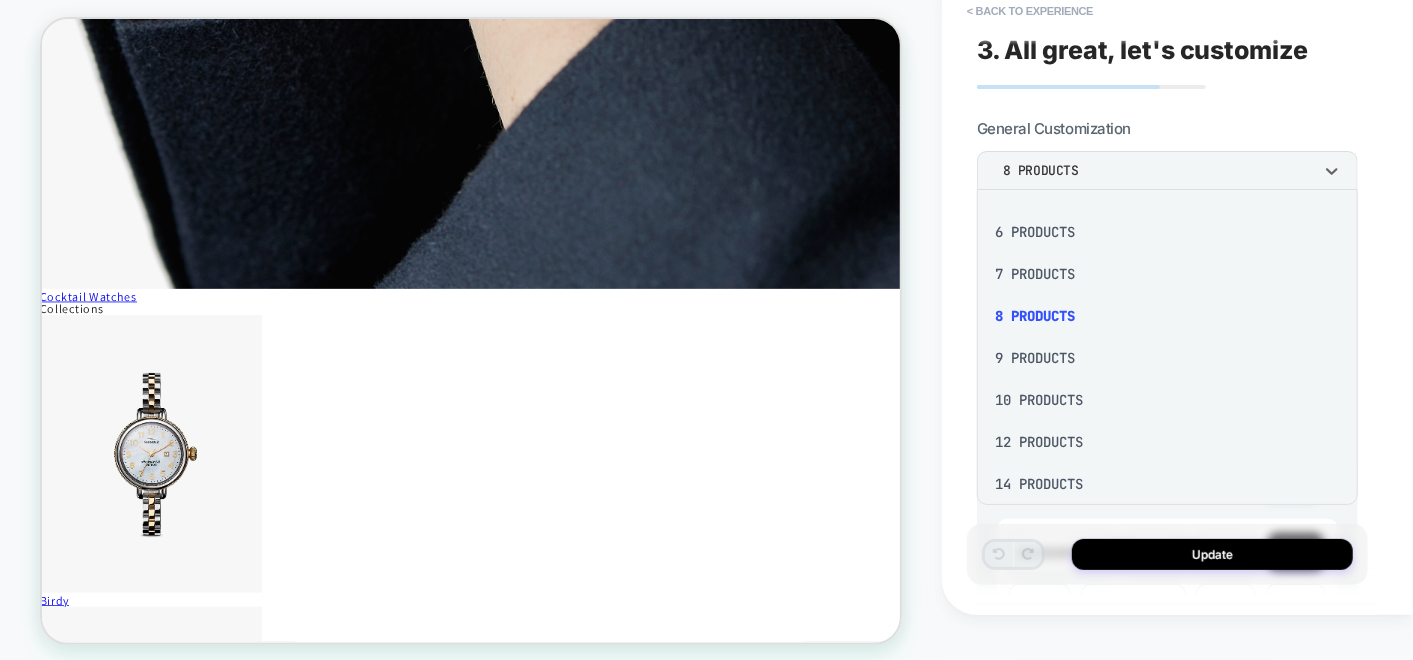 scroll, scrollTop: 260, scrollLeft: 0, axis: vertical 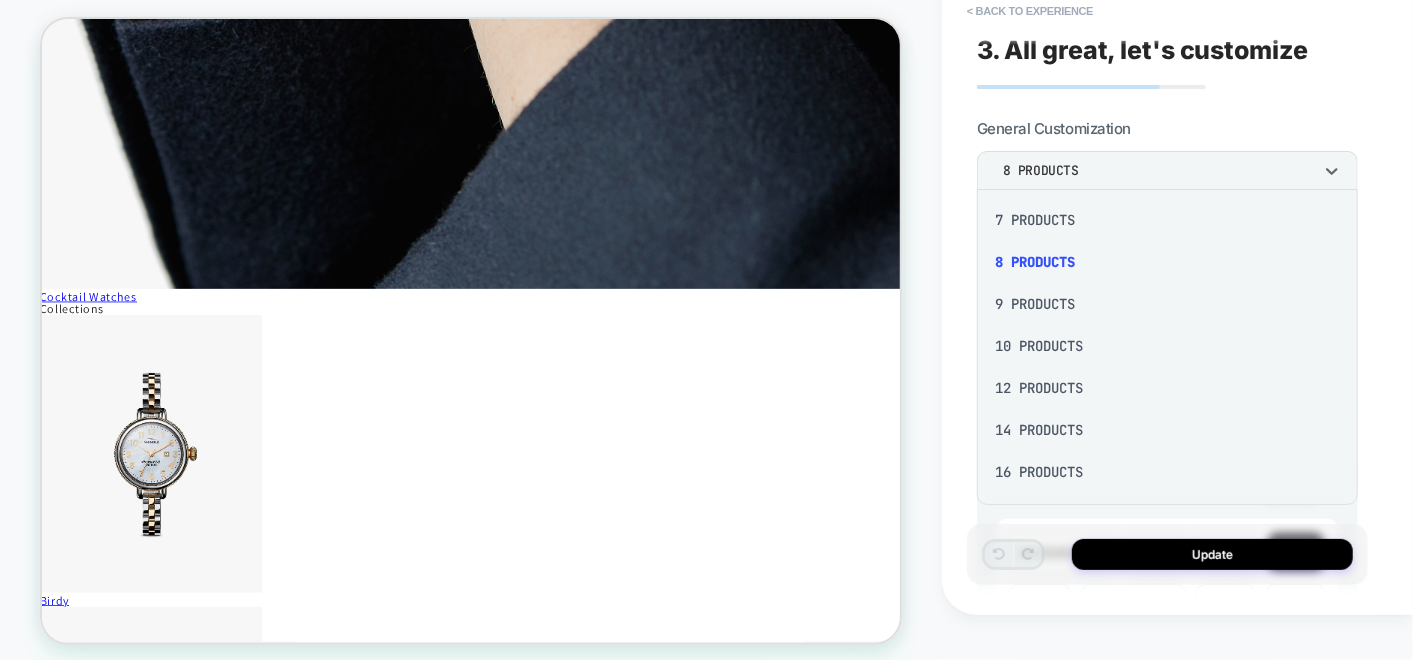 click at bounding box center (706, 330) 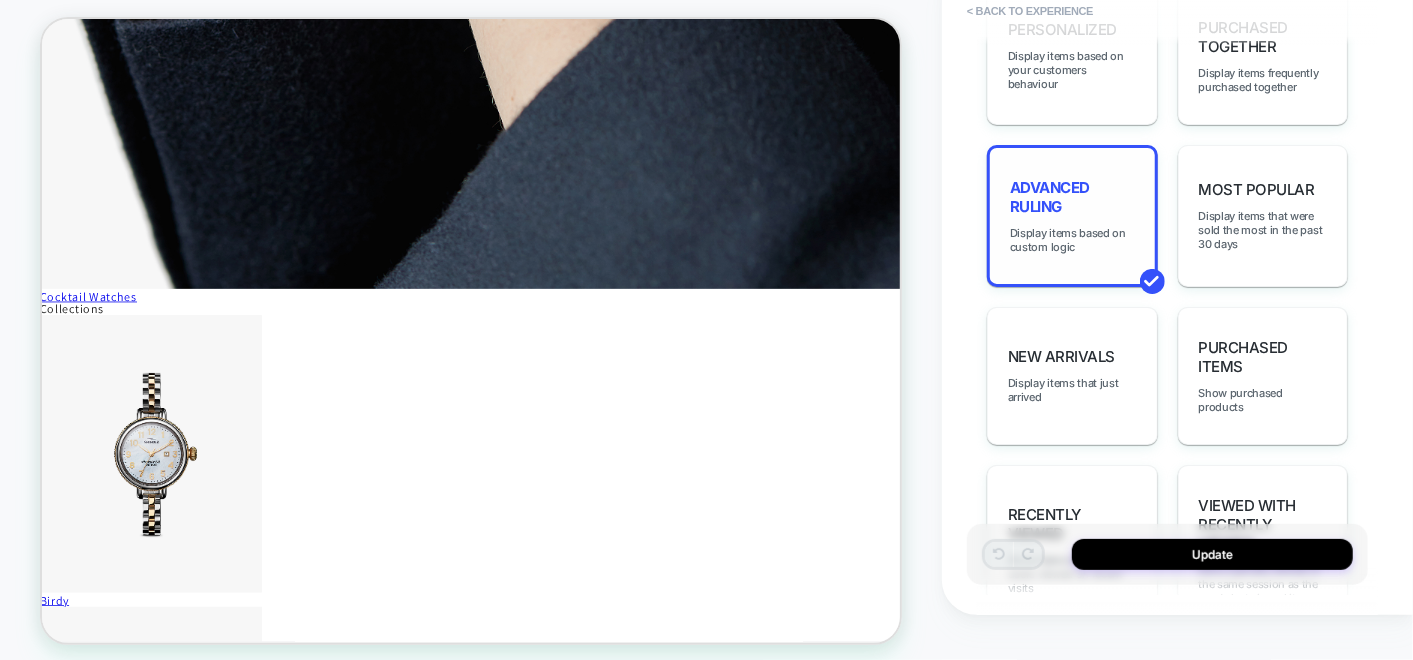 scroll, scrollTop: 1222, scrollLeft: 0, axis: vertical 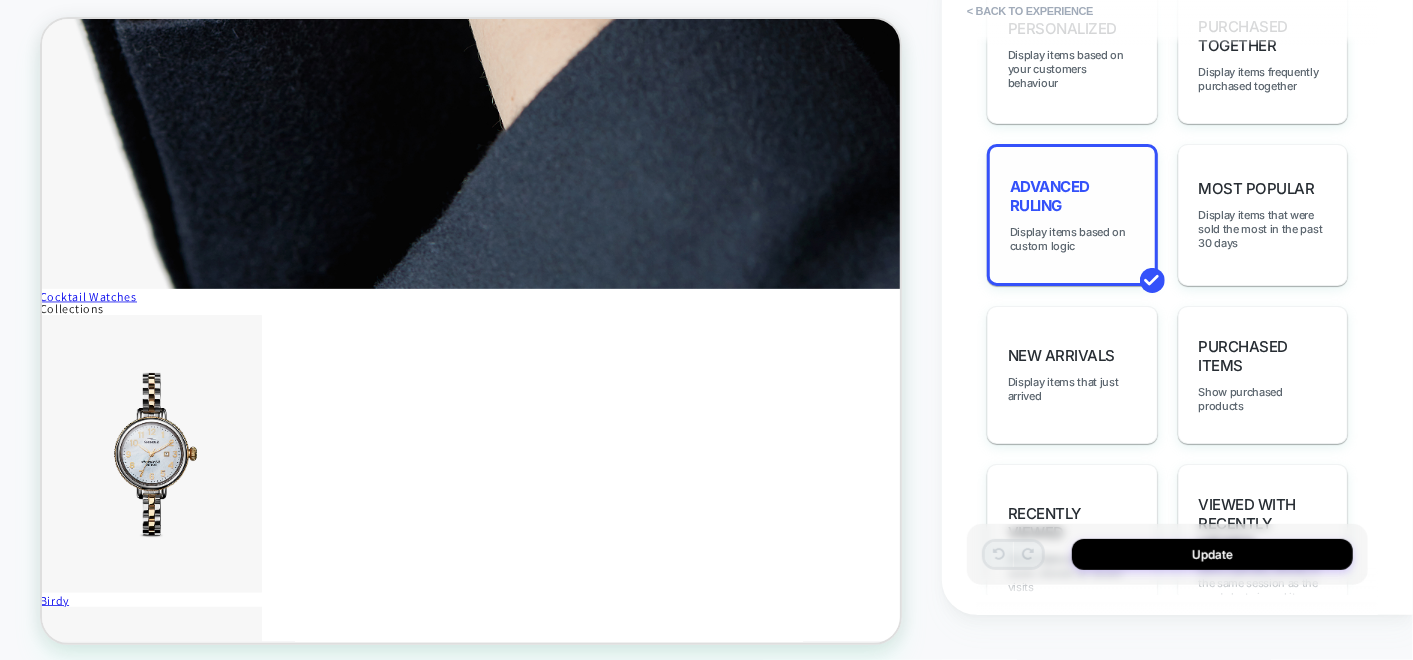 click on "Advanced Ruling Display items based on custom logic" at bounding box center [1072, 215] 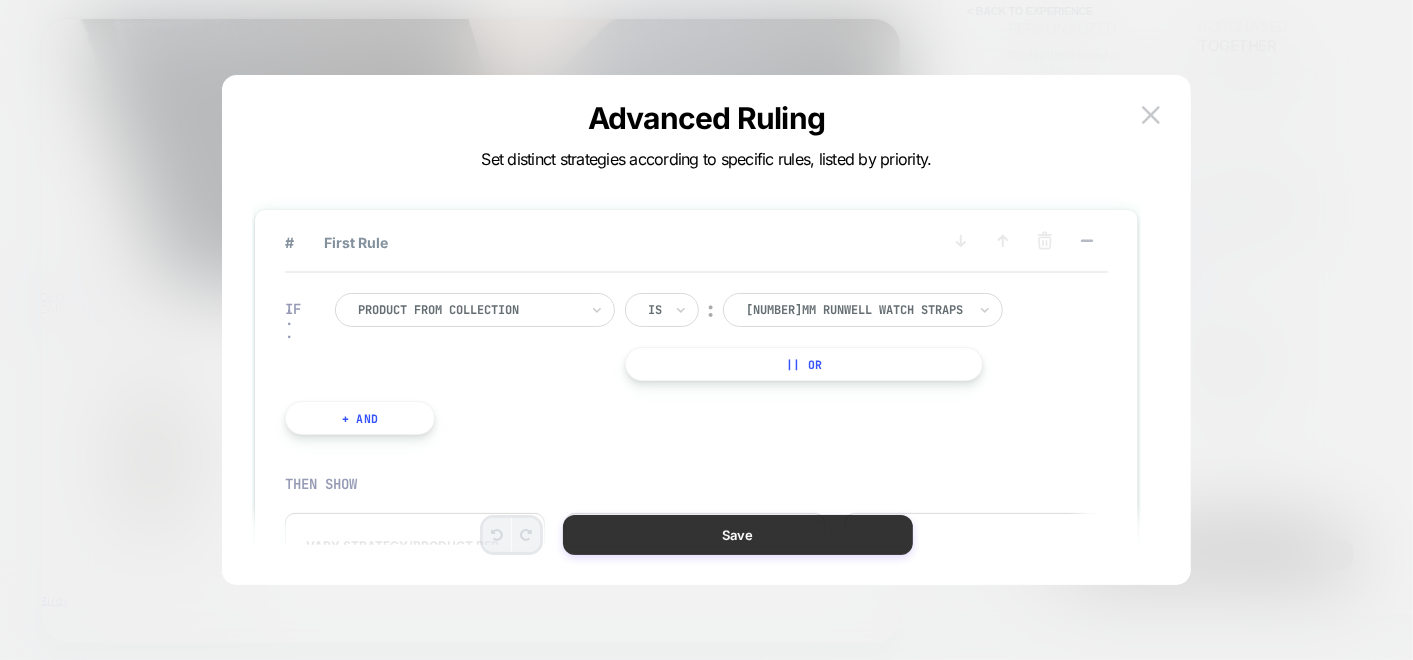 click on "Save" at bounding box center [738, 535] 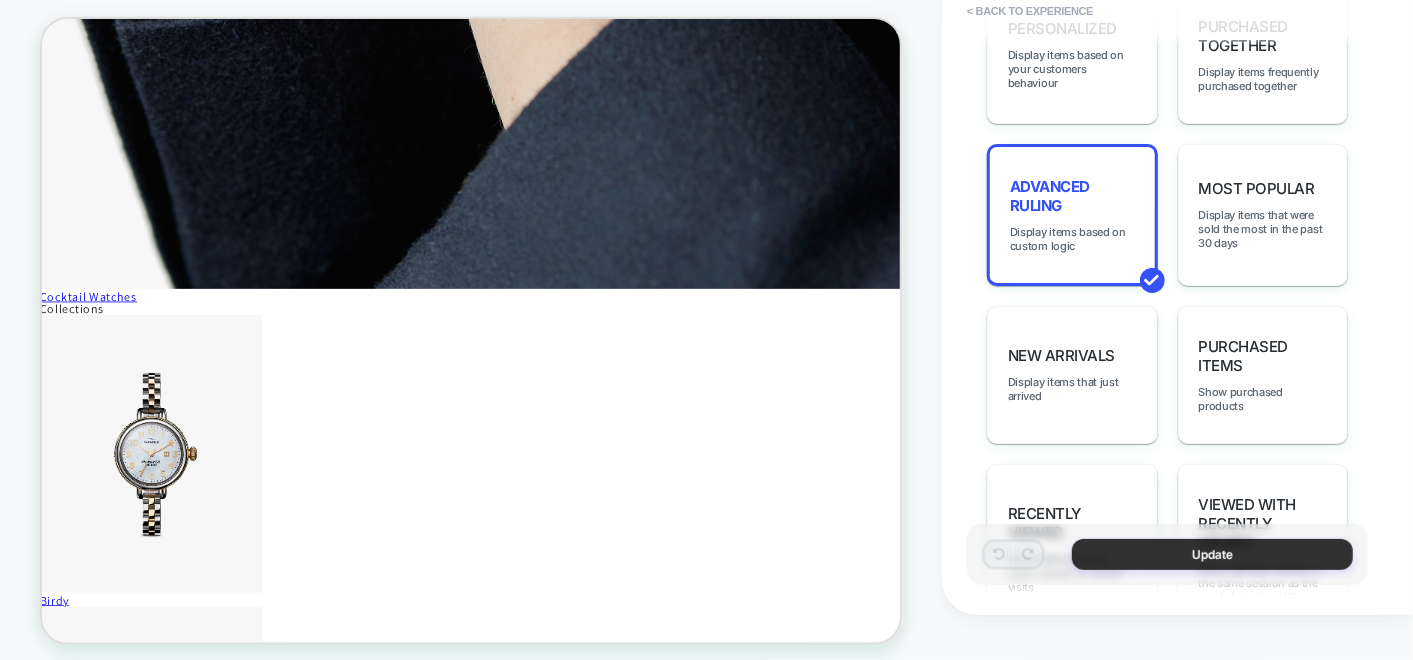 click on "Update" at bounding box center [1212, 554] 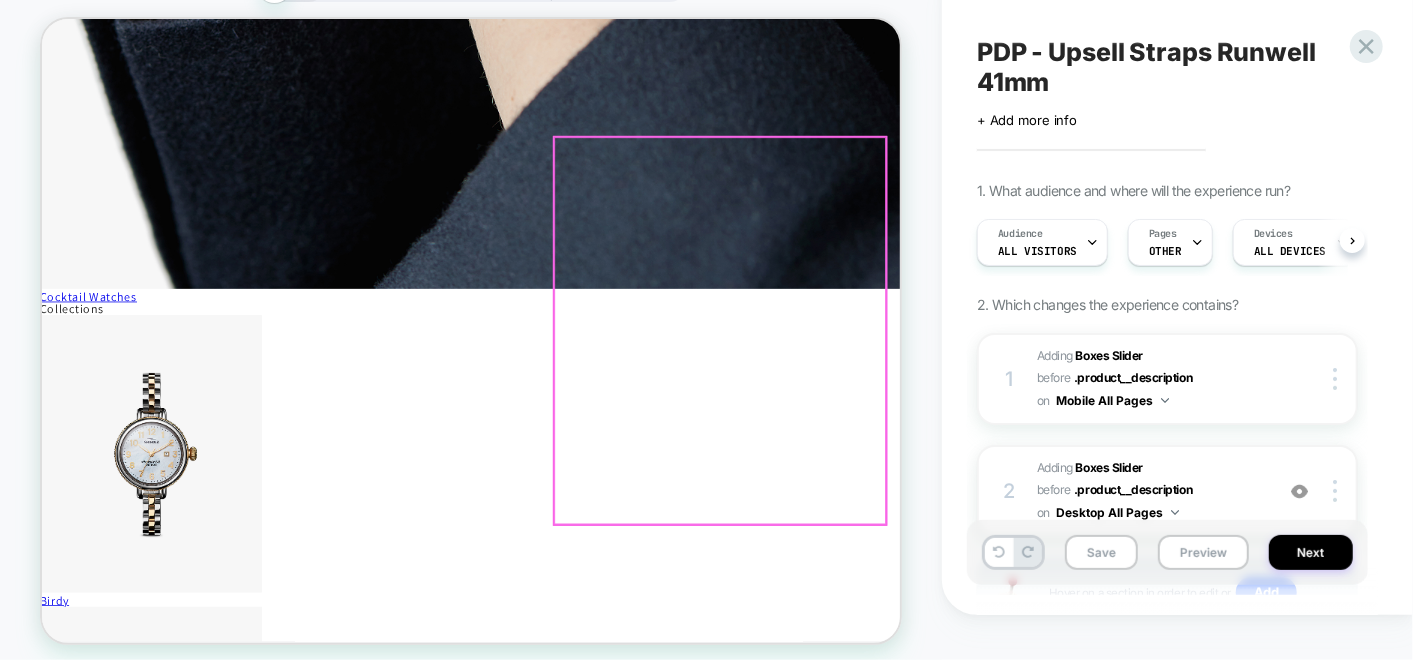 scroll, scrollTop: 0, scrollLeft: 0, axis: both 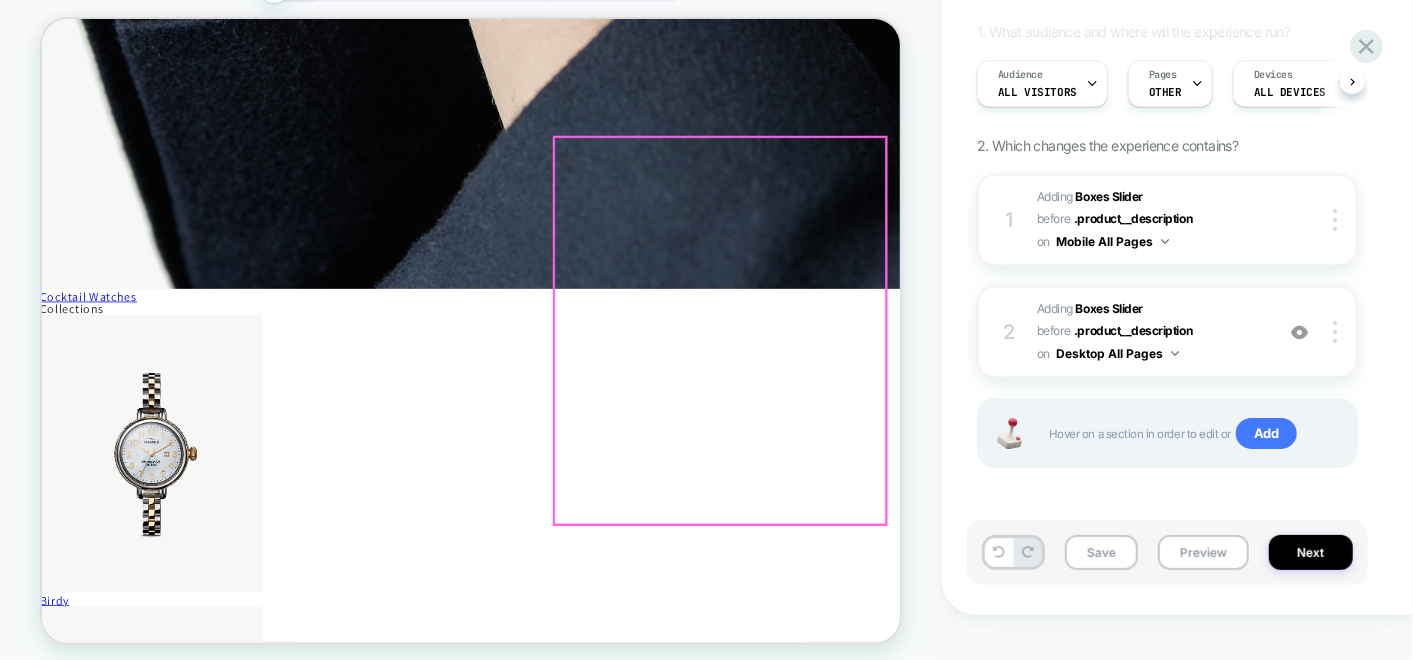 click at bounding box center (204, 84064) 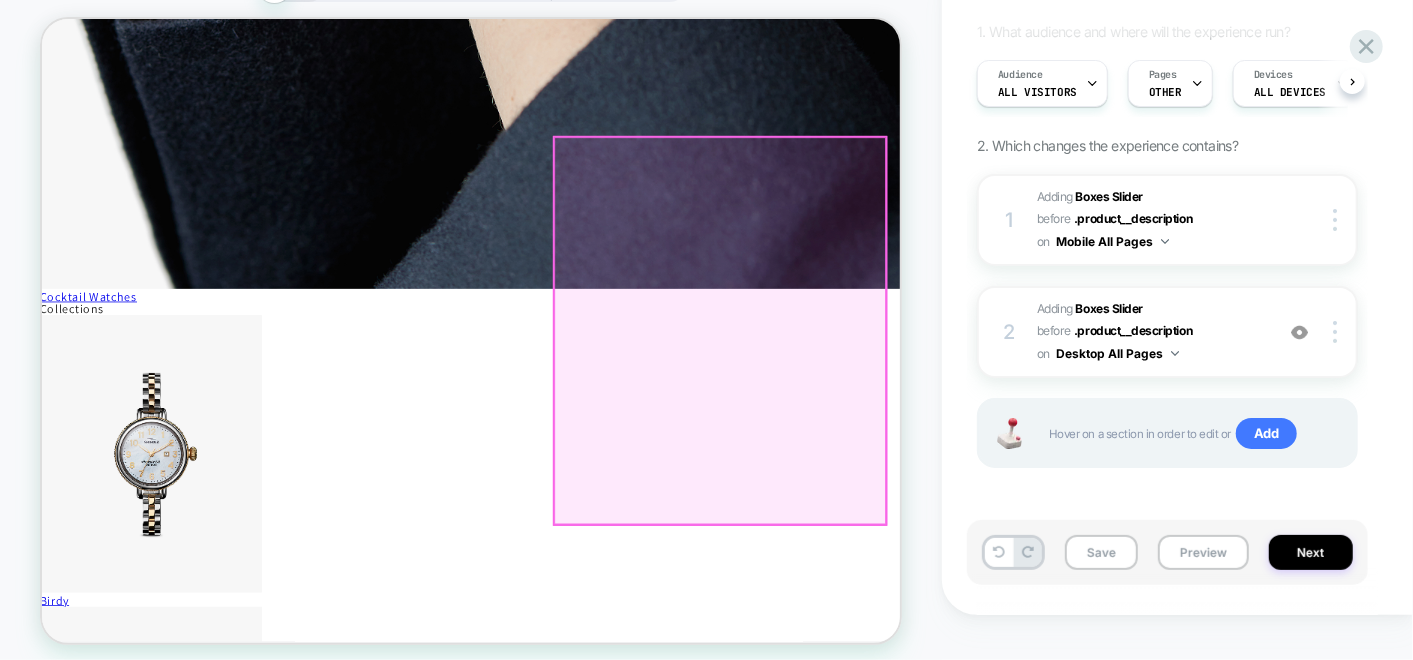 click at bounding box center [204, 84064] 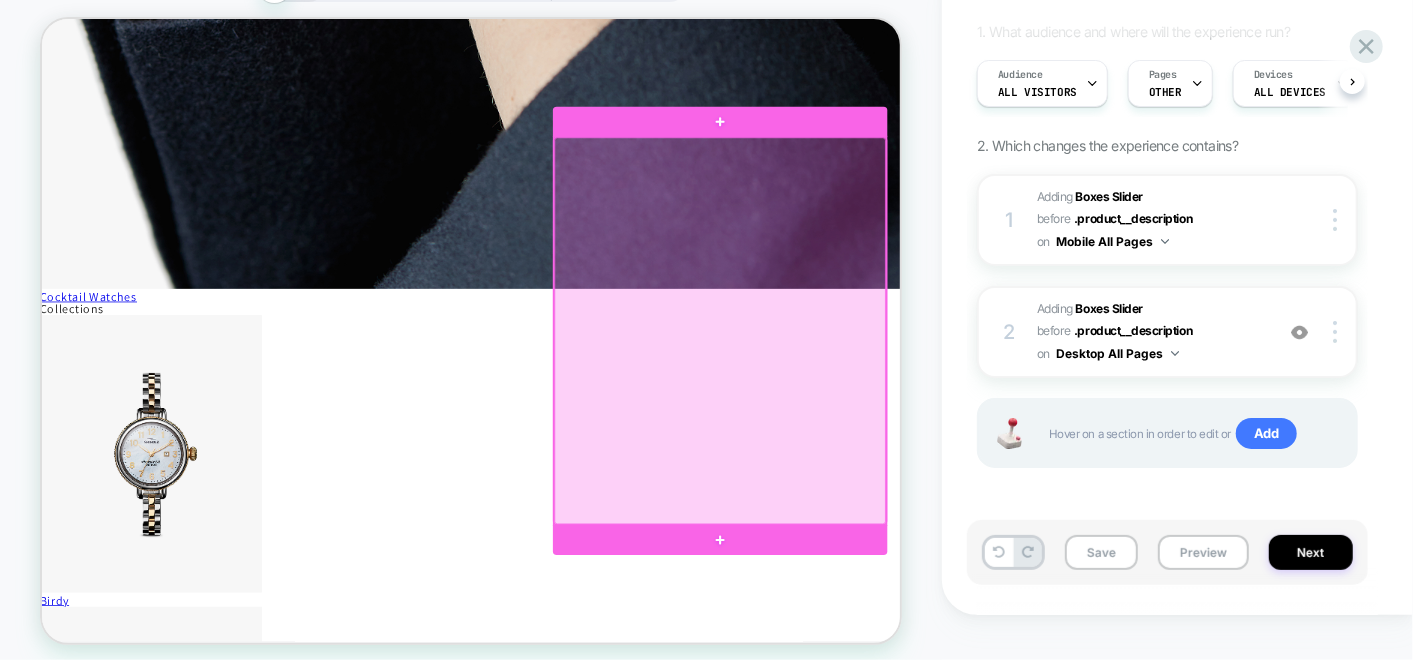 click at bounding box center [945, 435] 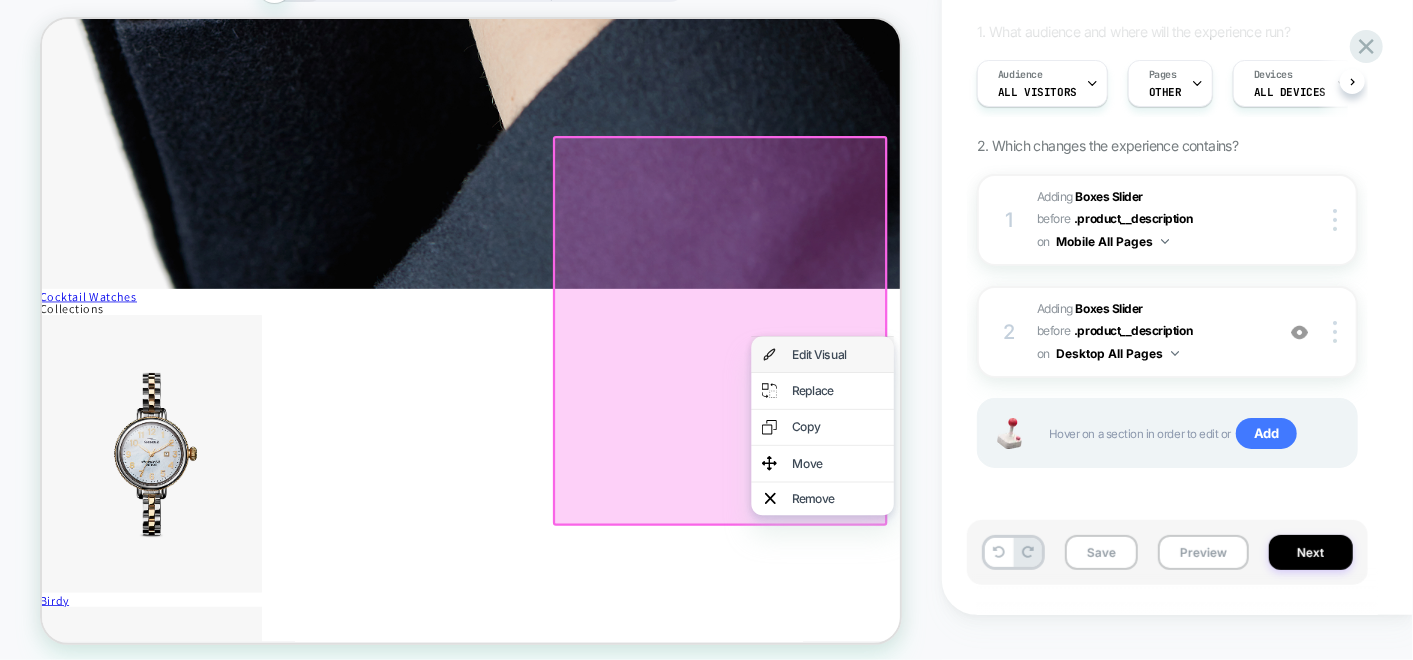 click on "Edit Visual" at bounding box center (1102, 467) 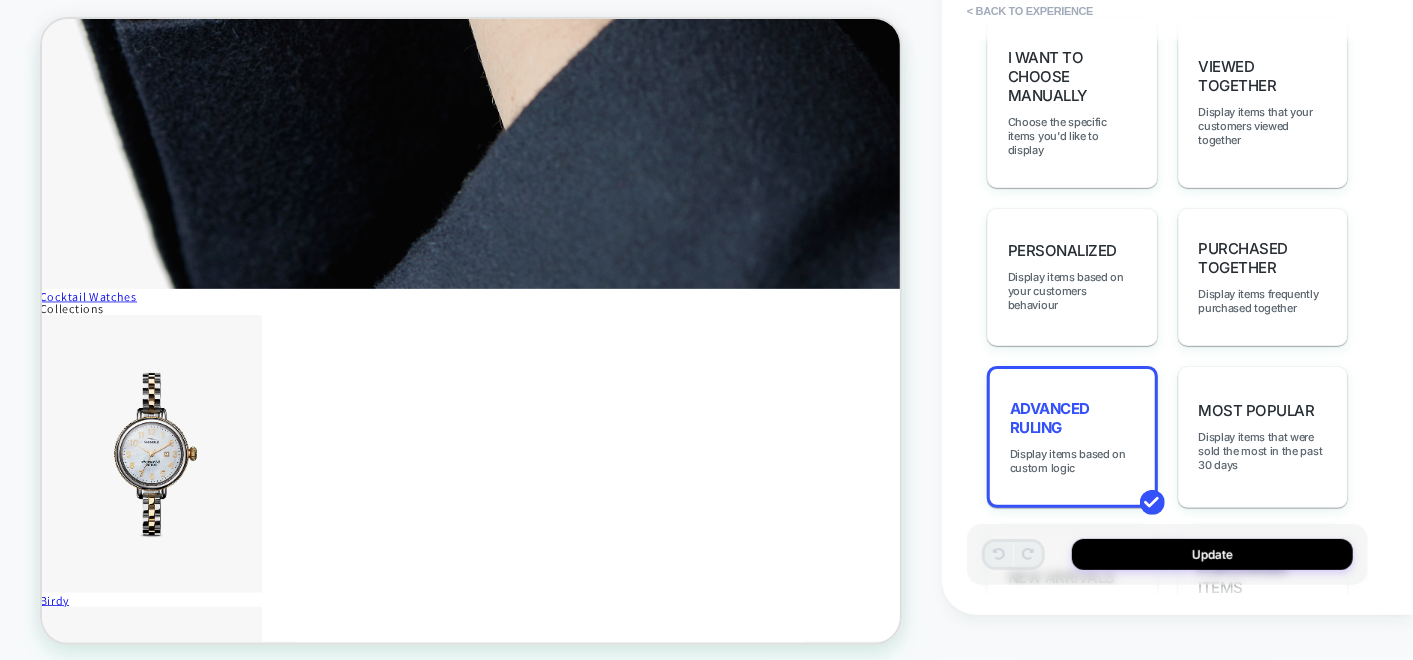 scroll, scrollTop: 1111, scrollLeft: 0, axis: vertical 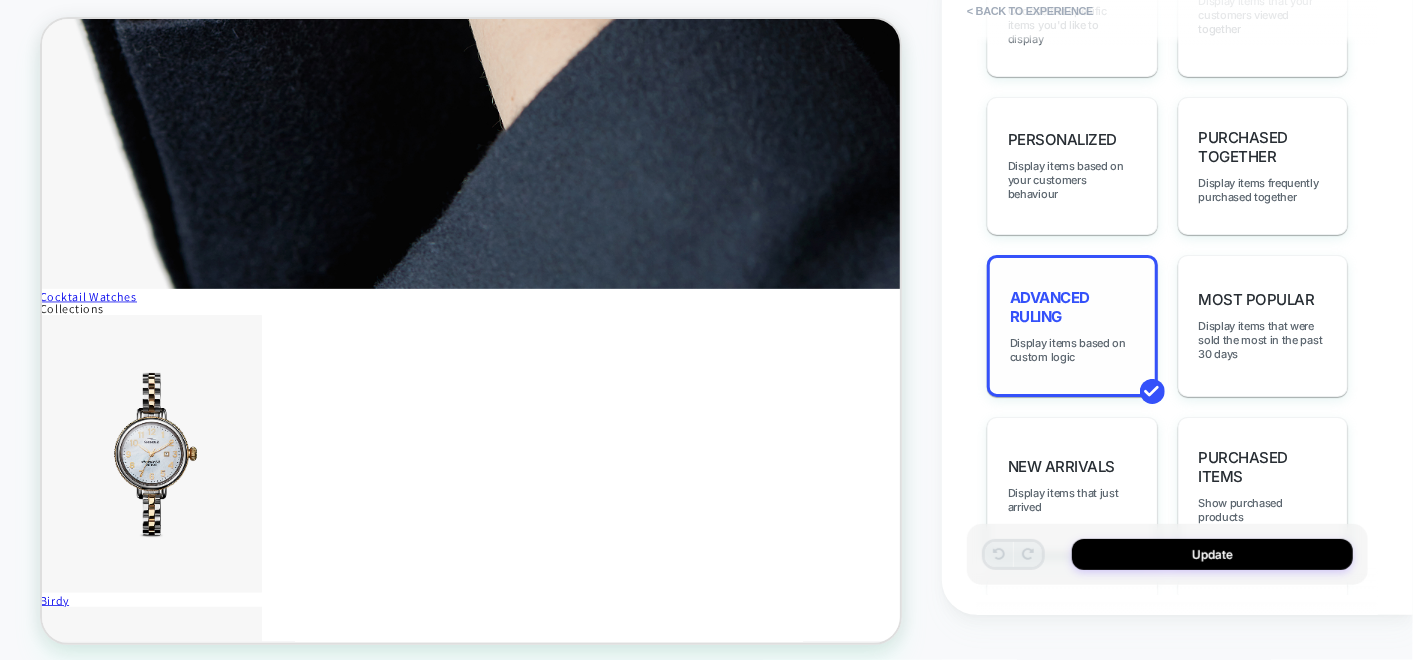 click on "Advanced Ruling" at bounding box center [1072, 307] 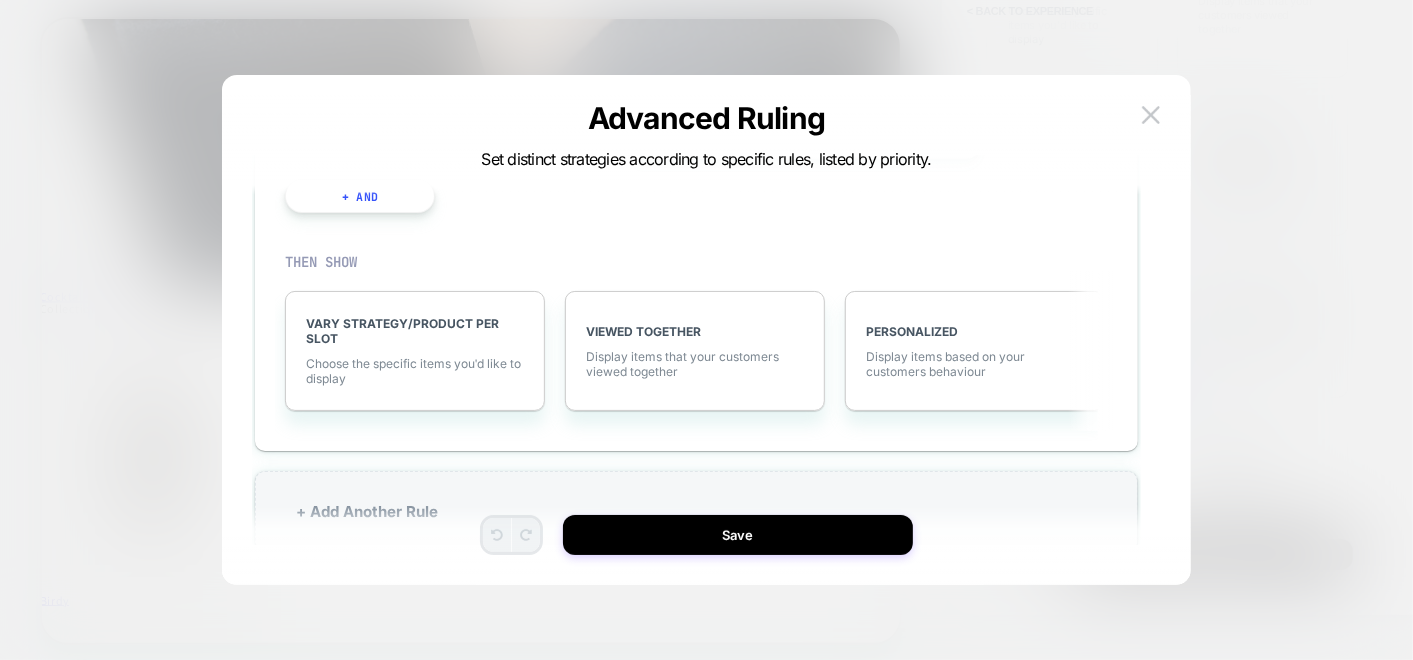 scroll, scrollTop: 248, scrollLeft: 0, axis: vertical 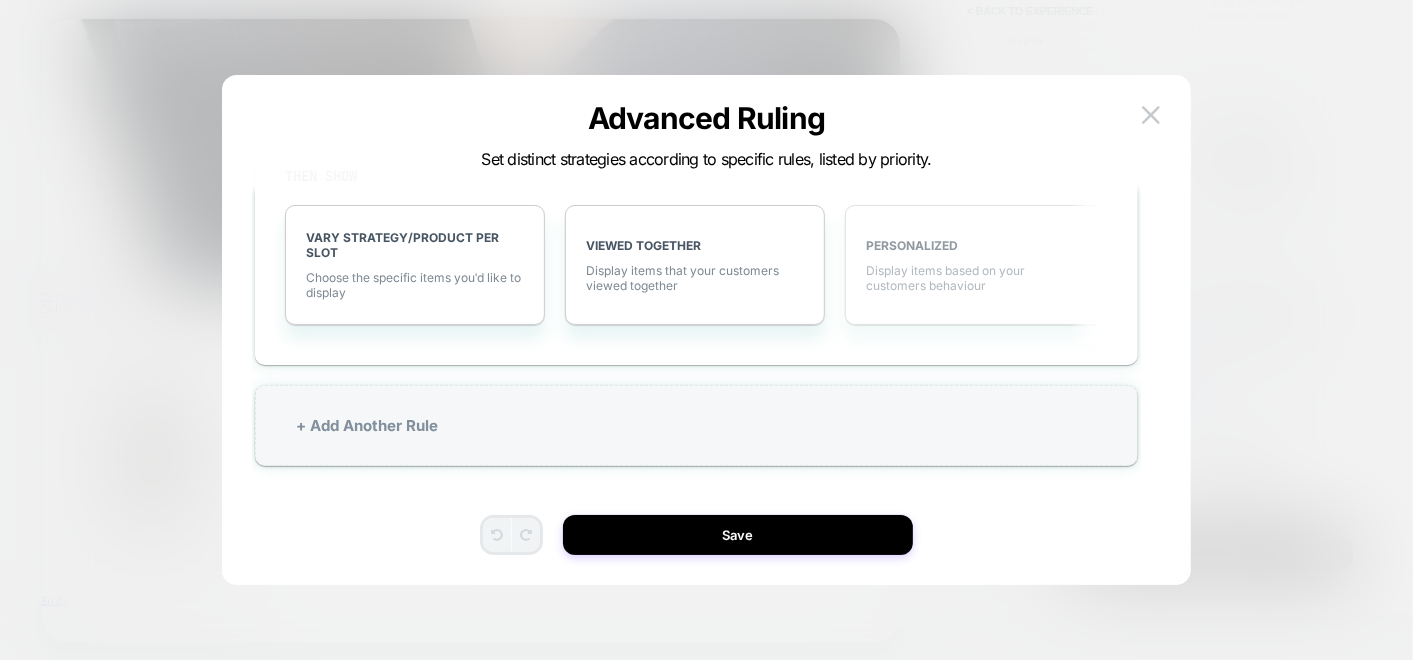 click on "PERSONALIZED" at bounding box center (975, 245) 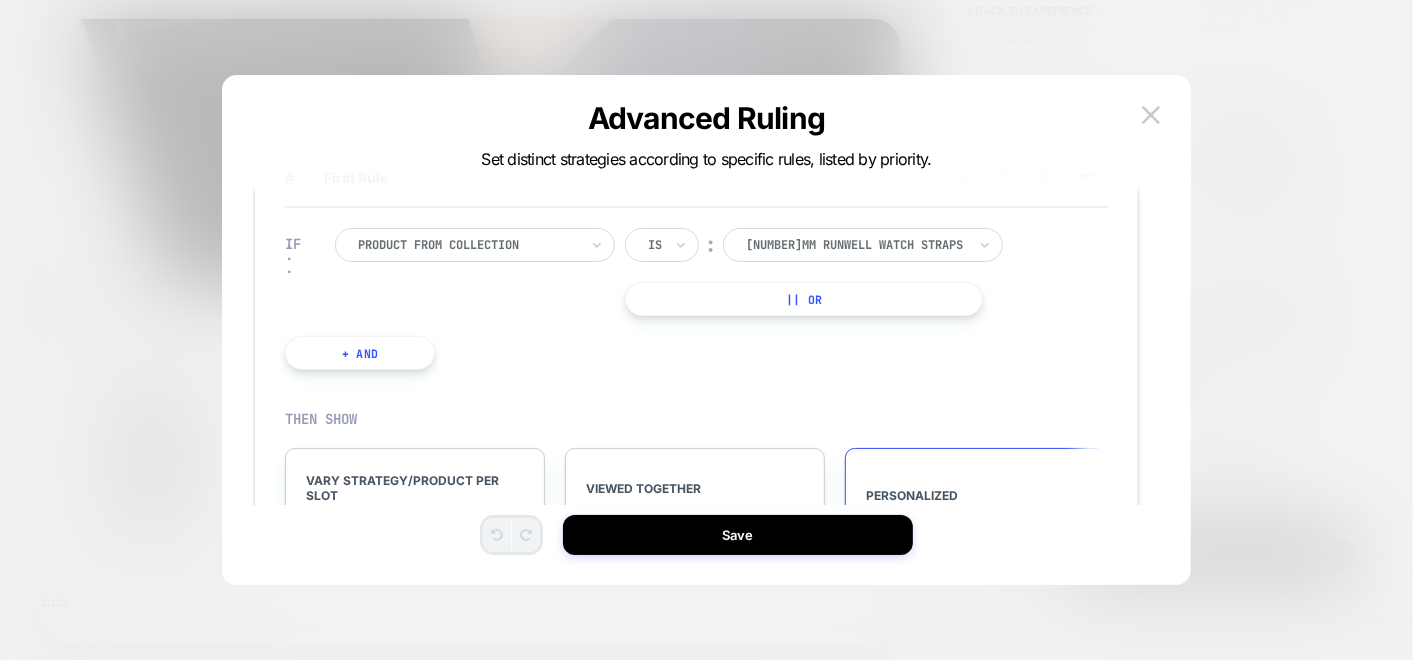 scroll, scrollTop: 0, scrollLeft: 0, axis: both 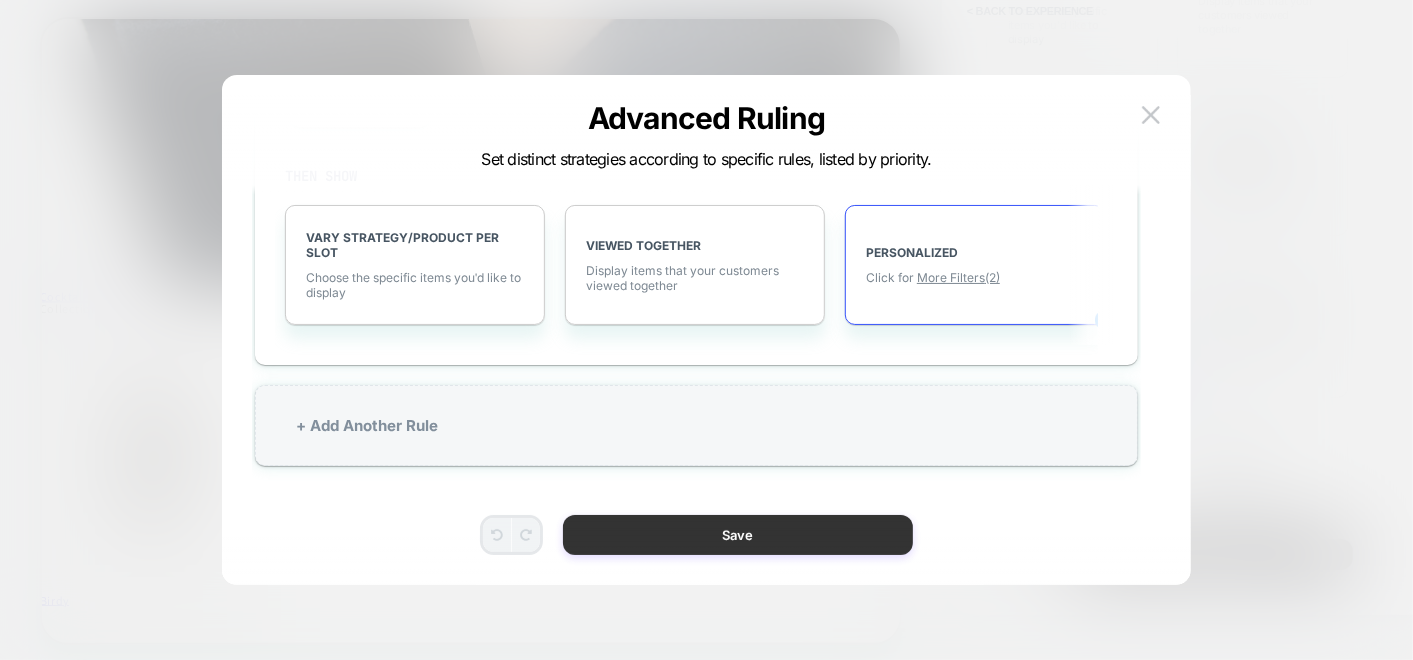 click on "Save" at bounding box center (738, 535) 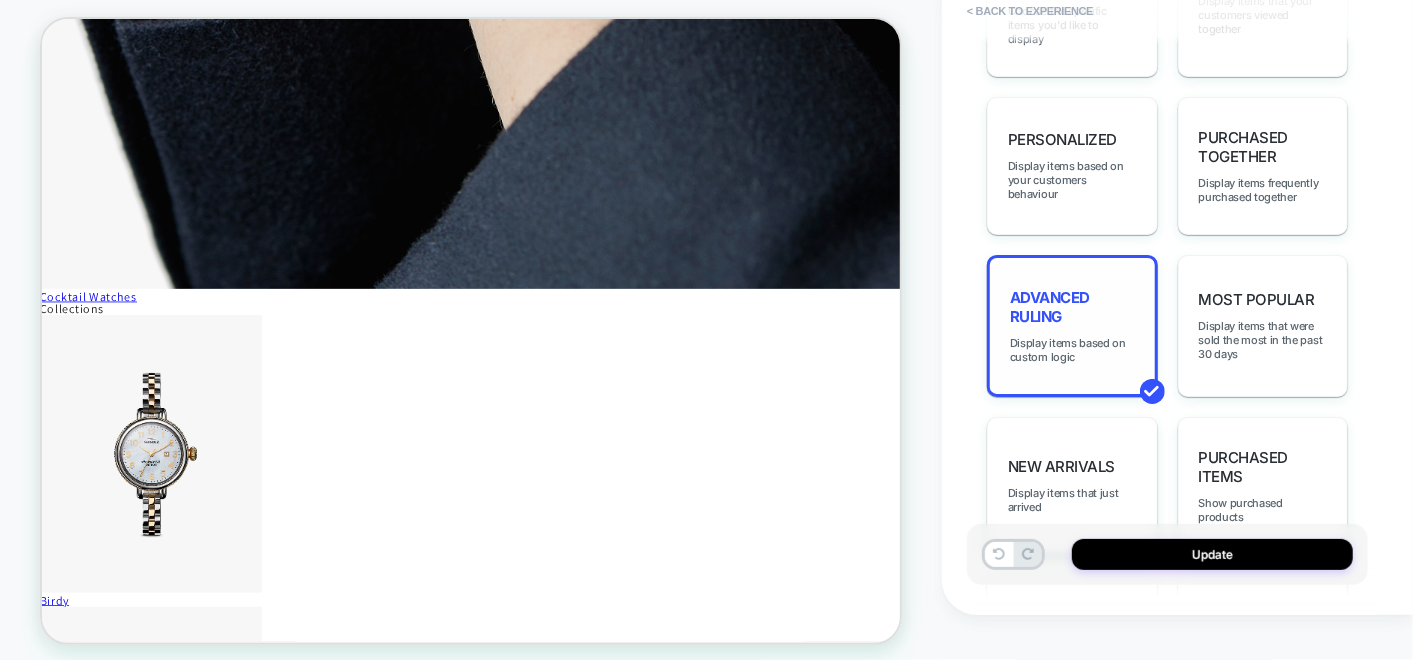 click on "Advanced Ruling" at bounding box center [1072, 307] 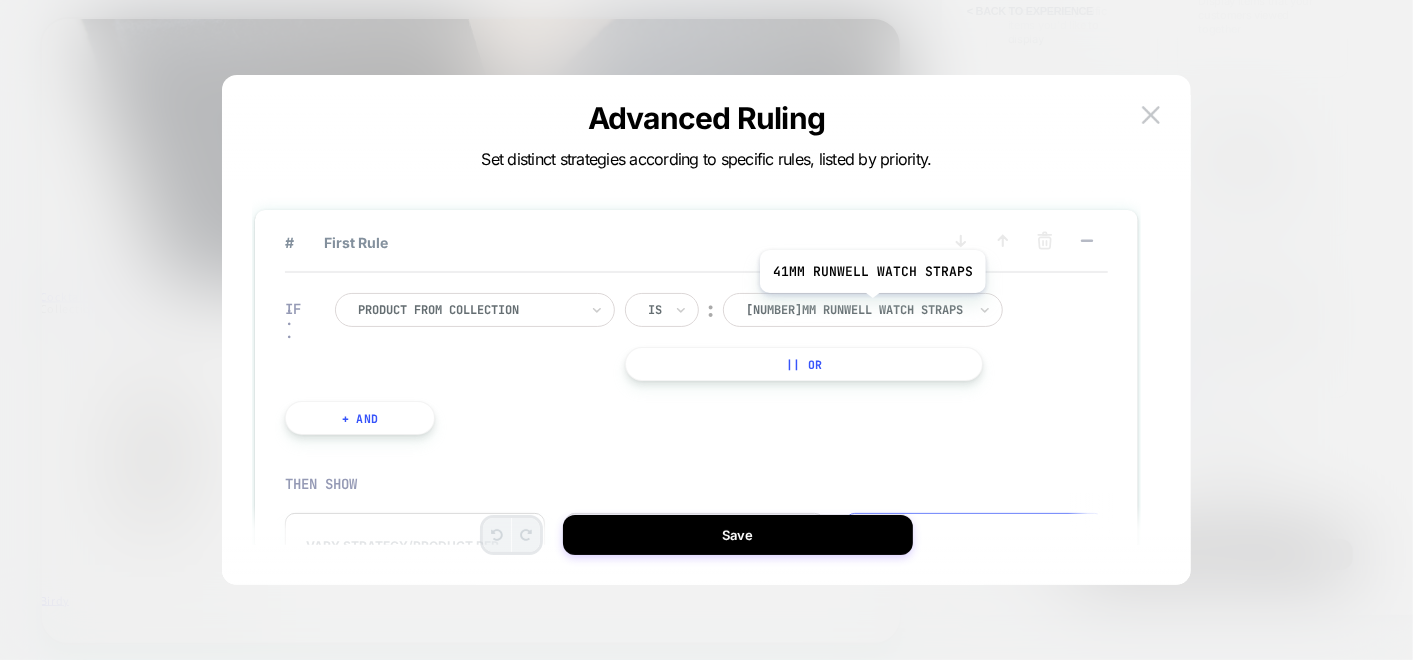 click at bounding box center [856, 310] 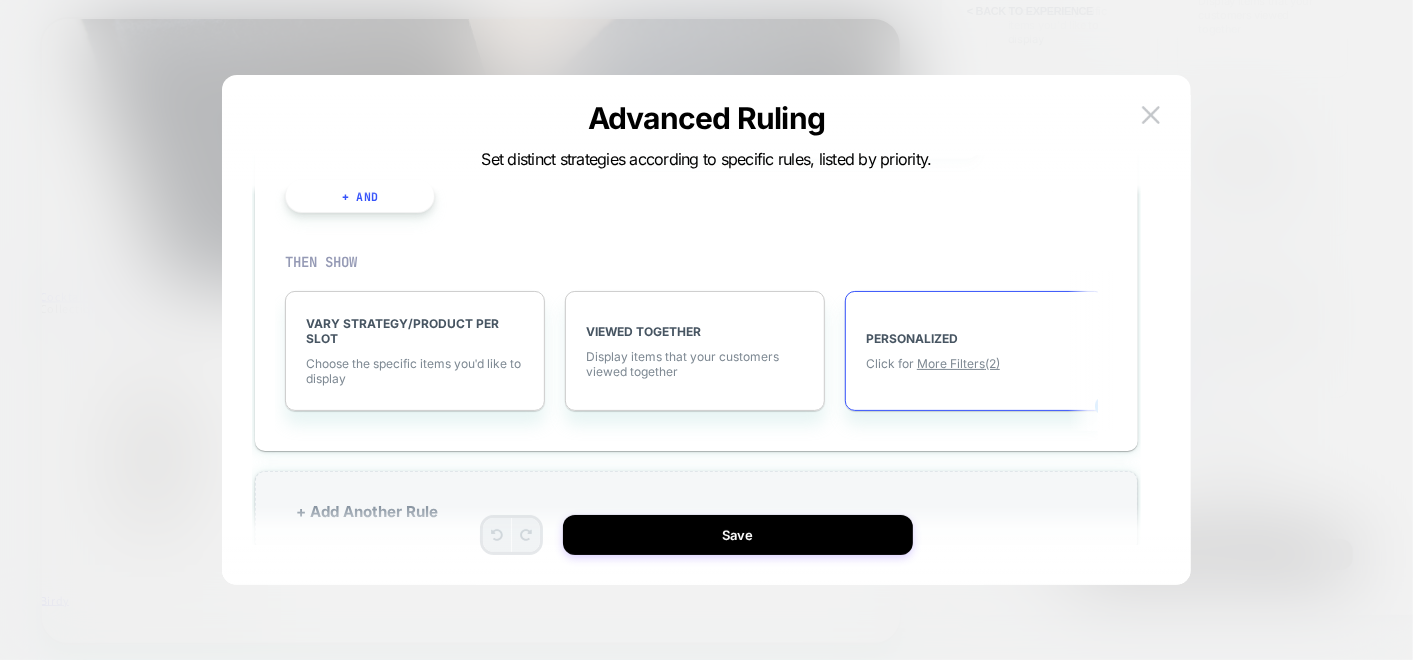 scroll, scrollTop: 248, scrollLeft: 0, axis: vertical 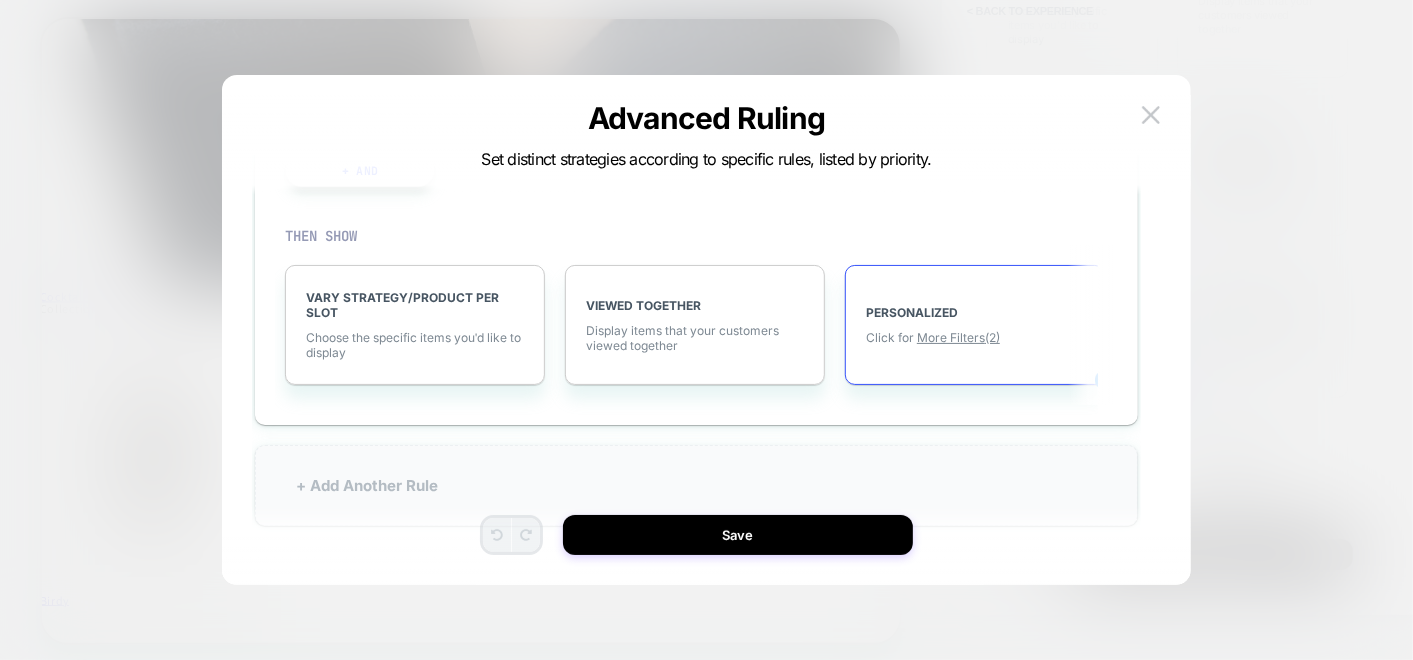 click on "+ Add Another Rule" at bounding box center [696, 485] 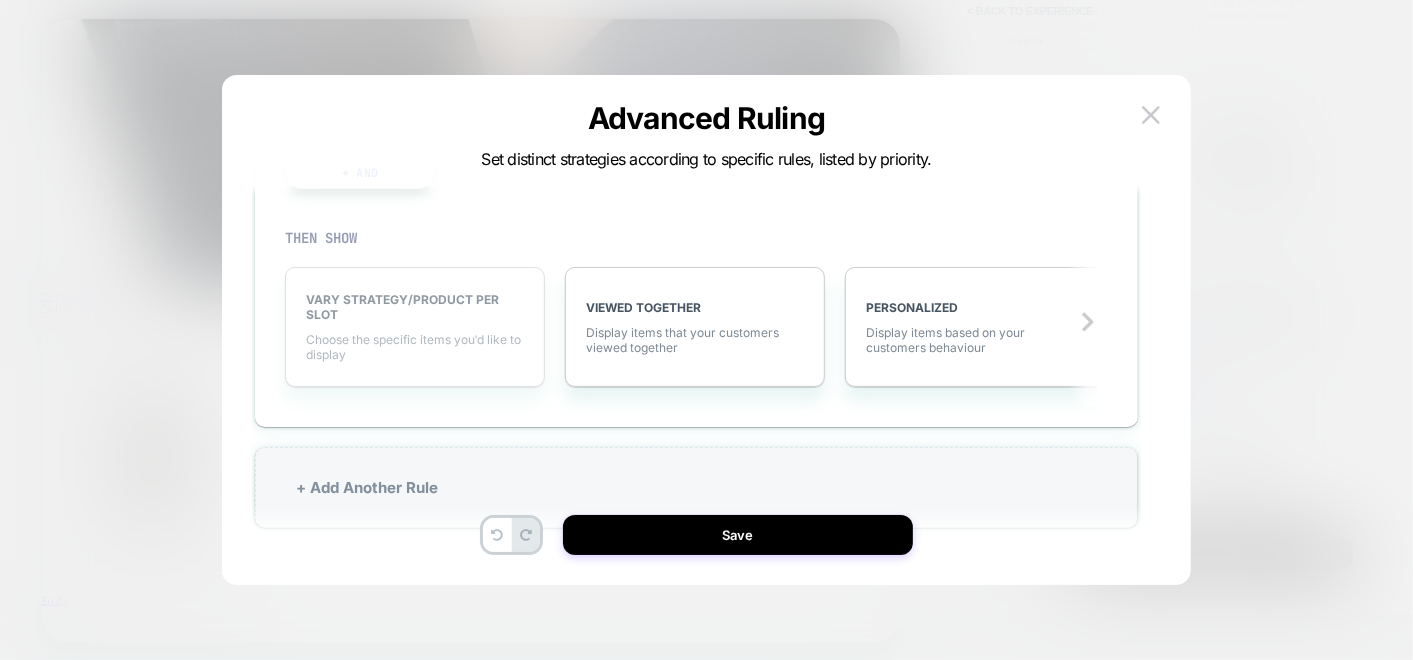 scroll, scrollTop: 415, scrollLeft: 0, axis: vertical 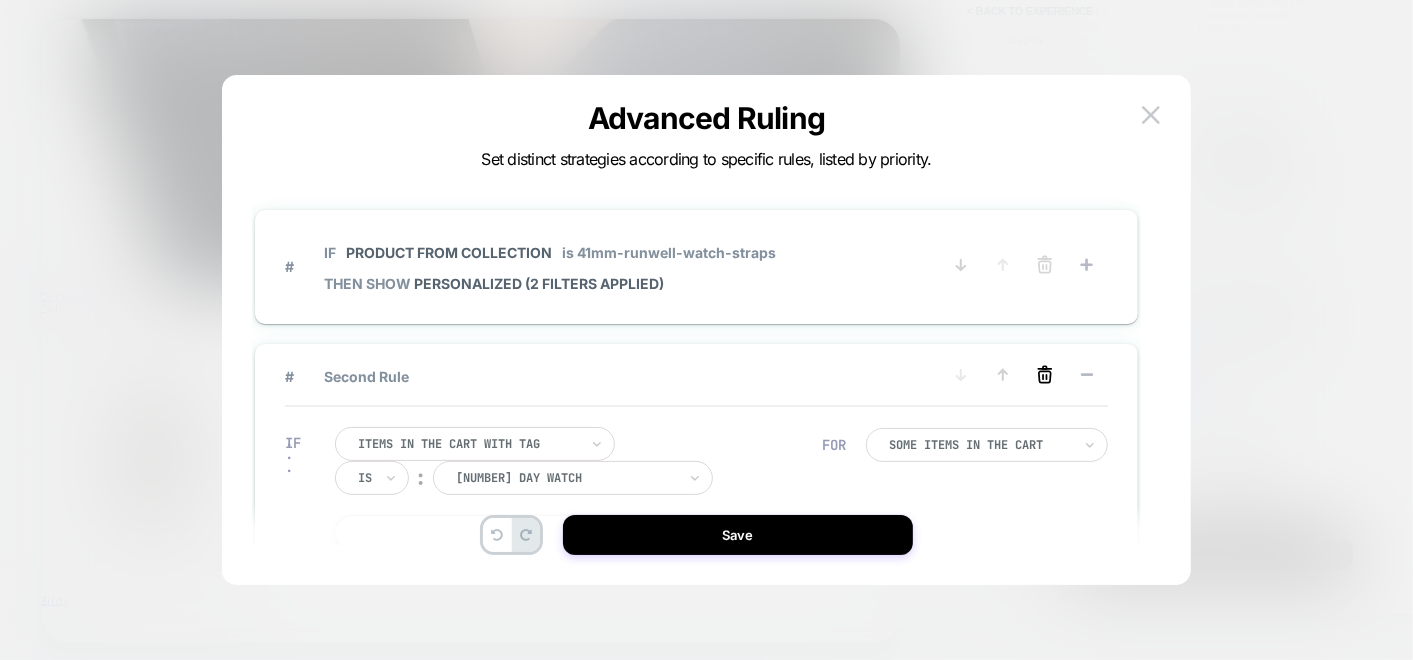 click 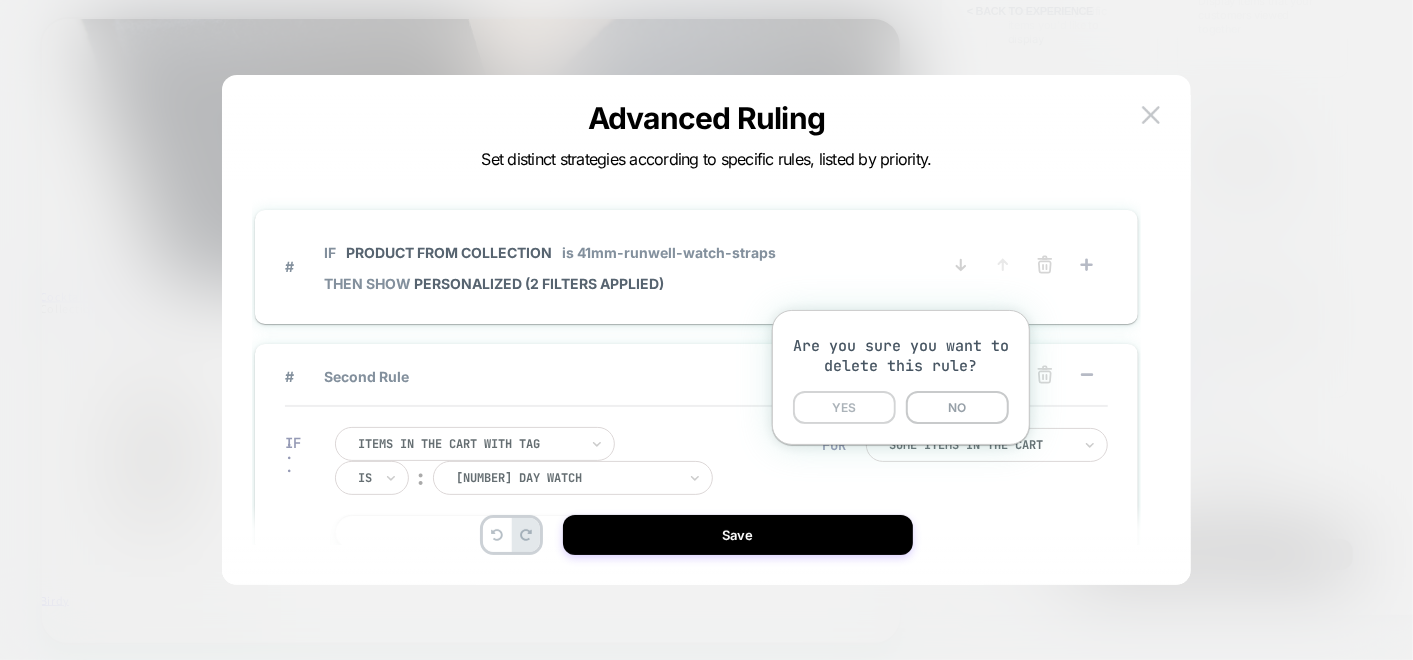 click on "YES" at bounding box center (844, 407) 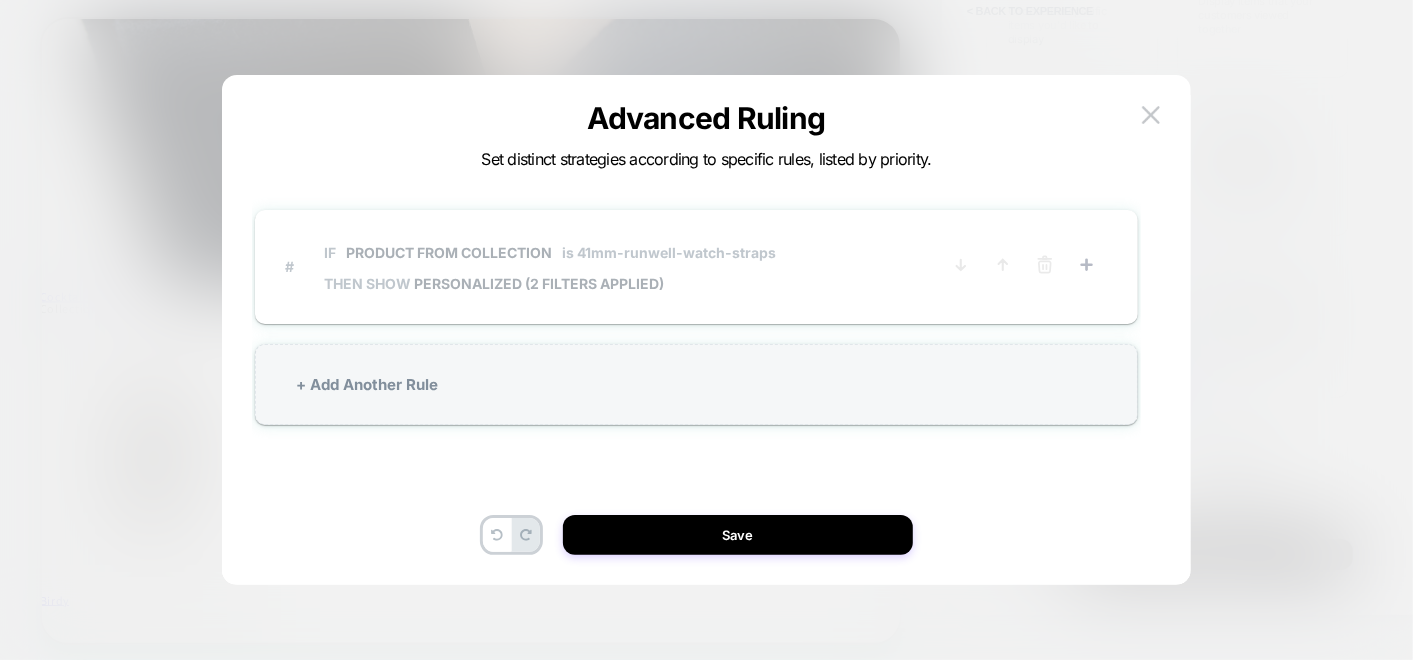 click on "IF Product from collection  is [NUMBER]-runwell-watch-straps" at bounding box center [550, 252] 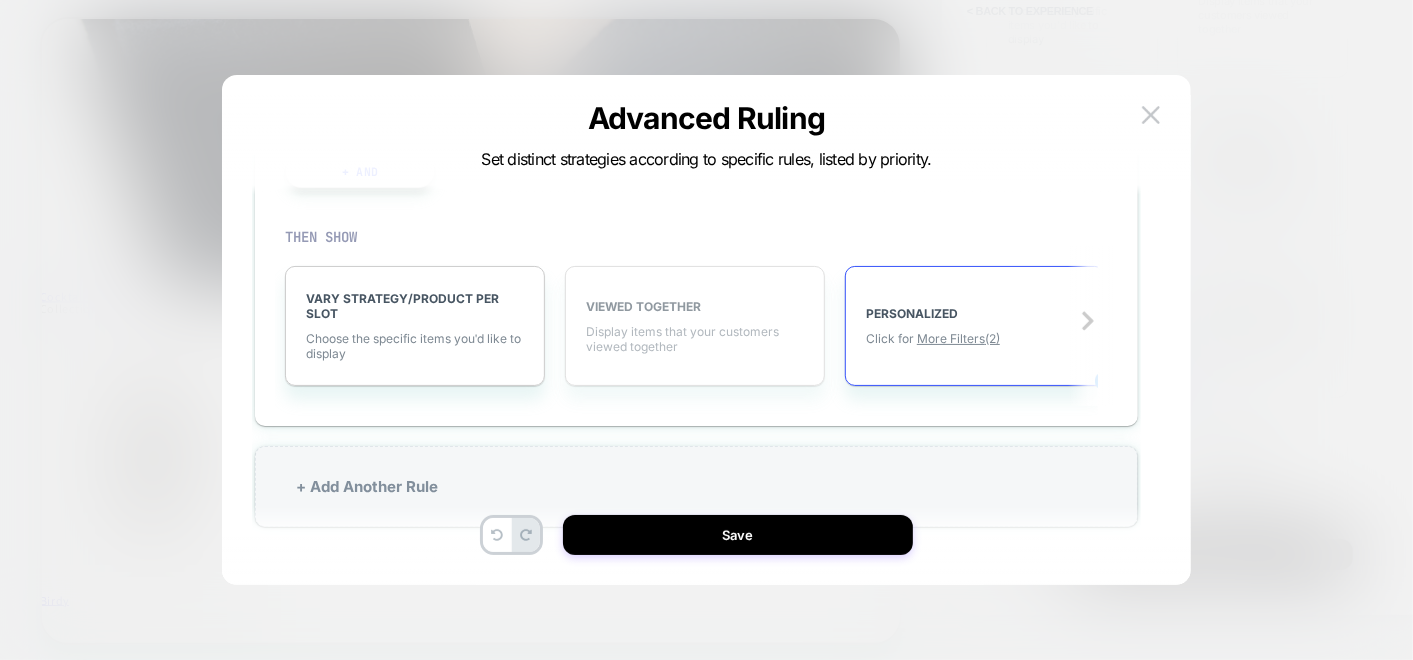 scroll, scrollTop: 248, scrollLeft: 0, axis: vertical 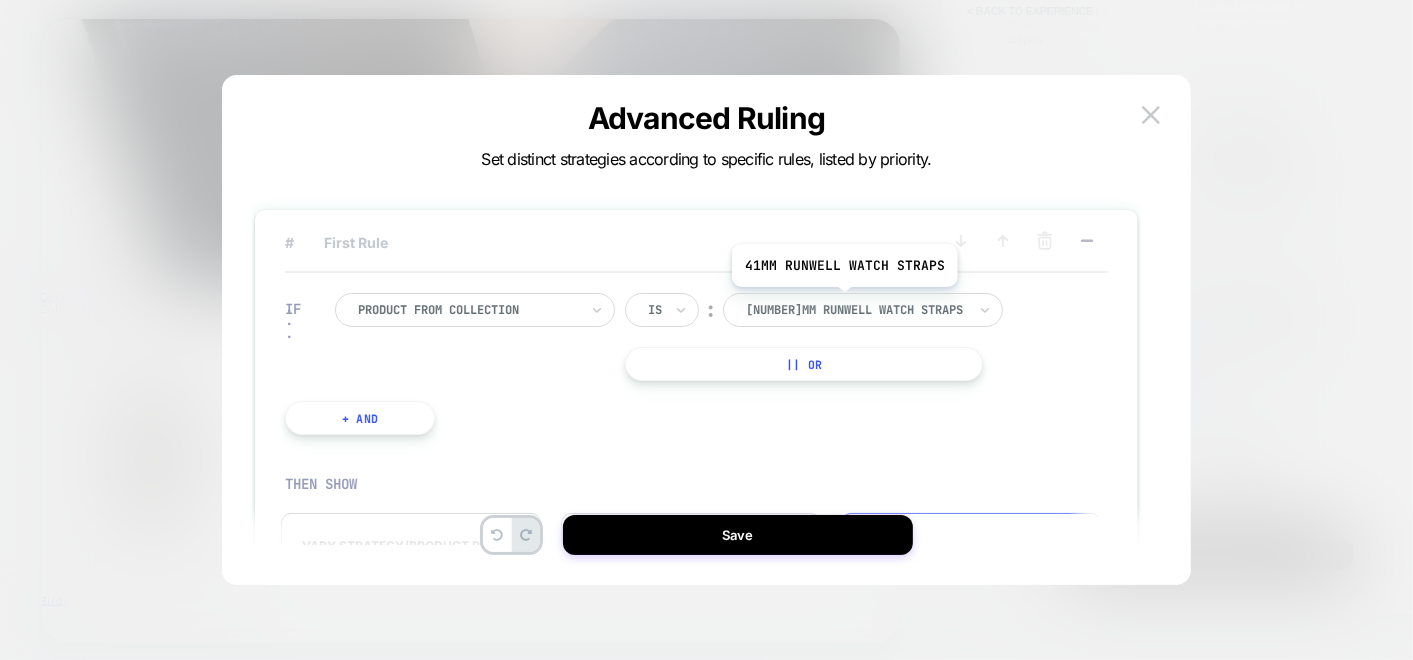 click at bounding box center [856, 310] 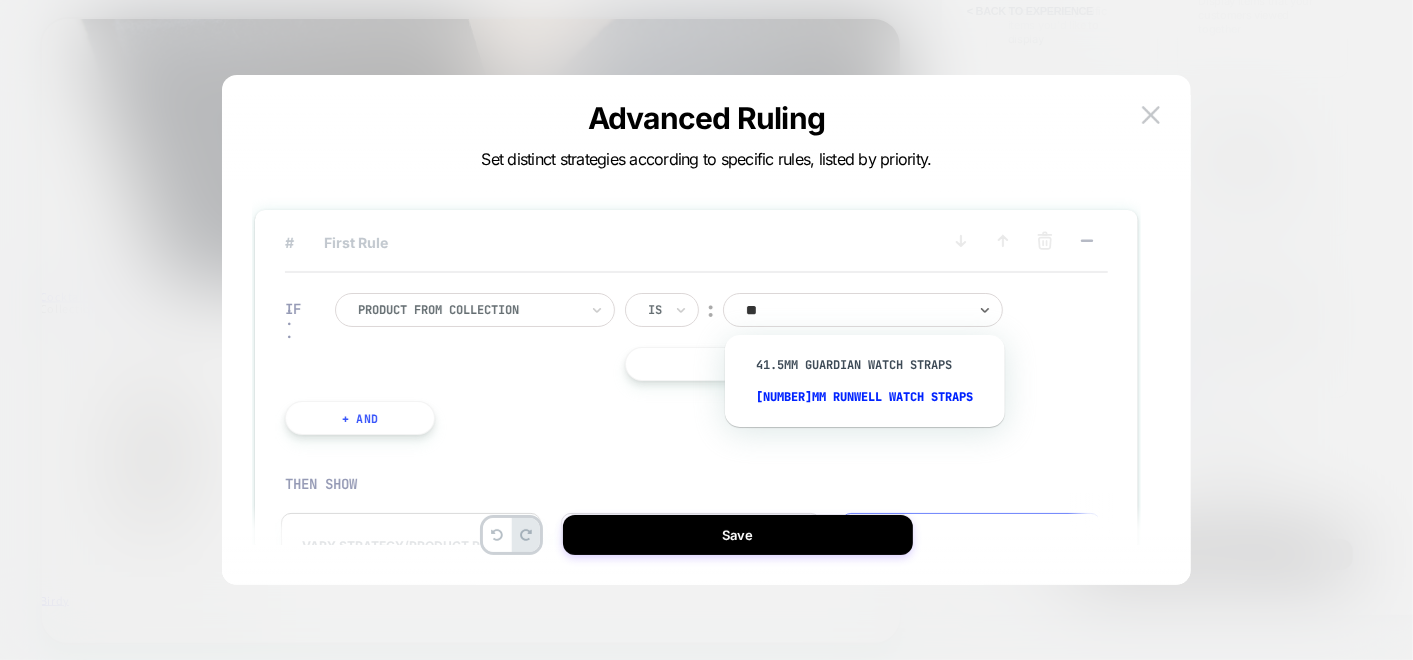 type on "*" 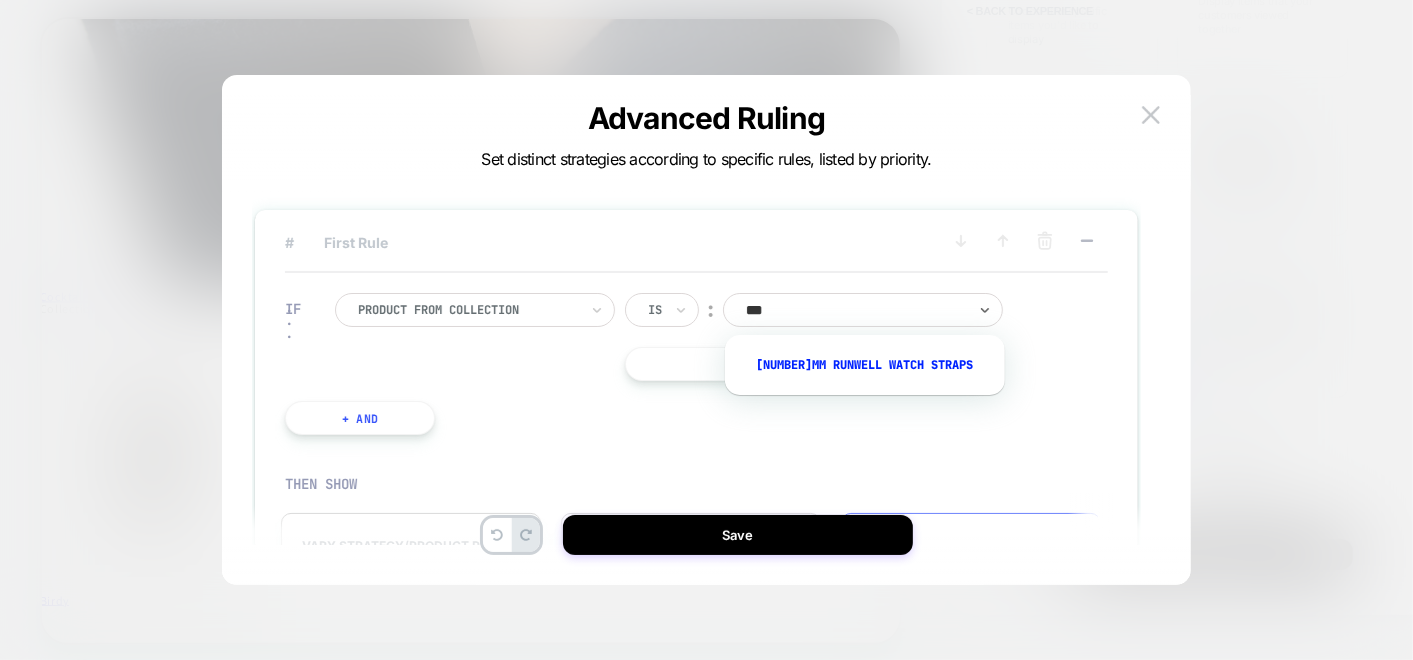 type on "****" 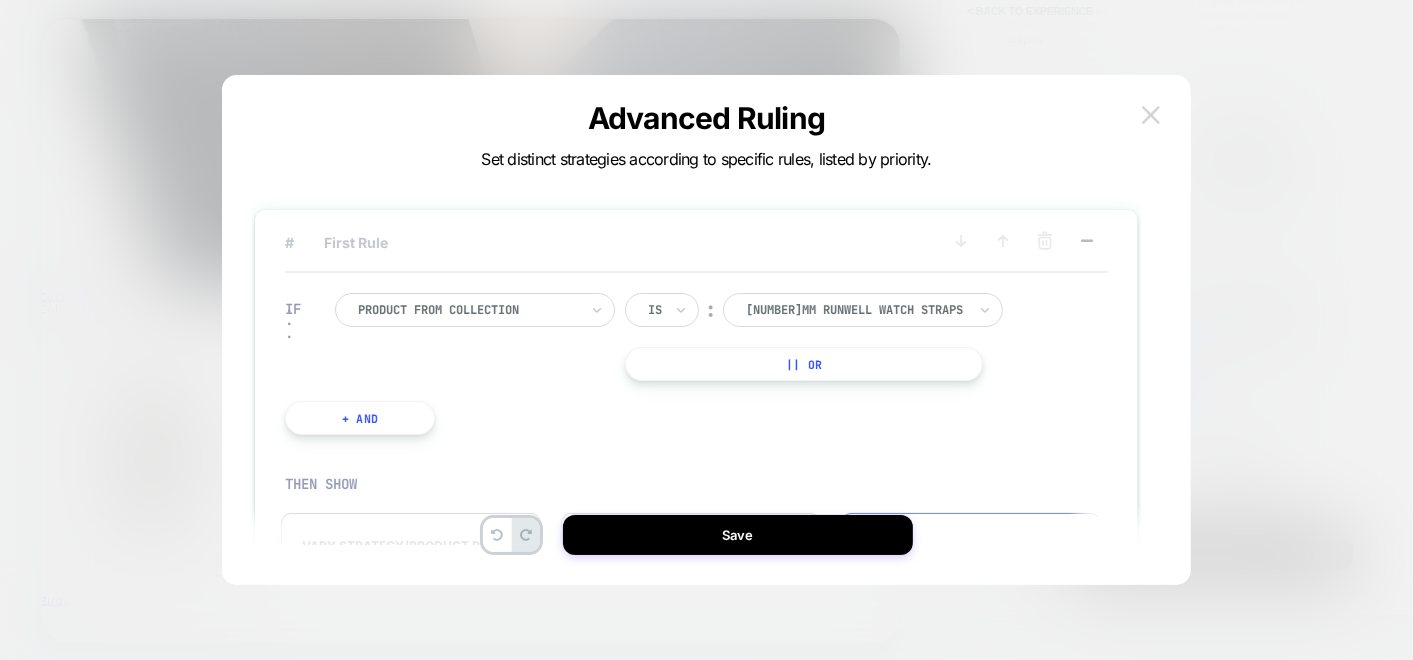 click at bounding box center [1151, 114] 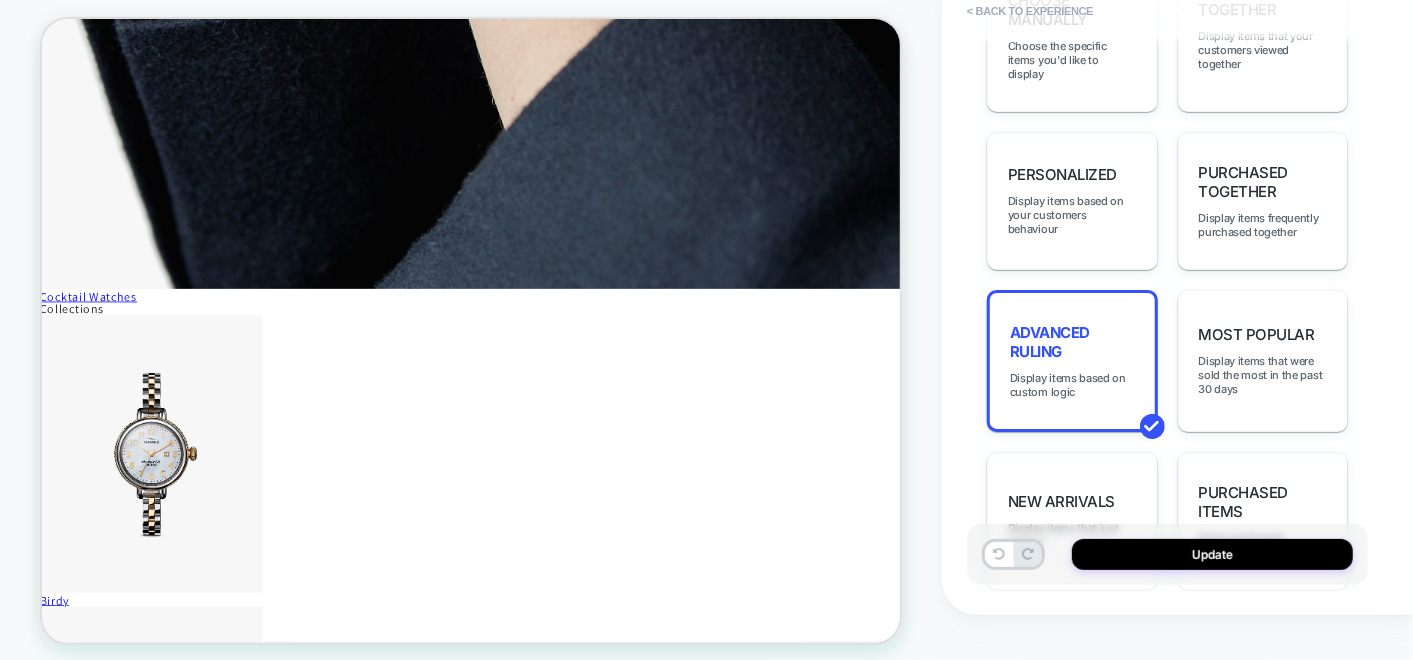 scroll, scrollTop: 859, scrollLeft: 0, axis: vertical 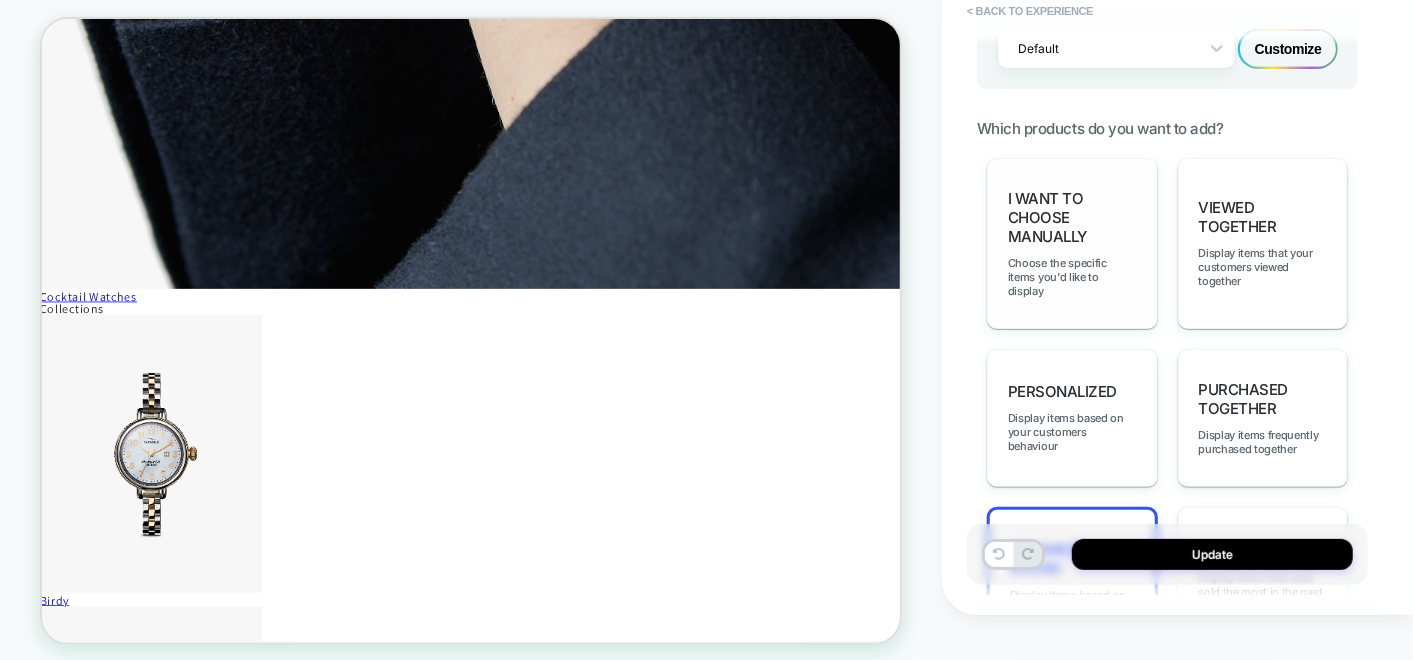 click on "I want to choose manually" at bounding box center [1072, 217] 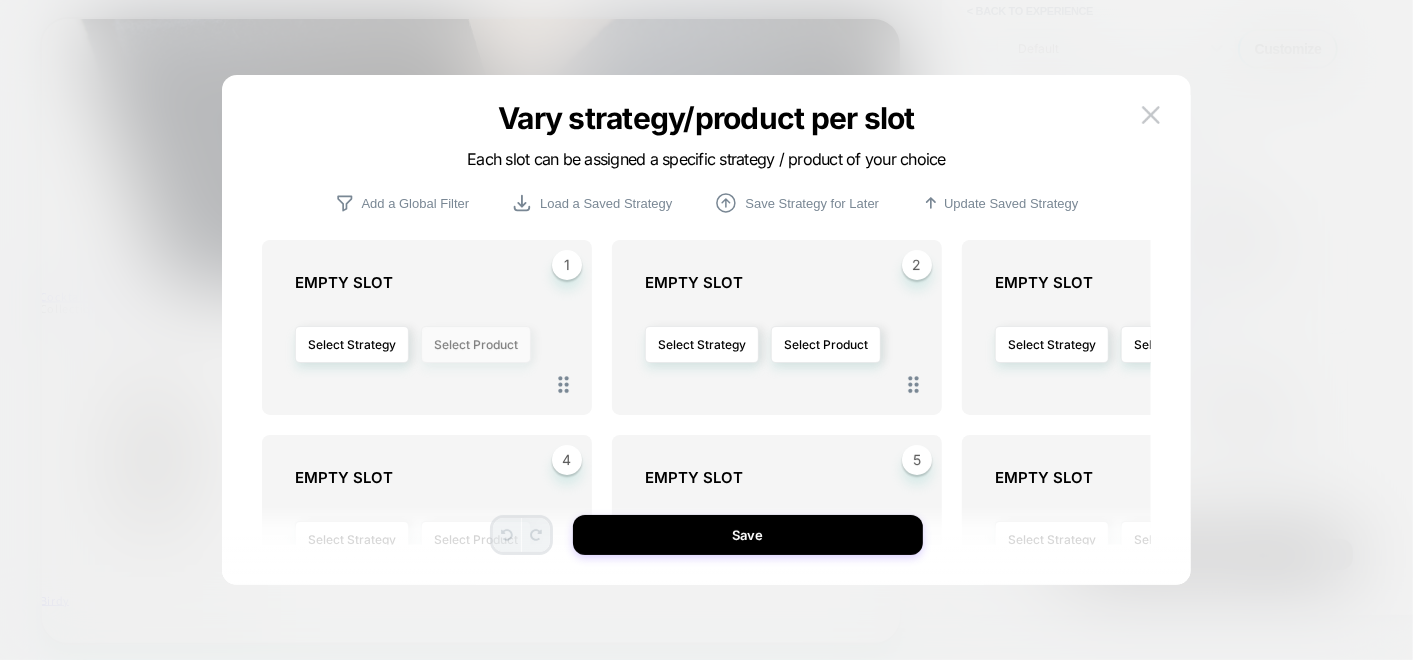 click on "Select Product" at bounding box center [476, 344] 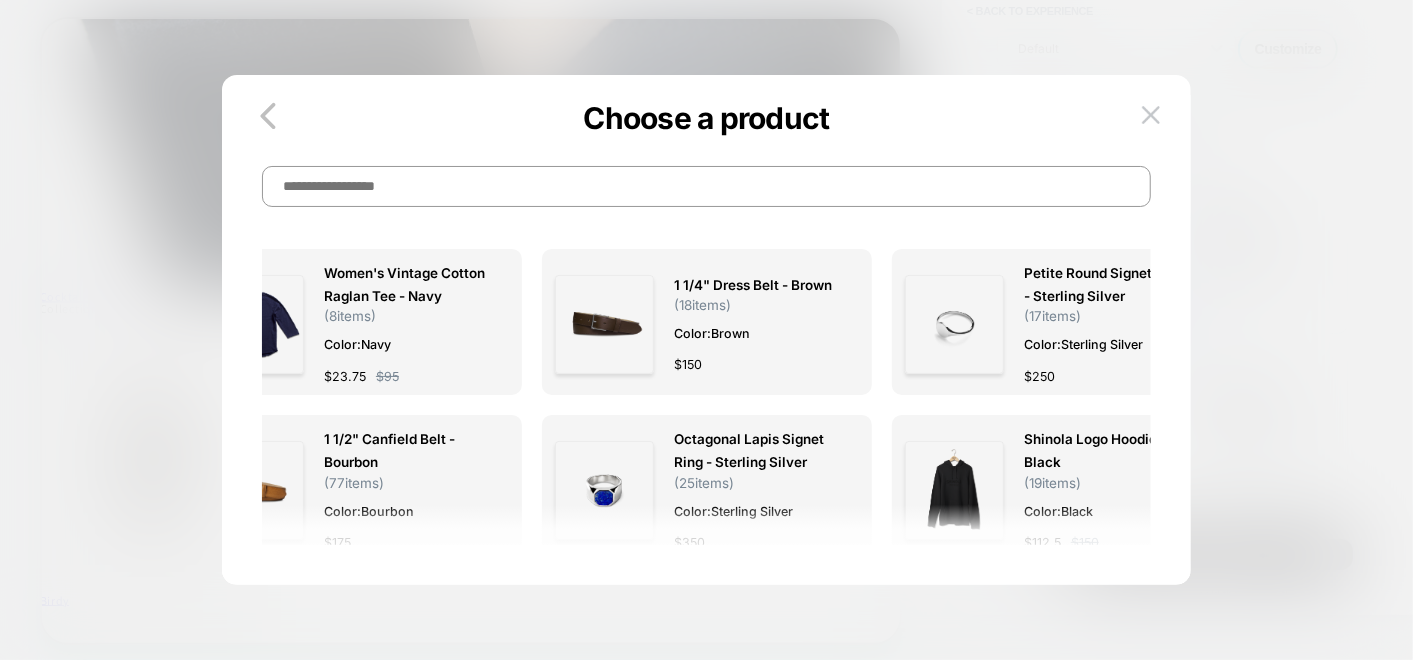 click at bounding box center (706, 186) 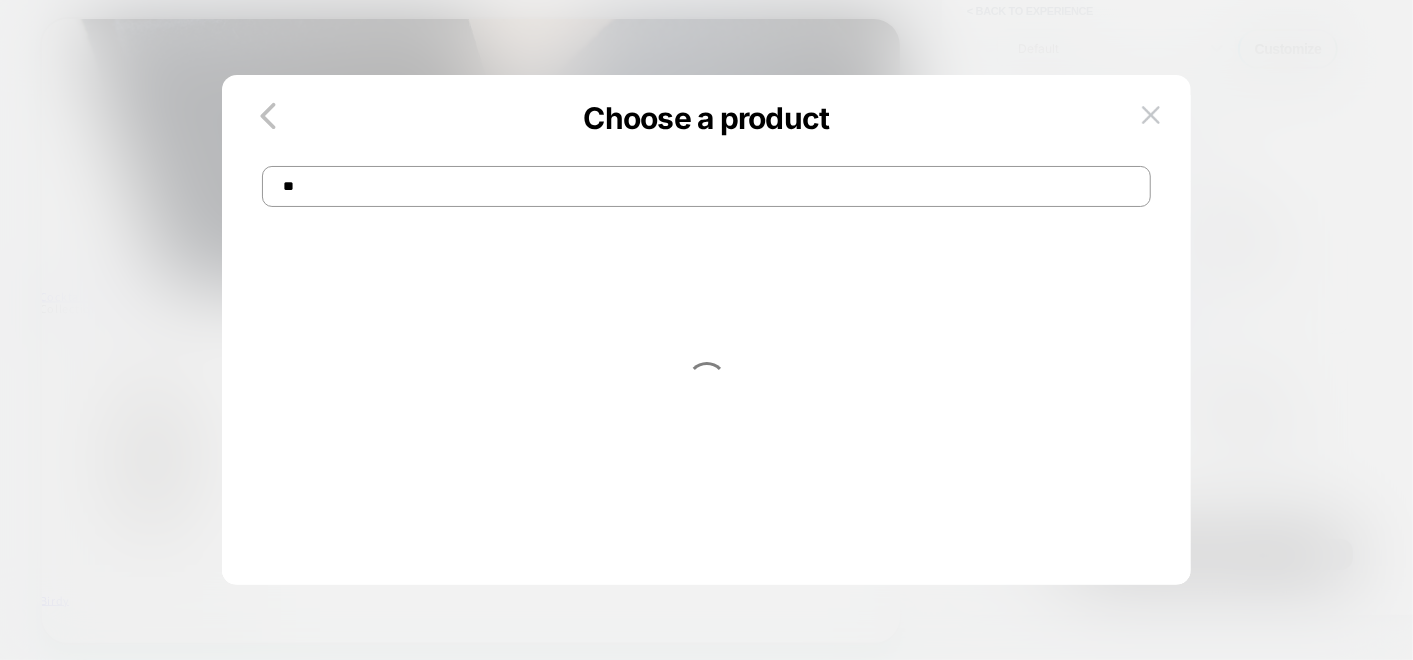type on "*" 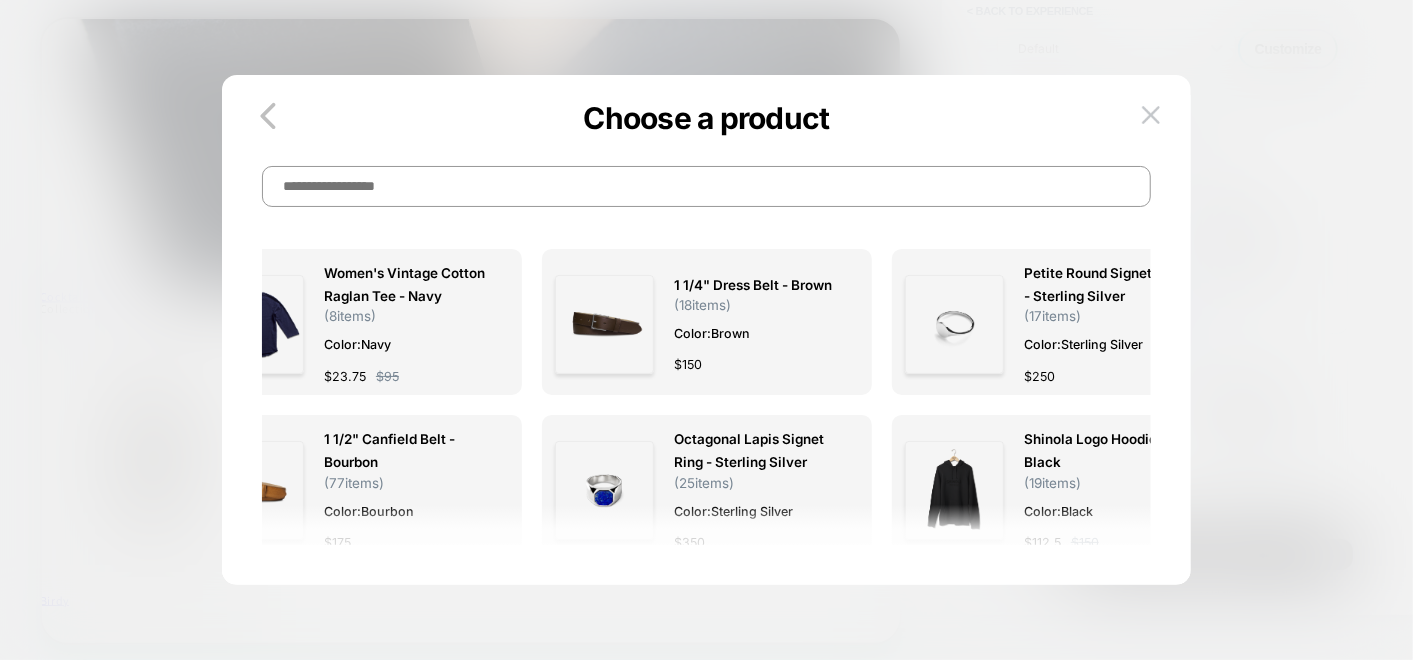 click at bounding box center [706, 186] 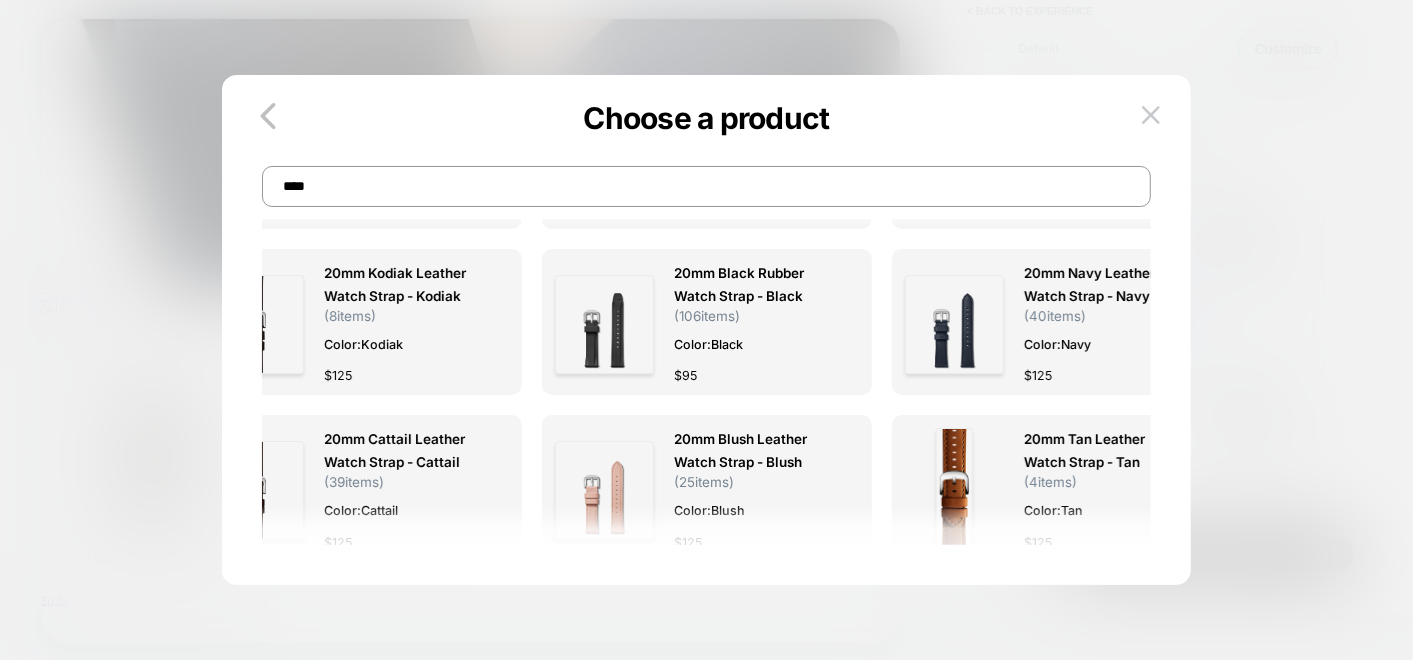 scroll, scrollTop: 555, scrollLeft: 0, axis: vertical 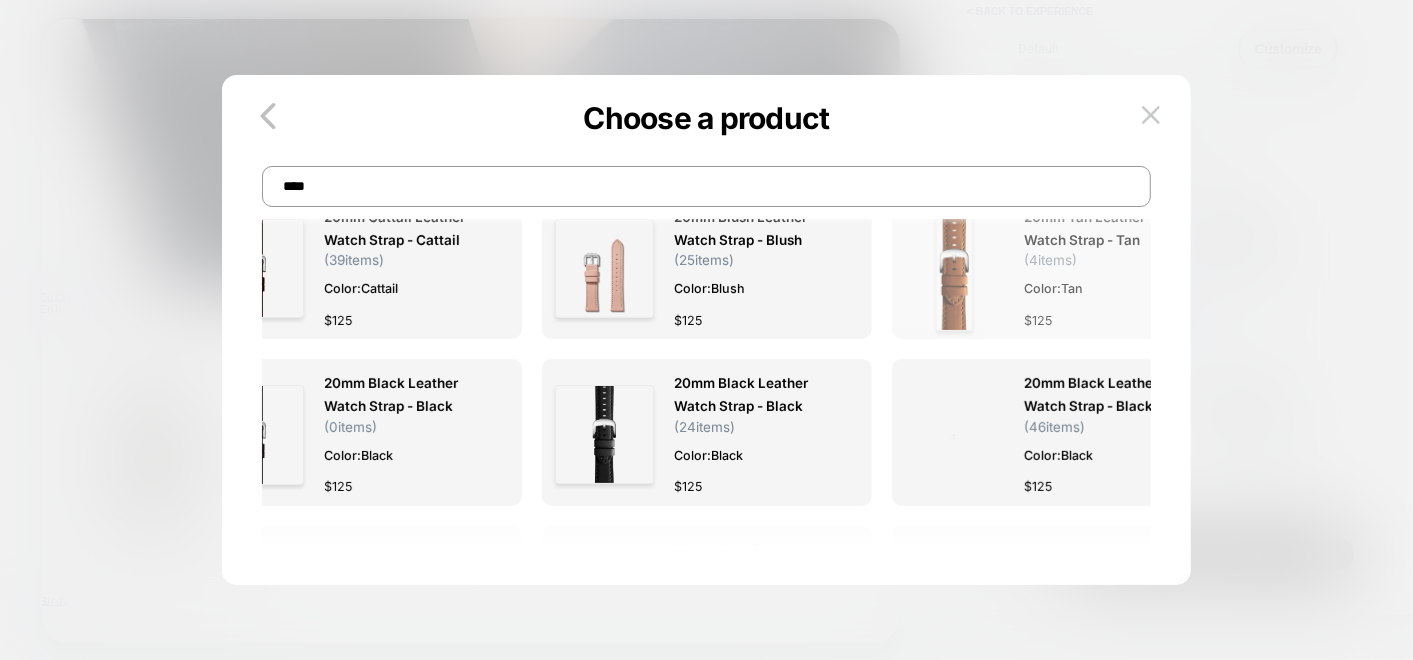 type on "****" 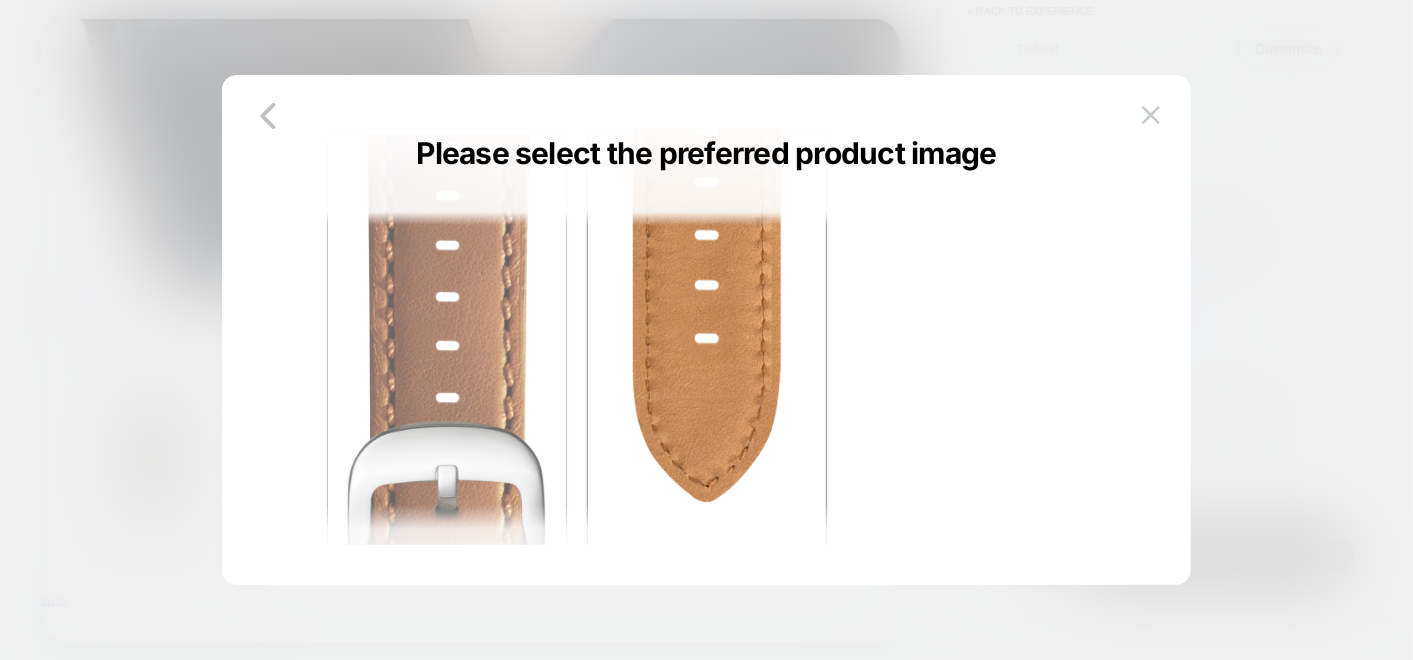 click at bounding box center (447, 558) 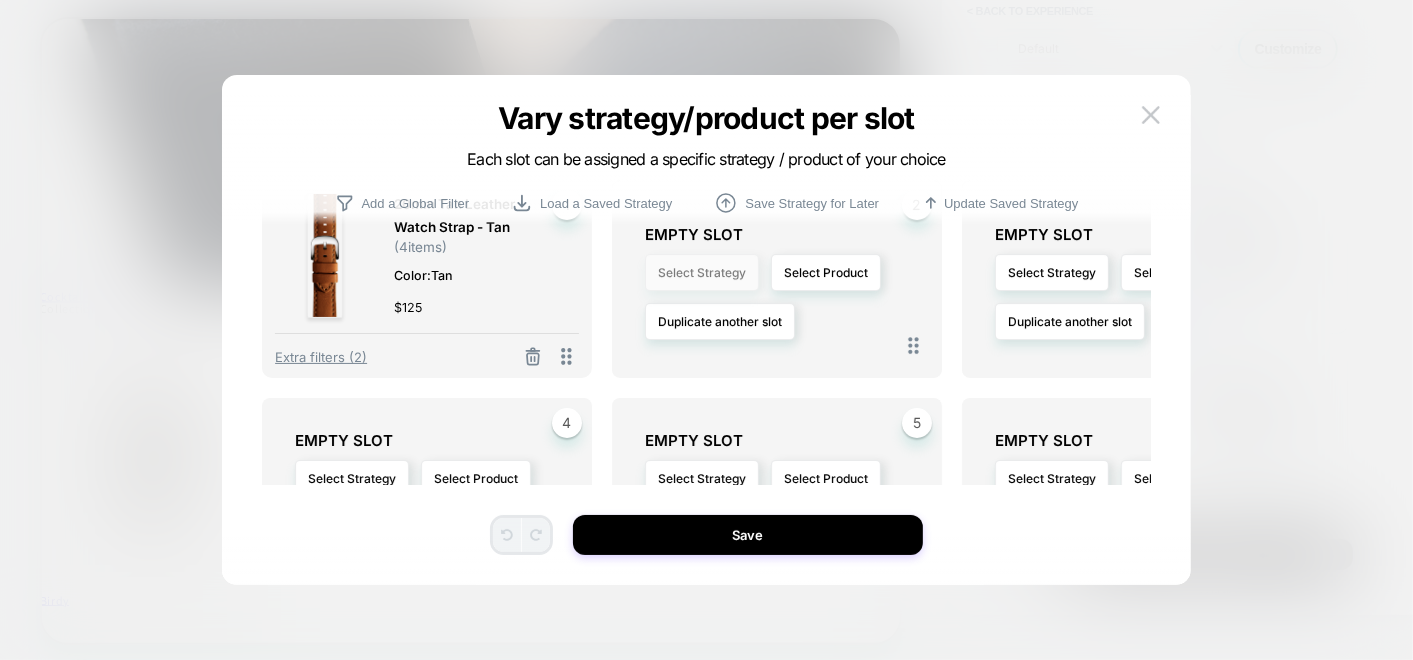 click on "Select Strategy" at bounding box center [702, 272] 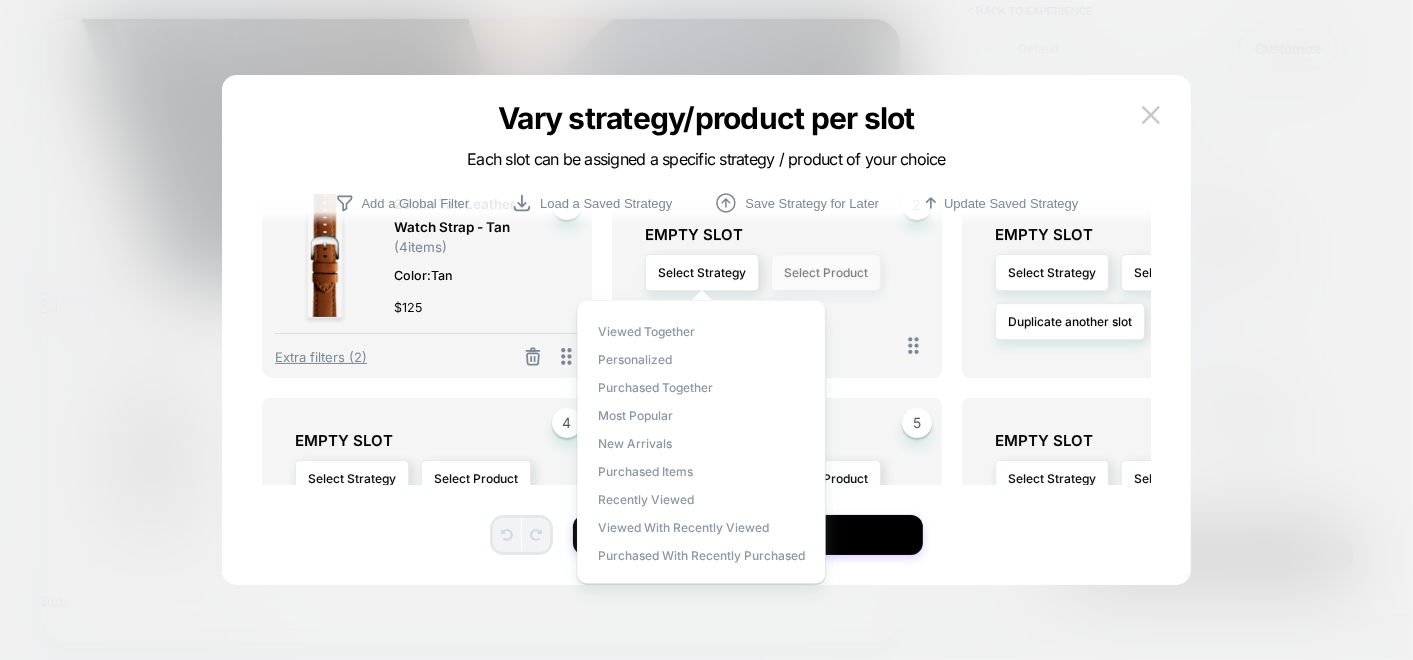 click on "Select Product" at bounding box center (826, 272) 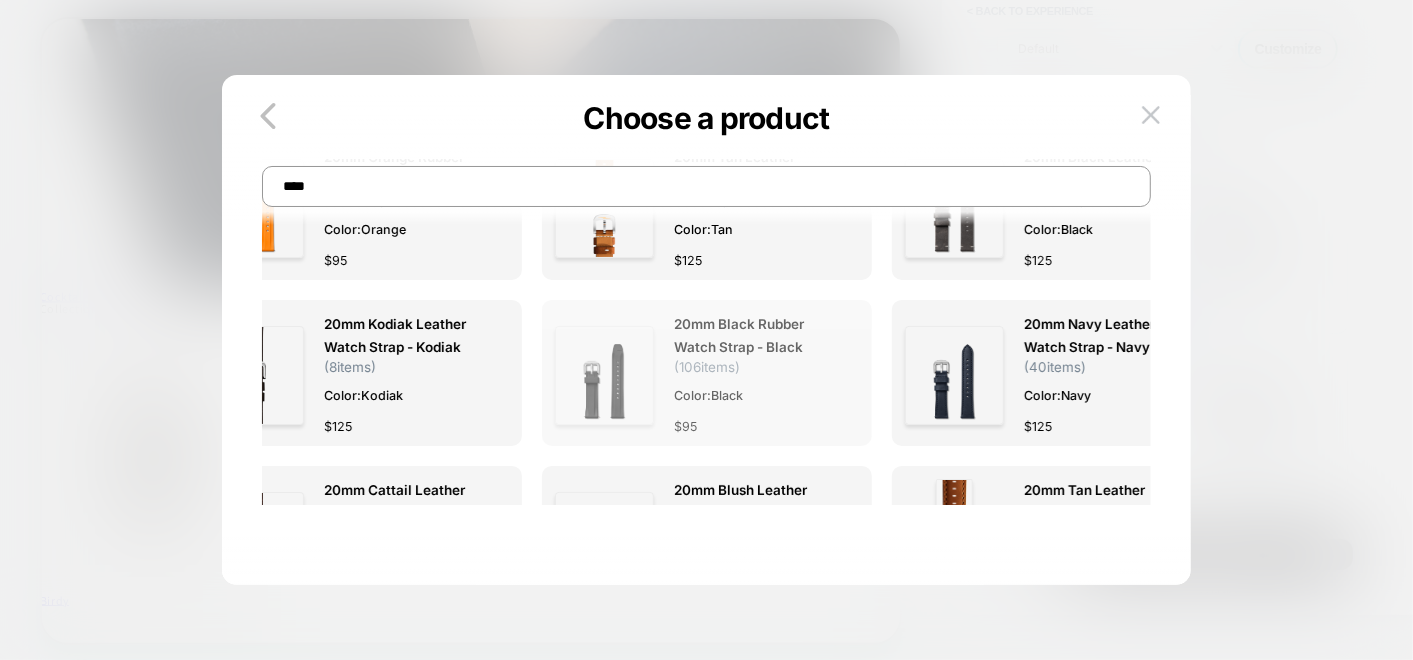 scroll, scrollTop: 111, scrollLeft: 0, axis: vertical 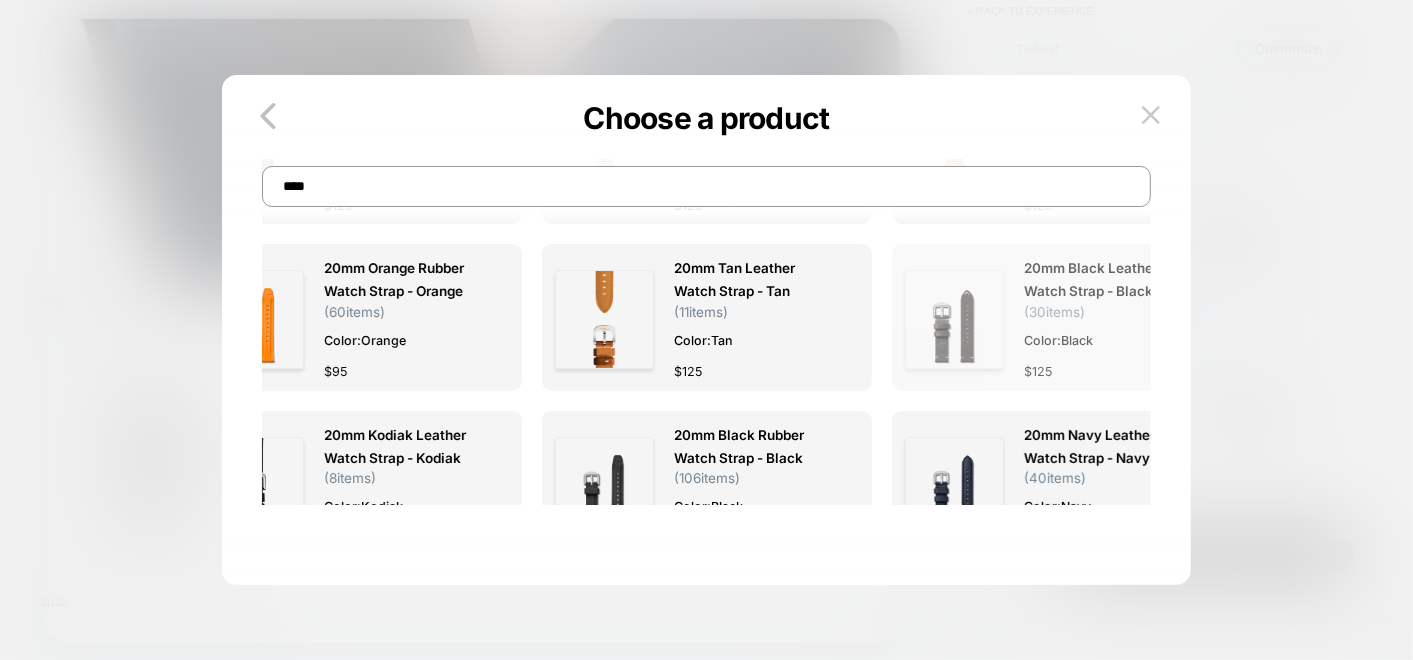 click on "( 30  items)" at bounding box center (1054, 312) 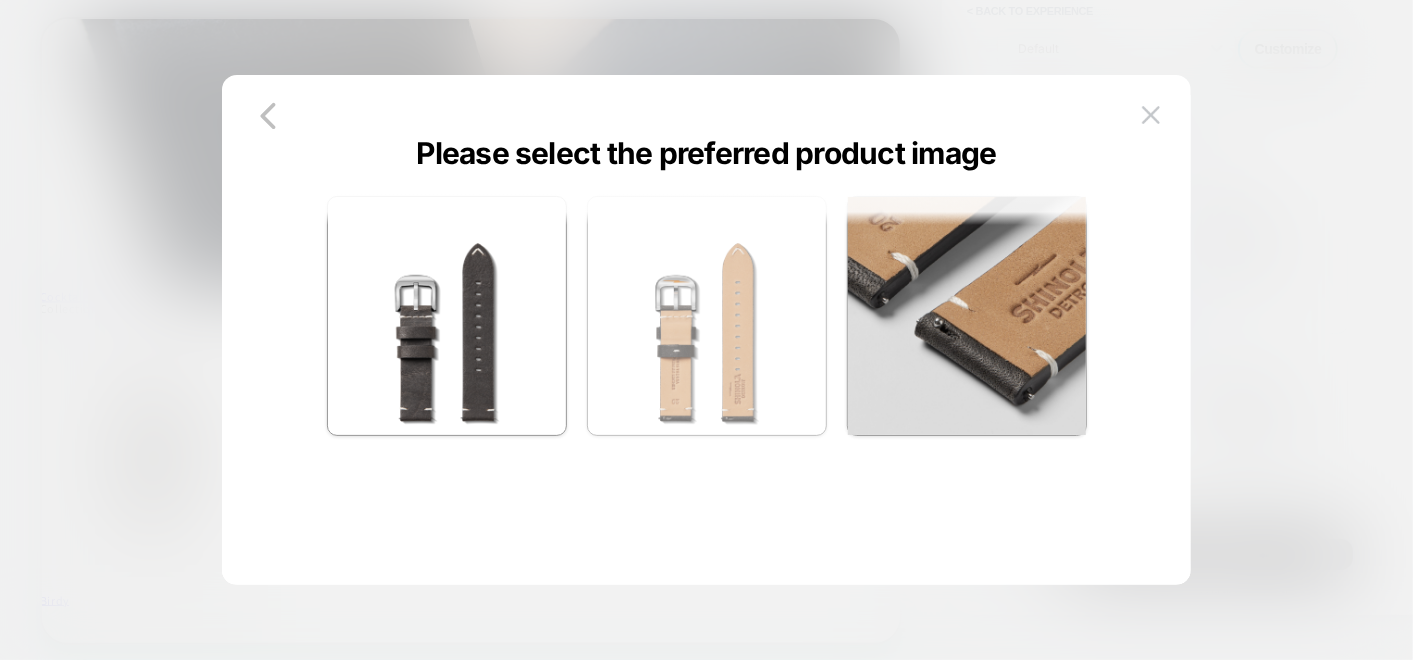 scroll, scrollTop: 60, scrollLeft: 0, axis: vertical 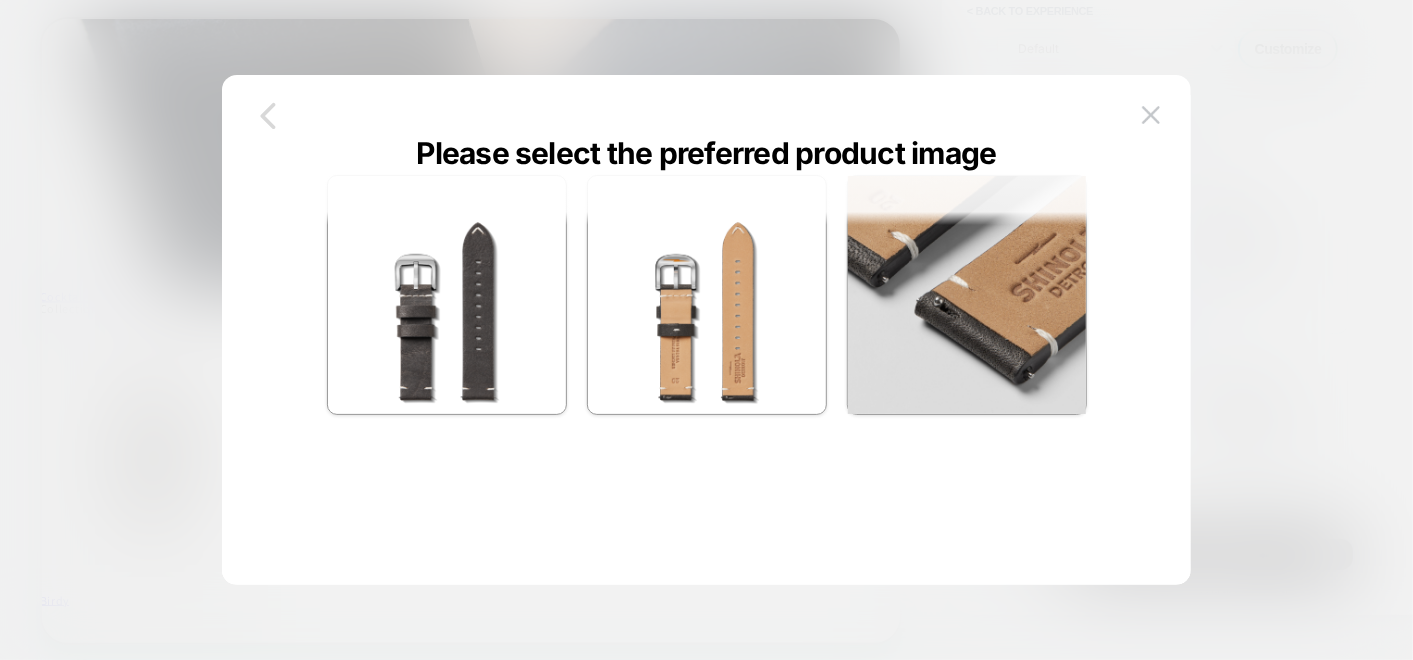 click 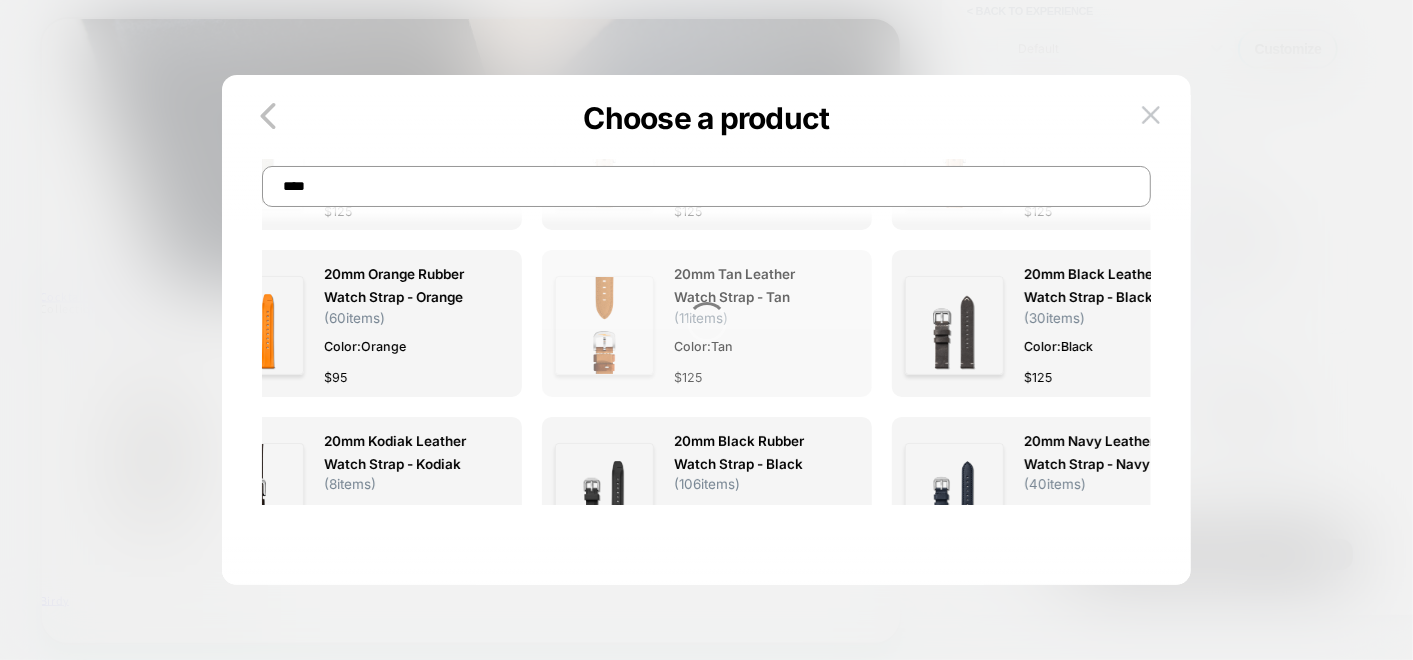 scroll, scrollTop: 0, scrollLeft: 0, axis: both 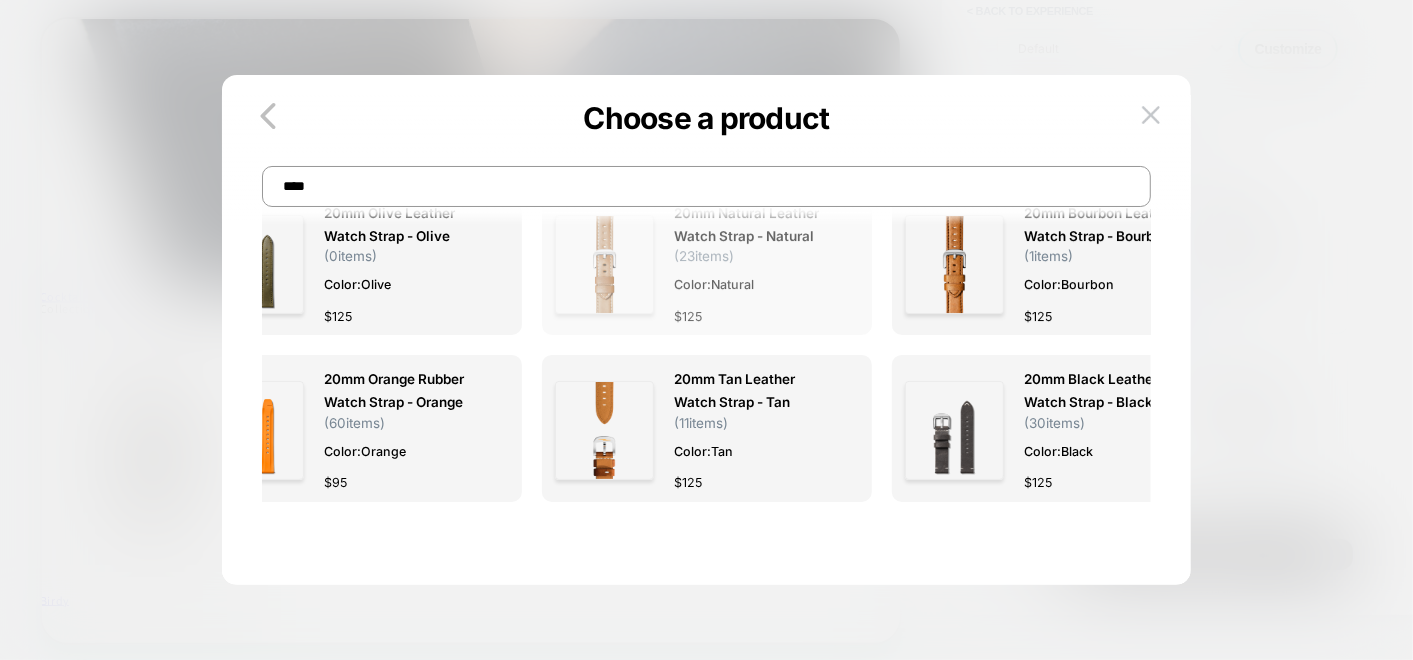click on "20mm Natural Leather Watch Strap - Natural ( 23  items) Color:  Natural $ 125" at bounding box center (756, 264) 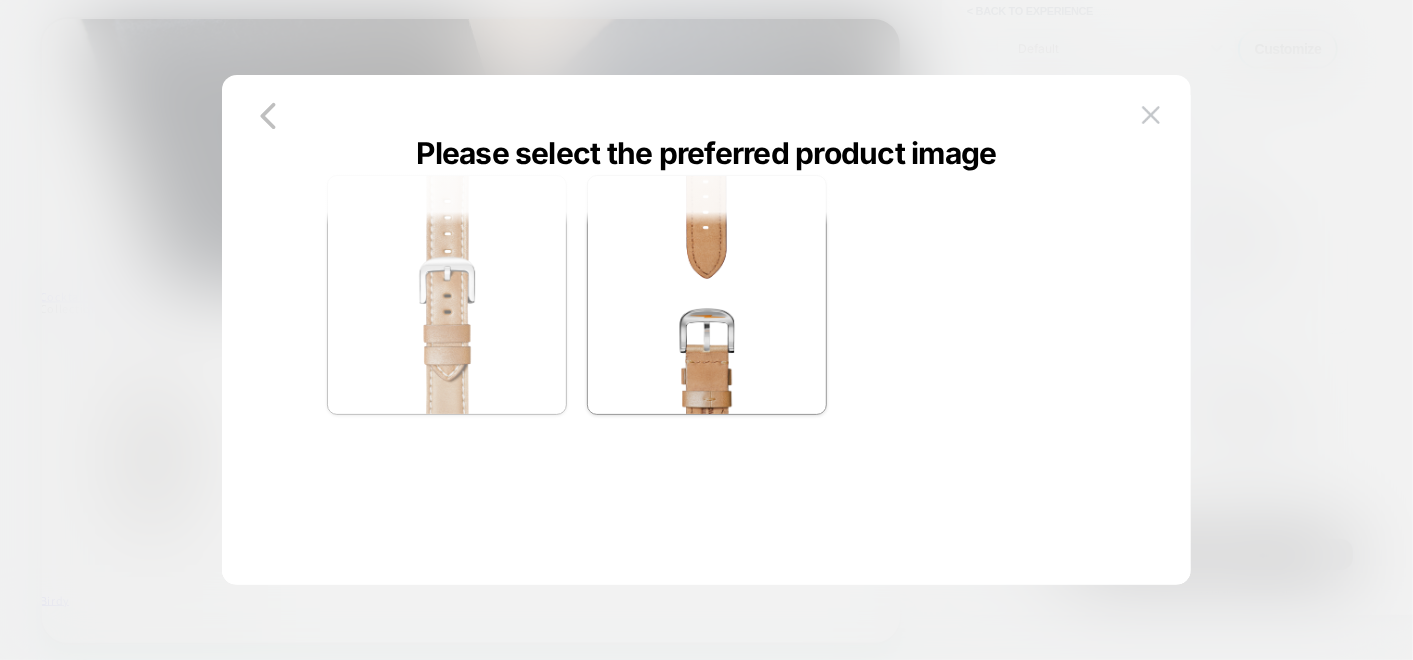 click at bounding box center [447, 295] 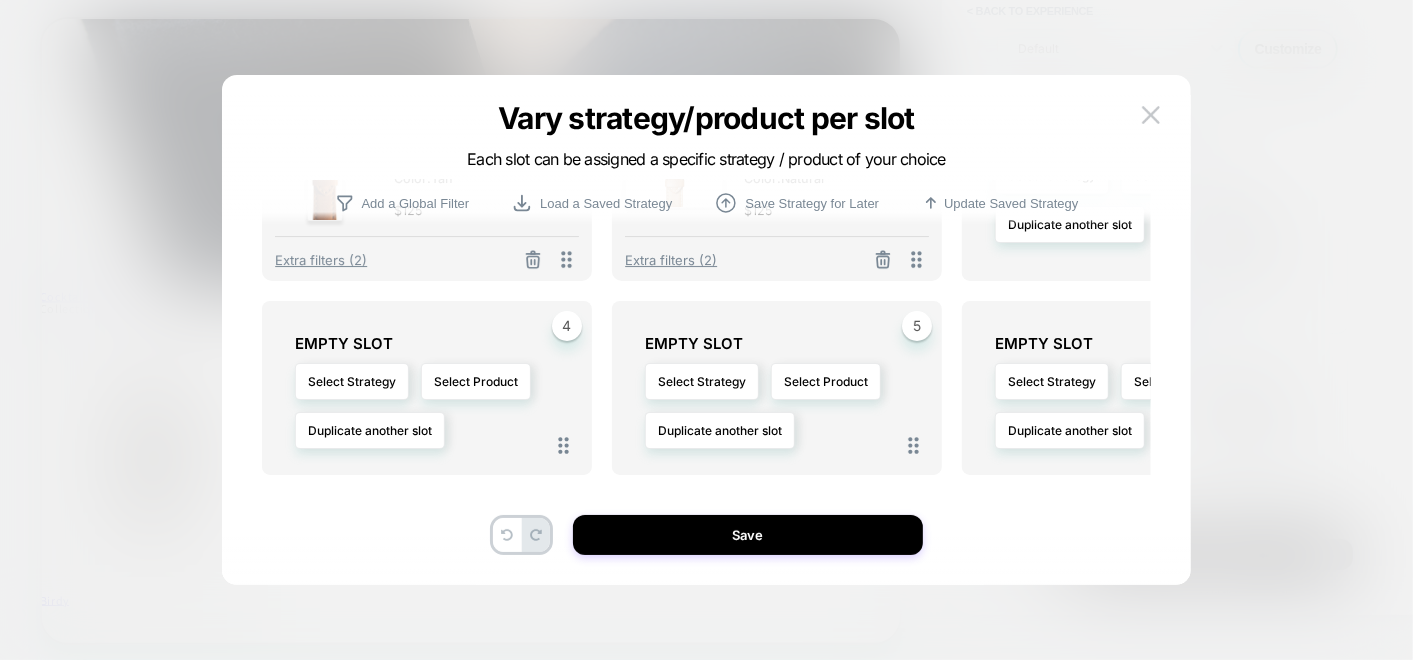 scroll, scrollTop: 0, scrollLeft: 0, axis: both 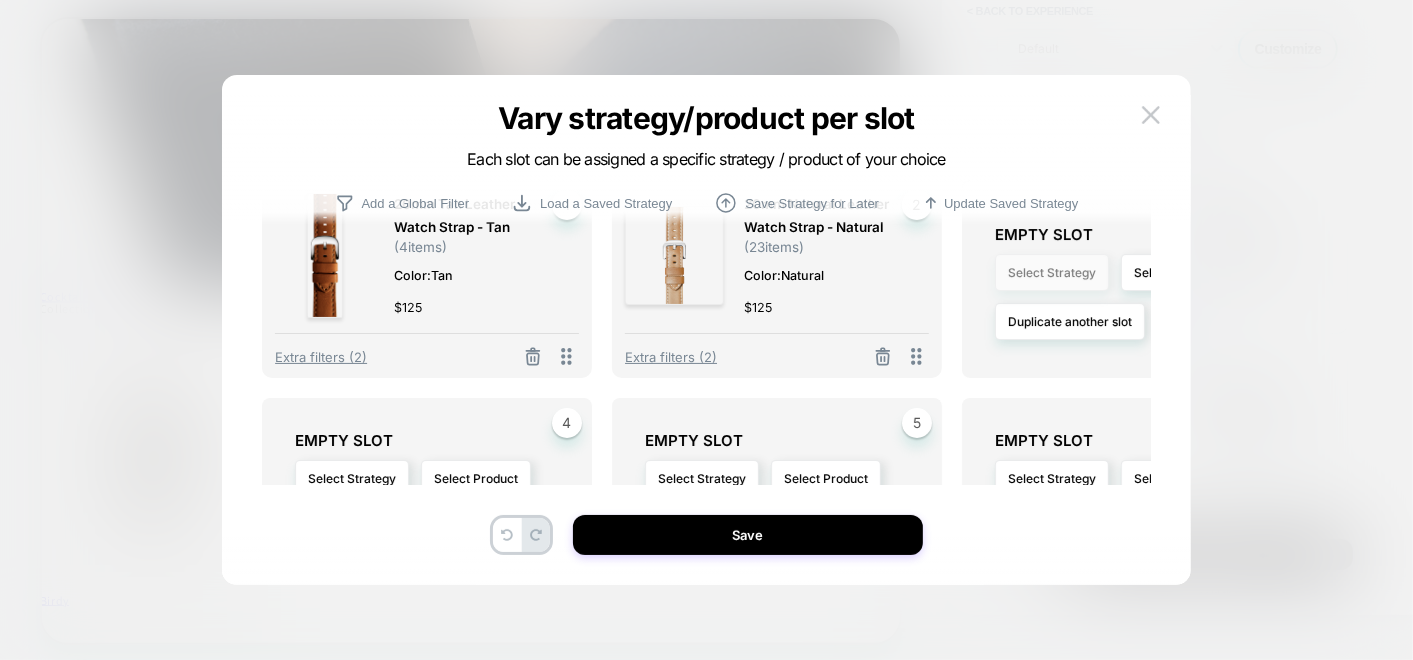 click on "Select Strategy" at bounding box center [1052, 272] 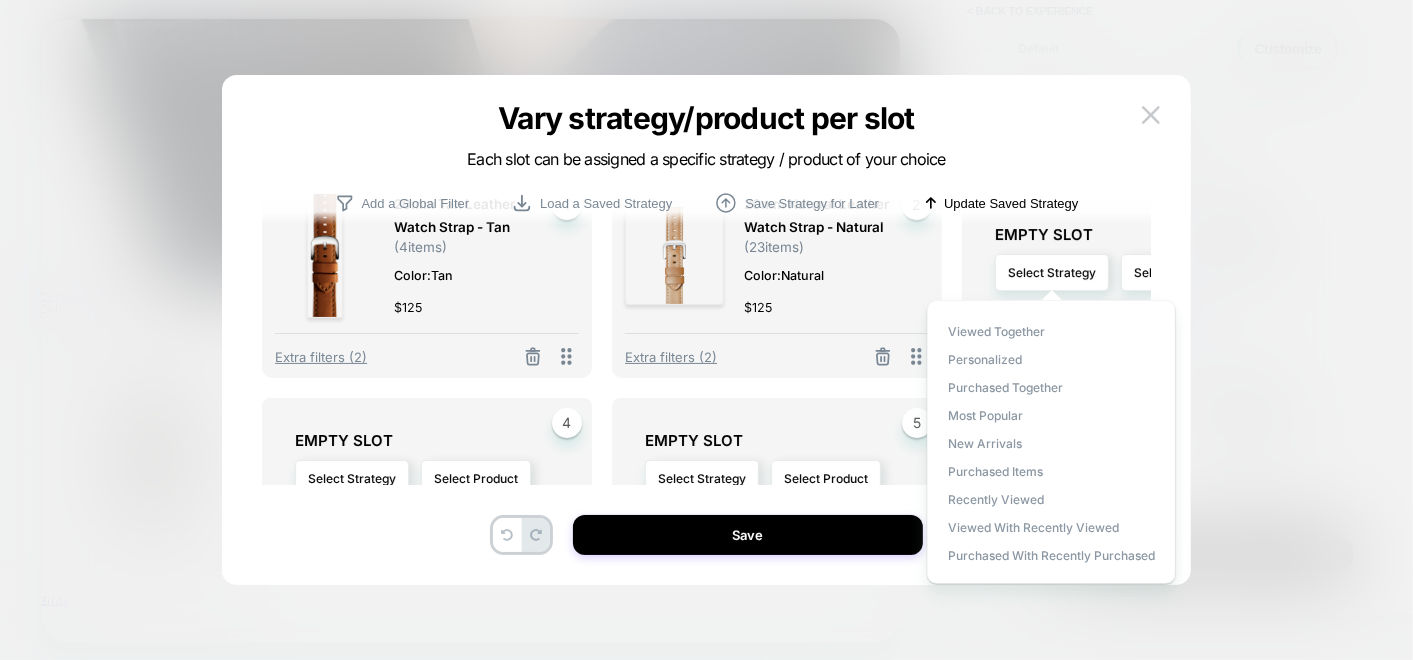 click on "Update Saved Strategy" at bounding box center [1011, 203] 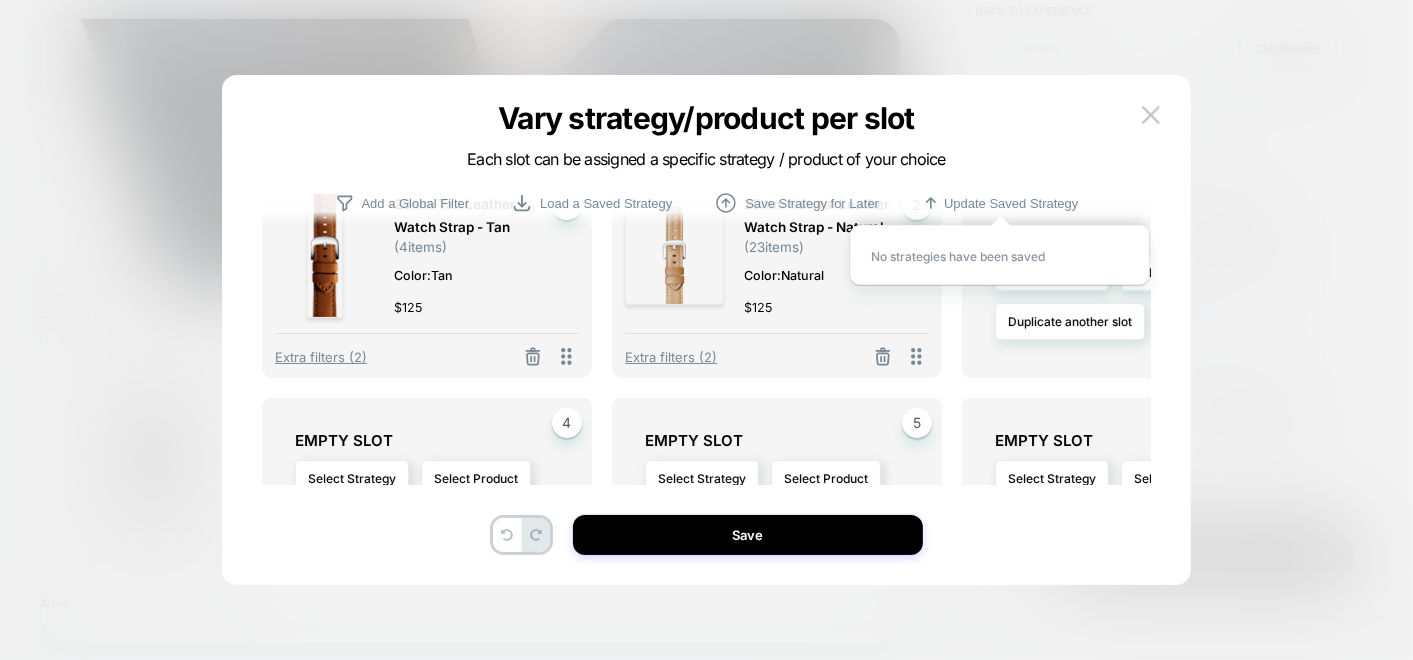 click on "[NUMBER] EMPTY SLOT Select Strategy Select Product Duplicate another slot" at bounding box center [1127, 279] 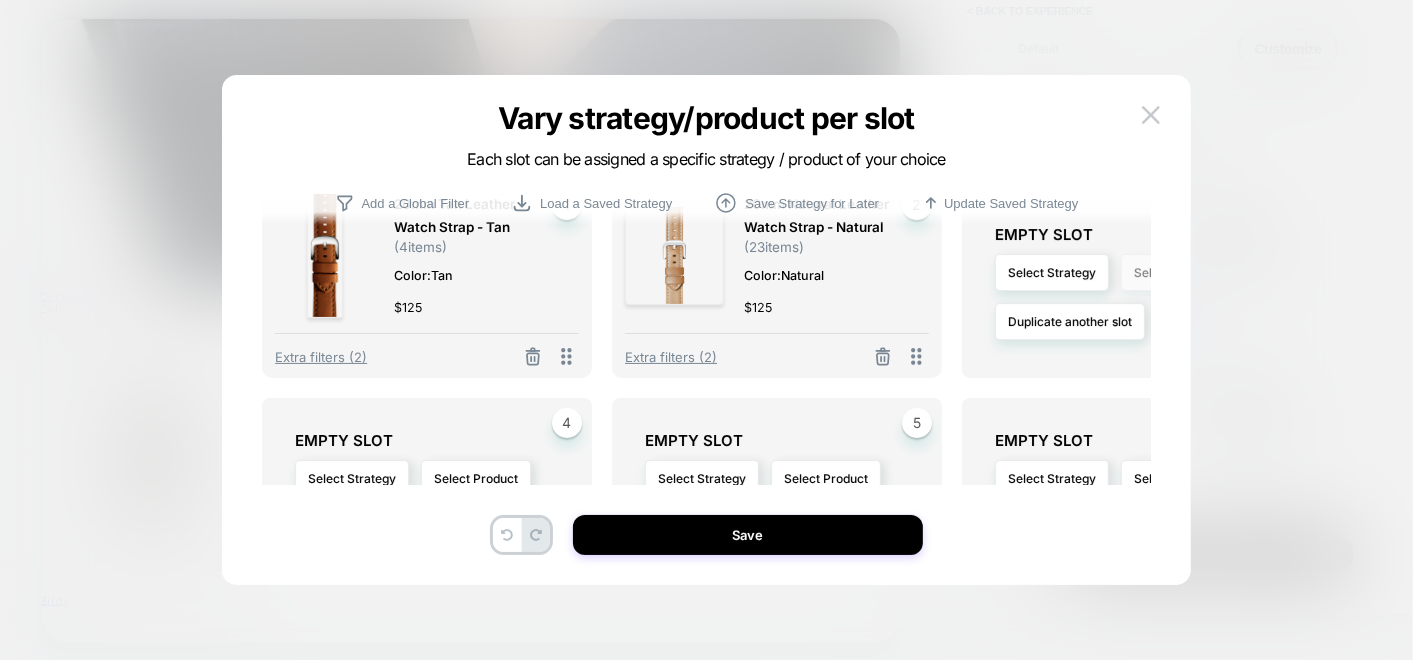 click on "Select Product" at bounding box center [1176, 272] 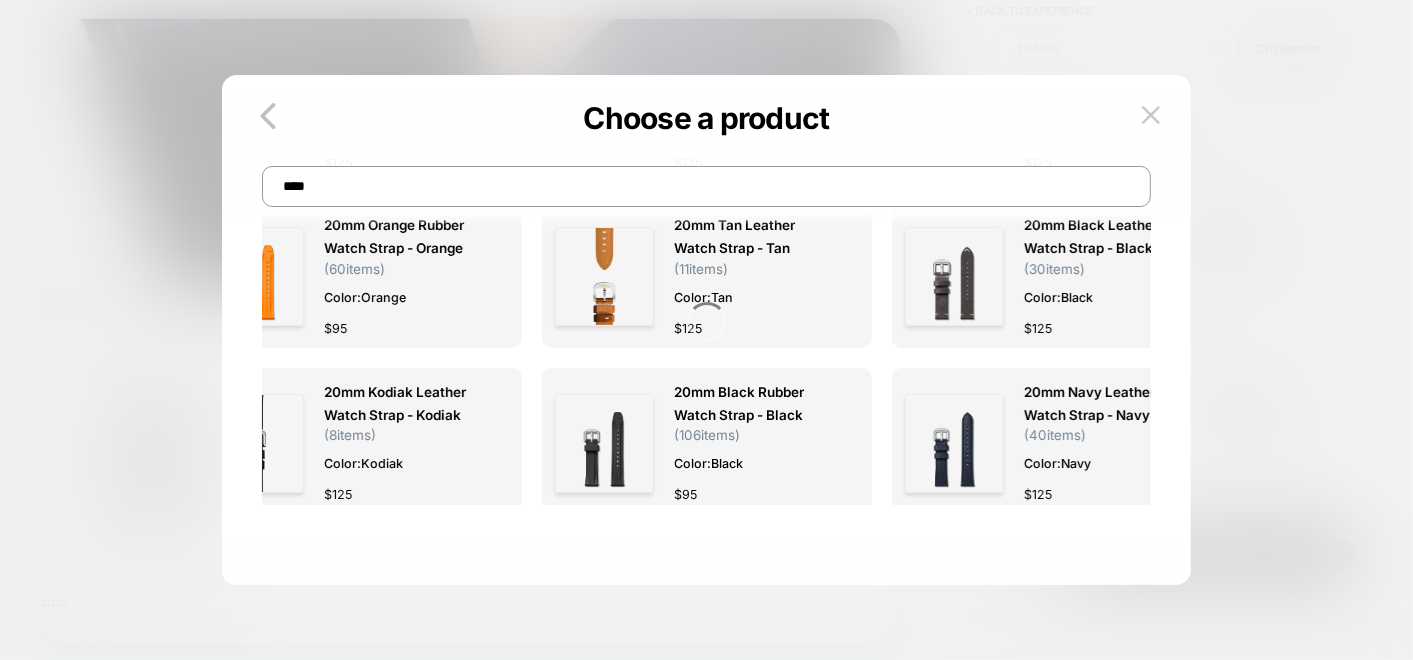 scroll, scrollTop: 333, scrollLeft: 0, axis: vertical 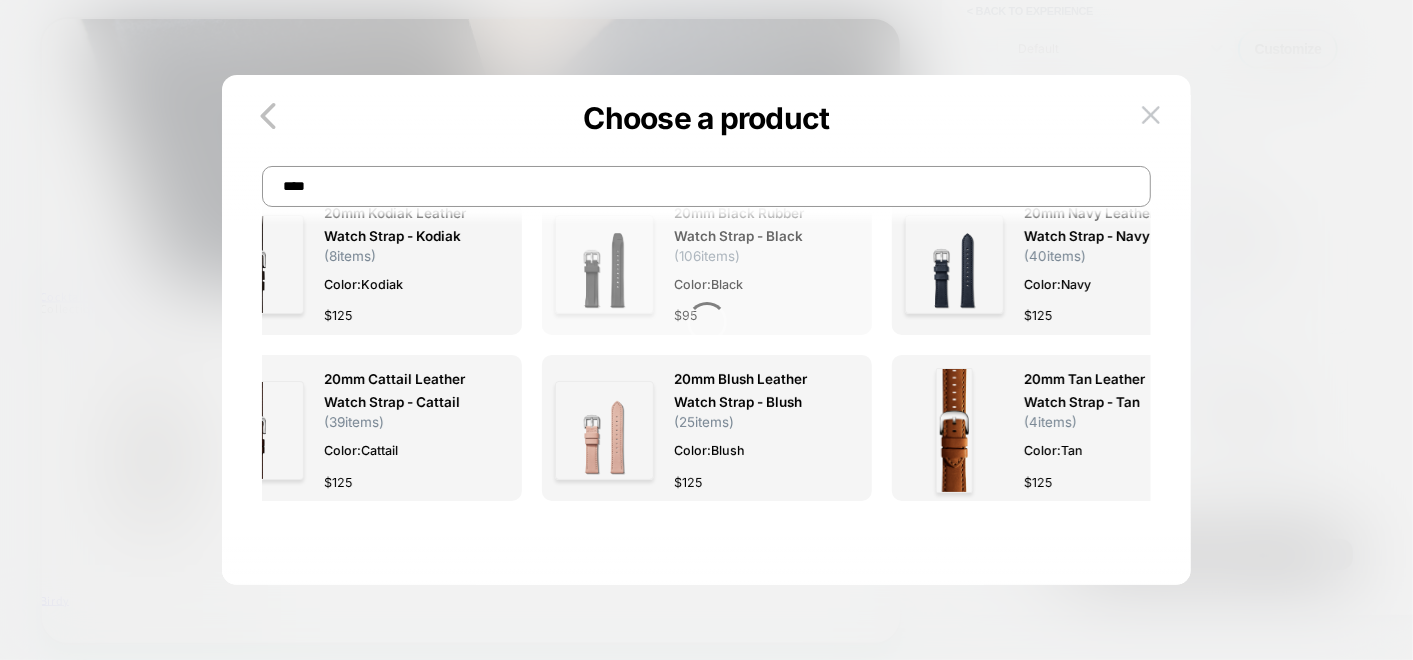 click on "( 106  items)" at bounding box center [707, 256] 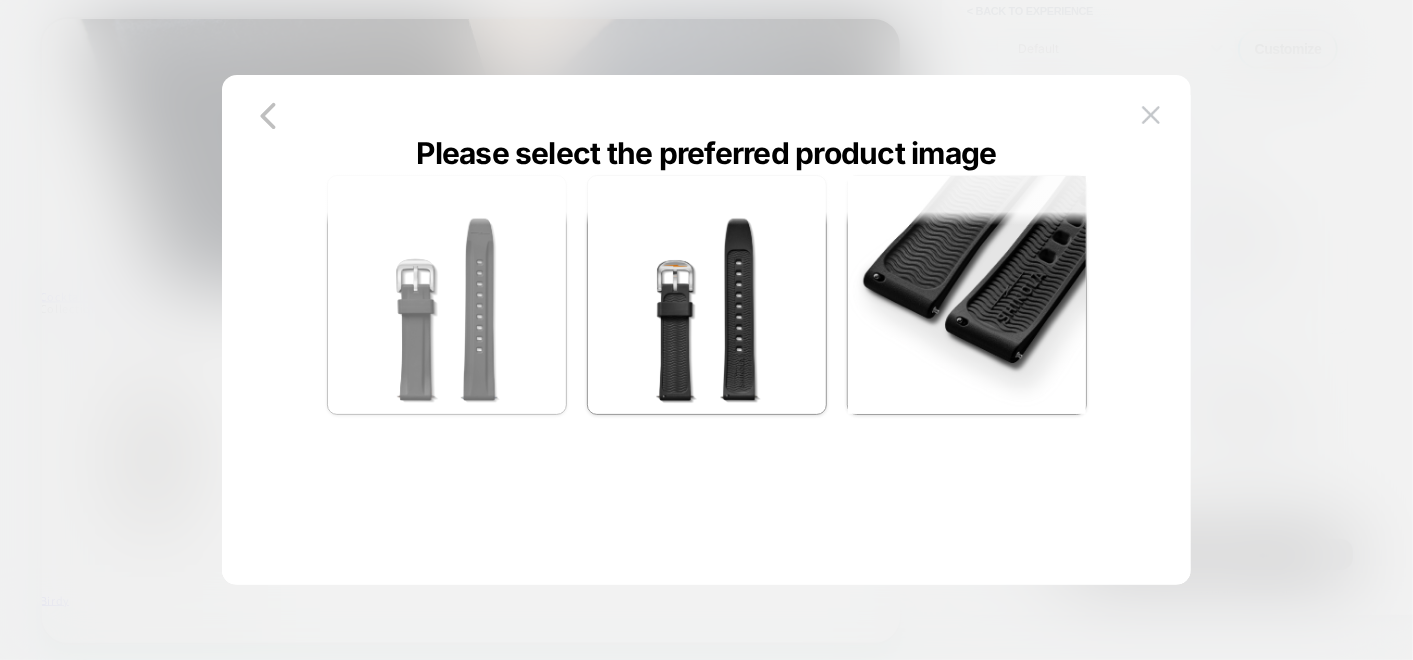 click at bounding box center (447, 295) 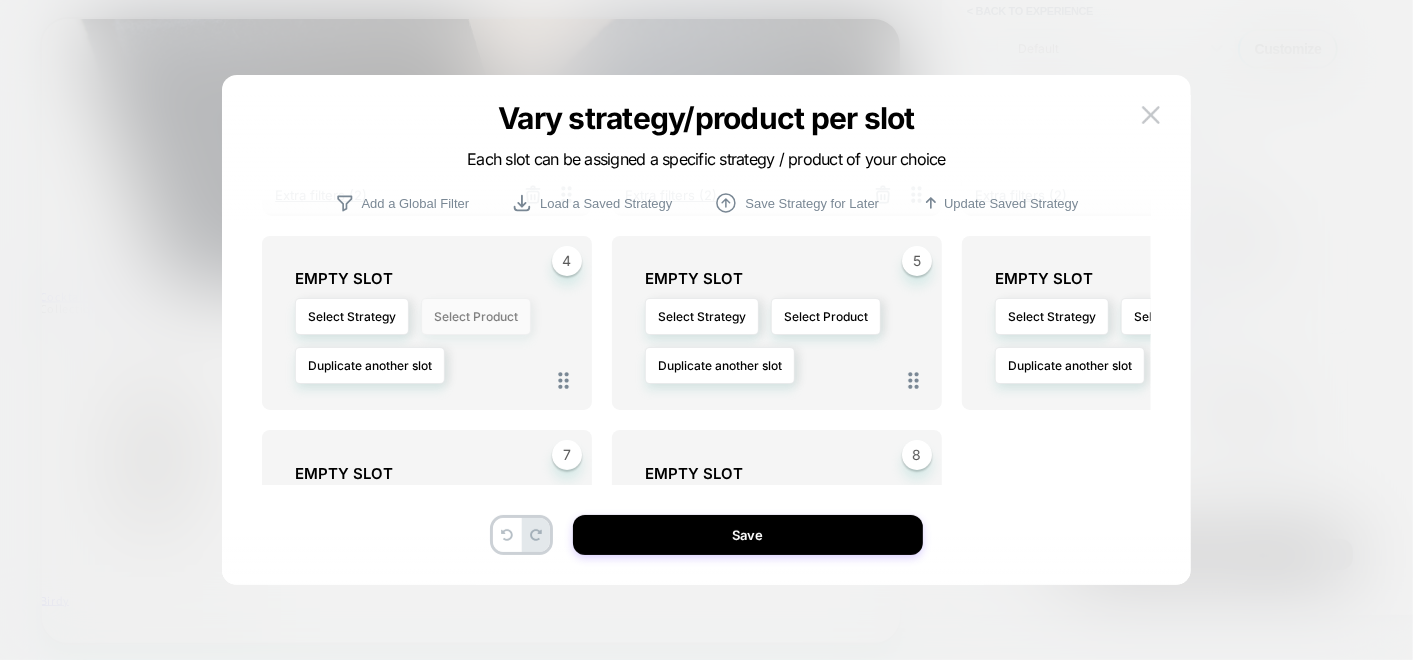 scroll, scrollTop: 111, scrollLeft: 0, axis: vertical 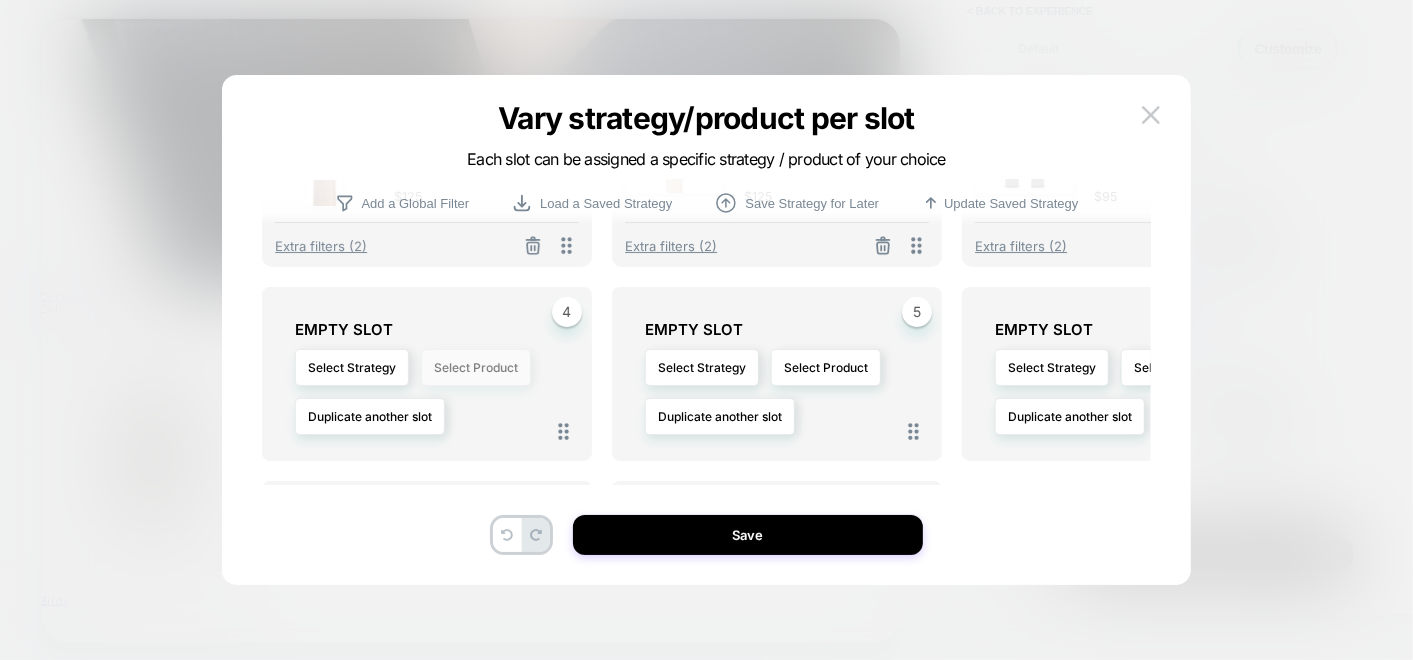 click on "Select Product" at bounding box center (476, 367) 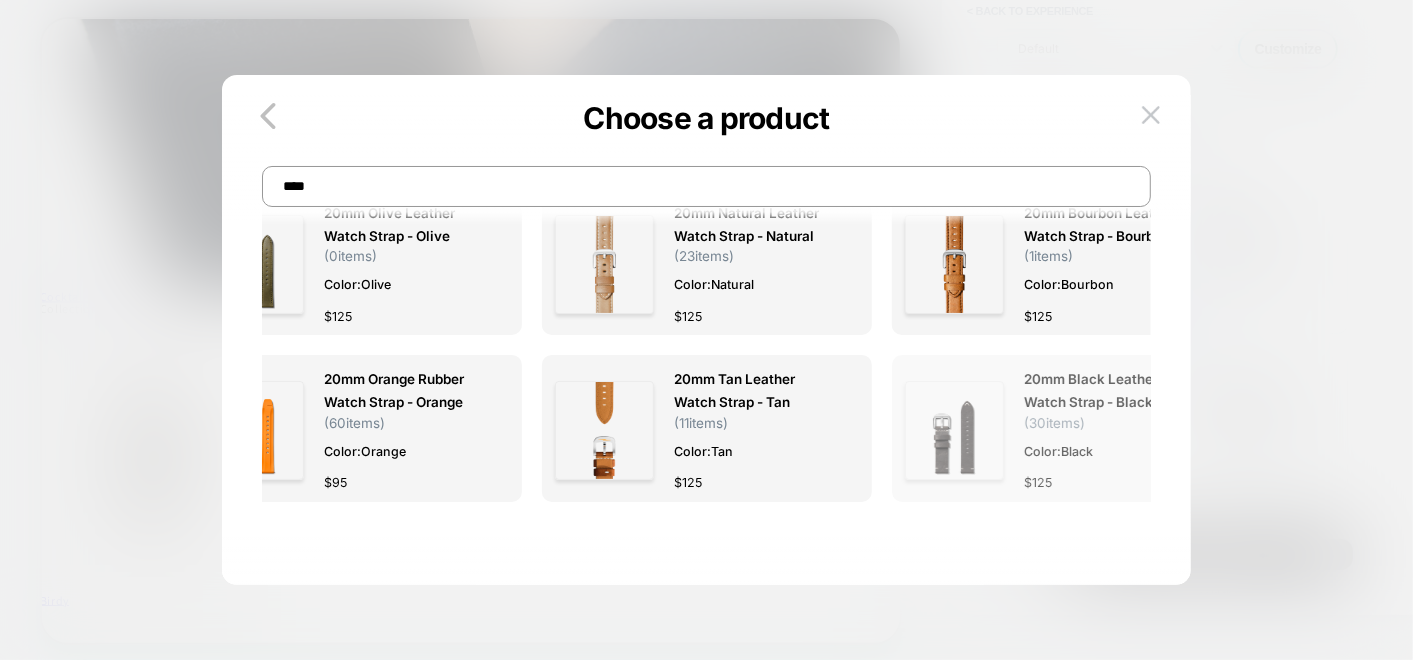 click on "[NUMBER]mm Black Leather Watch Strap - Black ( [NUMBER] items) Color: Black $ [PRICE]" at bounding box center [1057, 430] 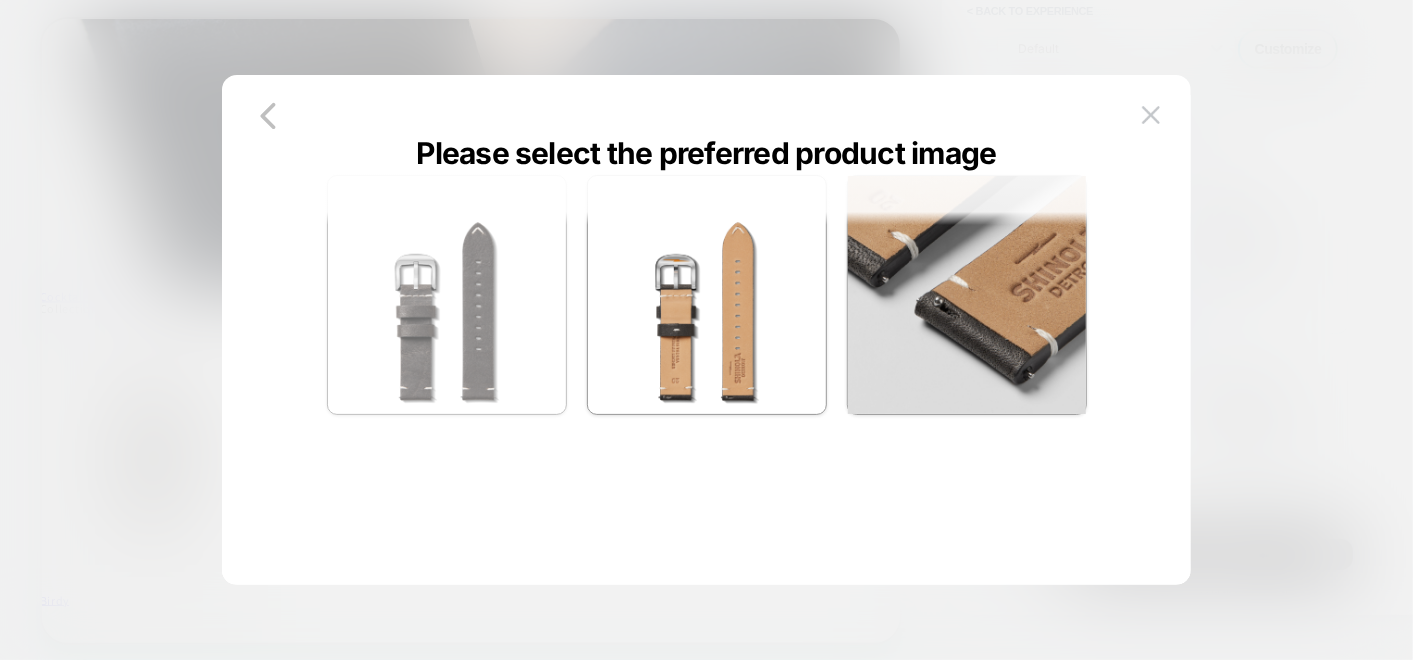 click at bounding box center [447, 295] 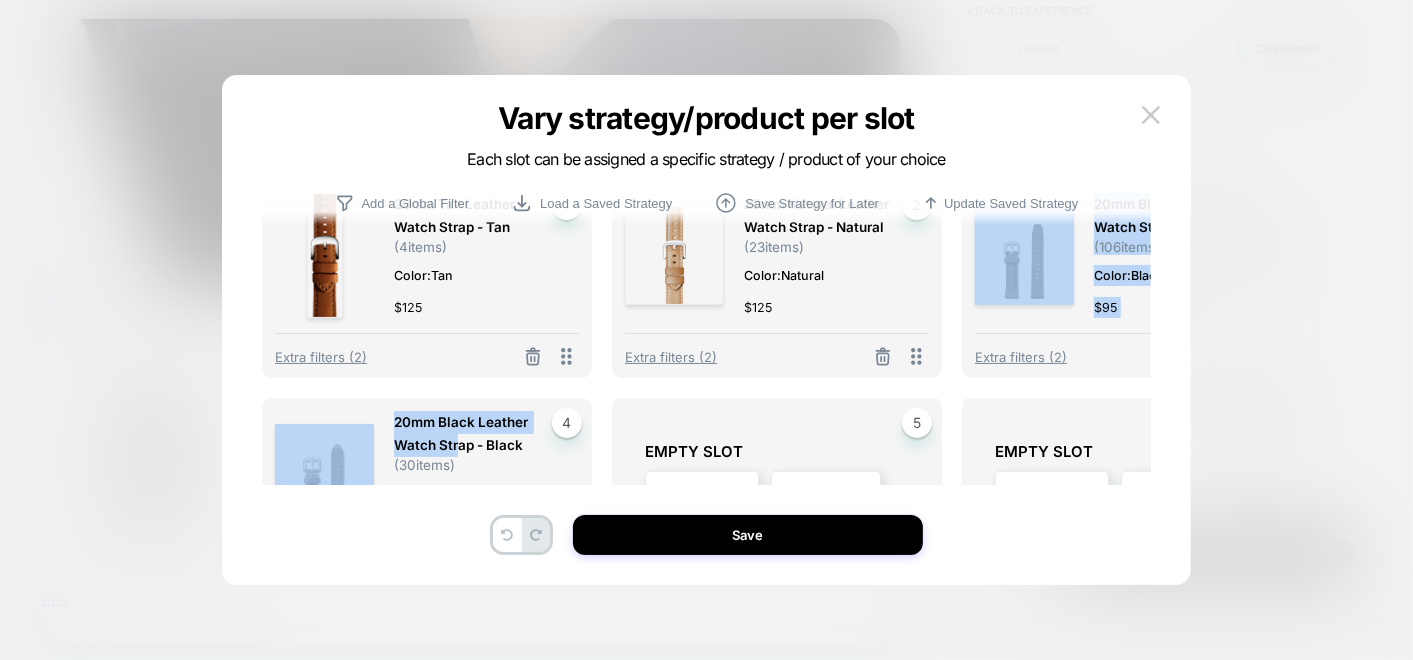 drag, startPoint x: 457, startPoint y: 435, endPoint x: 748, endPoint y: 339, distance: 306.42618 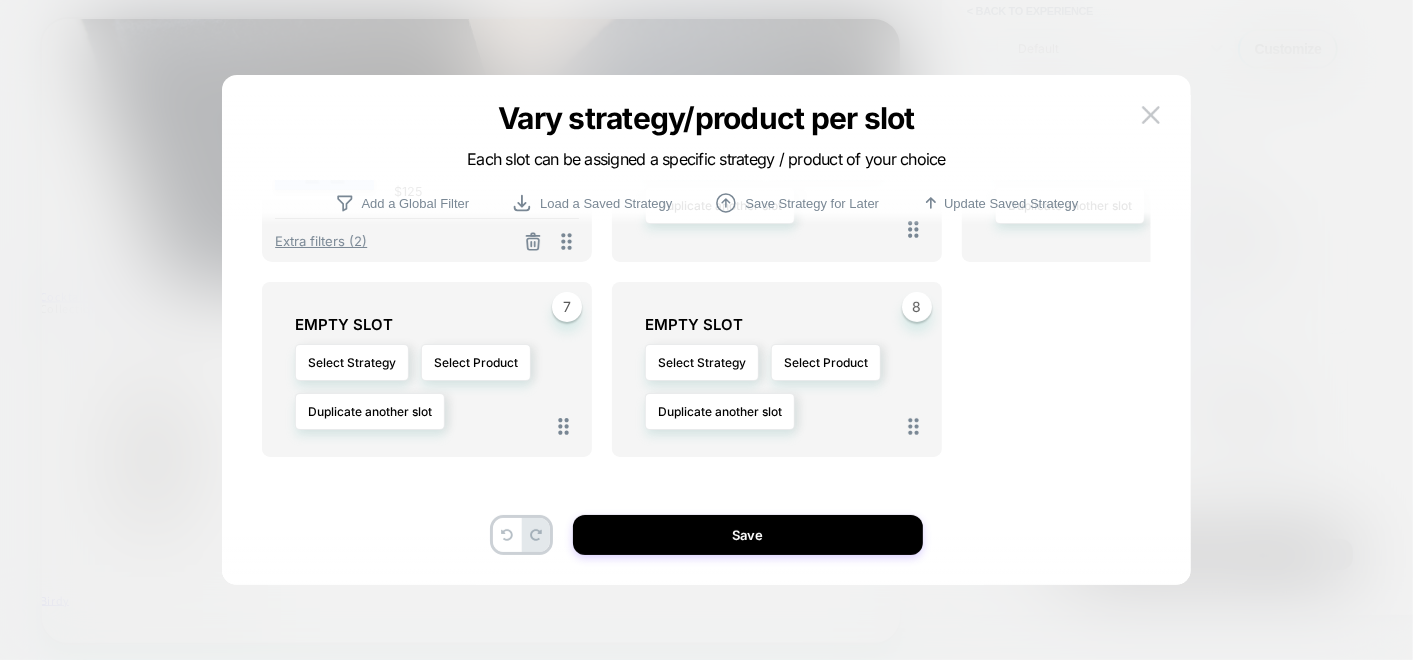scroll, scrollTop: 222, scrollLeft: 0, axis: vertical 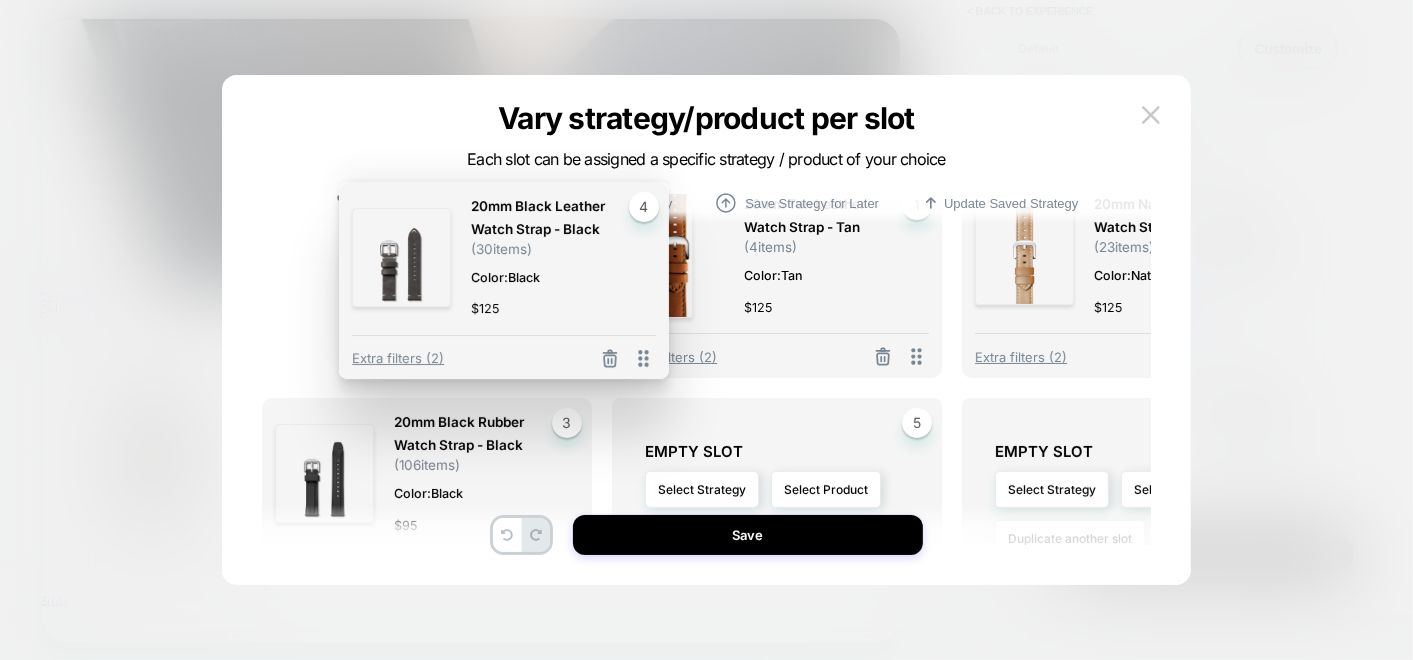 drag, startPoint x: 571, startPoint y: 357, endPoint x: 605, endPoint y: 144, distance: 215.69655 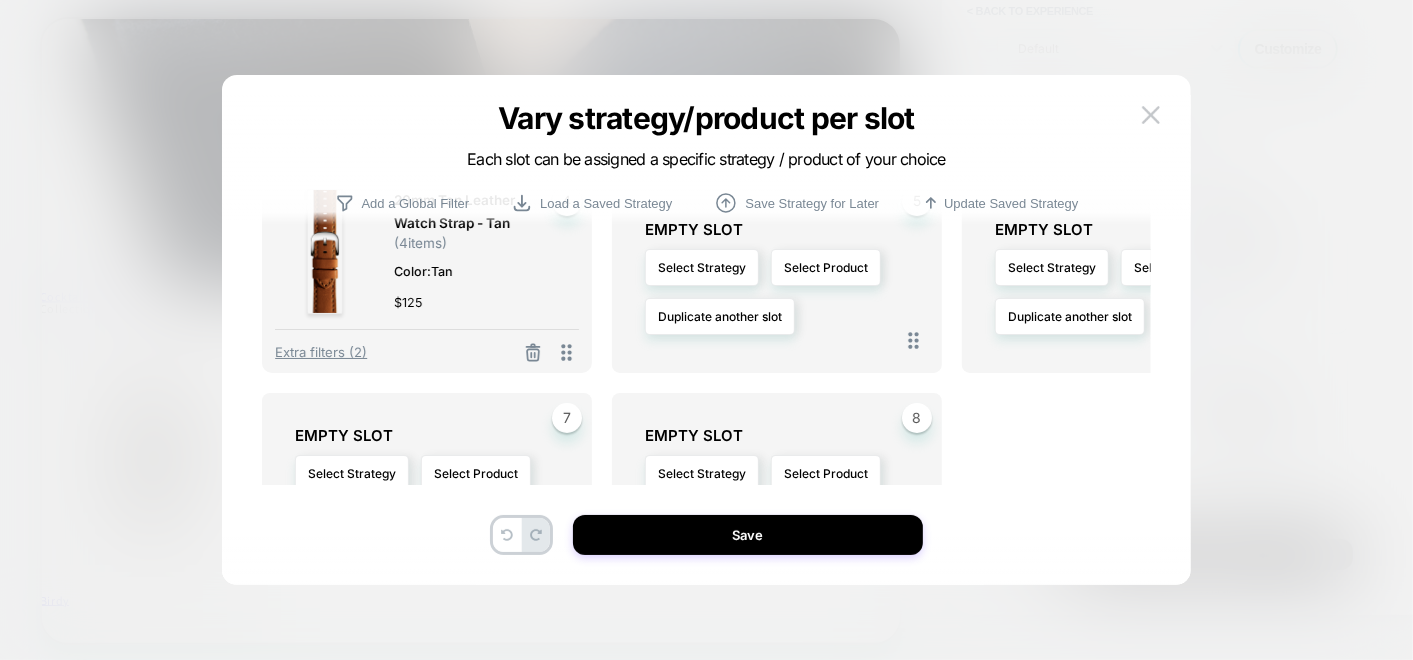 scroll, scrollTop: 0, scrollLeft: 0, axis: both 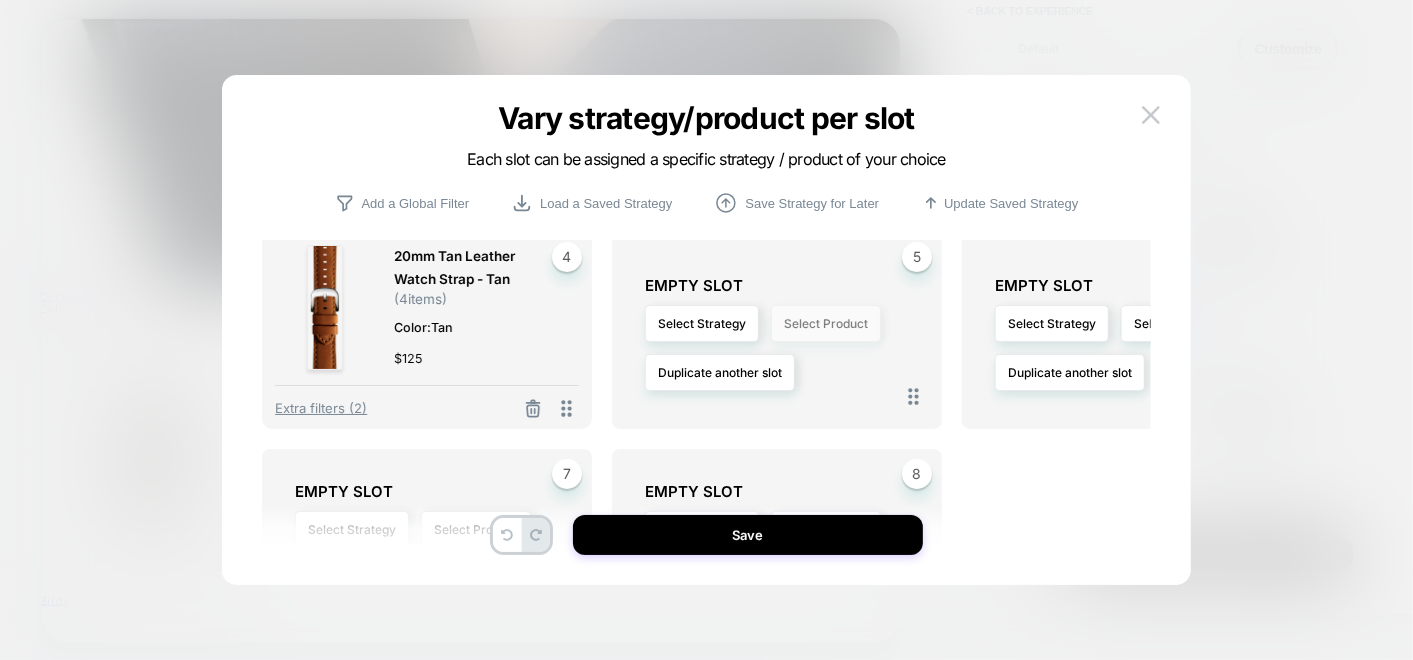 click on "Select Product" at bounding box center (826, 323) 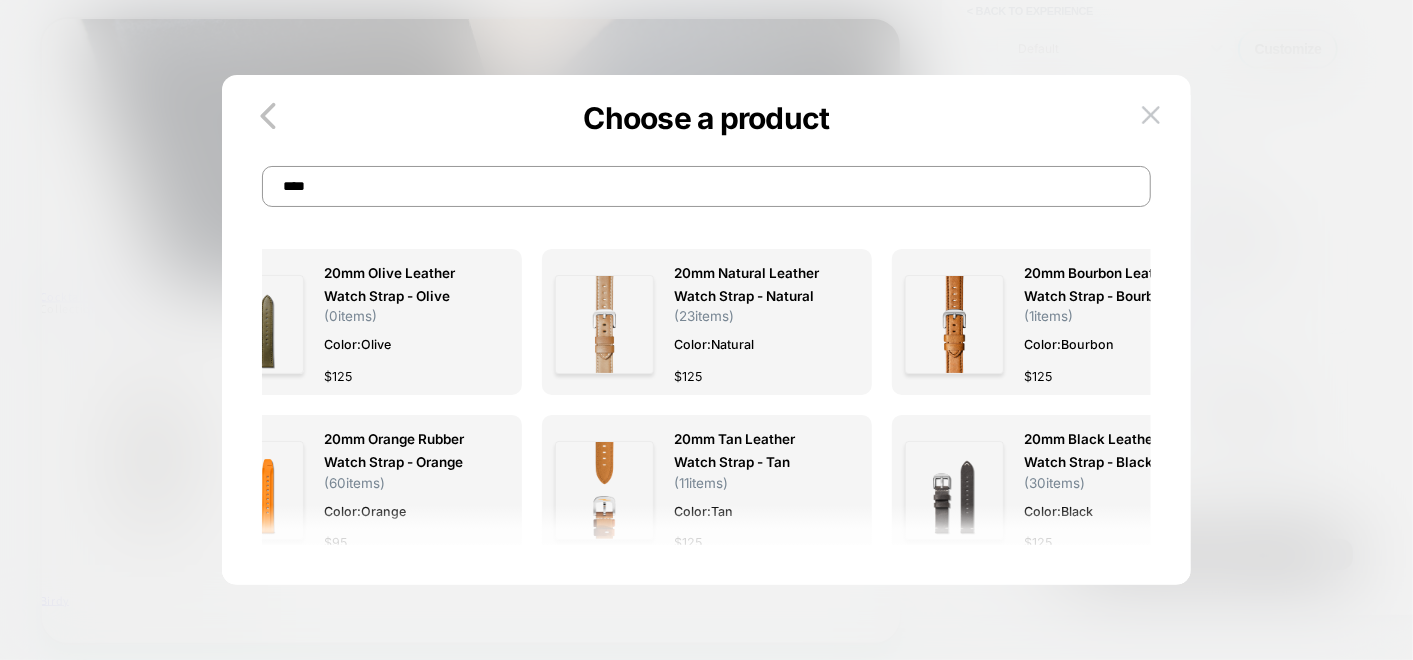 scroll, scrollTop: 8, scrollLeft: 0, axis: vertical 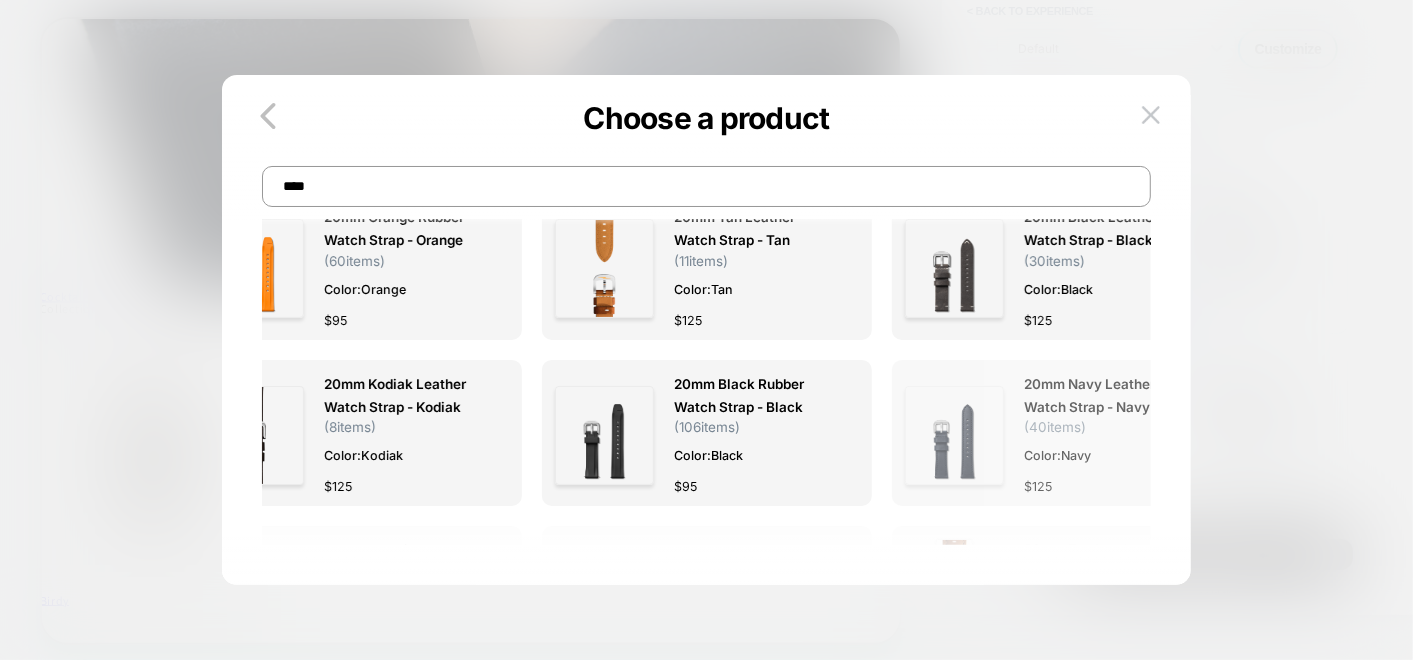 click on "20mm Navy Leather Watch Strap - Navy" at bounding box center [1106, 396] 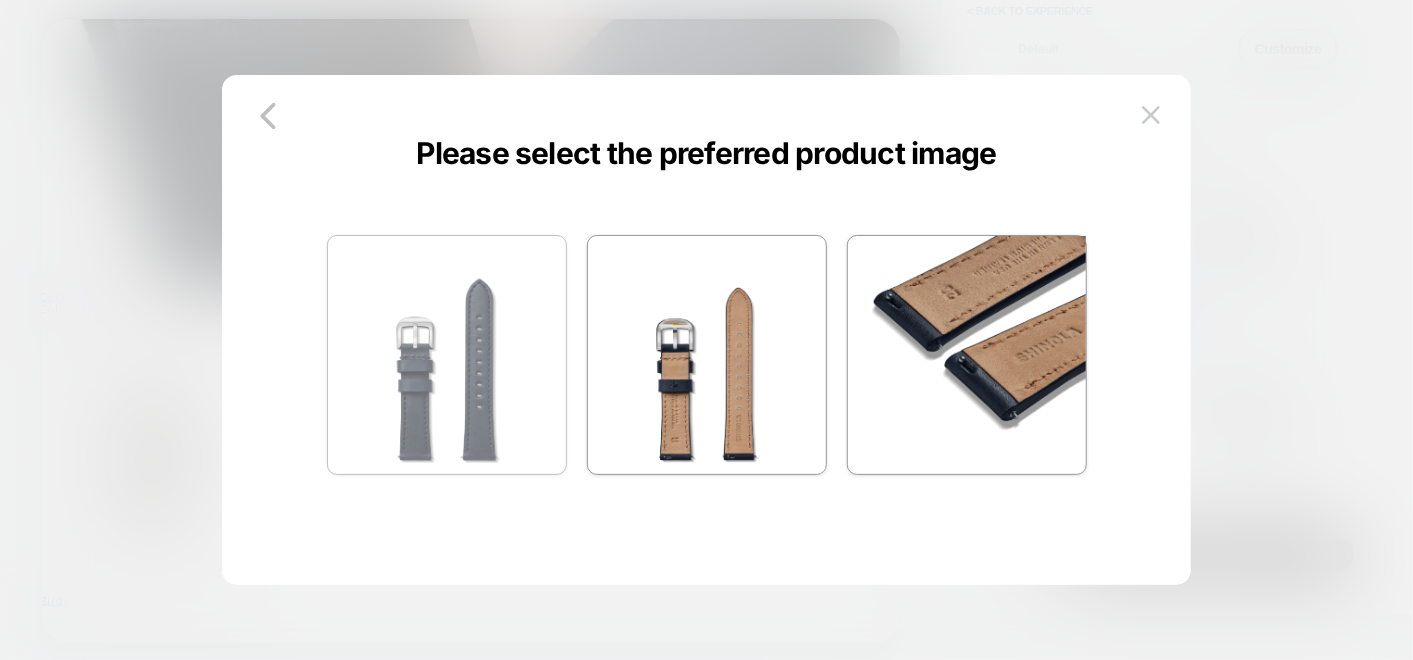 click at bounding box center (447, 355) 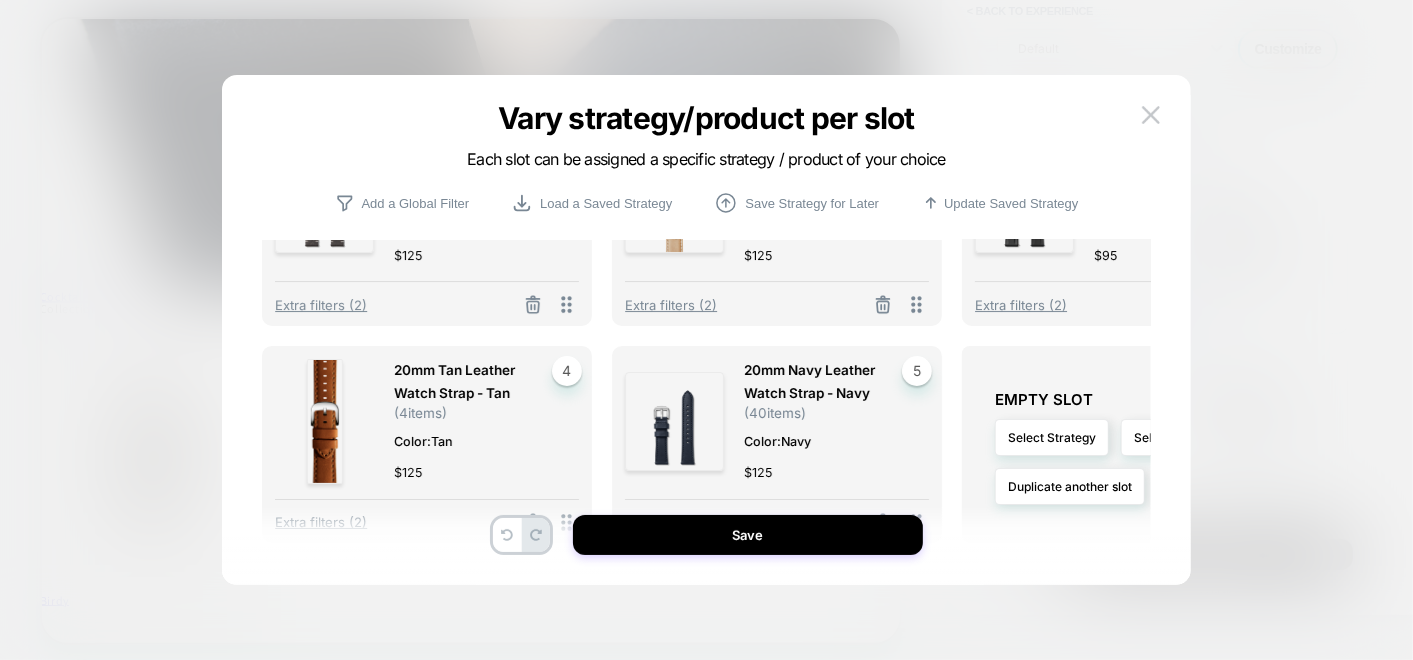 scroll, scrollTop: 222, scrollLeft: 0, axis: vertical 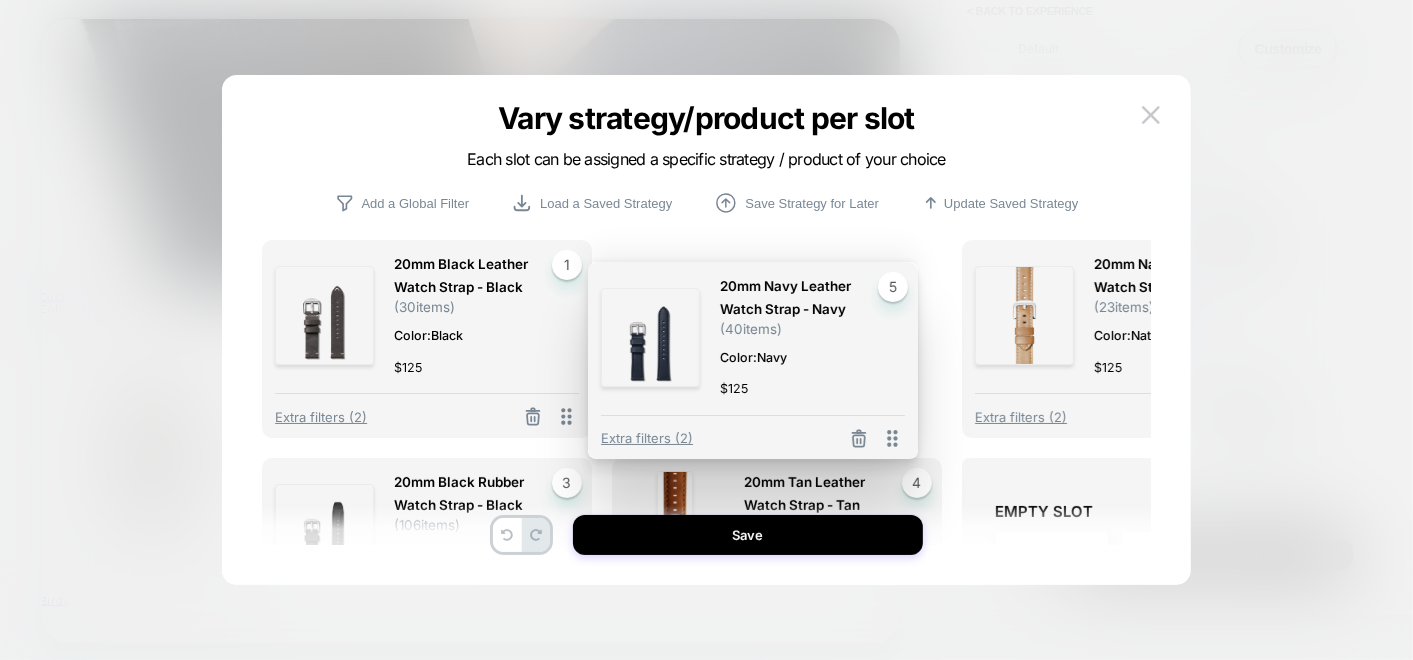 drag, startPoint x: 911, startPoint y: 417, endPoint x: 887, endPoint y: 221, distance: 197.46393 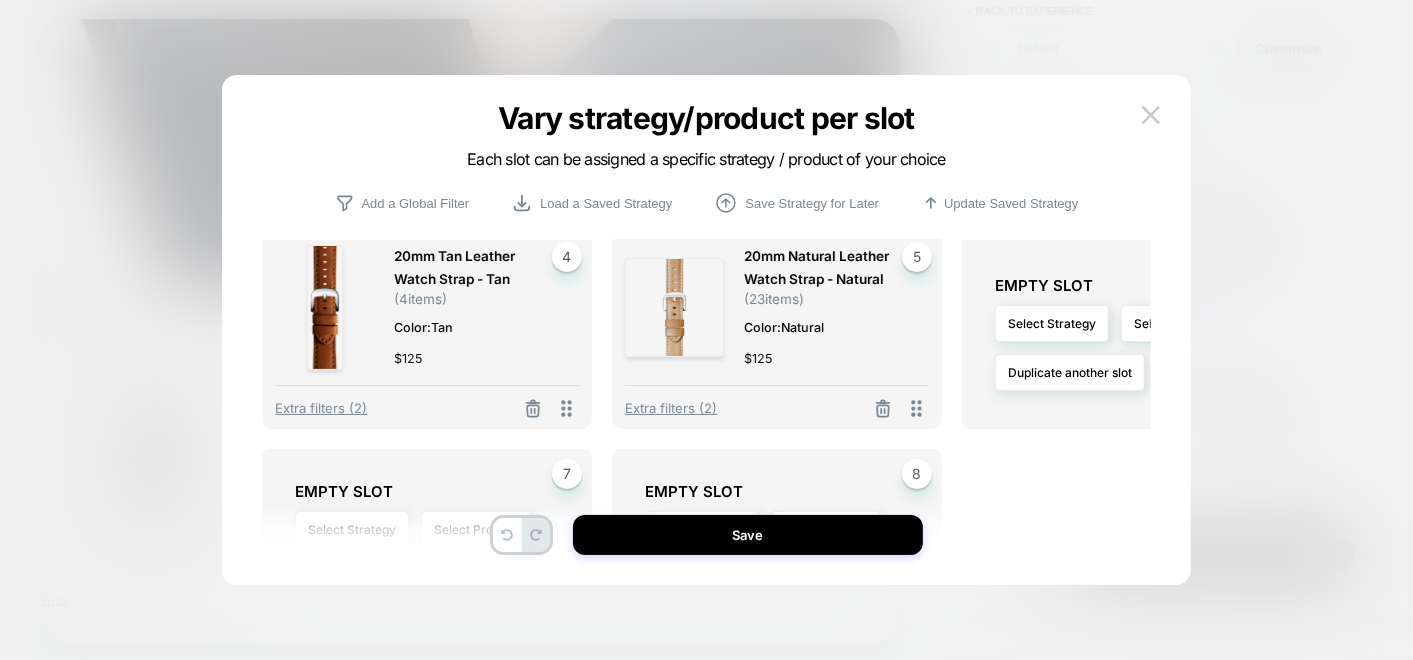 scroll, scrollTop: 115, scrollLeft: 0, axis: vertical 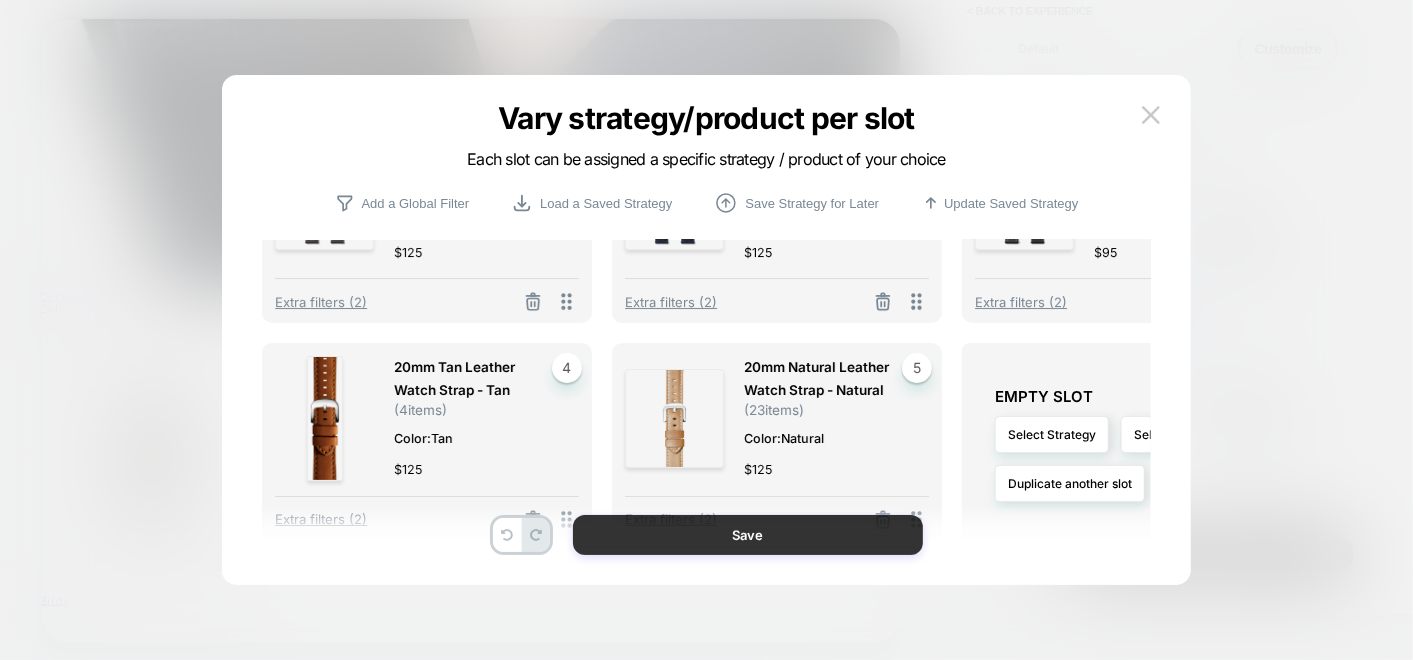 click on "Save" at bounding box center (748, 535) 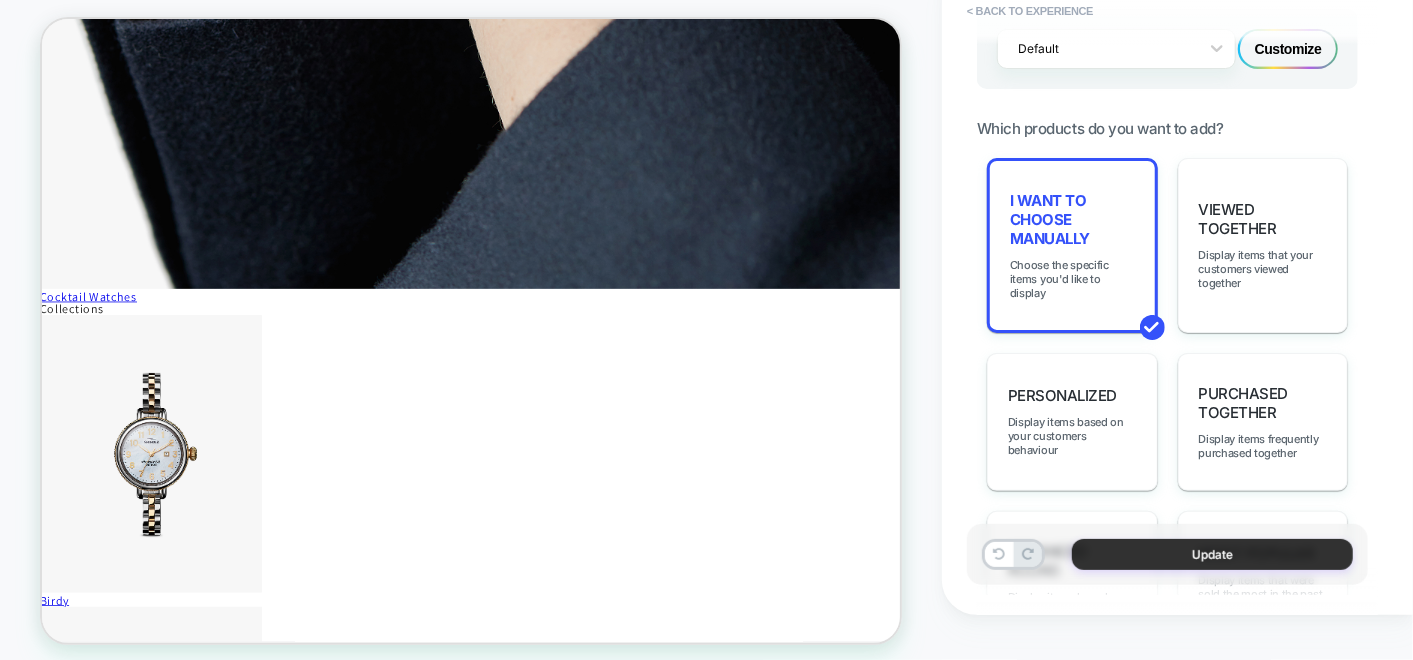 click on "Update" at bounding box center [1212, 554] 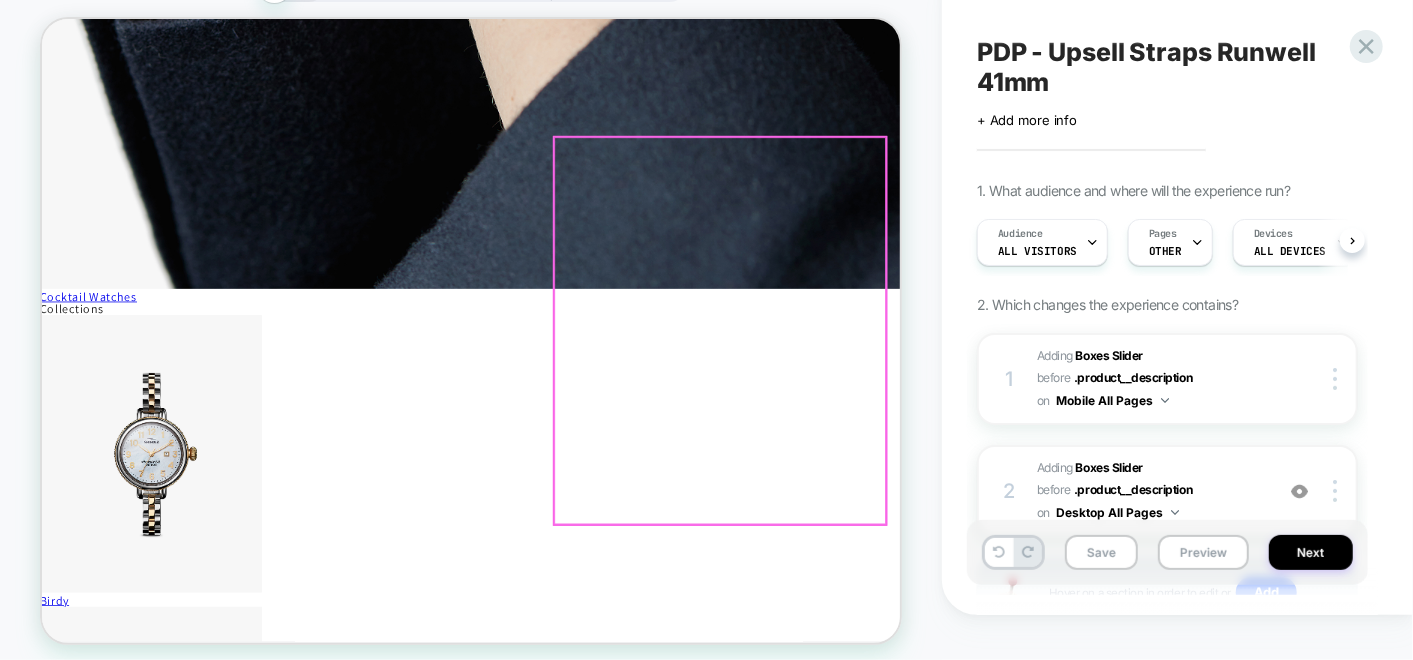 scroll, scrollTop: 0, scrollLeft: 0, axis: both 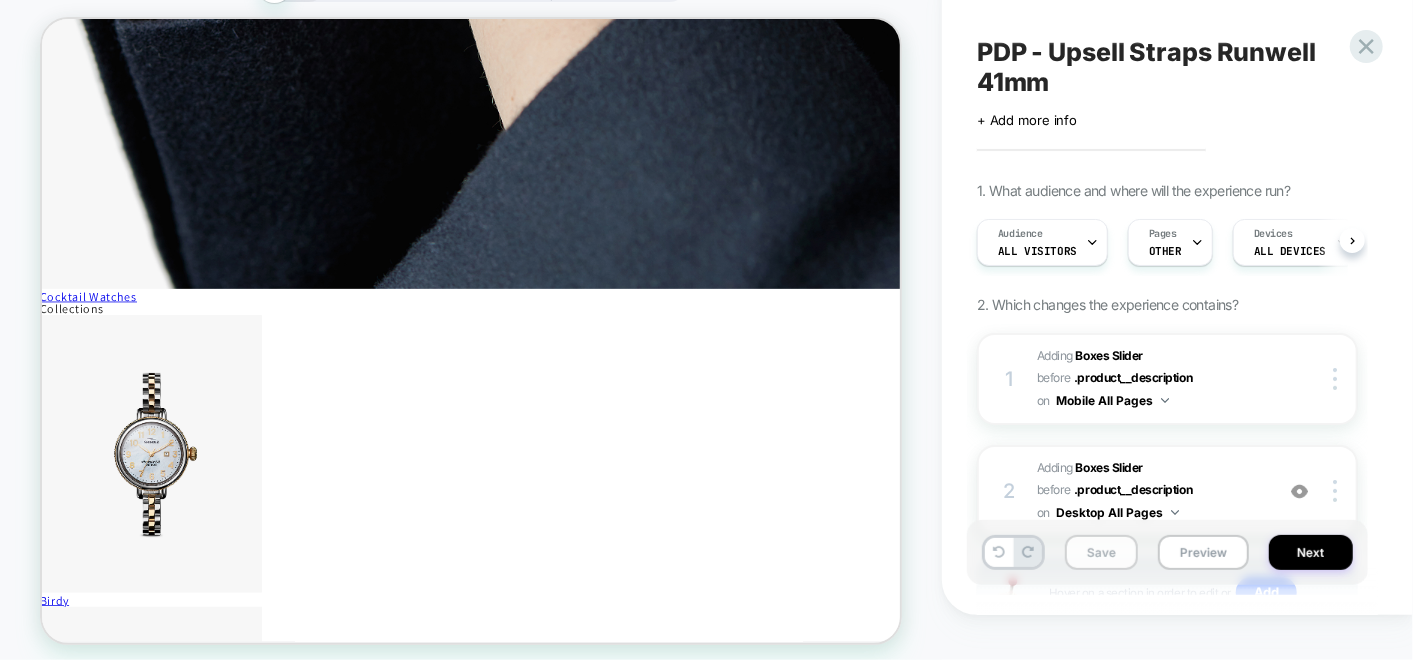 click on "Save" at bounding box center [1101, 552] 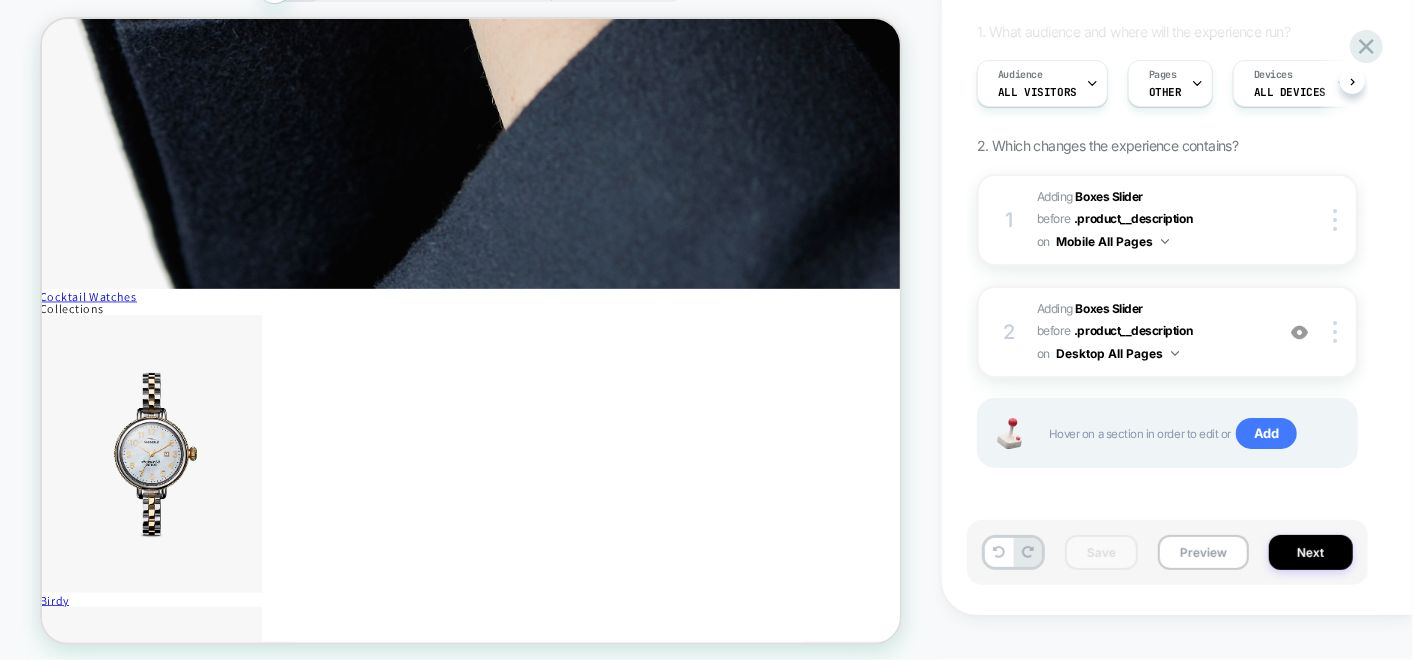 scroll, scrollTop: 0, scrollLeft: 0, axis: both 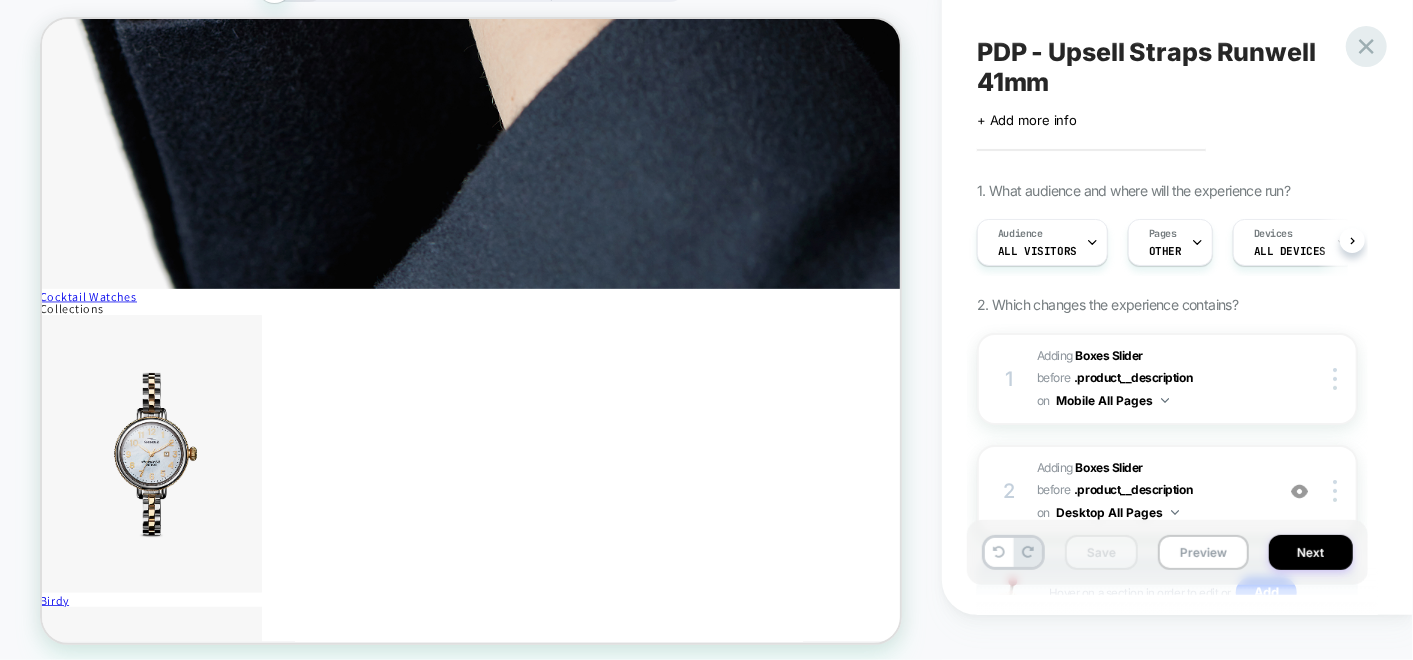 click 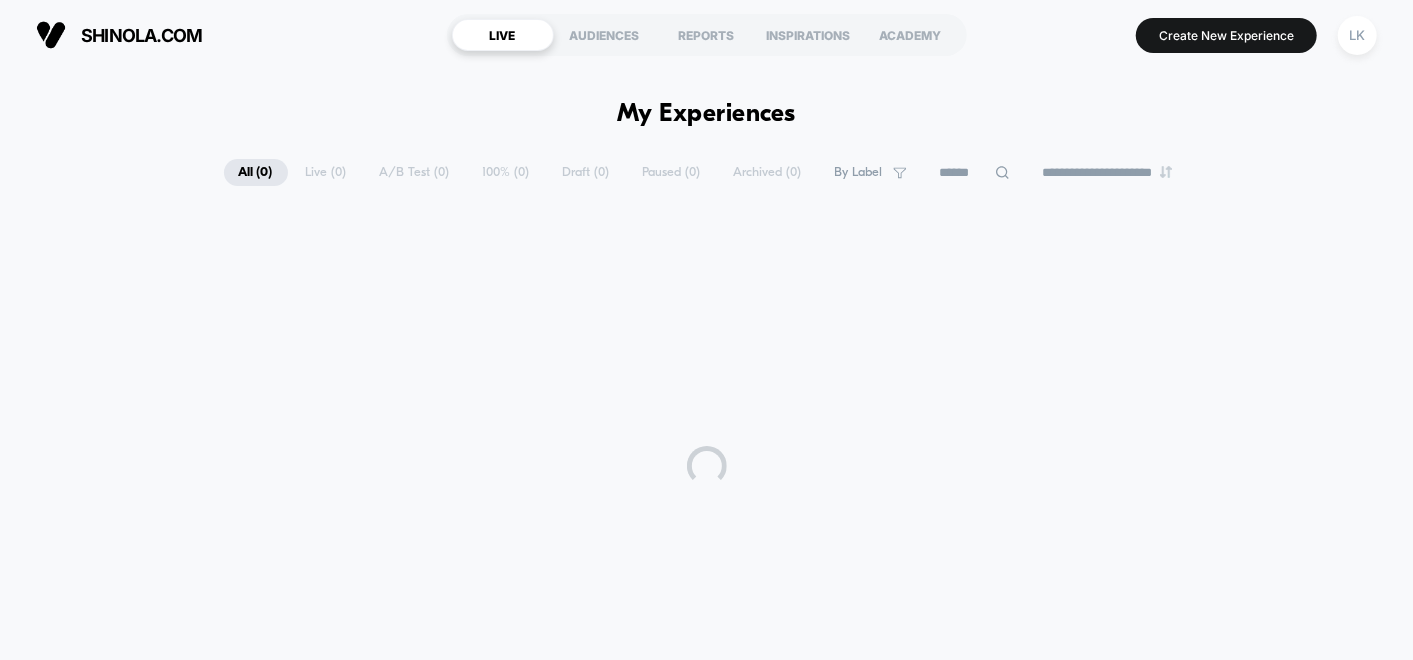 scroll, scrollTop: 0, scrollLeft: 0, axis: both 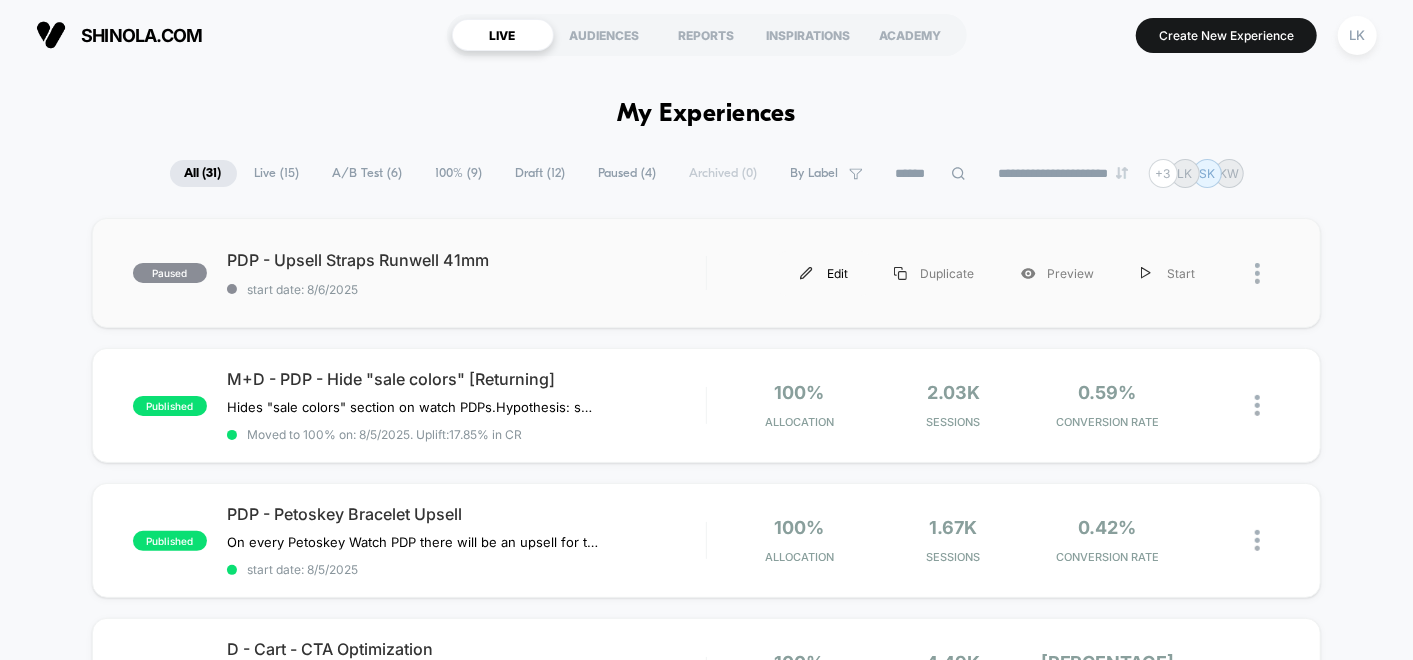 click on "Edit" at bounding box center [824, 273] 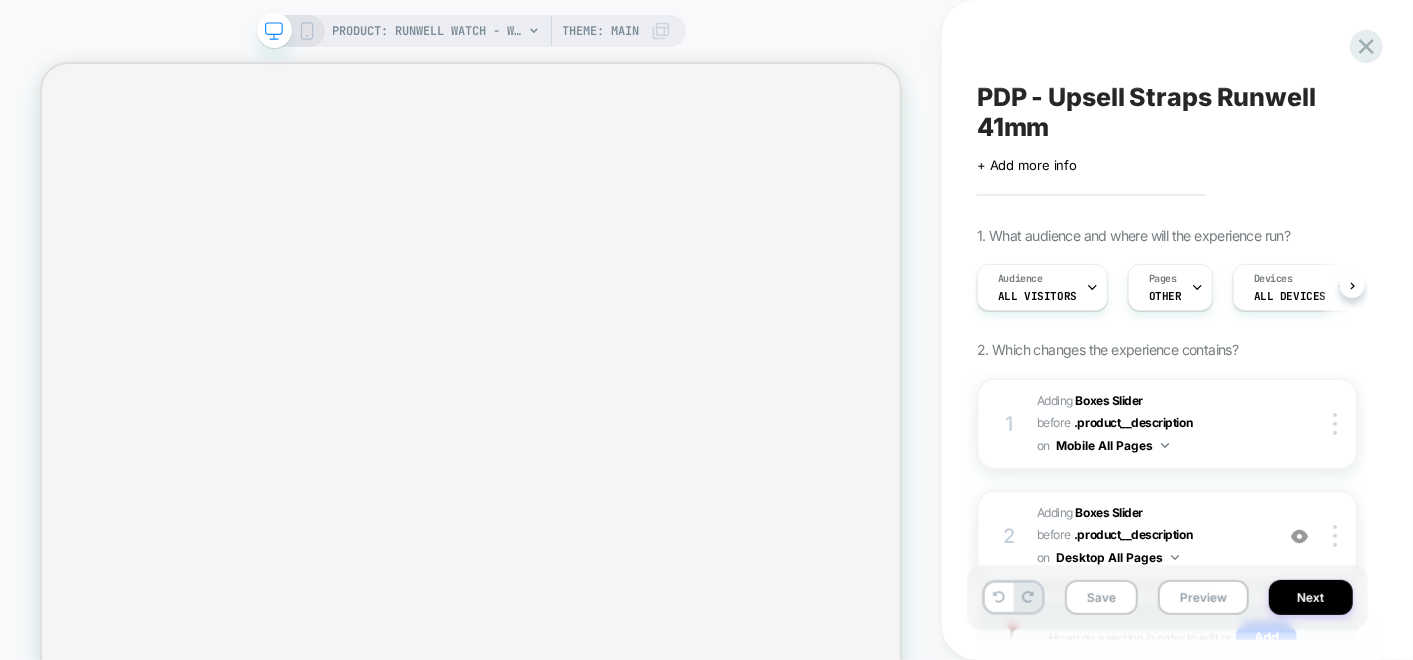 scroll, scrollTop: 0, scrollLeft: 0, axis: both 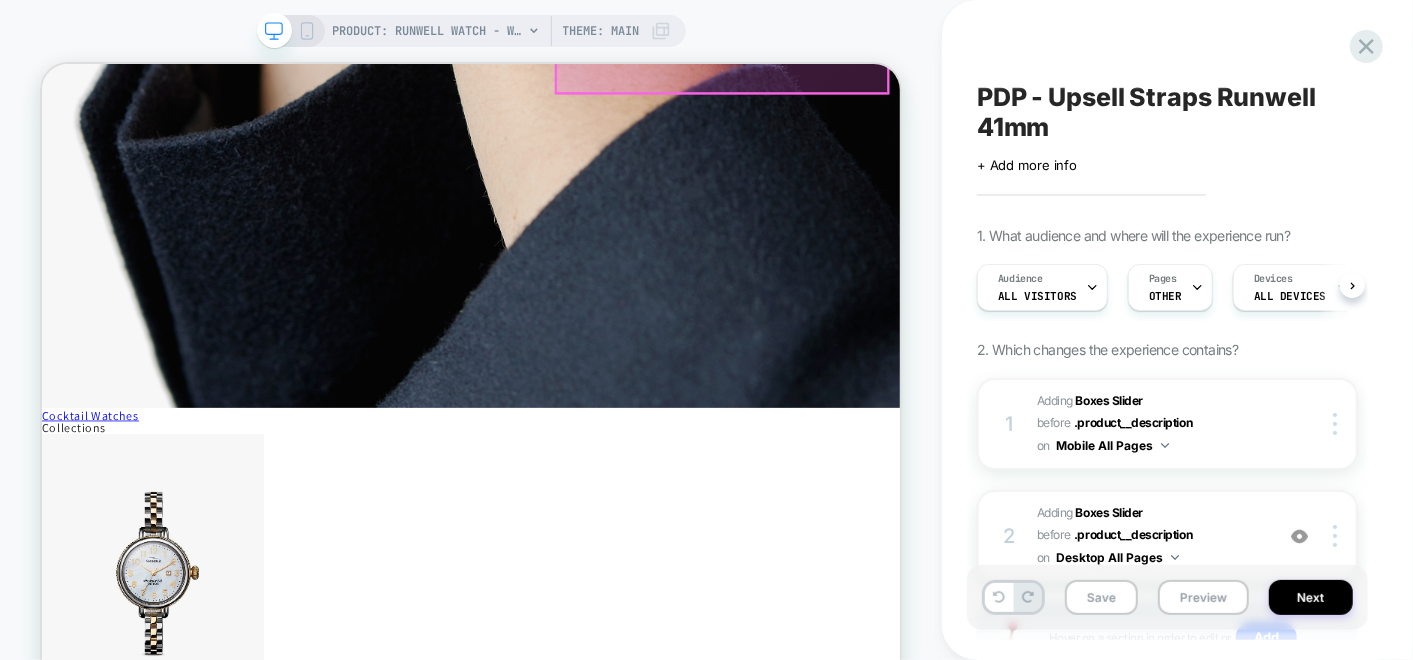 click at bounding box center (207, 84207) 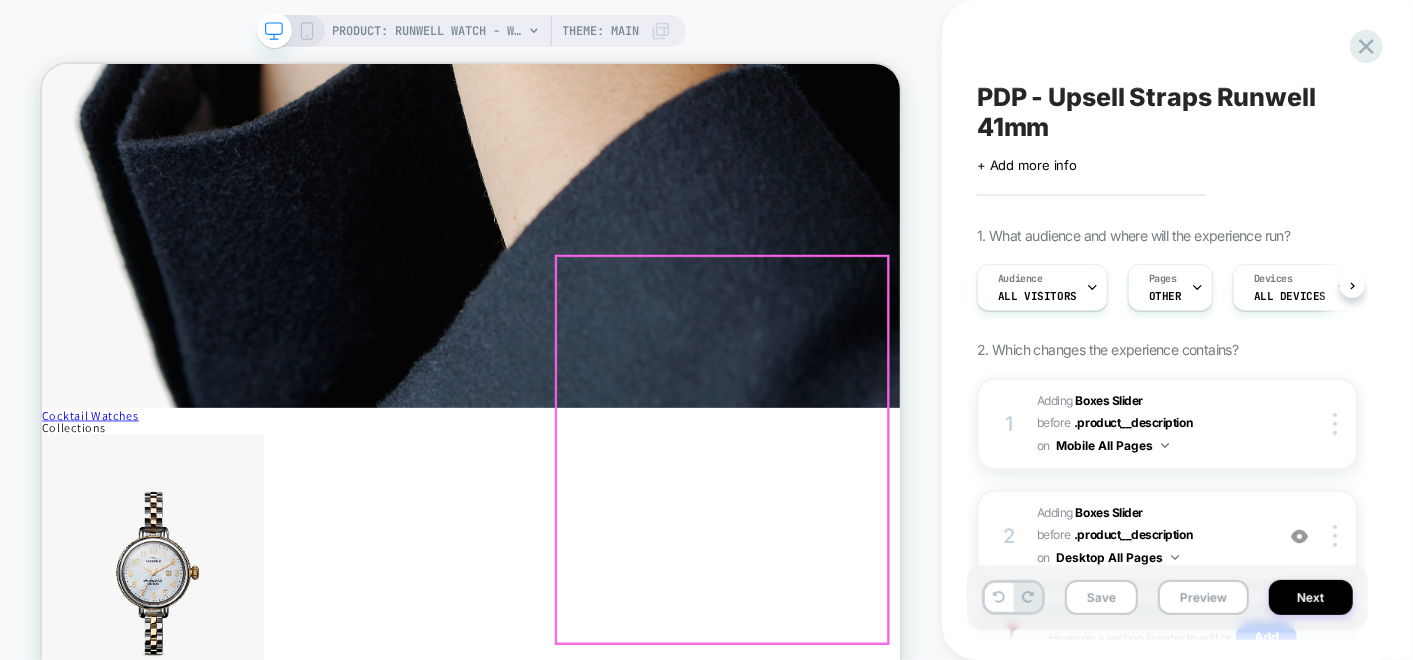 click at bounding box center [207, 84207] 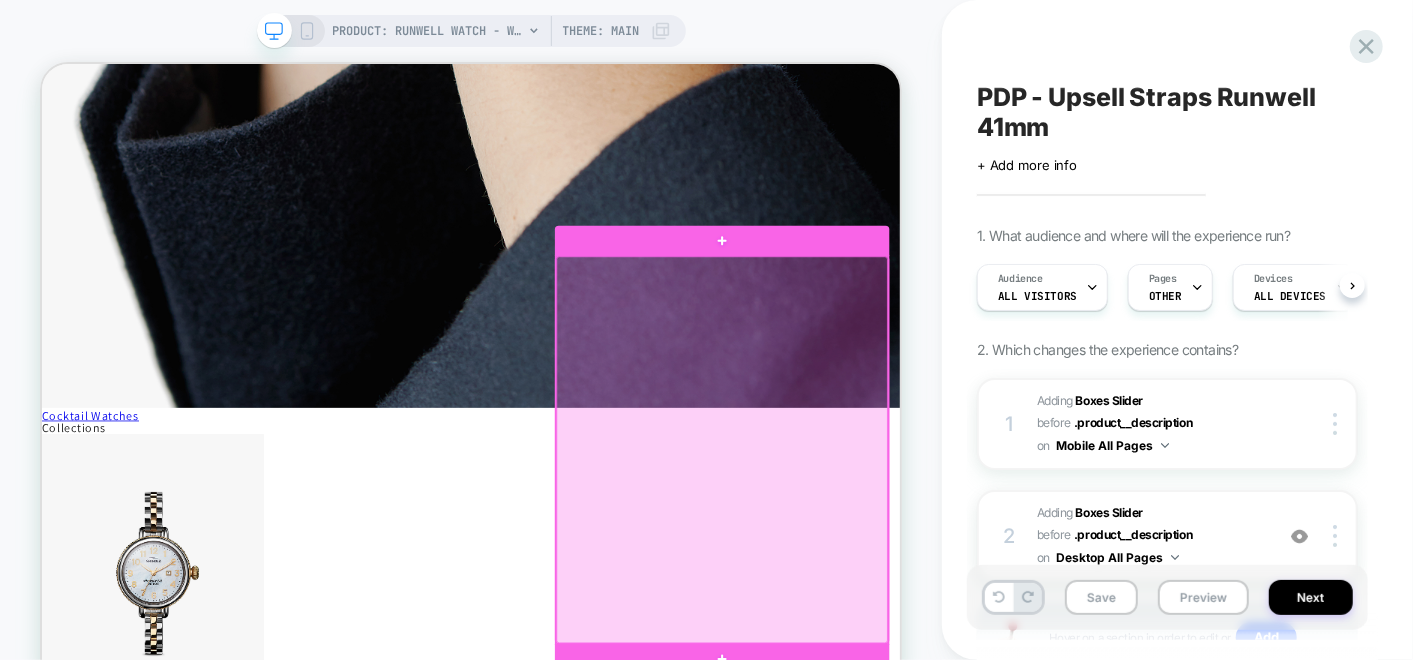 click at bounding box center [948, 578] 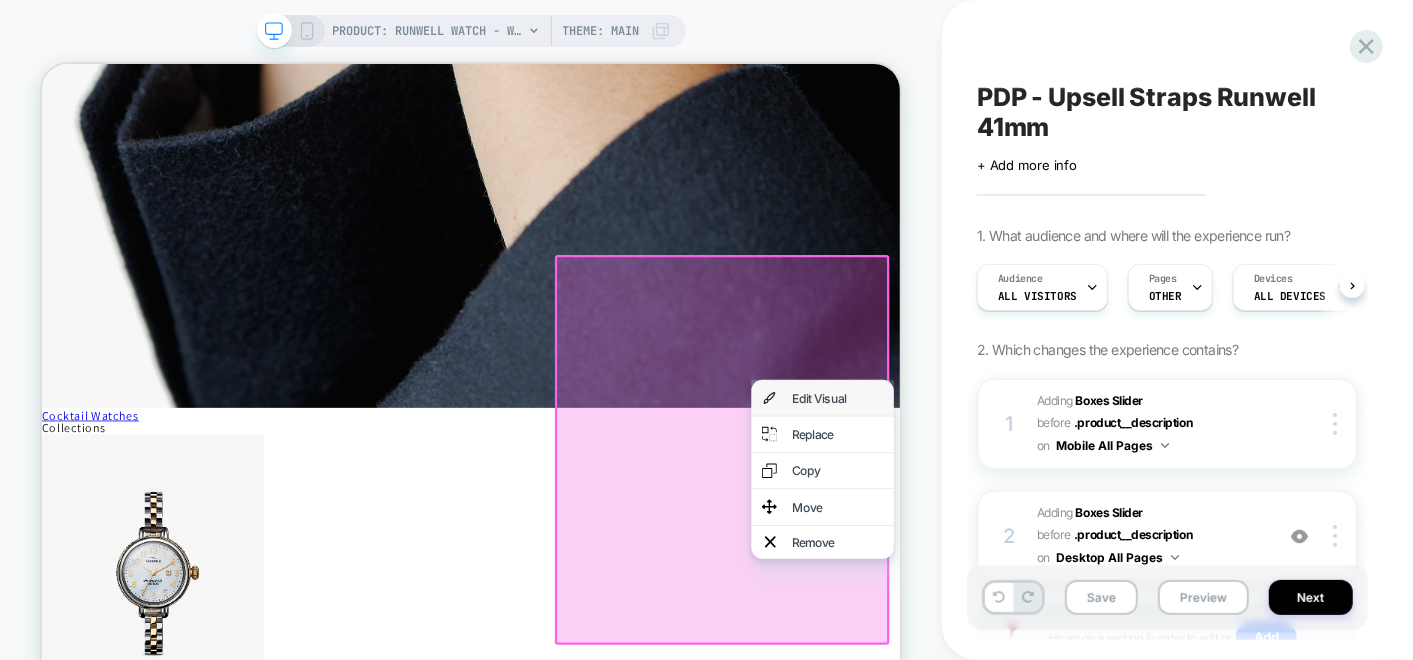 click on "Edit Visual" at bounding box center (1082, 508) 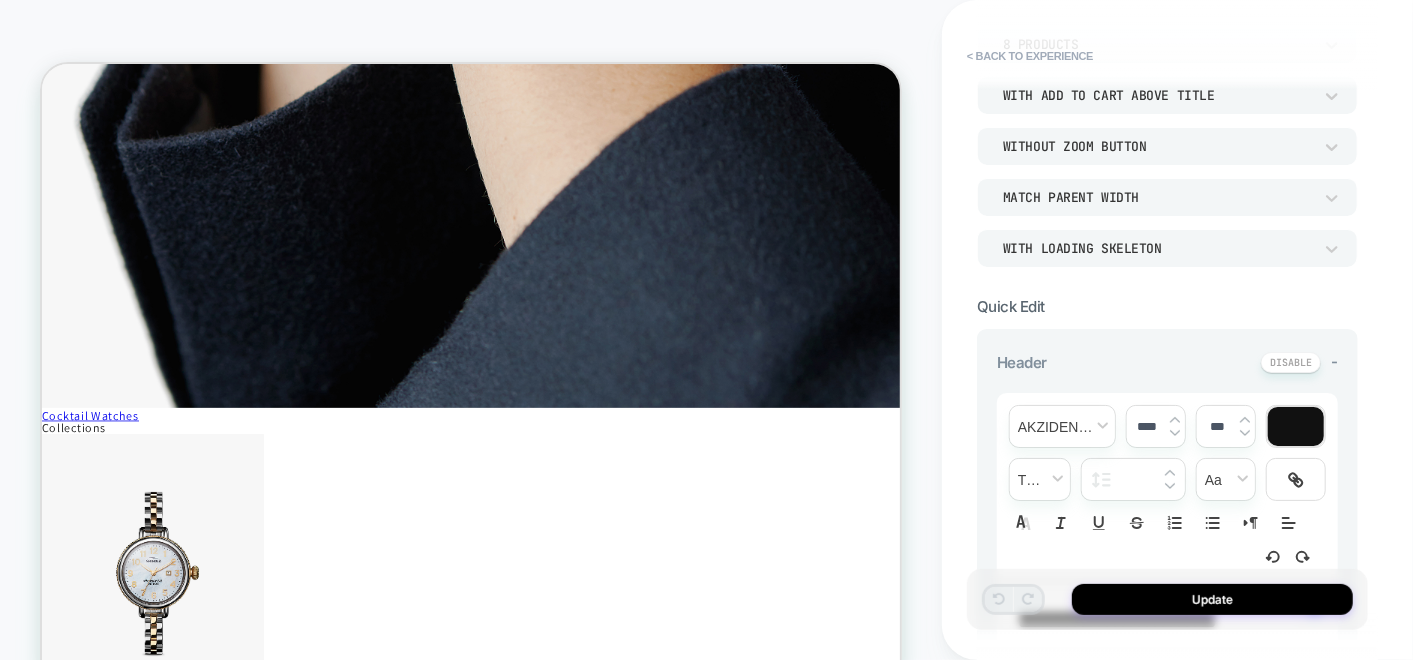 scroll, scrollTop: 333, scrollLeft: 0, axis: vertical 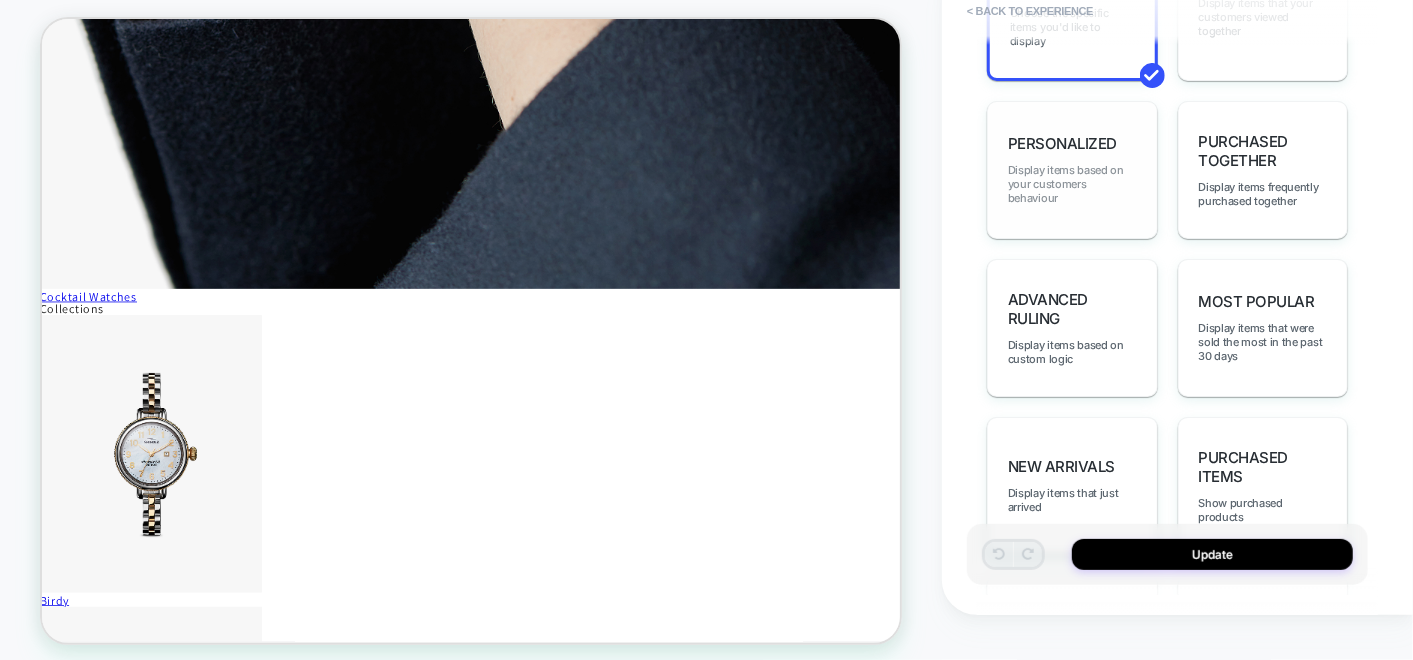 click on "Display items based on your customers behaviour" at bounding box center (1072, 184) 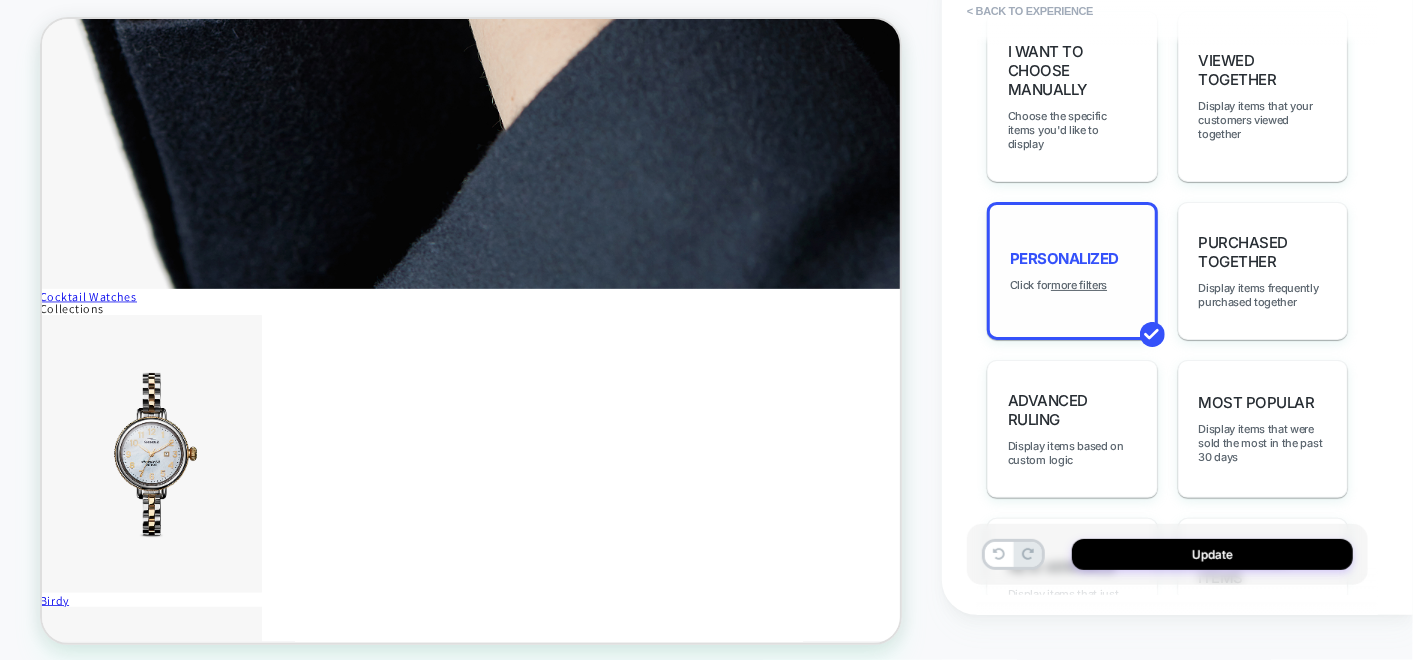 scroll, scrollTop: 886, scrollLeft: 0, axis: vertical 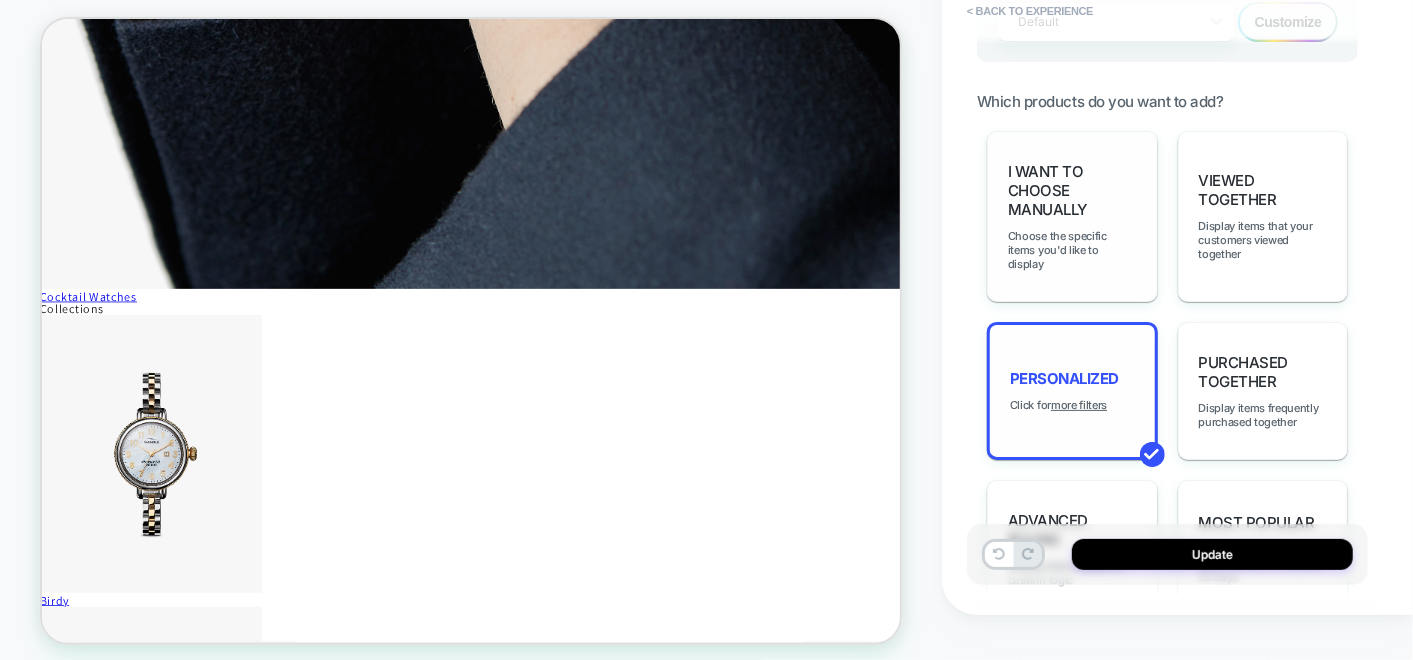 click on "I want to choose manually" at bounding box center [1072, 190] 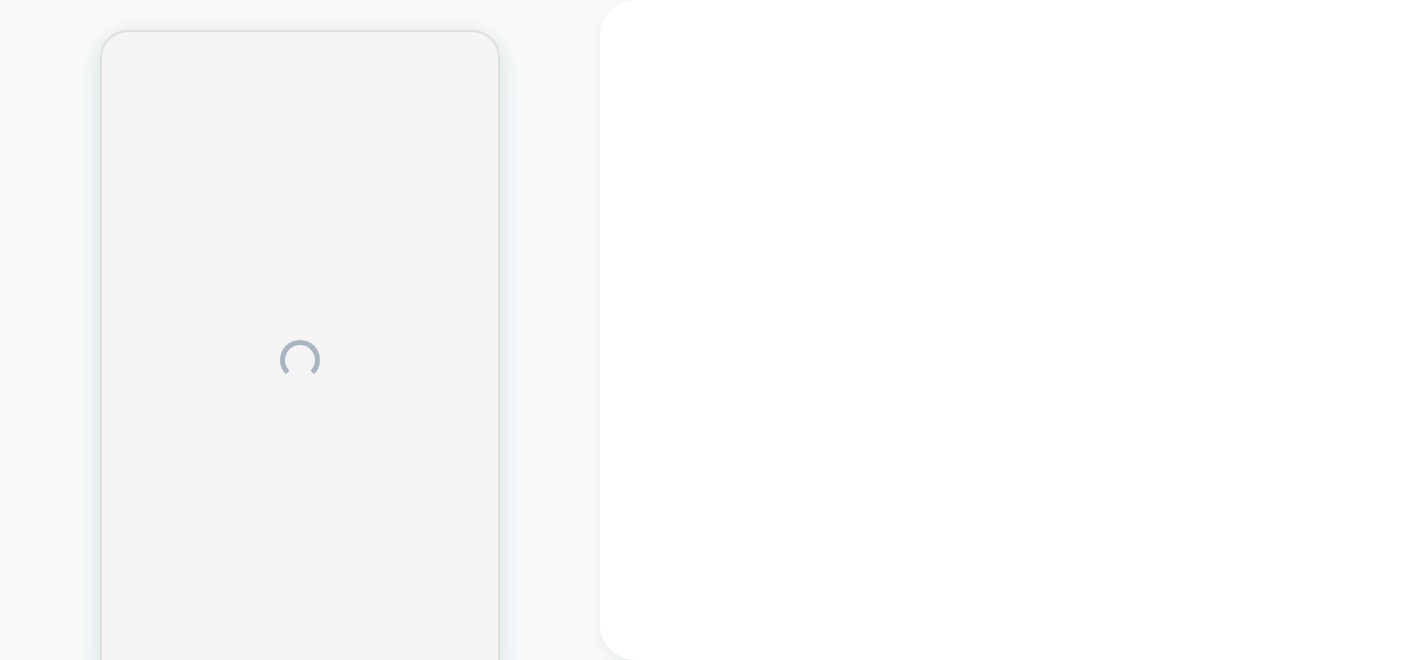 scroll, scrollTop: 0, scrollLeft: 0, axis: both 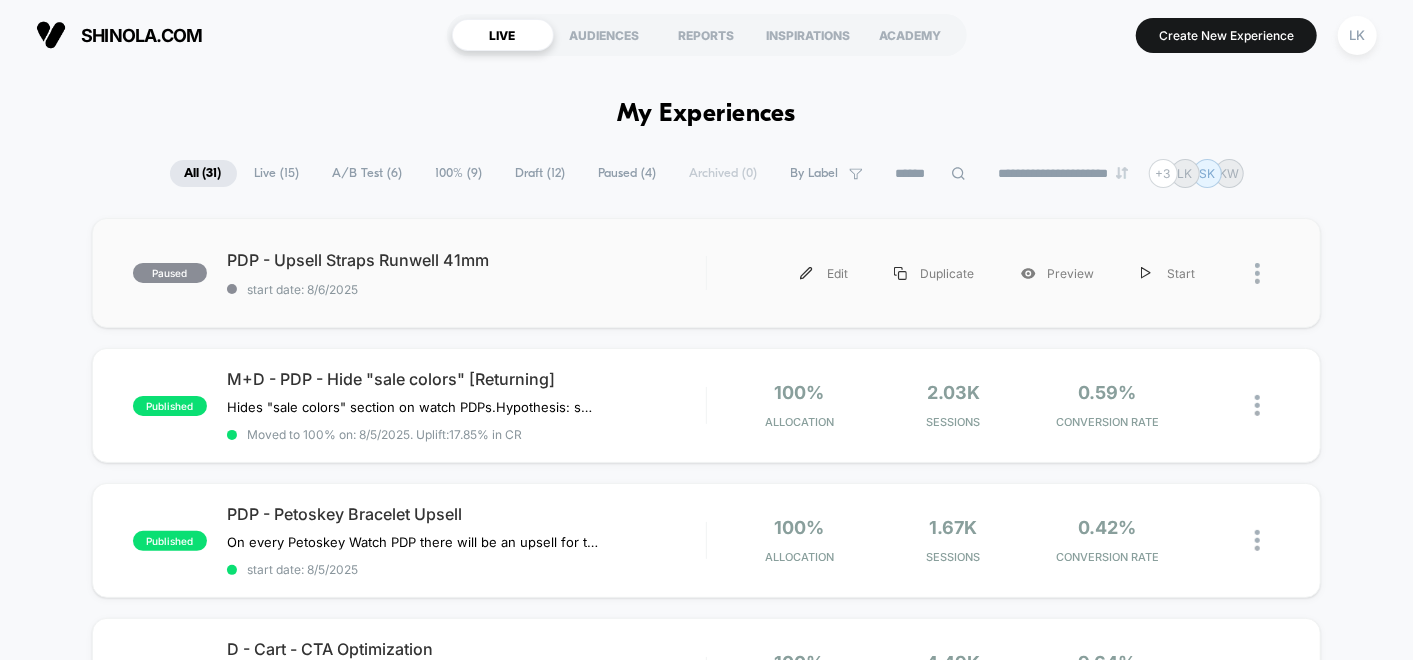 click at bounding box center (1249, 273) 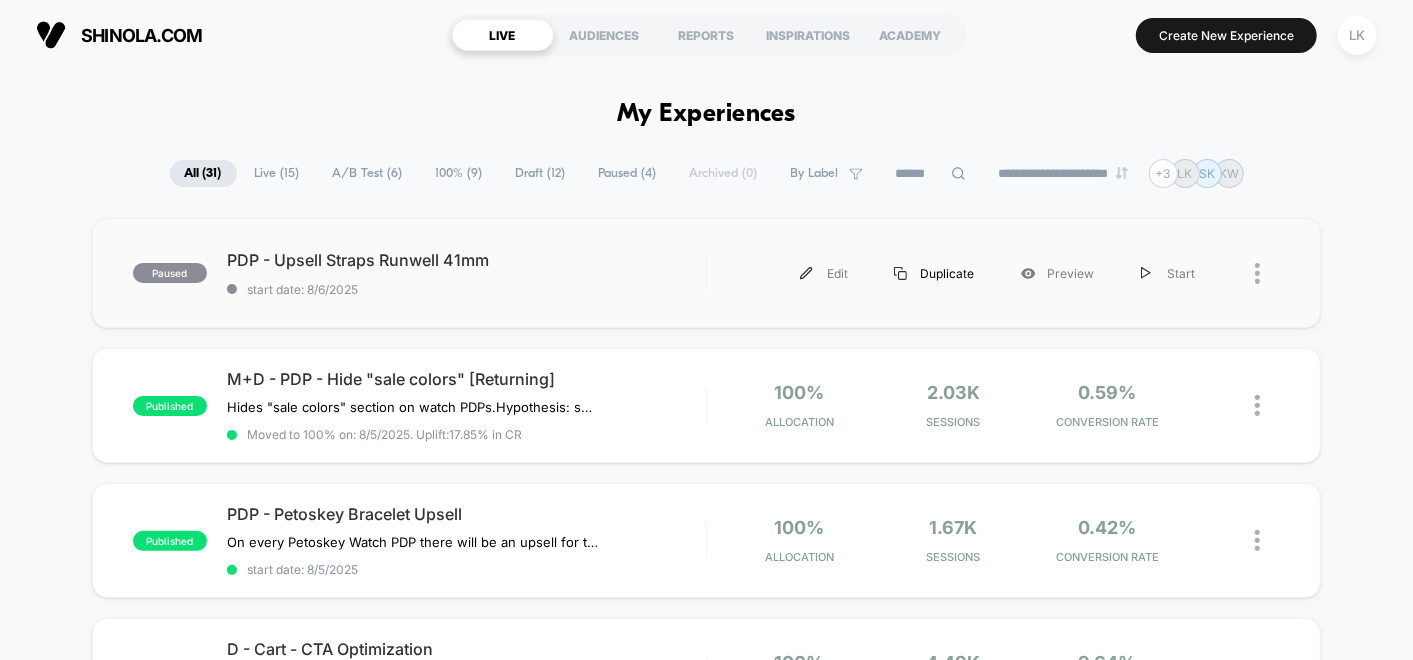 click on "Duplicate" at bounding box center (934, 273) 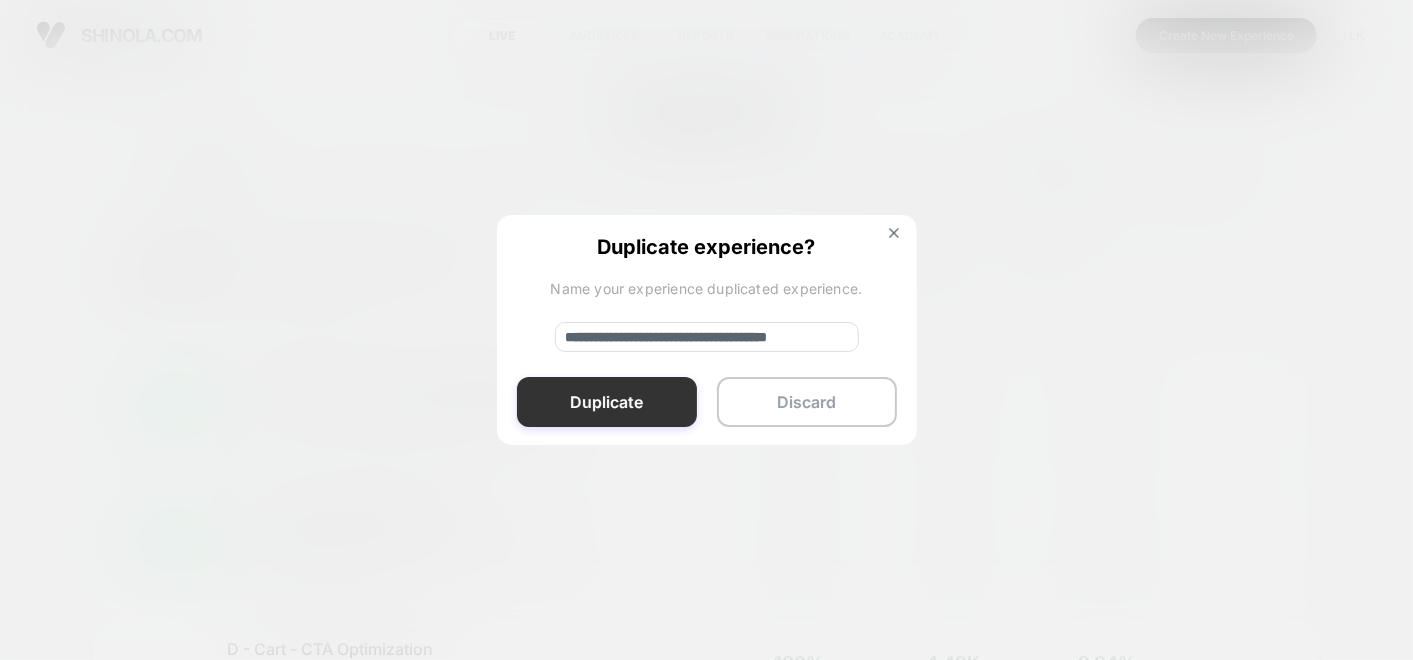 click on "Duplicate" at bounding box center (607, 402) 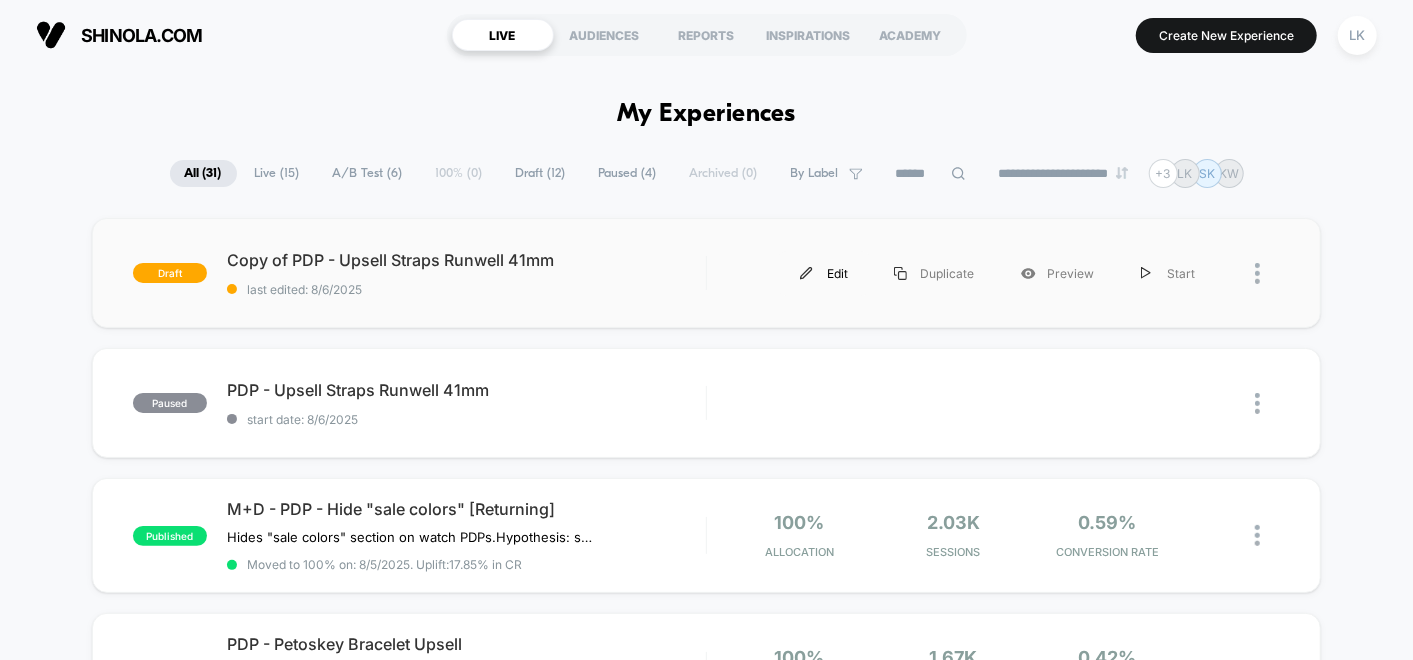 click on "Edit" at bounding box center [824, 273] 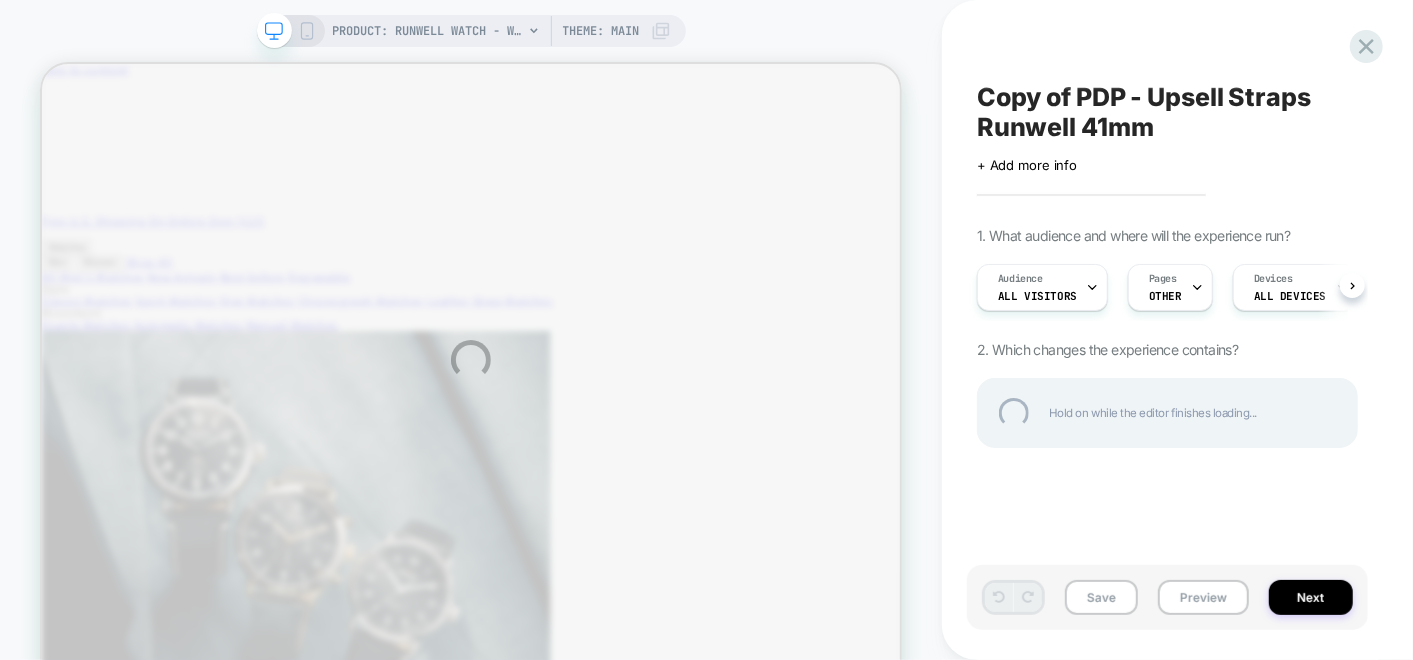 scroll, scrollTop: 0, scrollLeft: 0, axis: both 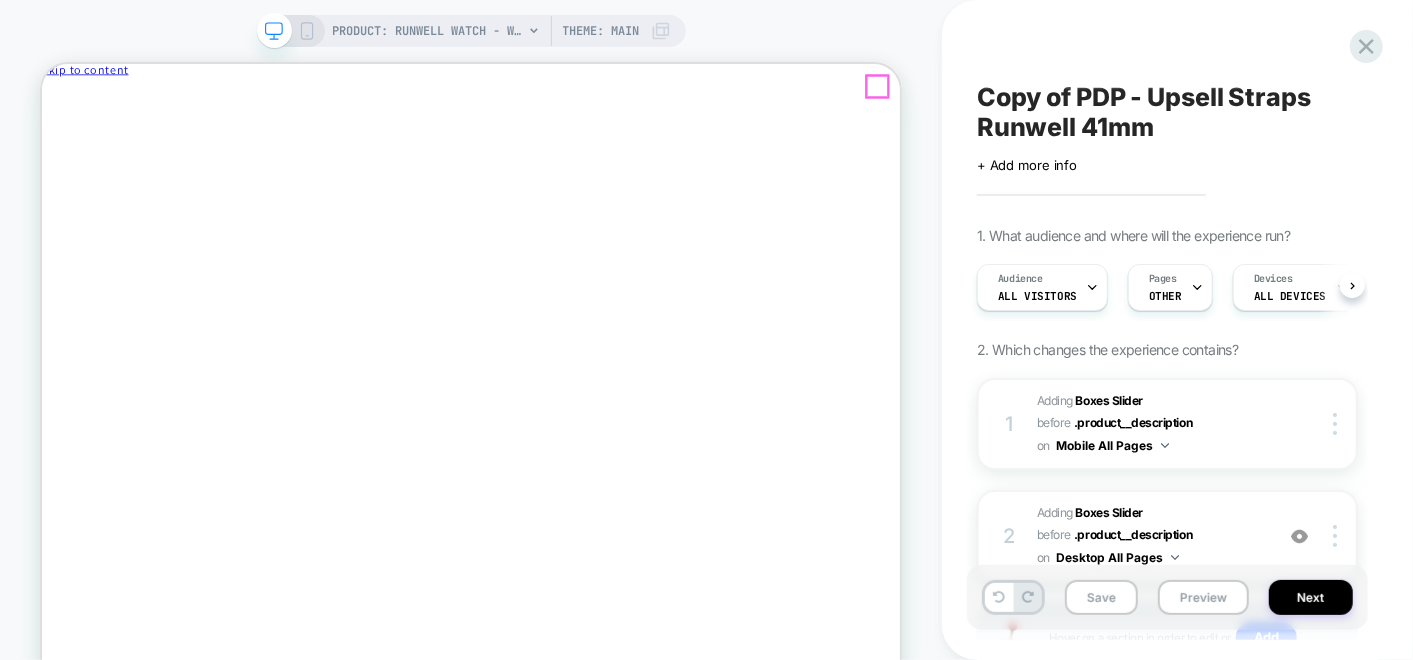 click on "Close drawer" at bounding box center (88, 105) 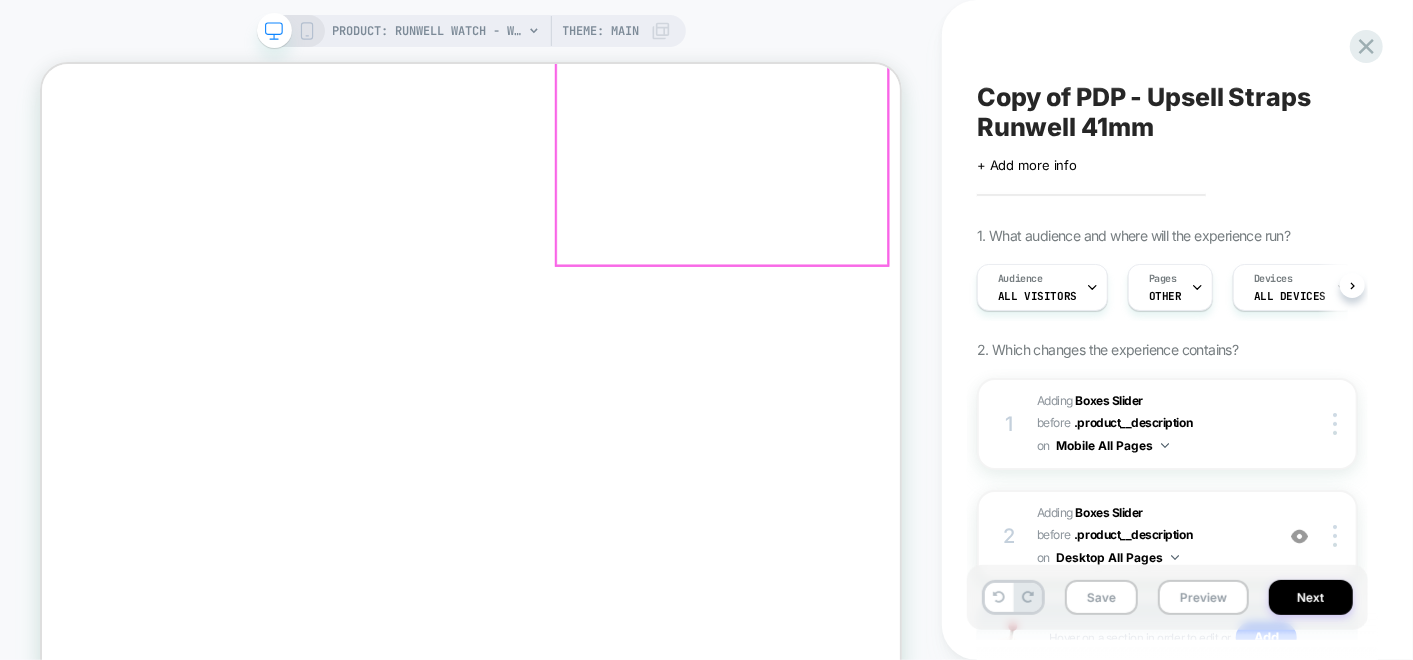 scroll, scrollTop: 1333, scrollLeft: 0, axis: vertical 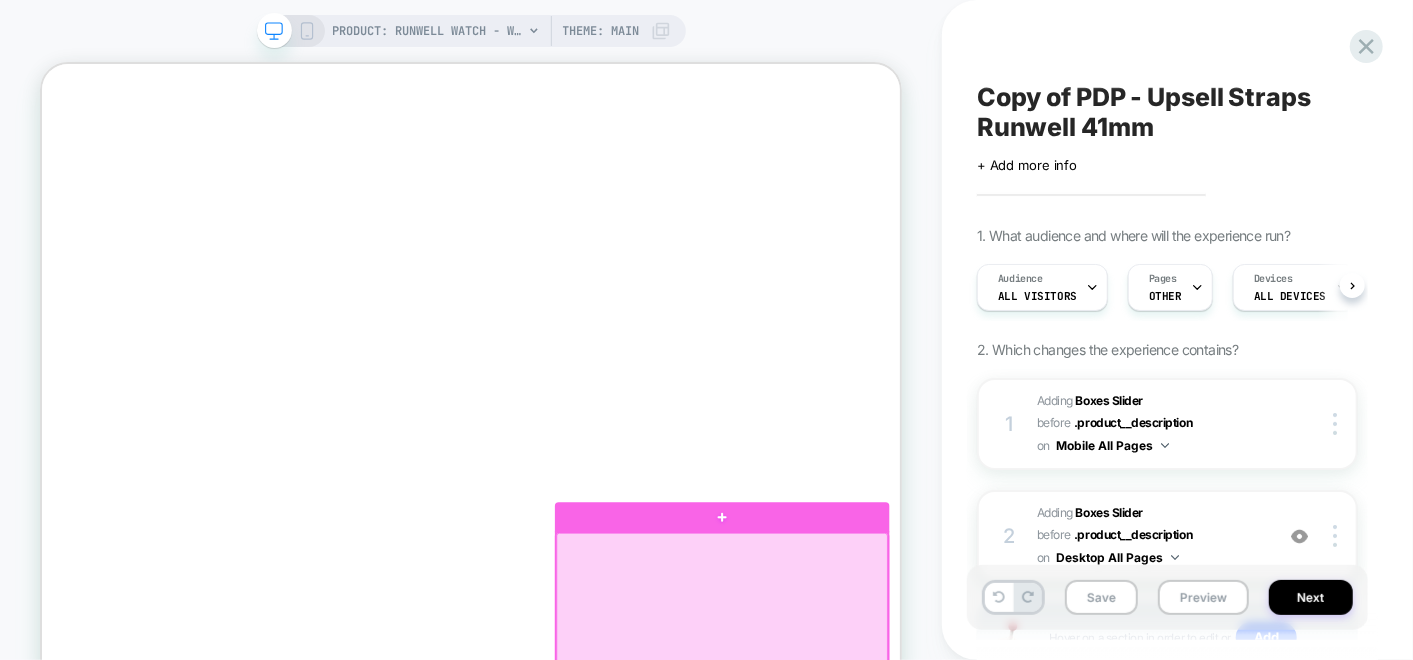 click at bounding box center [948, 947] 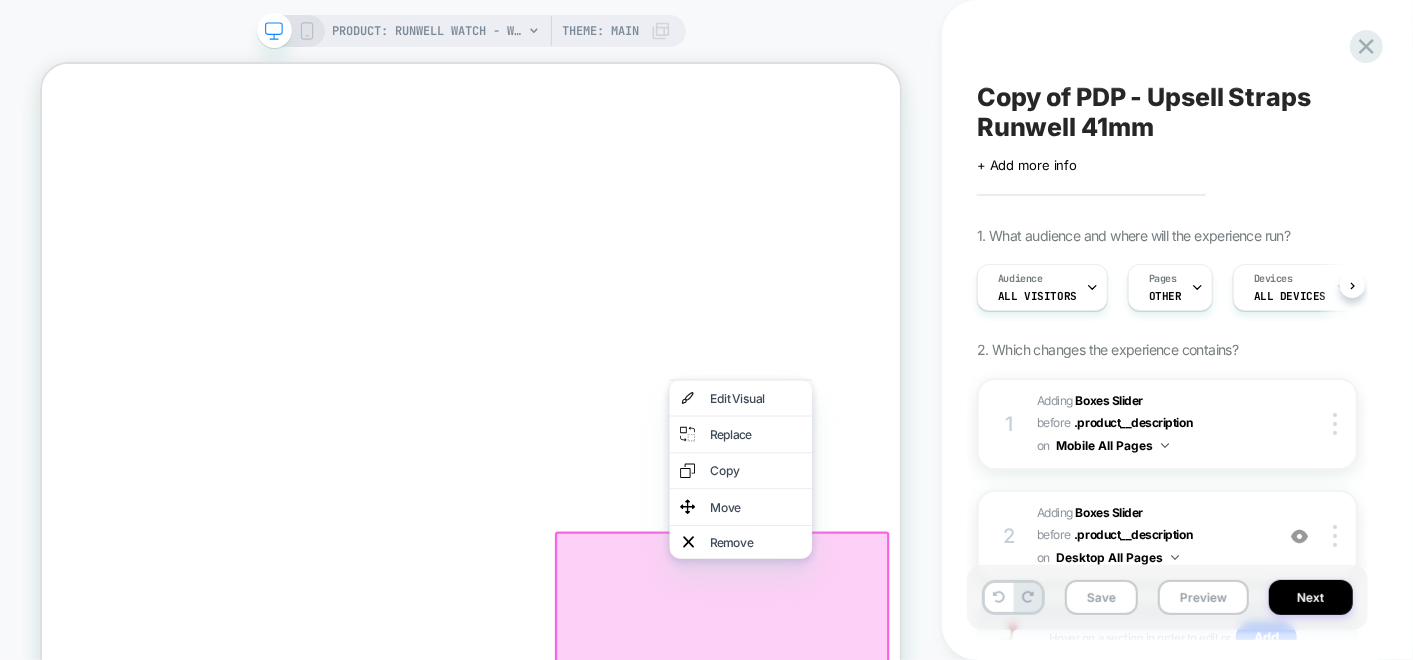 click at bounding box center (948, 947) 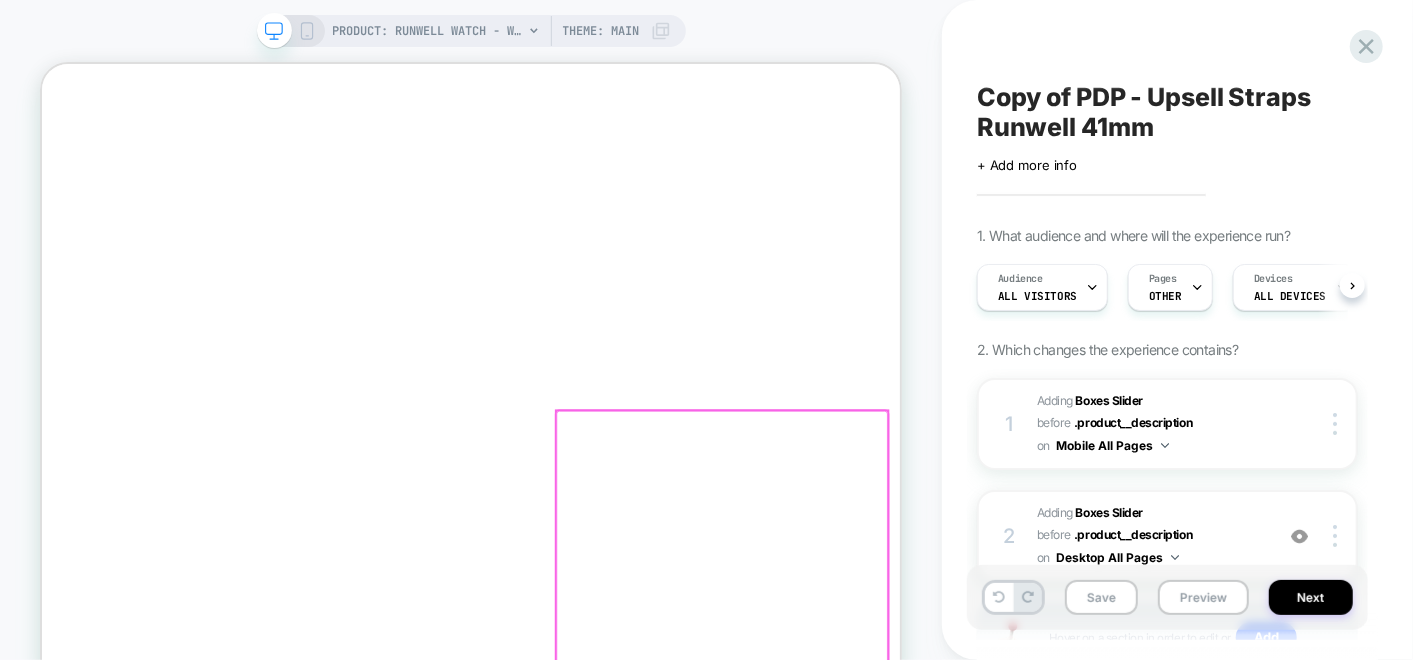 scroll, scrollTop: 1666, scrollLeft: 0, axis: vertical 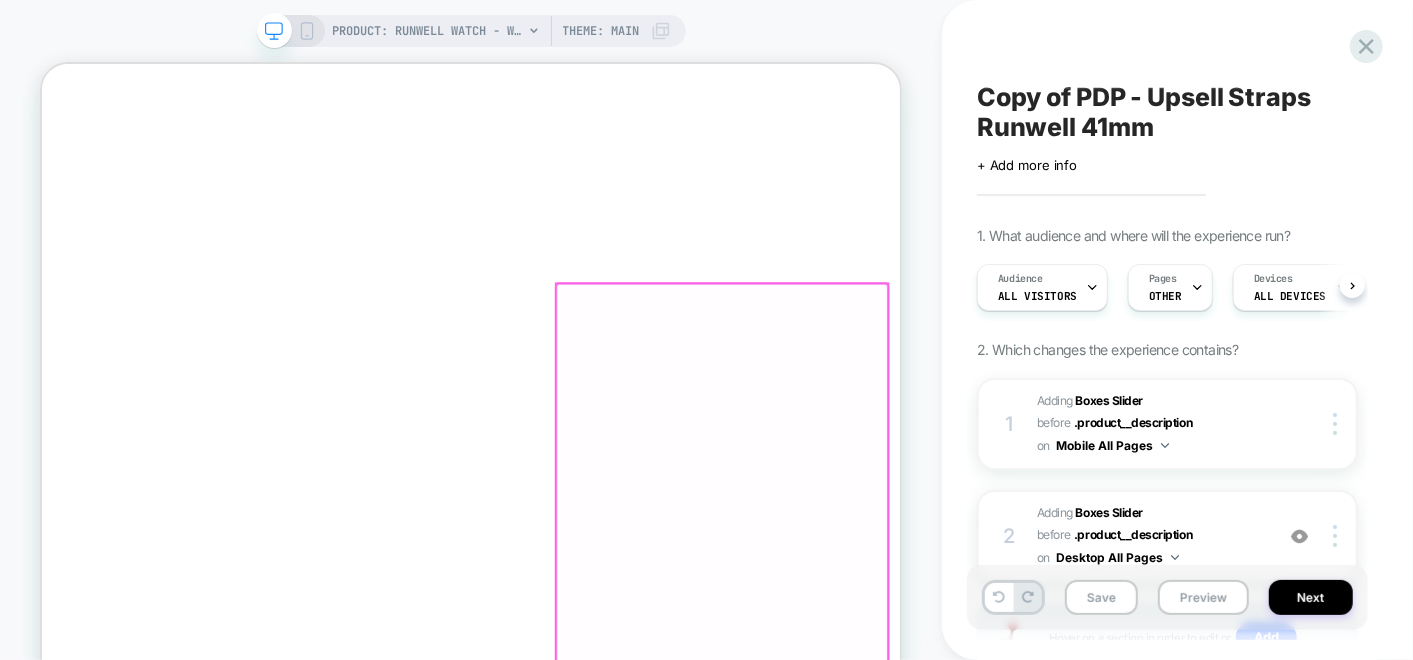 click at bounding box center [948, 614] 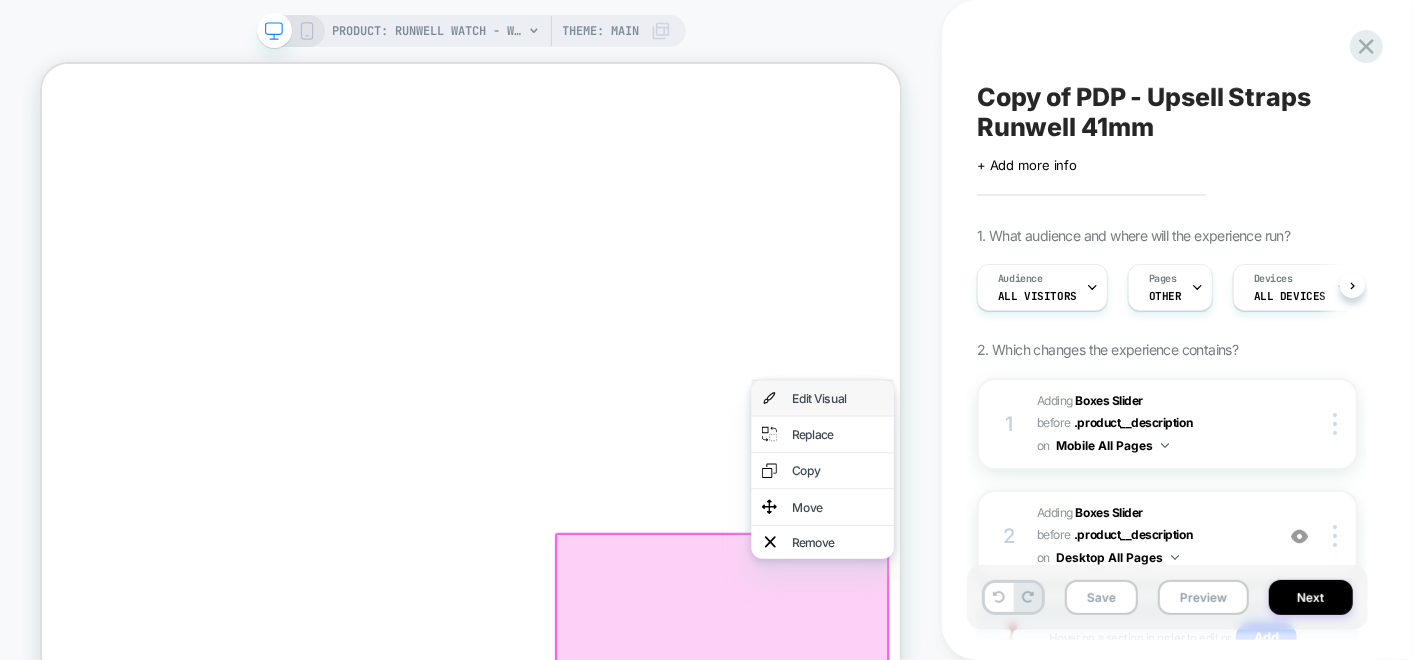 click on "Edit Visual" at bounding box center [1102, 509] 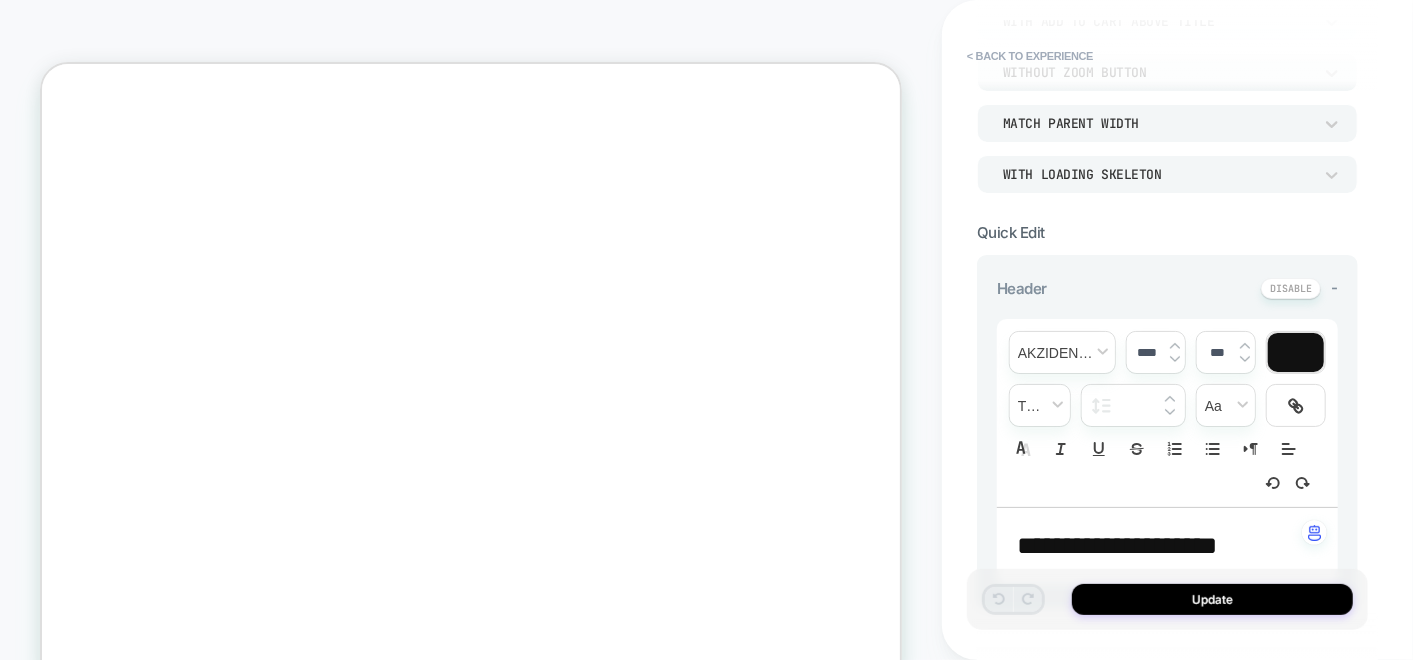 scroll, scrollTop: 444, scrollLeft: 0, axis: vertical 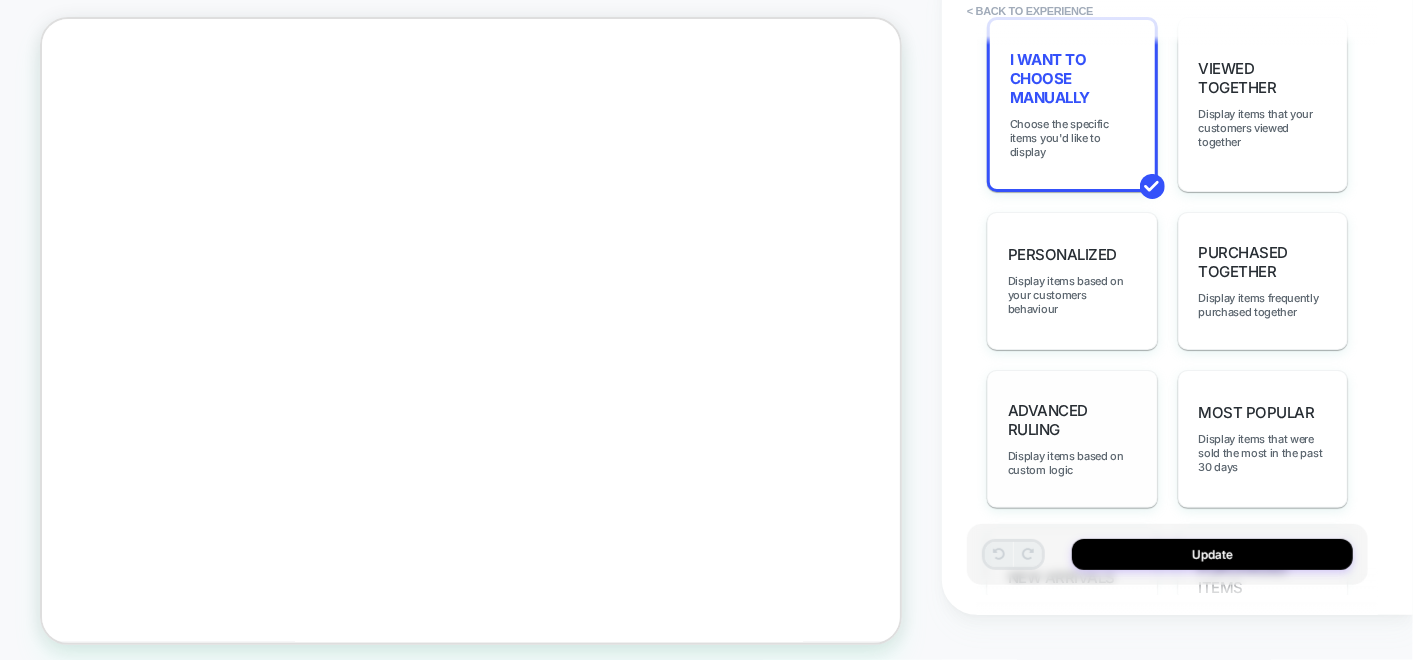 click on "Advanced Ruling" at bounding box center (1072, 420) 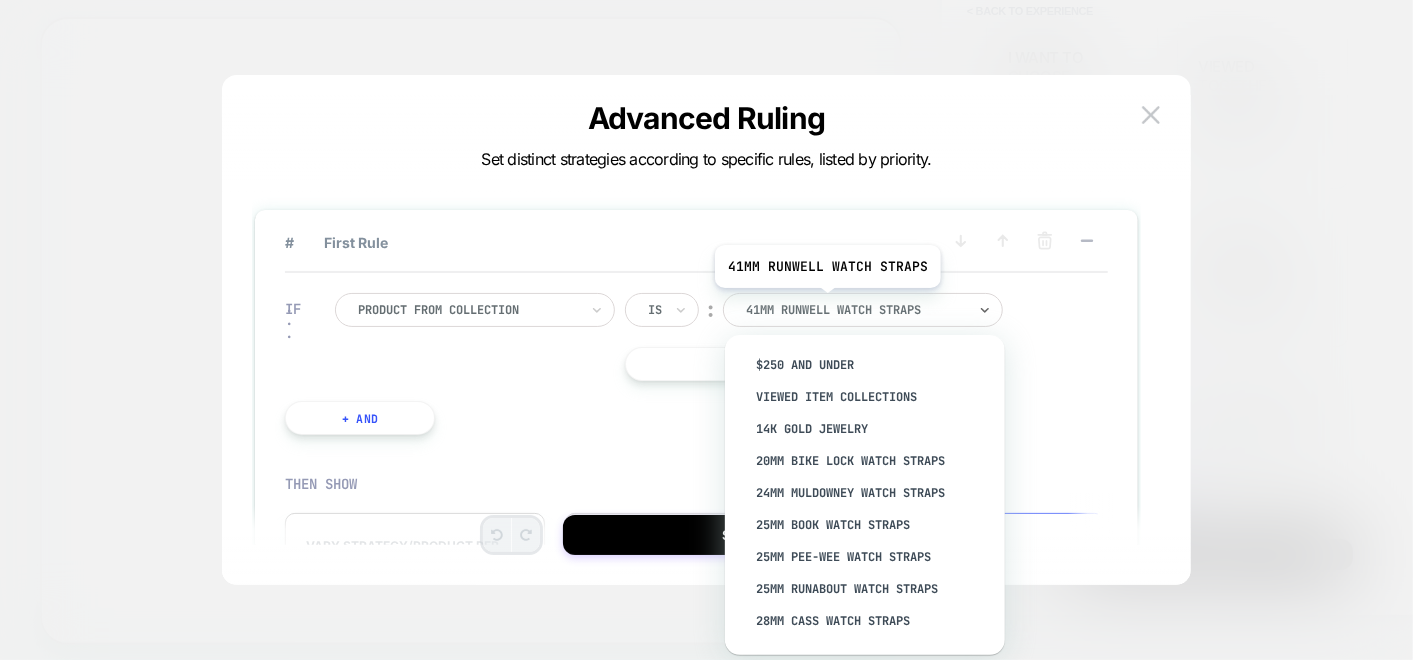 click at bounding box center (856, 310) 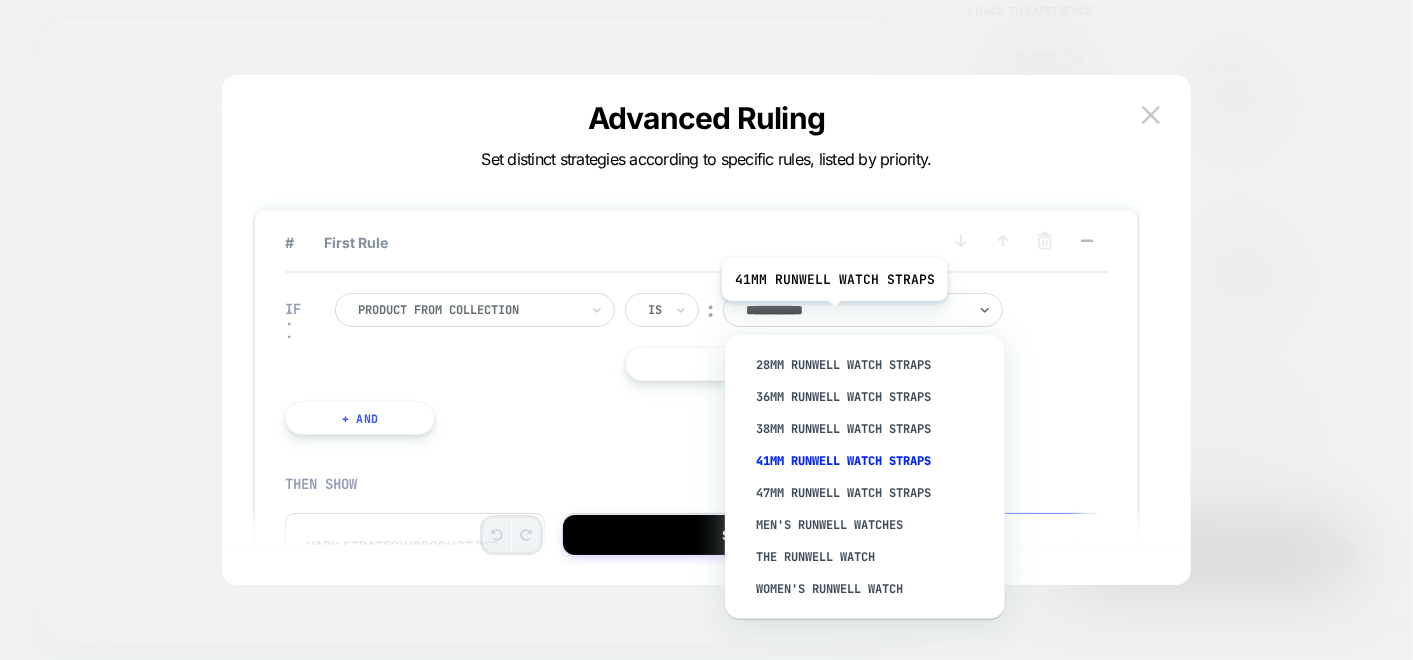 type on "**********" 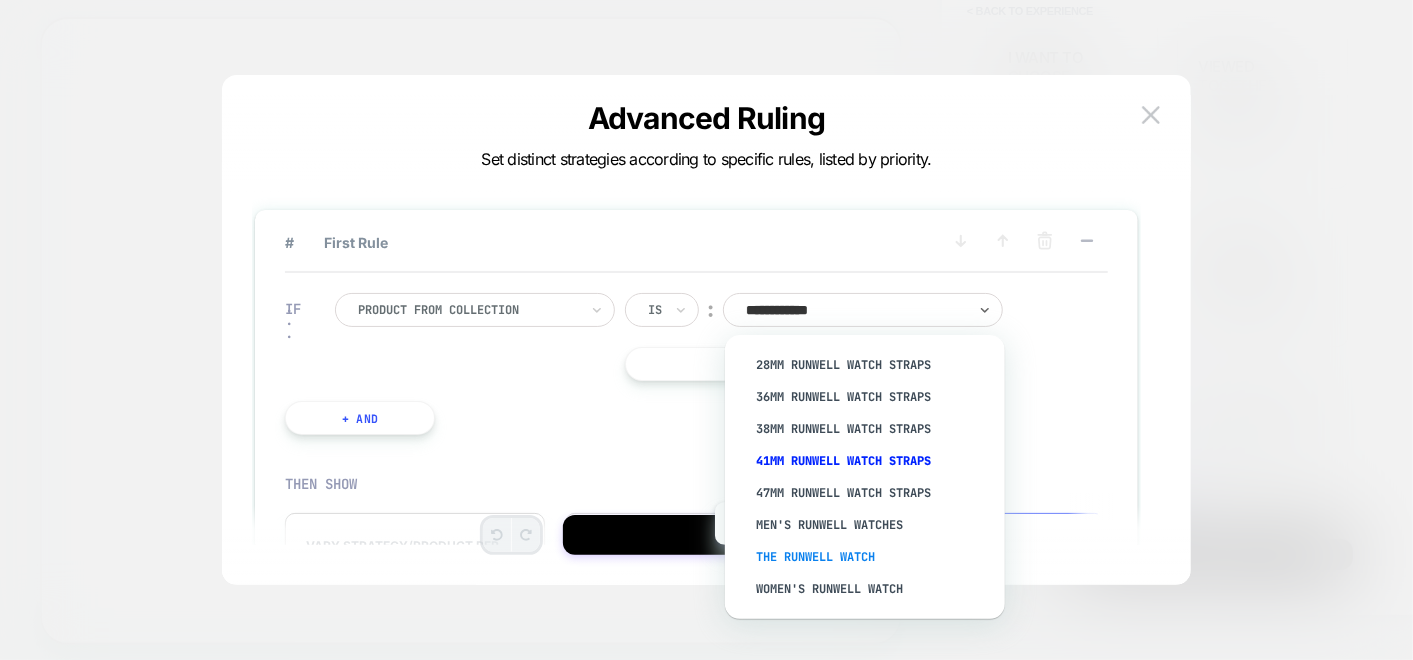 click on "The Runwell Watch" at bounding box center [875, 557] 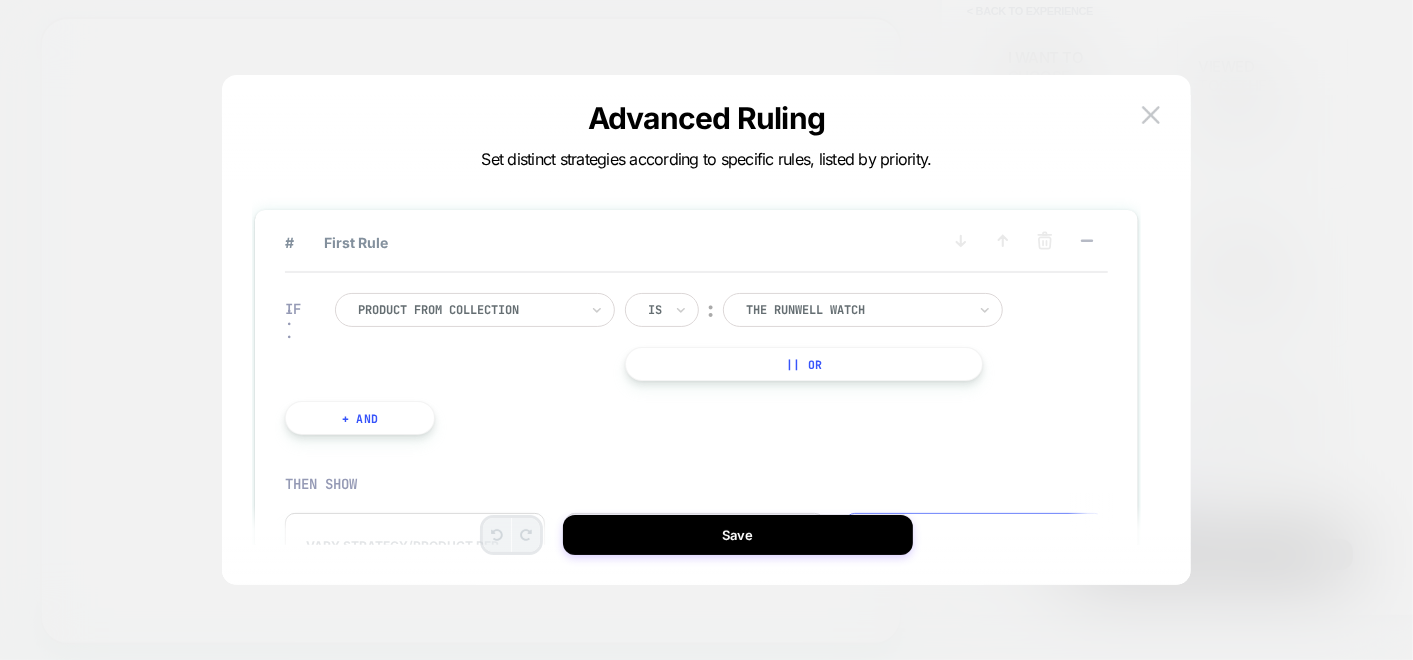 click on "+ And" at bounding box center [360, 418] 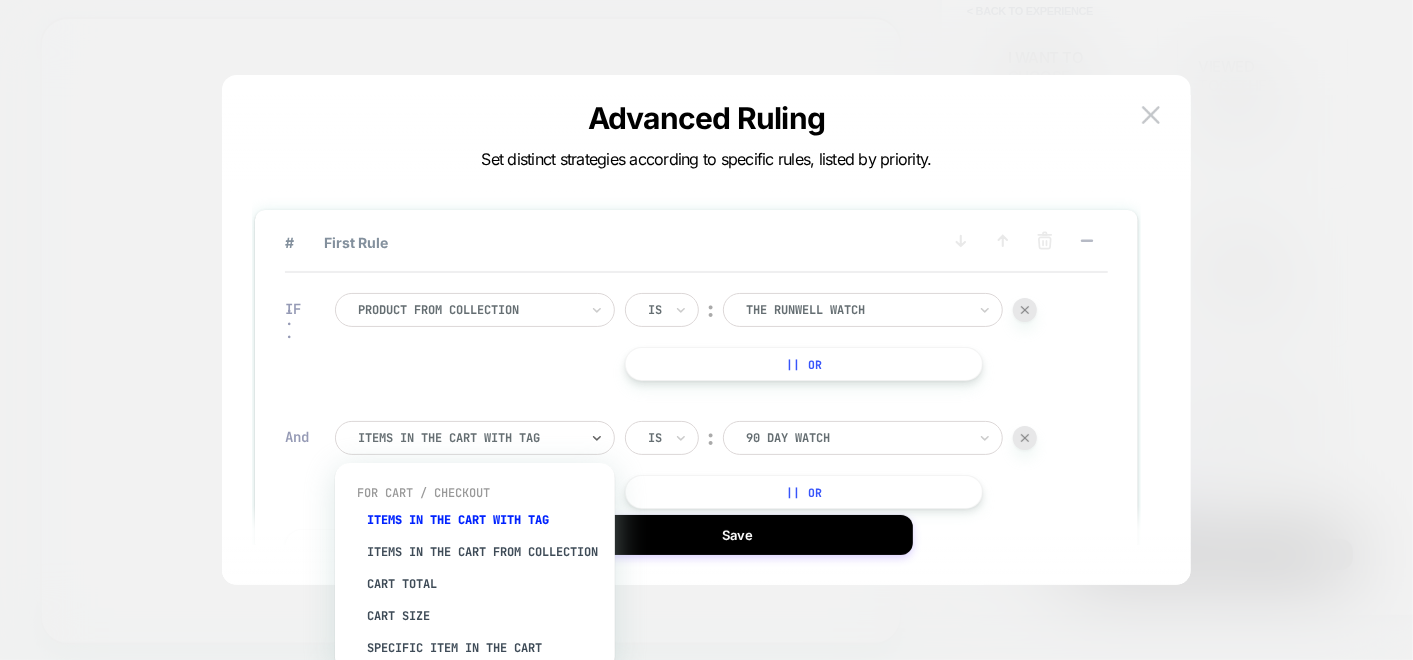 click on "Items in the cart with tag" at bounding box center (468, 438) 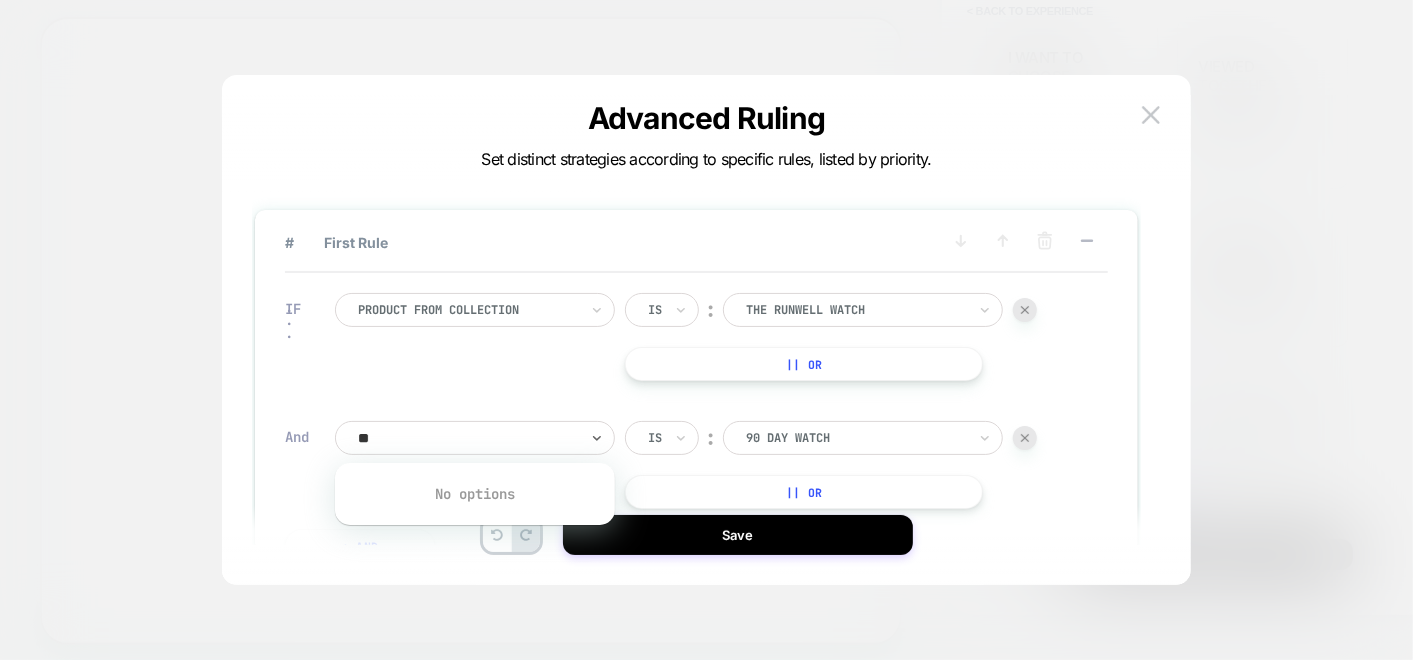 type on "*" 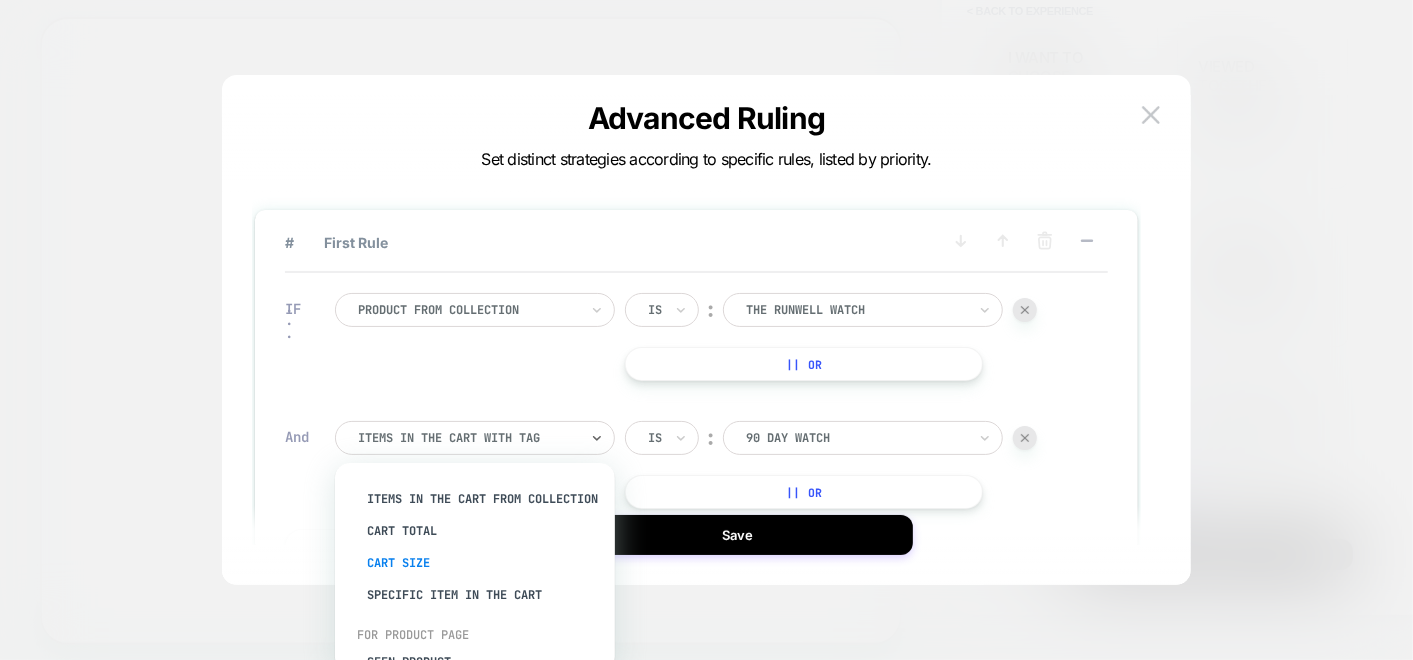 scroll, scrollTop: 0, scrollLeft: 0, axis: both 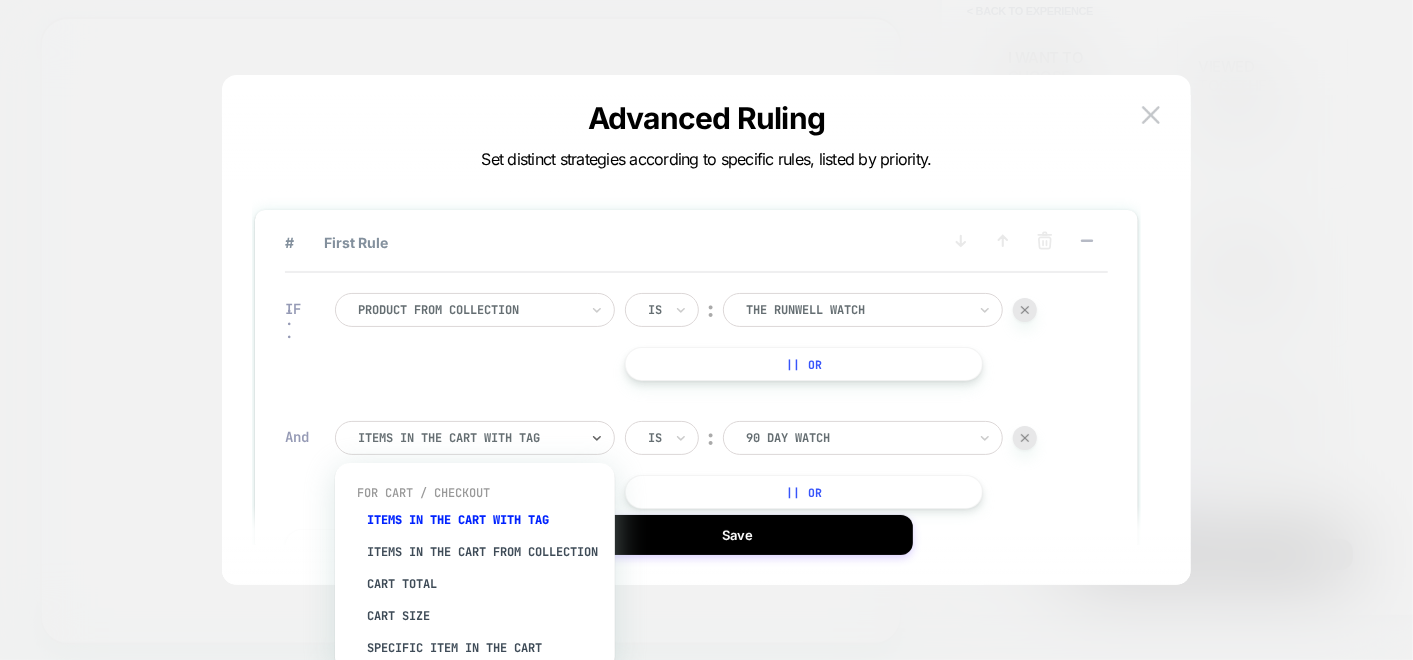 click at bounding box center [468, 438] 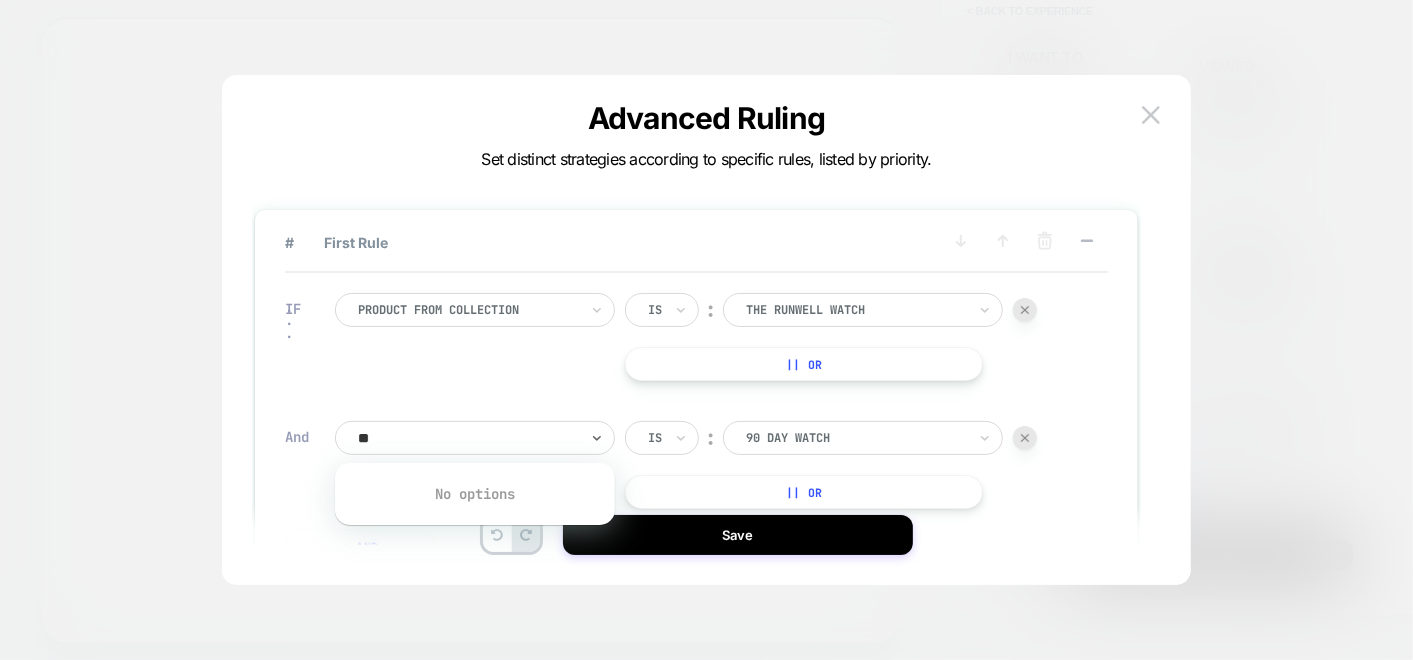 type on "*" 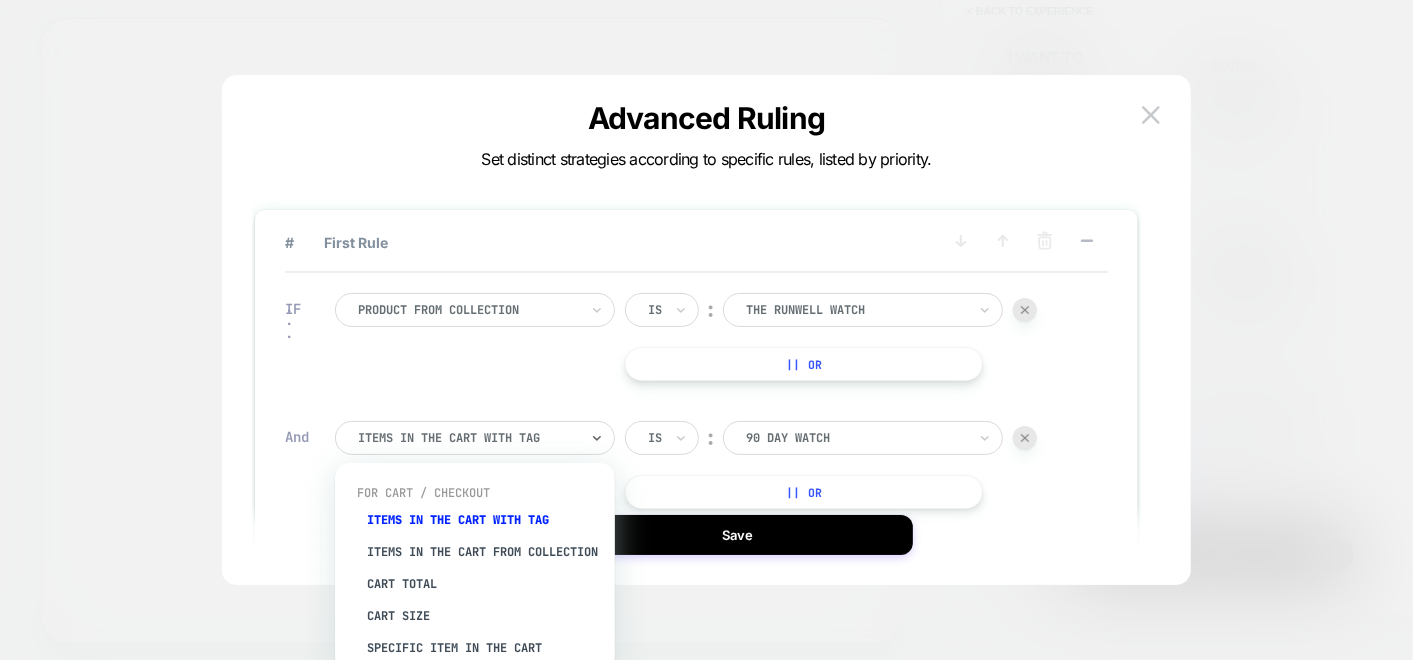 type on "*" 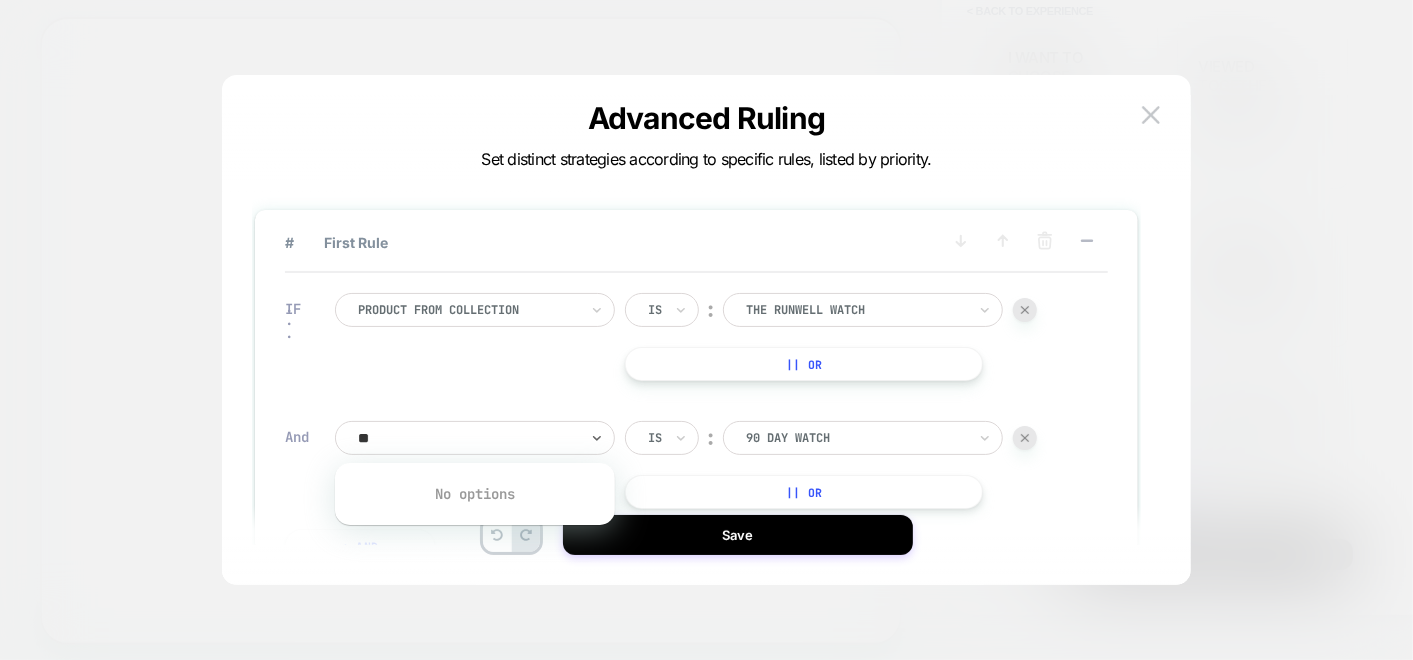 type on "*" 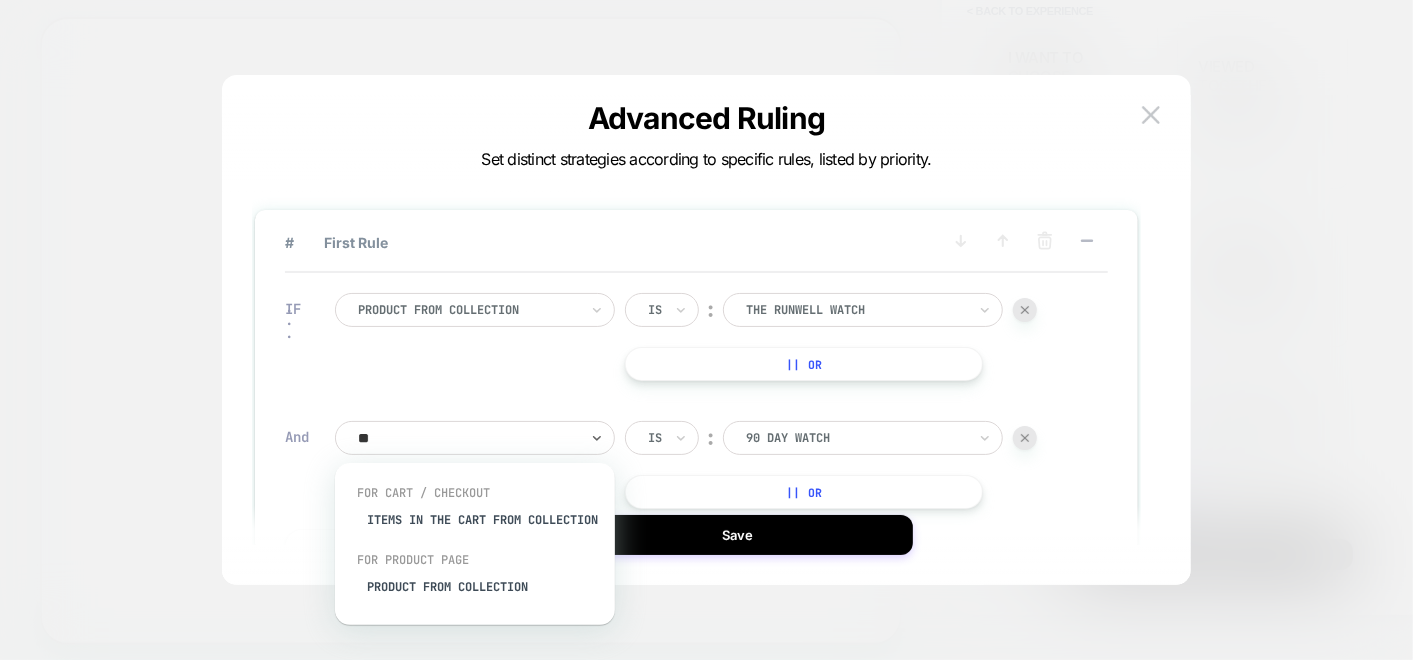 type on "*" 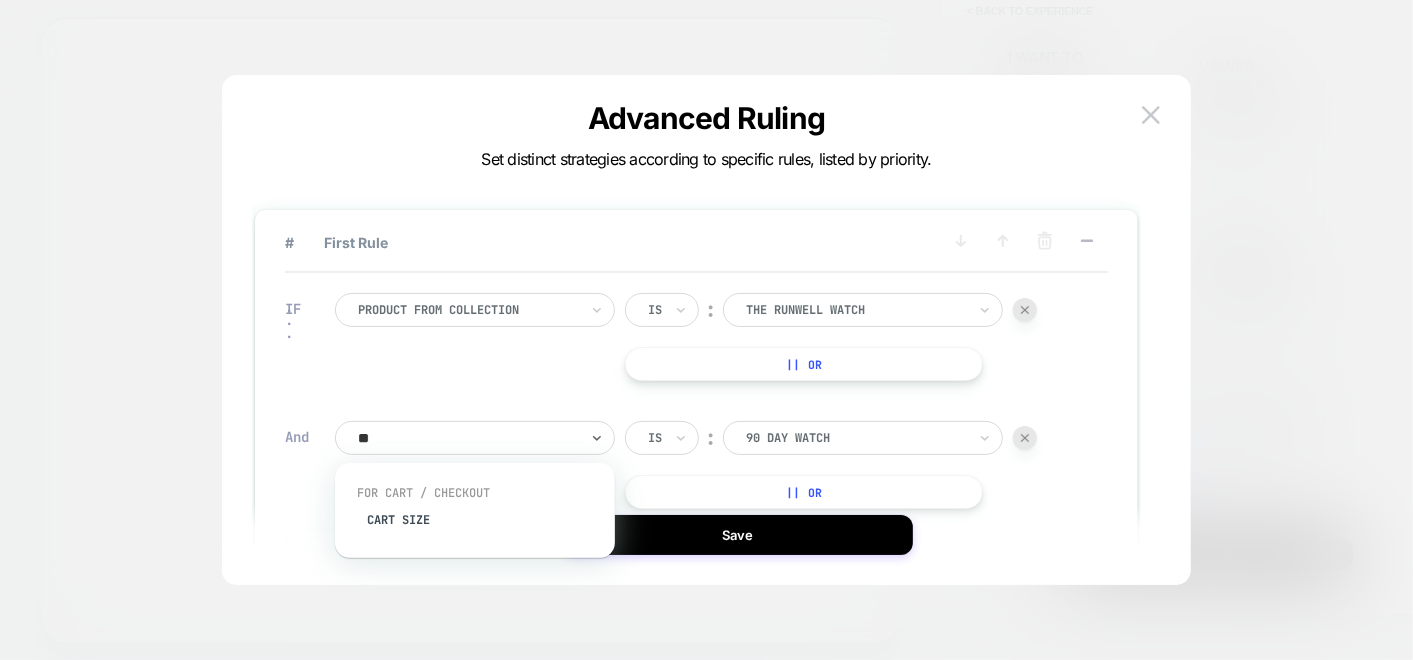 type on "*" 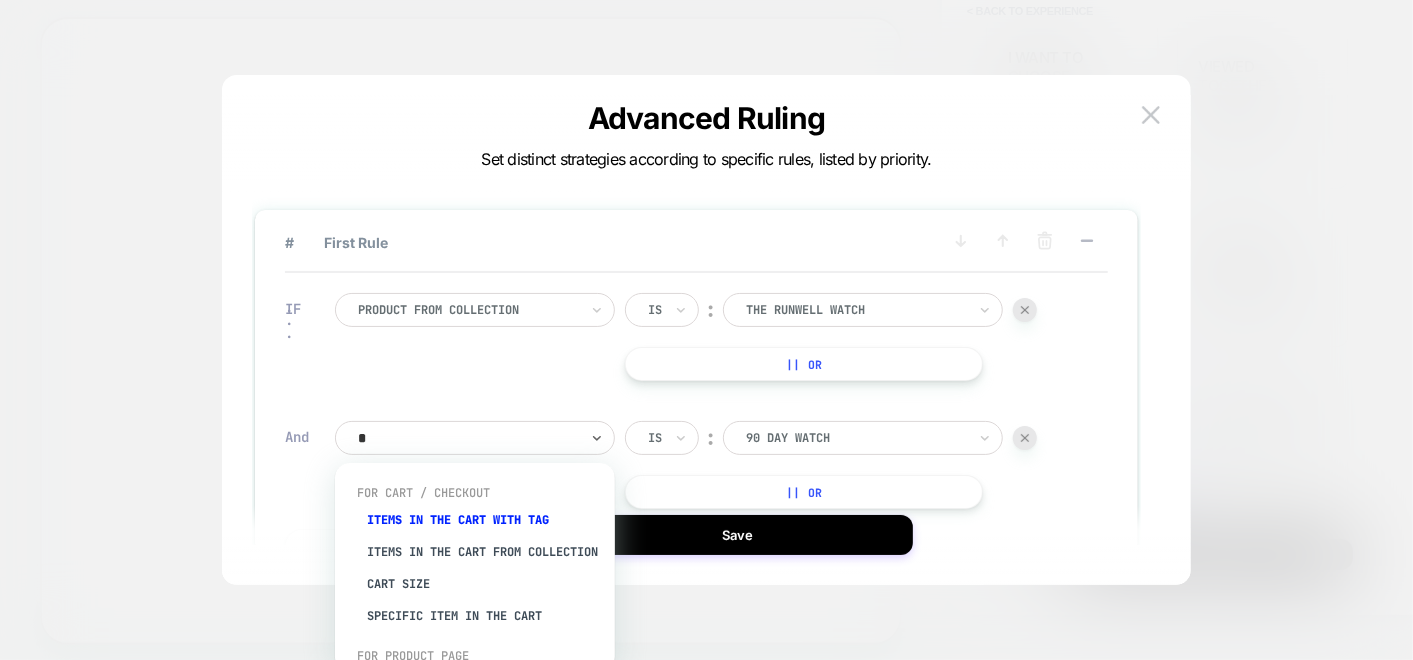 type 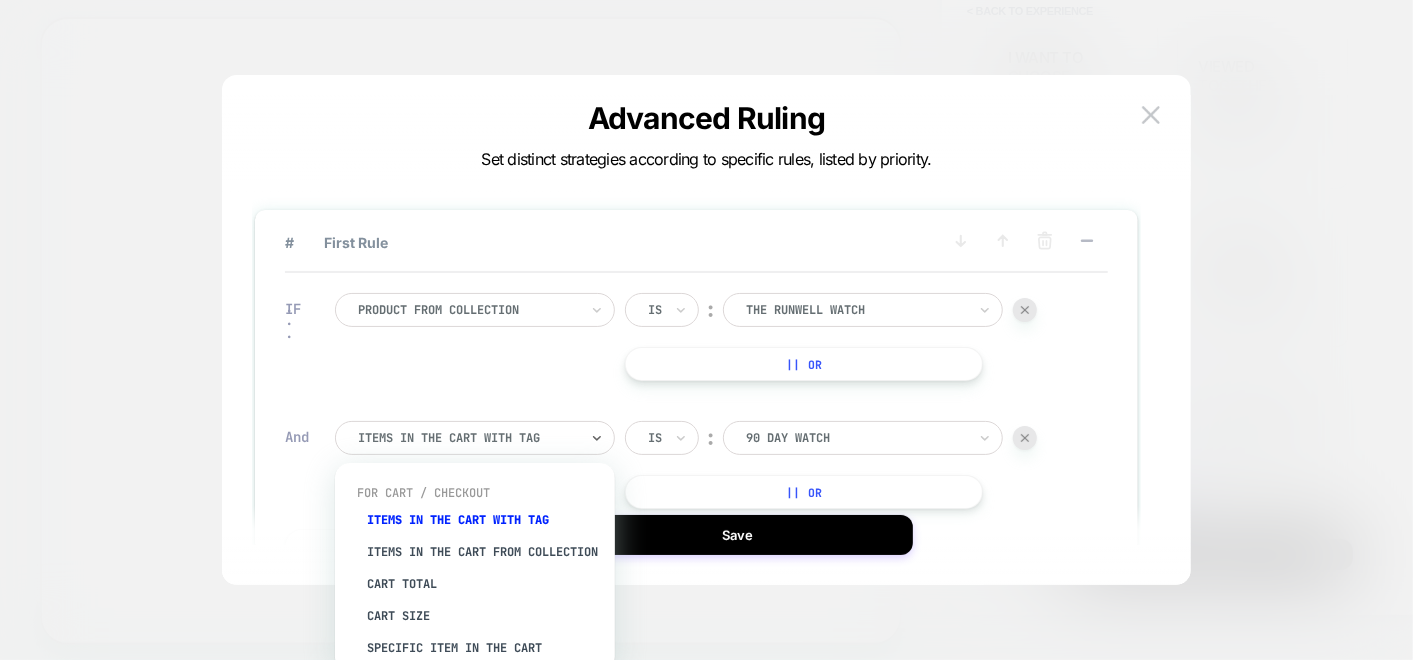 click on "Product from collection Is ︰ The Runwell Watch || Or" at bounding box center (686, 337) 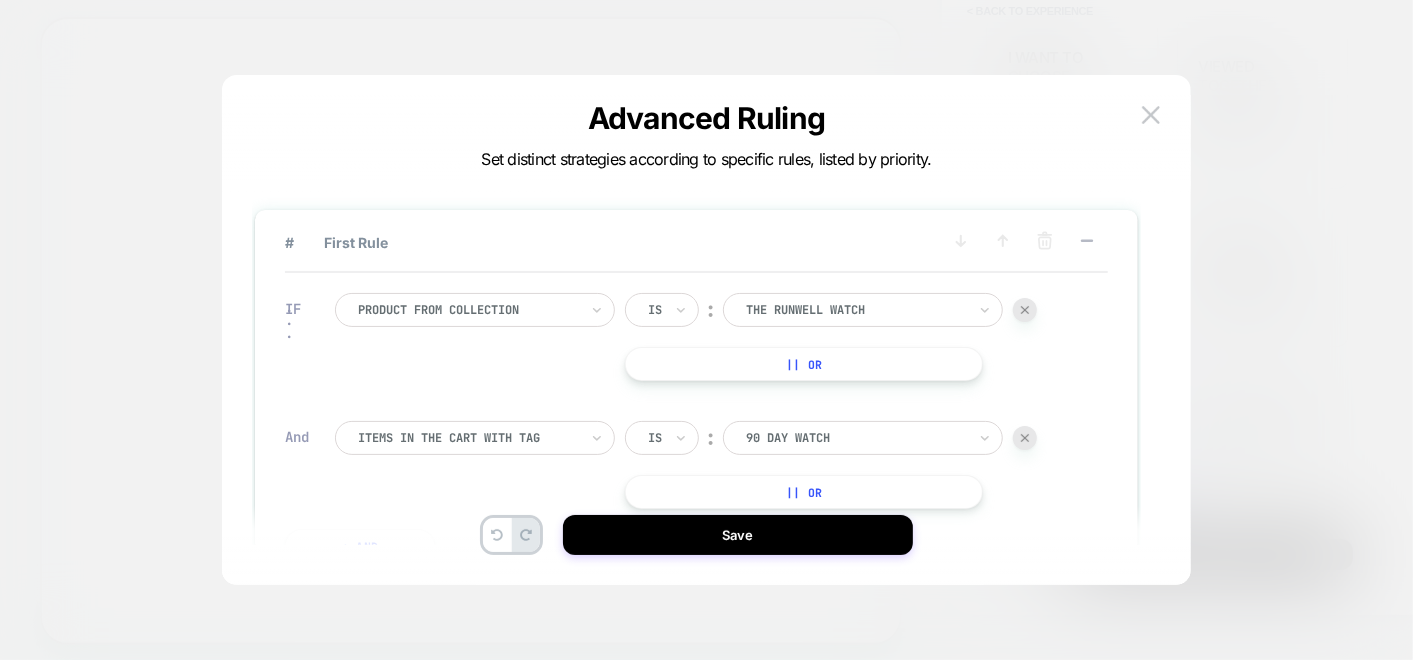 click at bounding box center [468, 438] 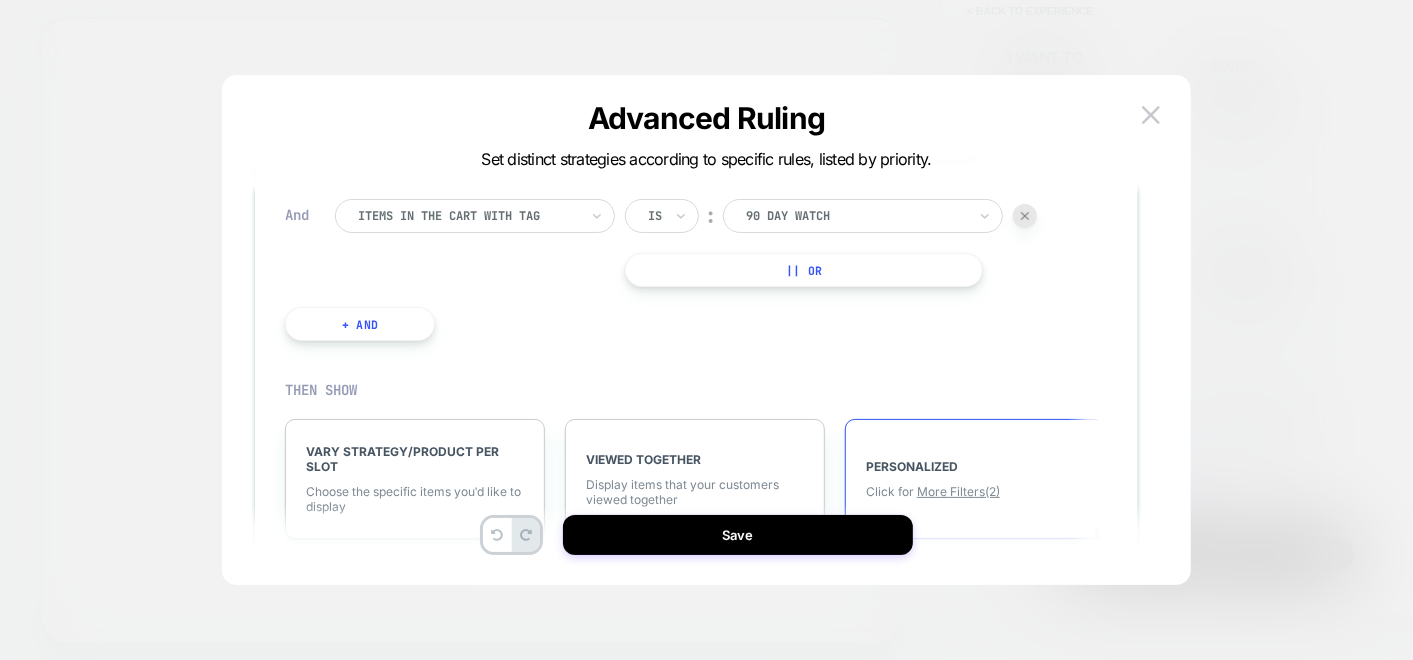 click at bounding box center [1025, 216] 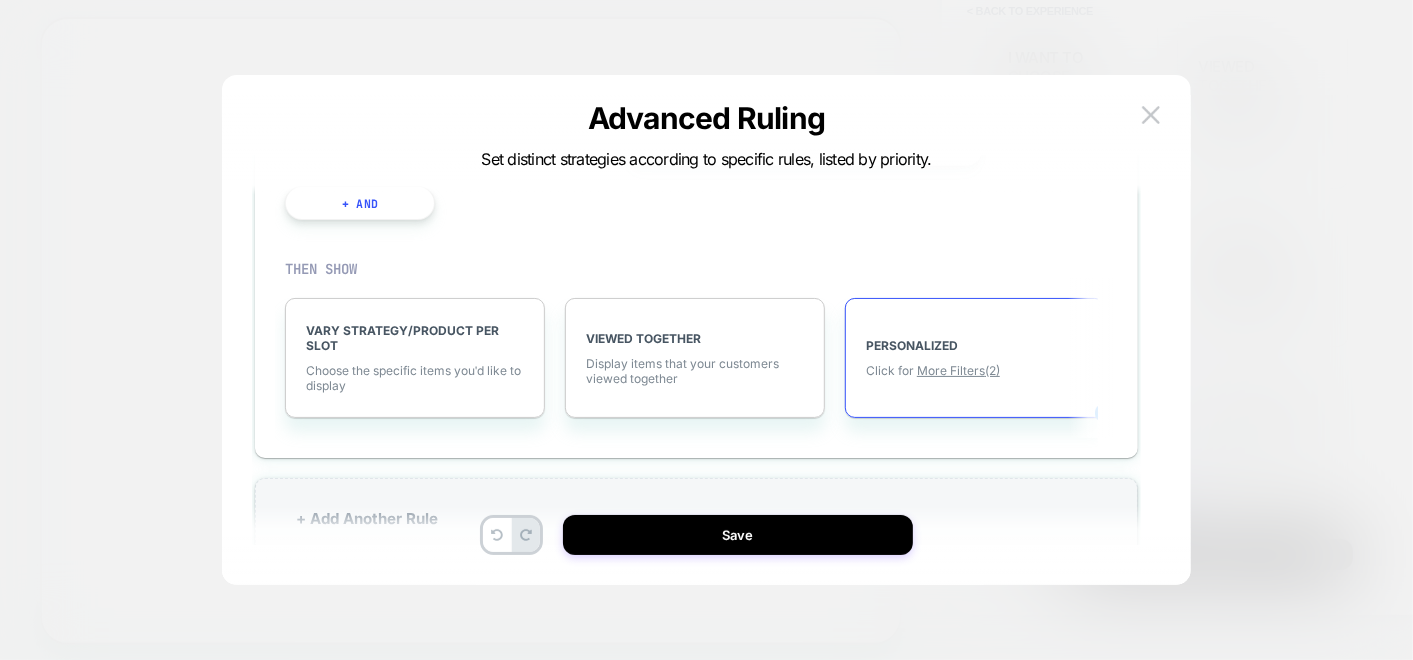 scroll, scrollTop: 248, scrollLeft: 0, axis: vertical 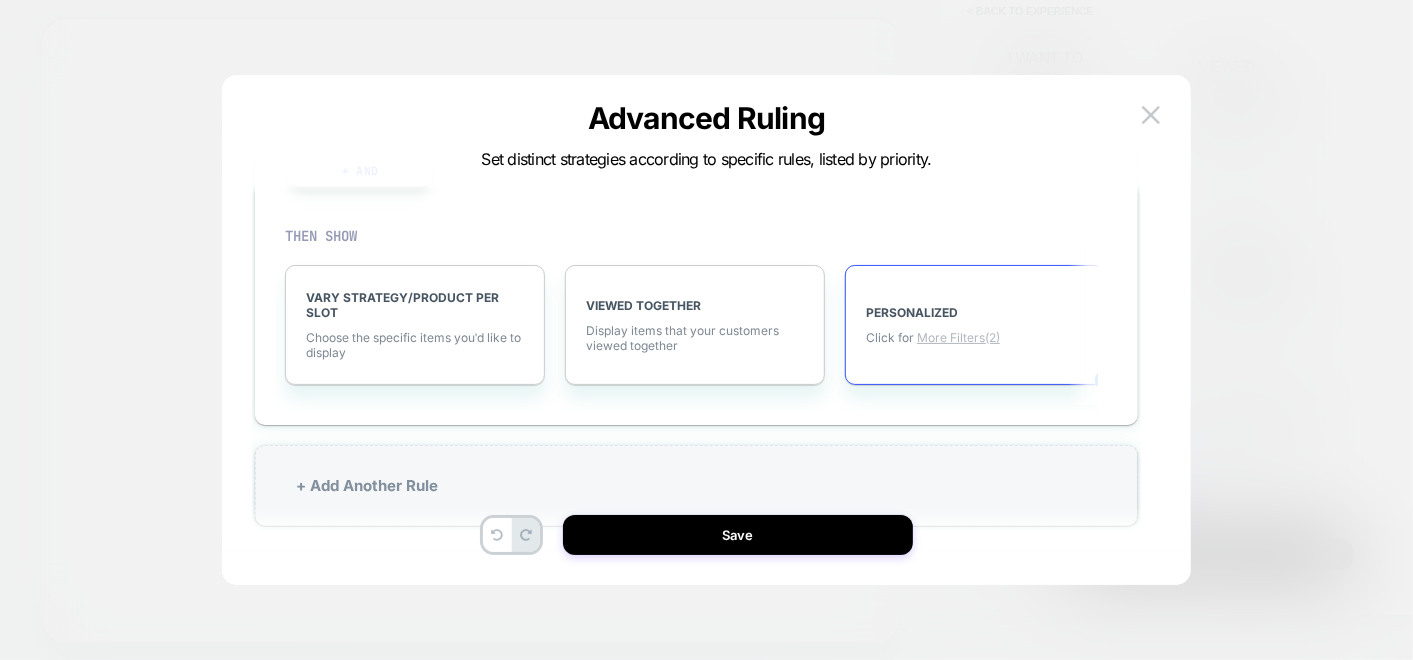 click on "More Filters  (2)" at bounding box center [958, 337] 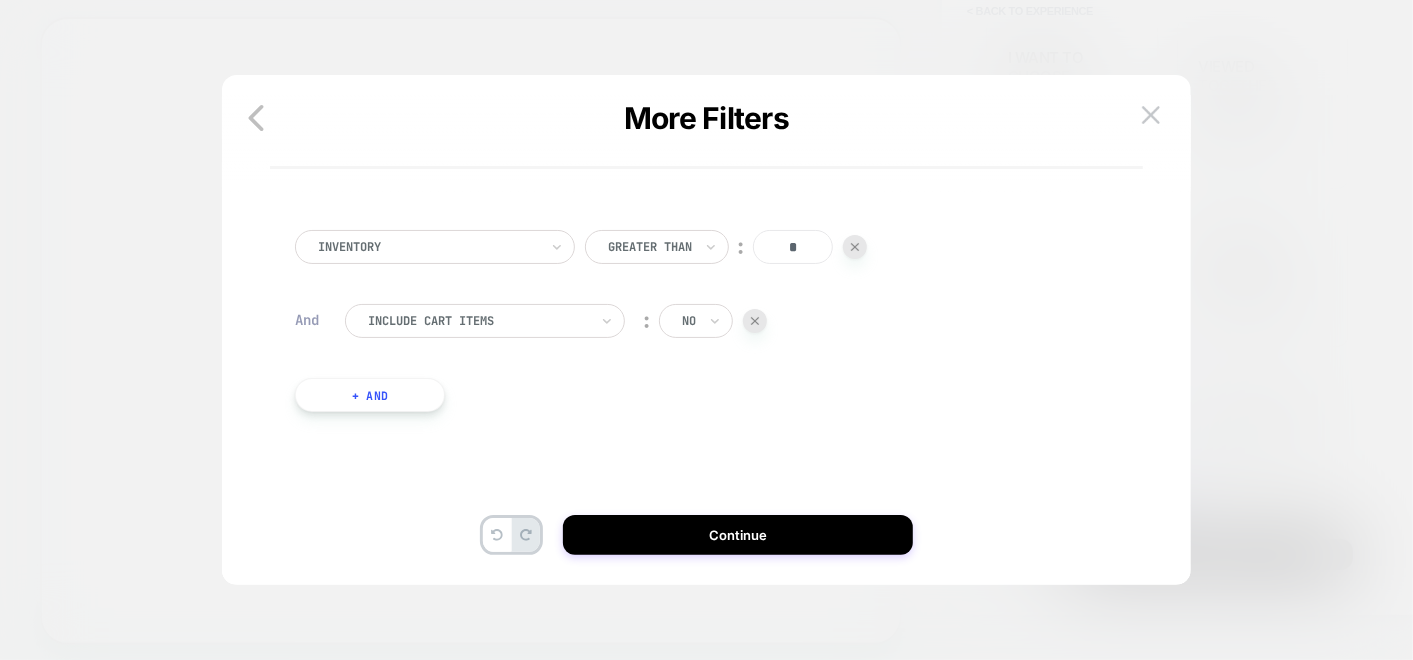 scroll, scrollTop: 0, scrollLeft: 0, axis: both 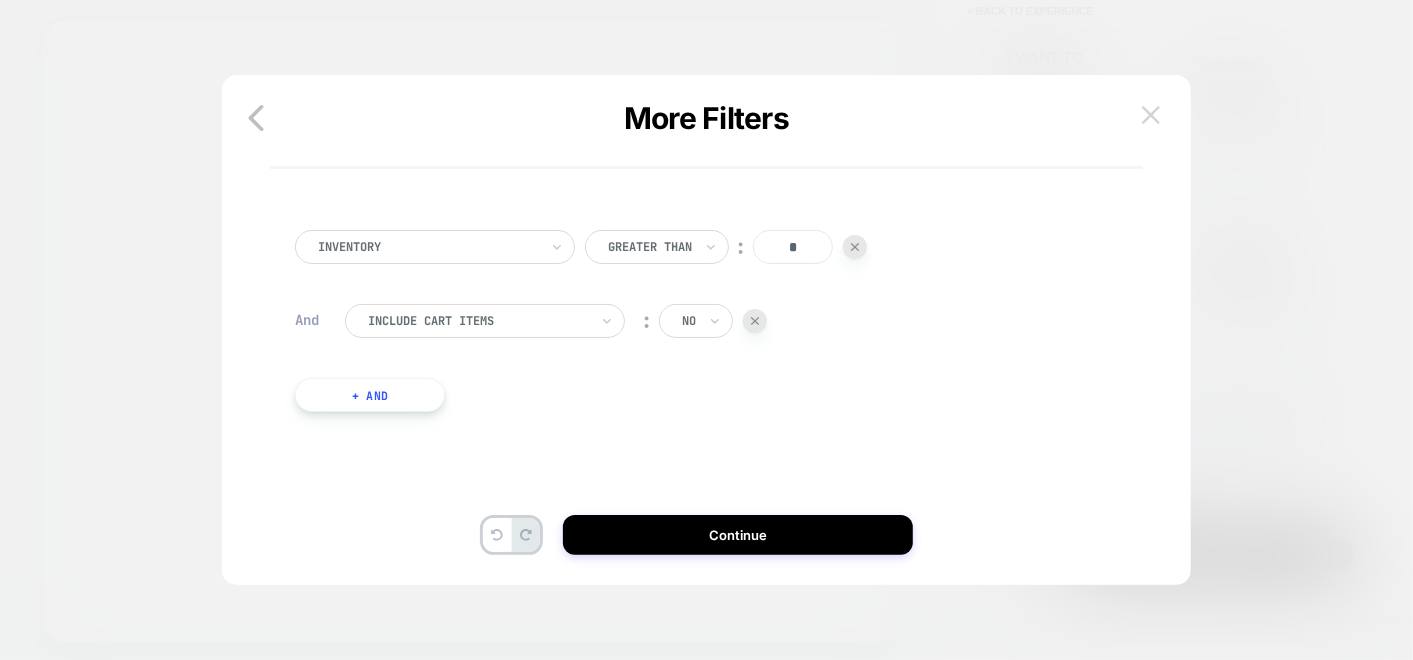 click at bounding box center [1151, 115] 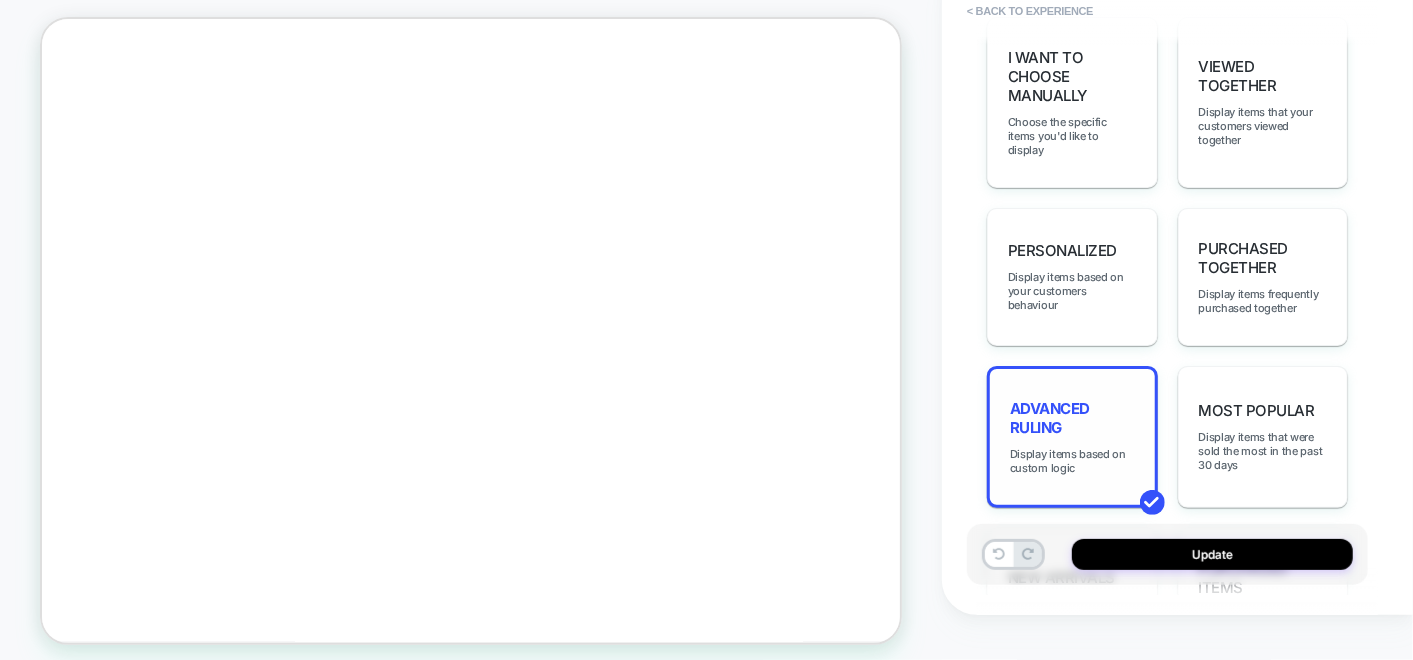 click on "Advanced Ruling Display items based on custom logic" at bounding box center (1072, 437) 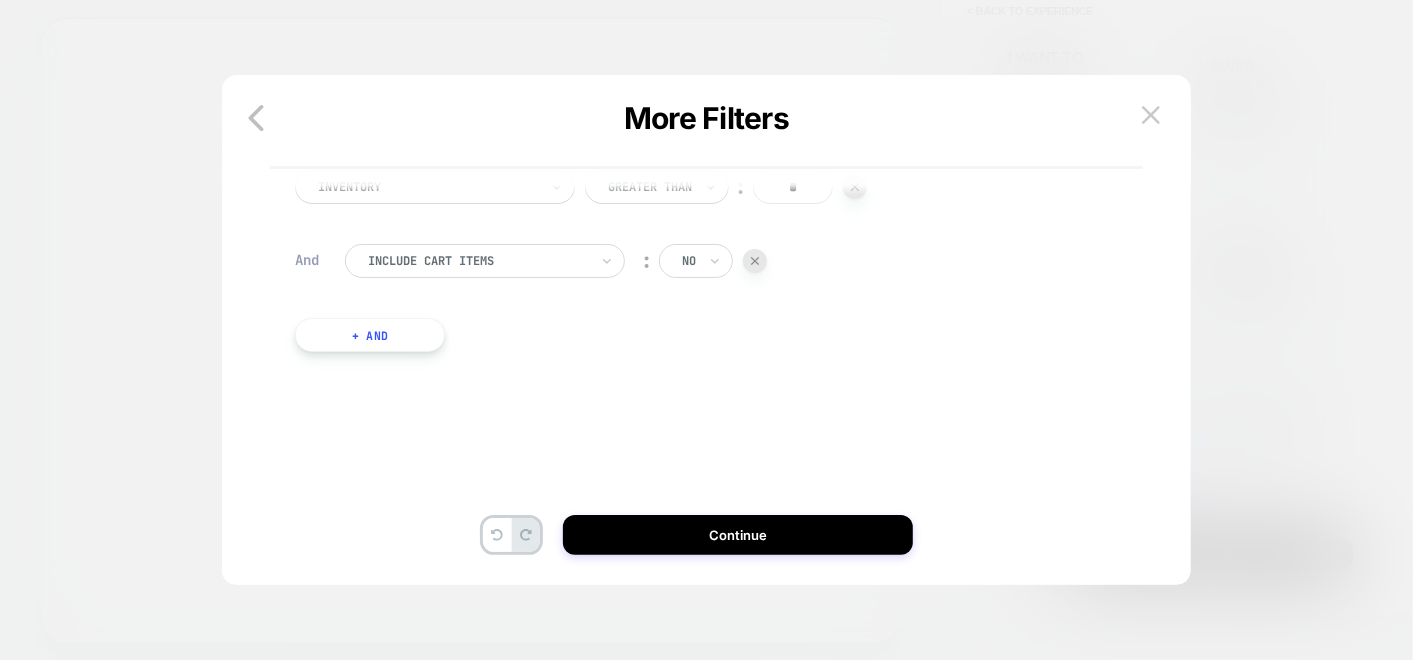 scroll, scrollTop: 0, scrollLeft: 0, axis: both 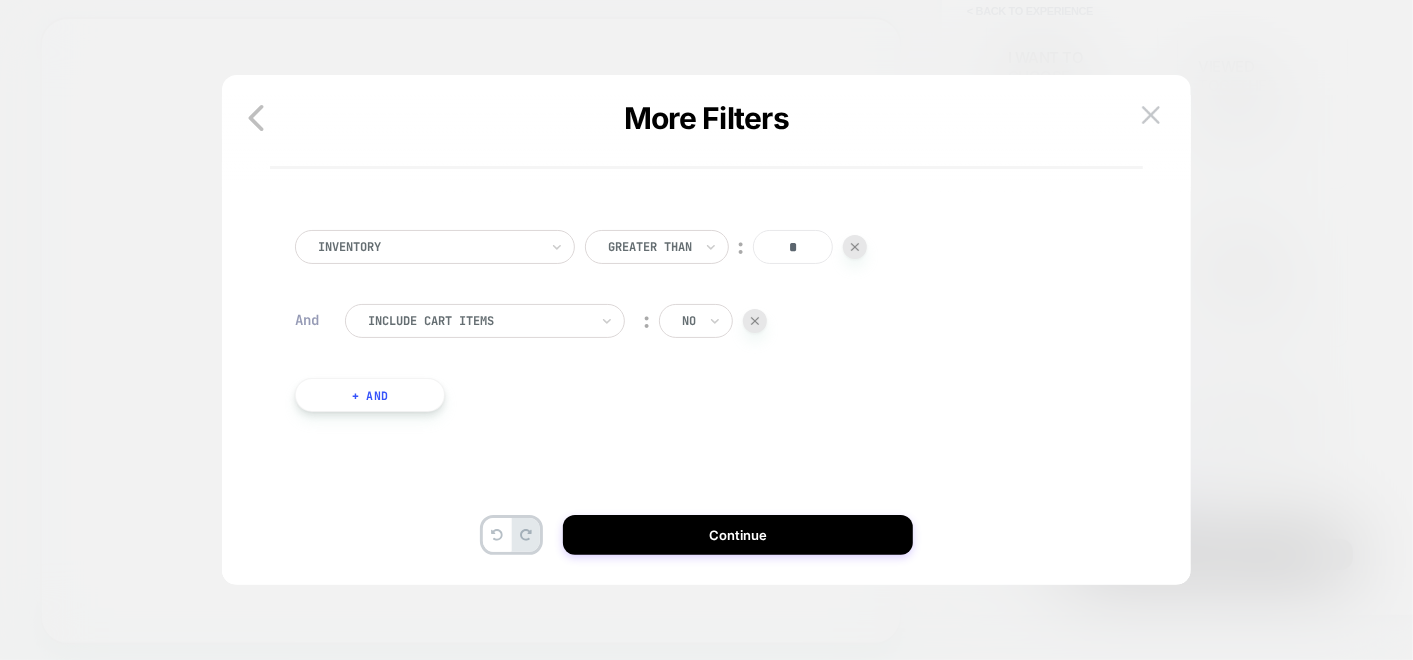 click at bounding box center [855, 247] 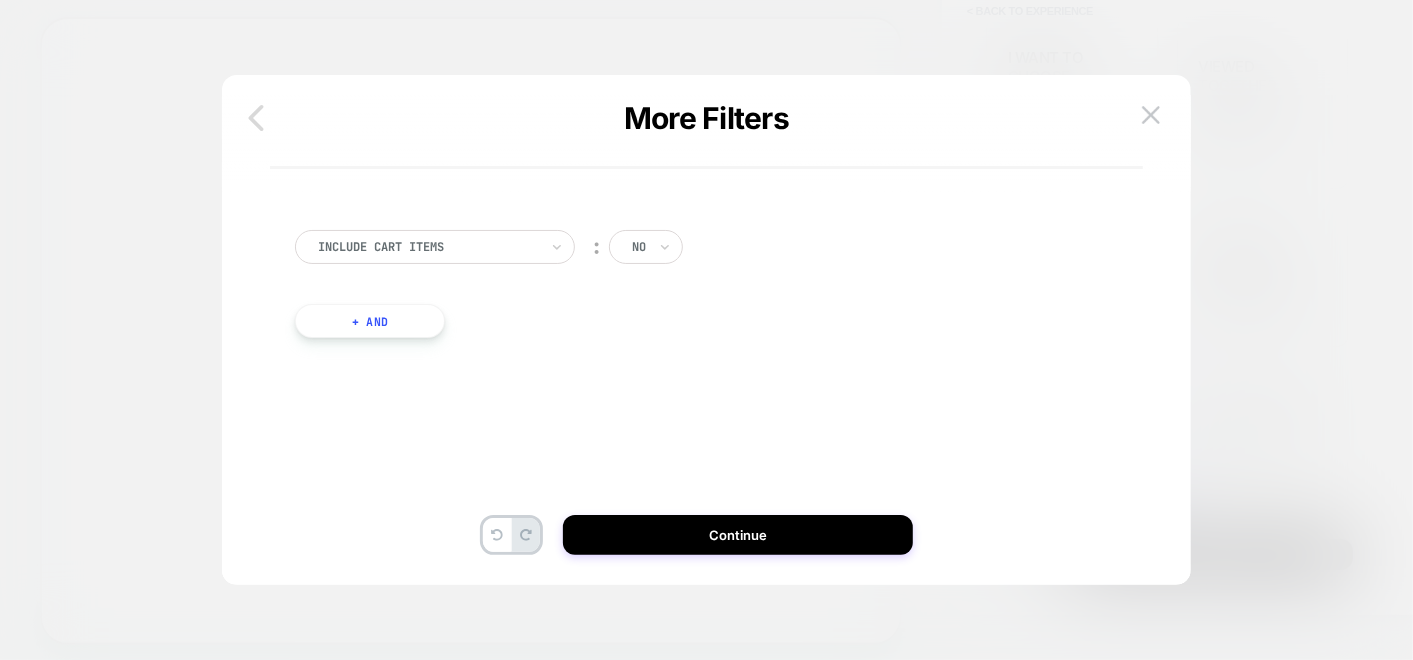 click 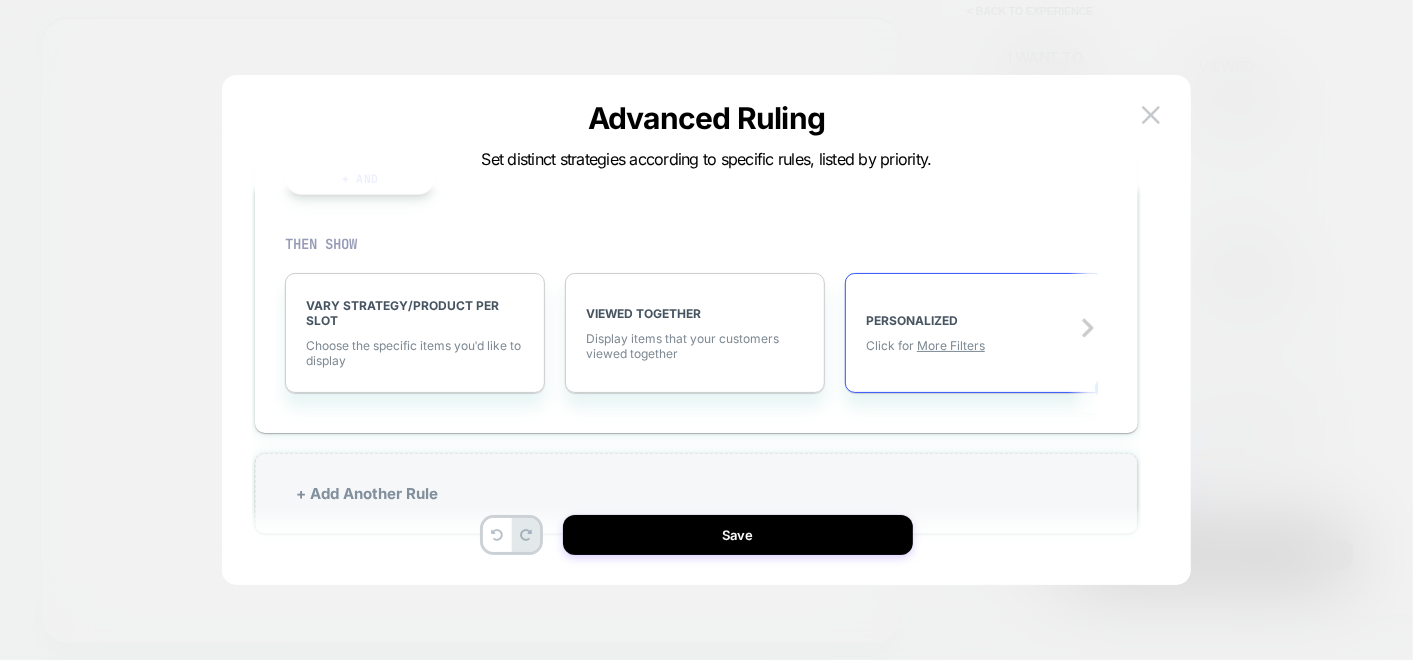 scroll, scrollTop: 248, scrollLeft: 0, axis: vertical 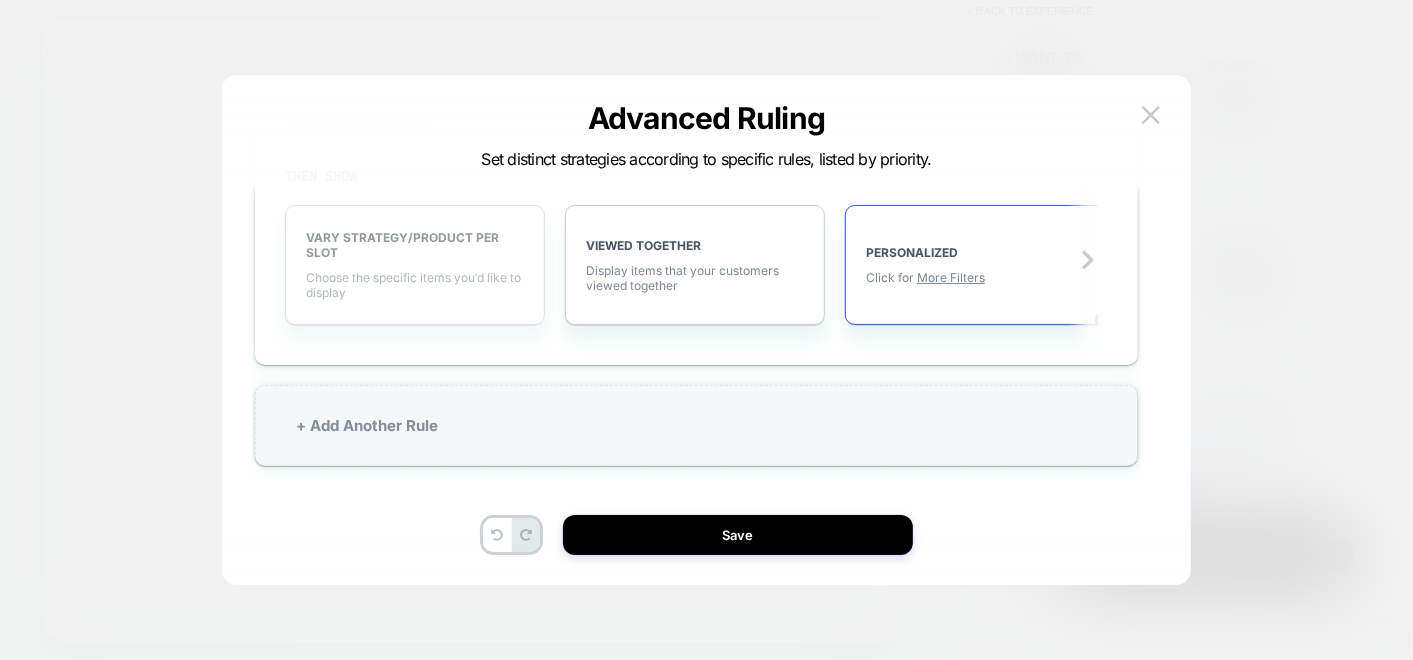 click on "VARY STRATEGY/PRODUCT PER SLOT Choose the specific items you׳d like to display" at bounding box center [415, 265] 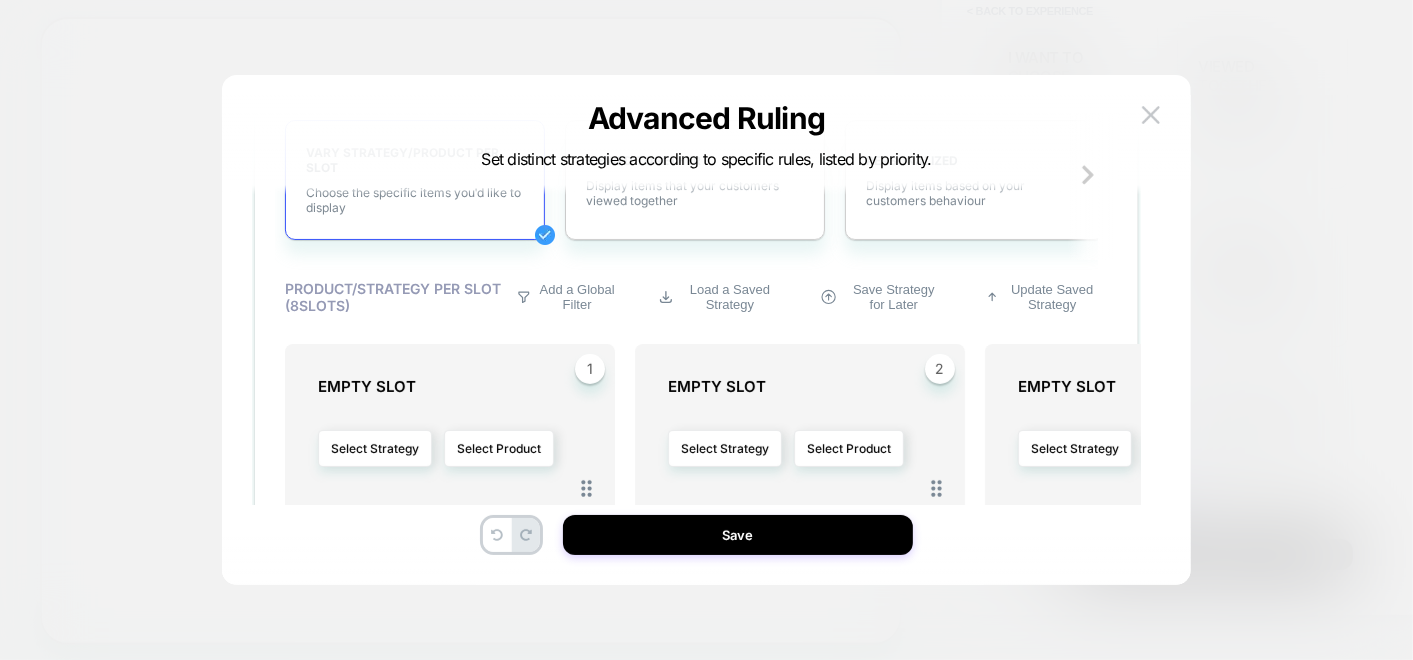 scroll, scrollTop: 444, scrollLeft: 0, axis: vertical 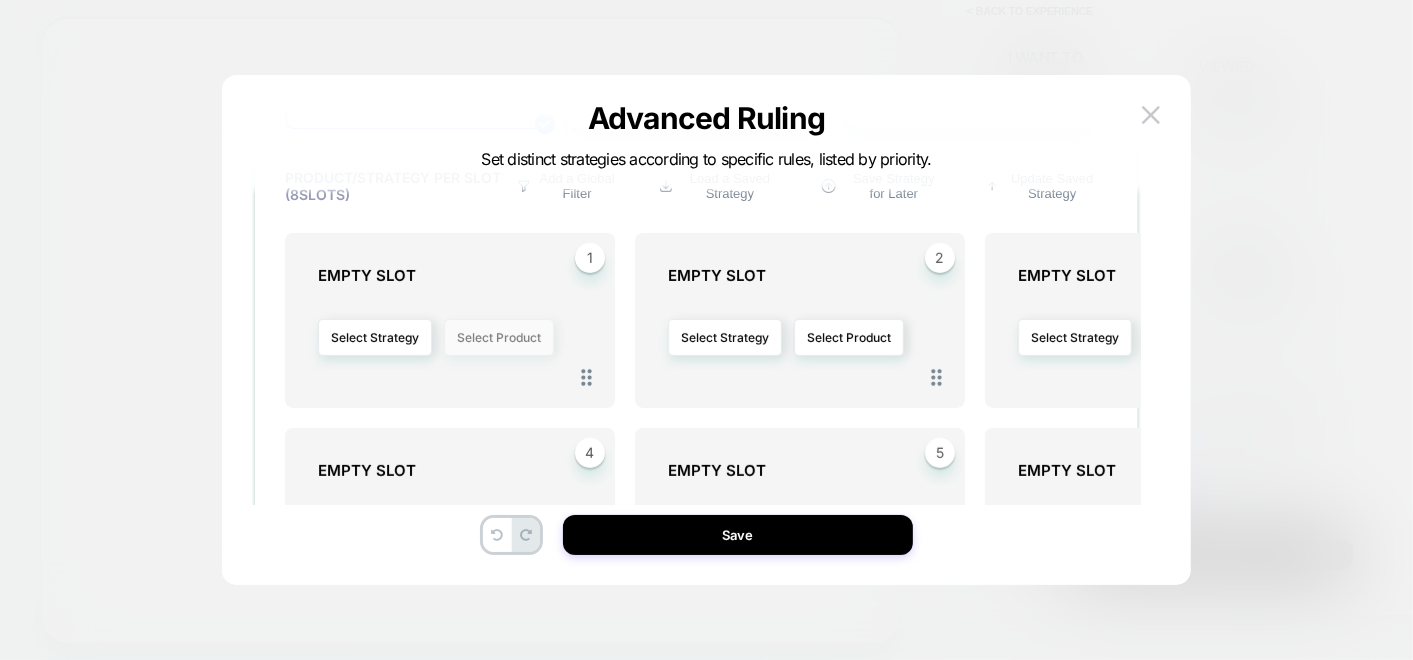 click on "Select Product" at bounding box center (499, 337) 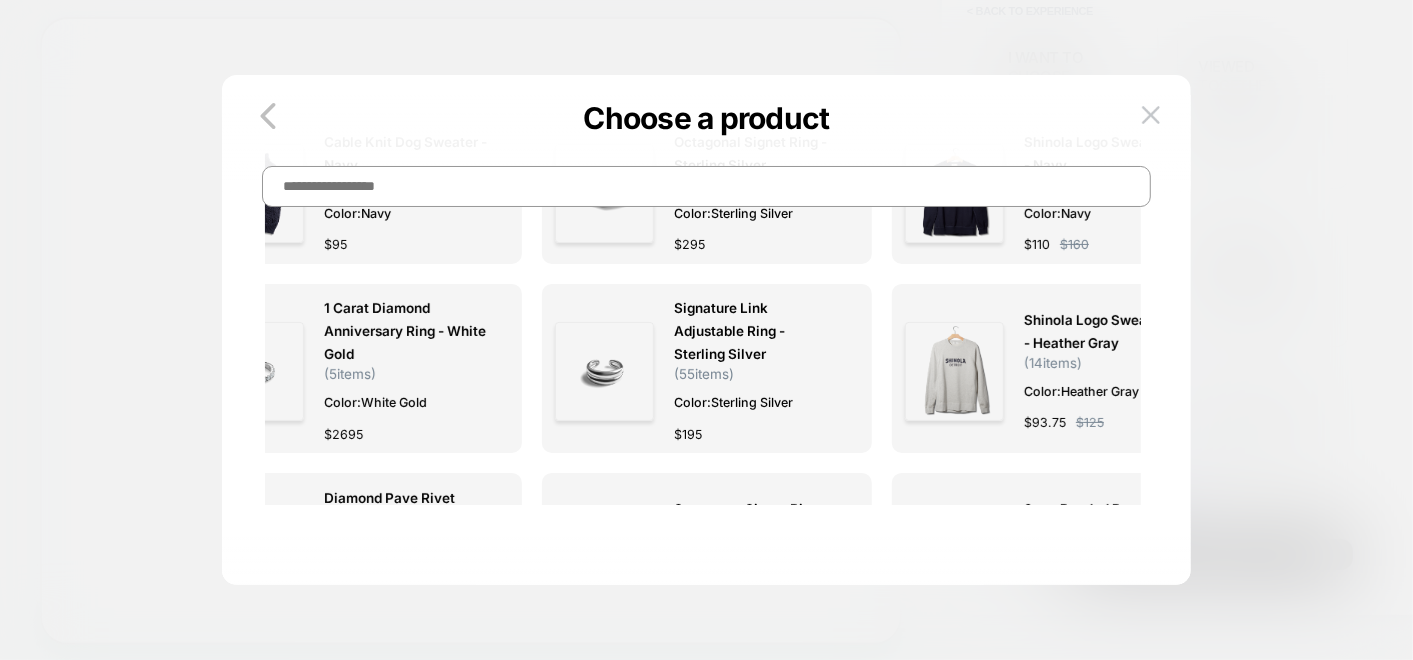 scroll, scrollTop: 0, scrollLeft: 0, axis: both 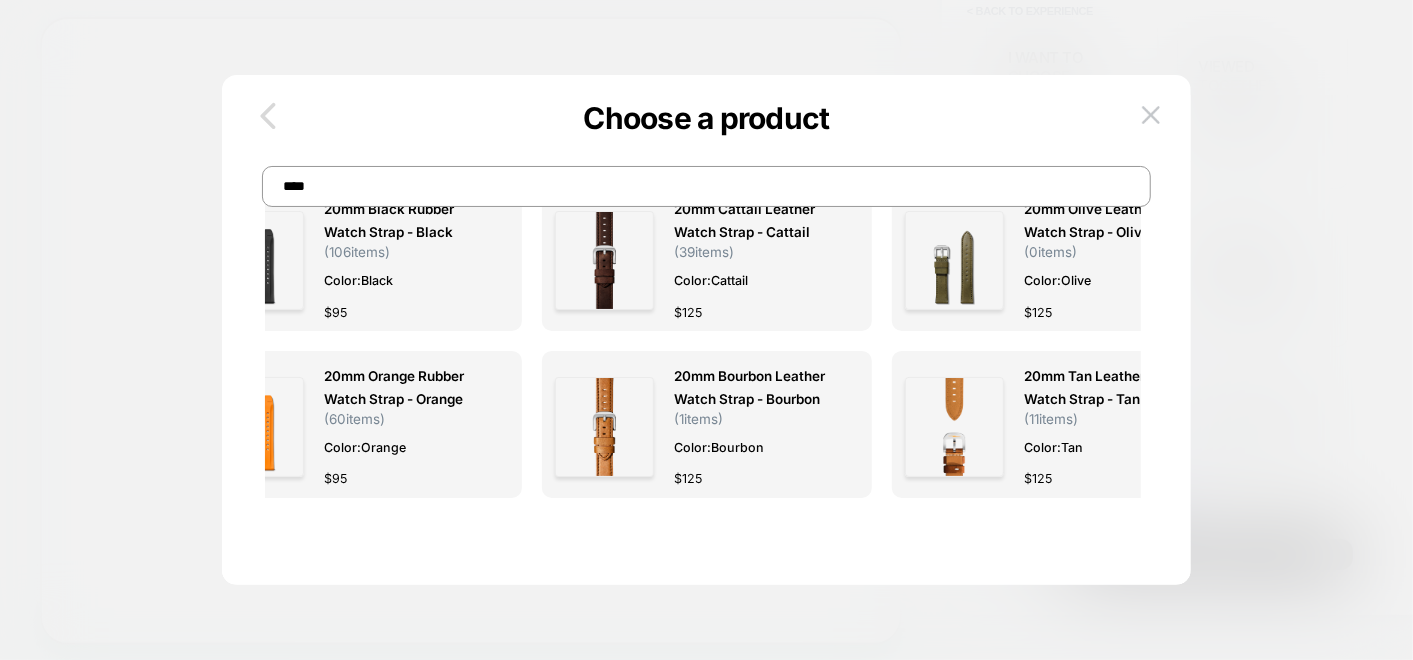 type on "****" 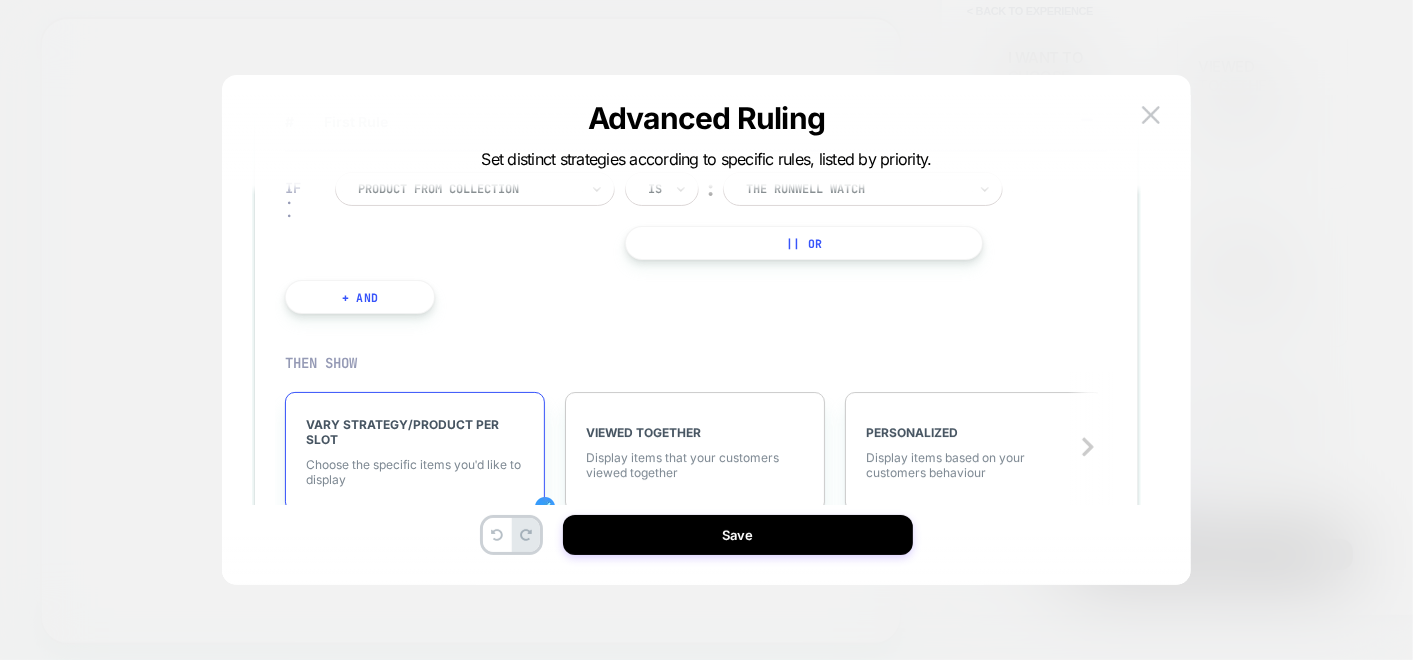 scroll, scrollTop: 111, scrollLeft: 0, axis: vertical 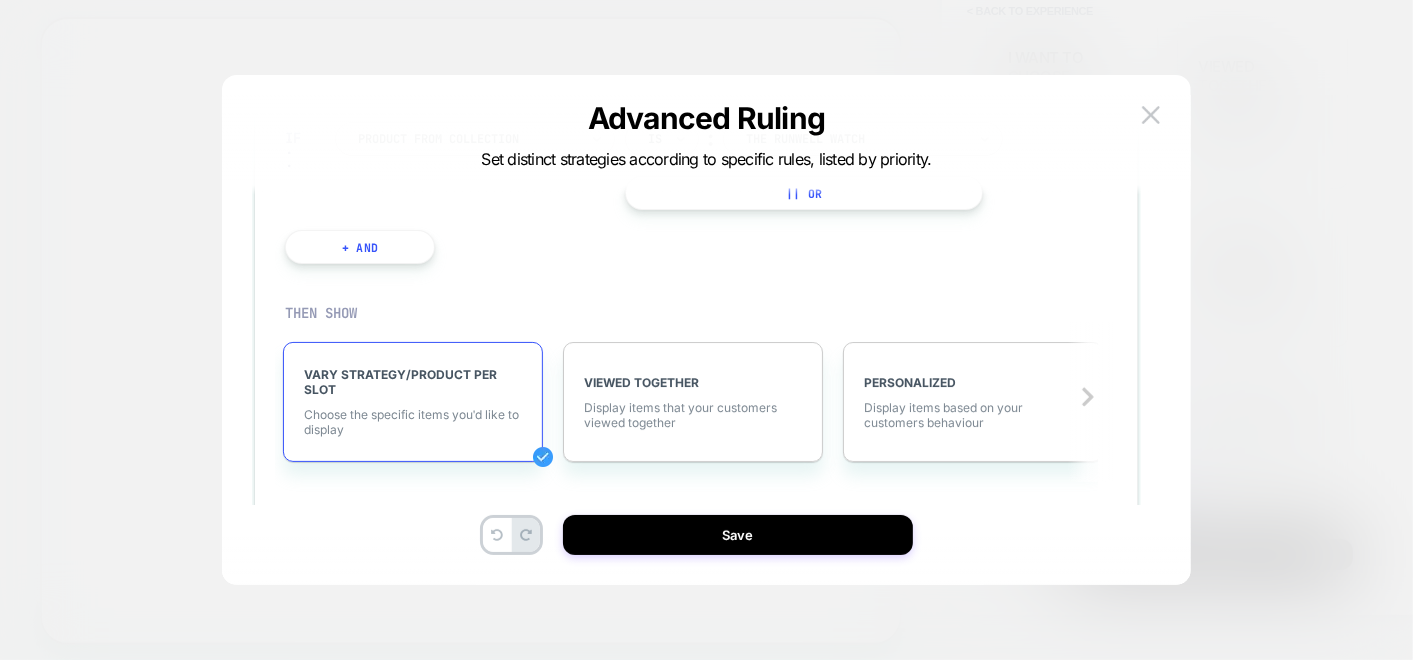 click on "VARY STRATEGY/PRODUCT PER SLOT" at bounding box center [413, 382] 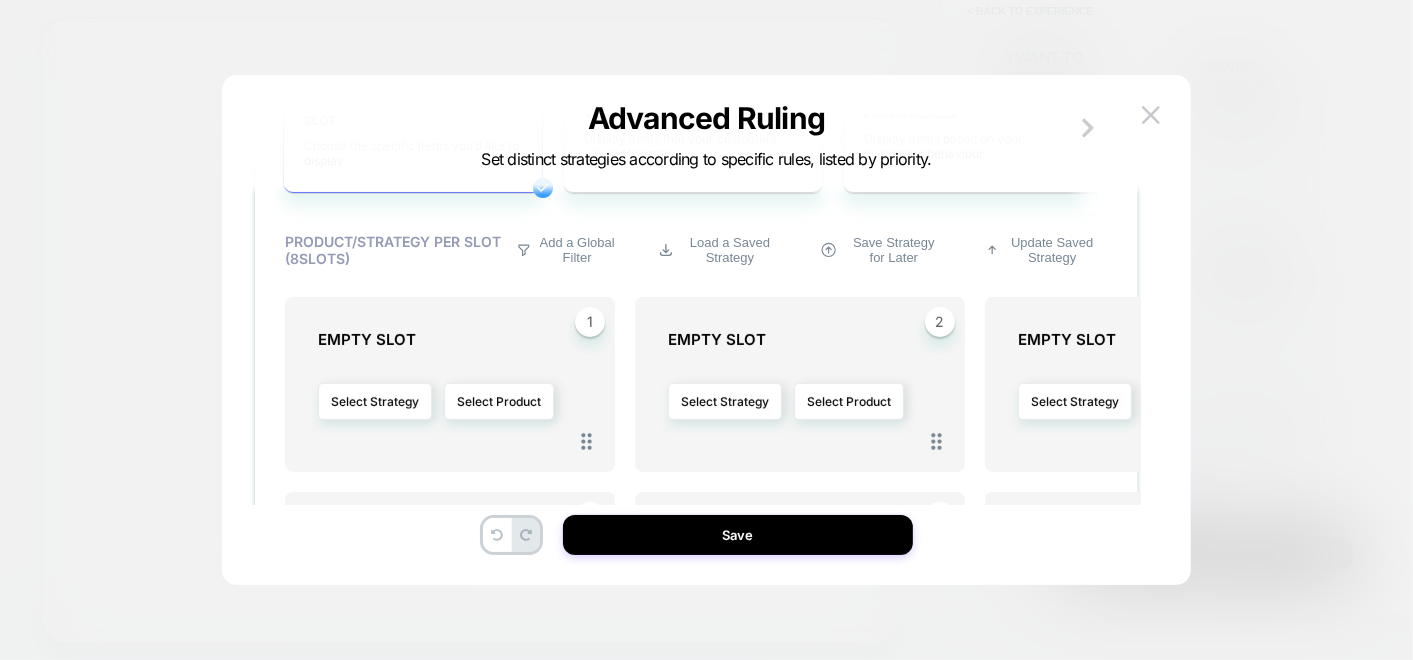scroll, scrollTop: 333, scrollLeft: 0, axis: vertical 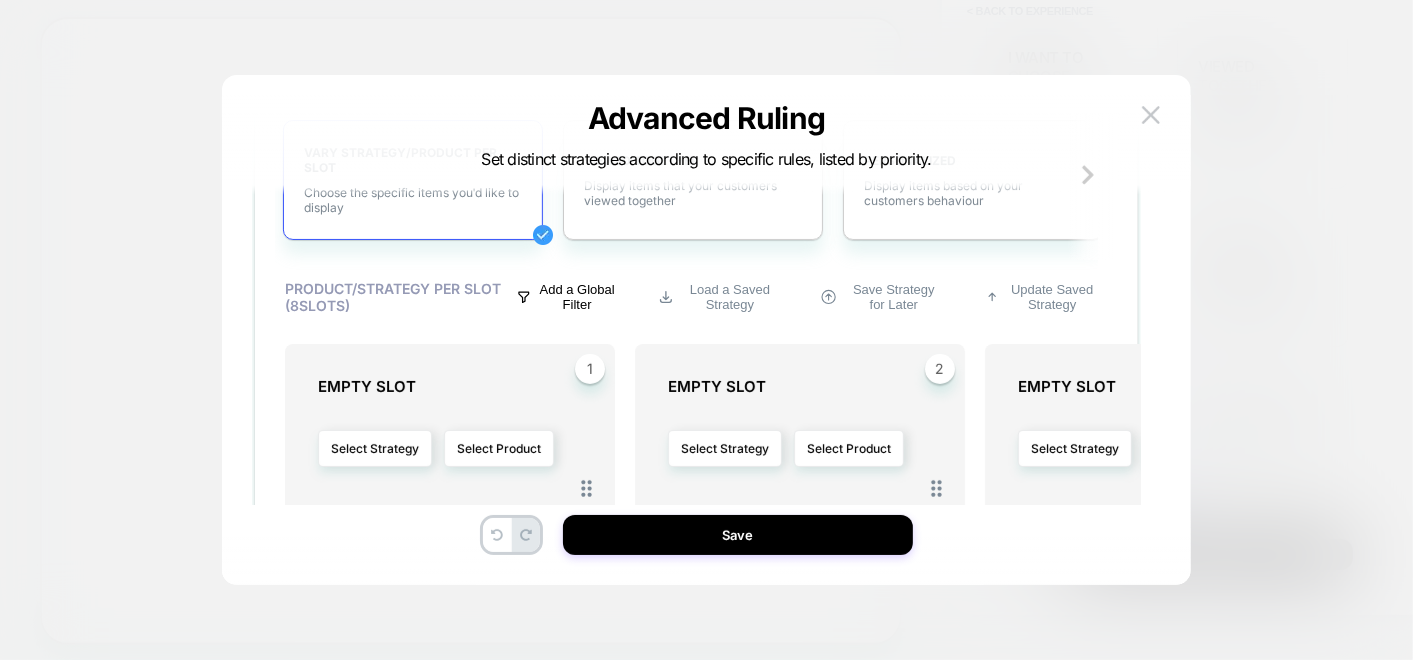 click on "Add a Global Filter" at bounding box center (577, 297) 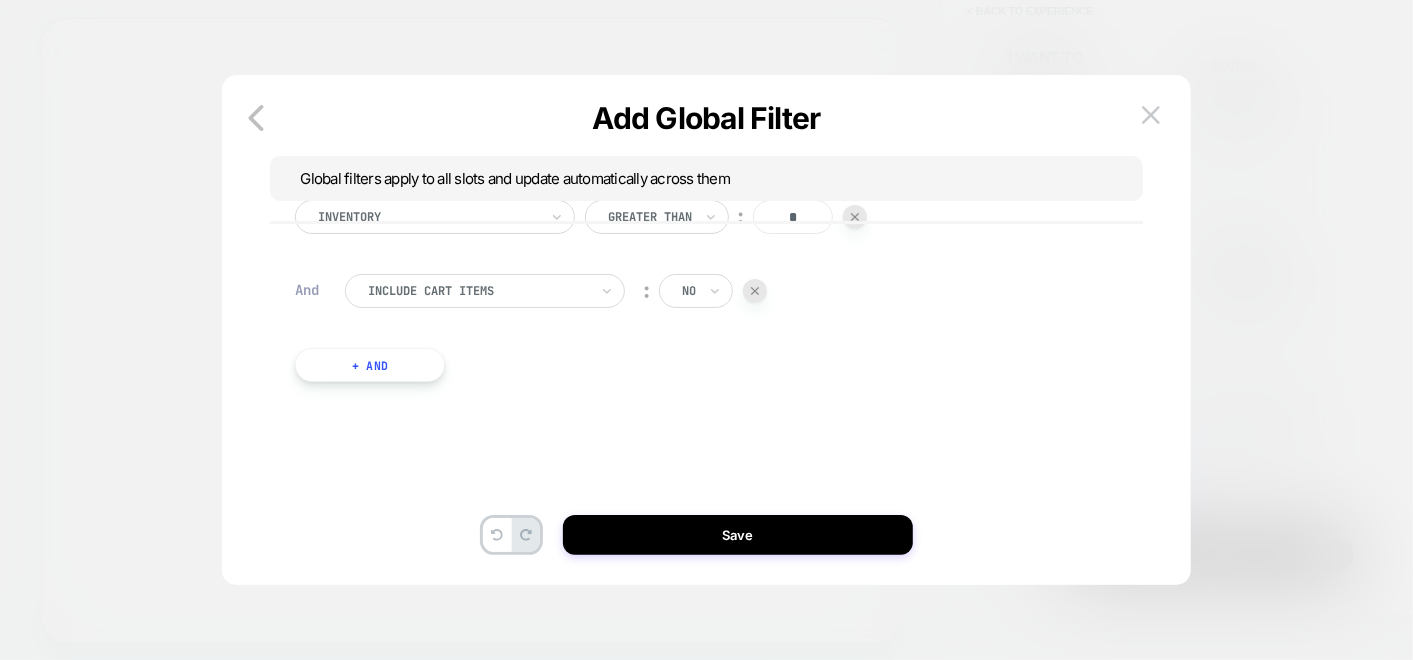scroll, scrollTop: 0, scrollLeft: 0, axis: both 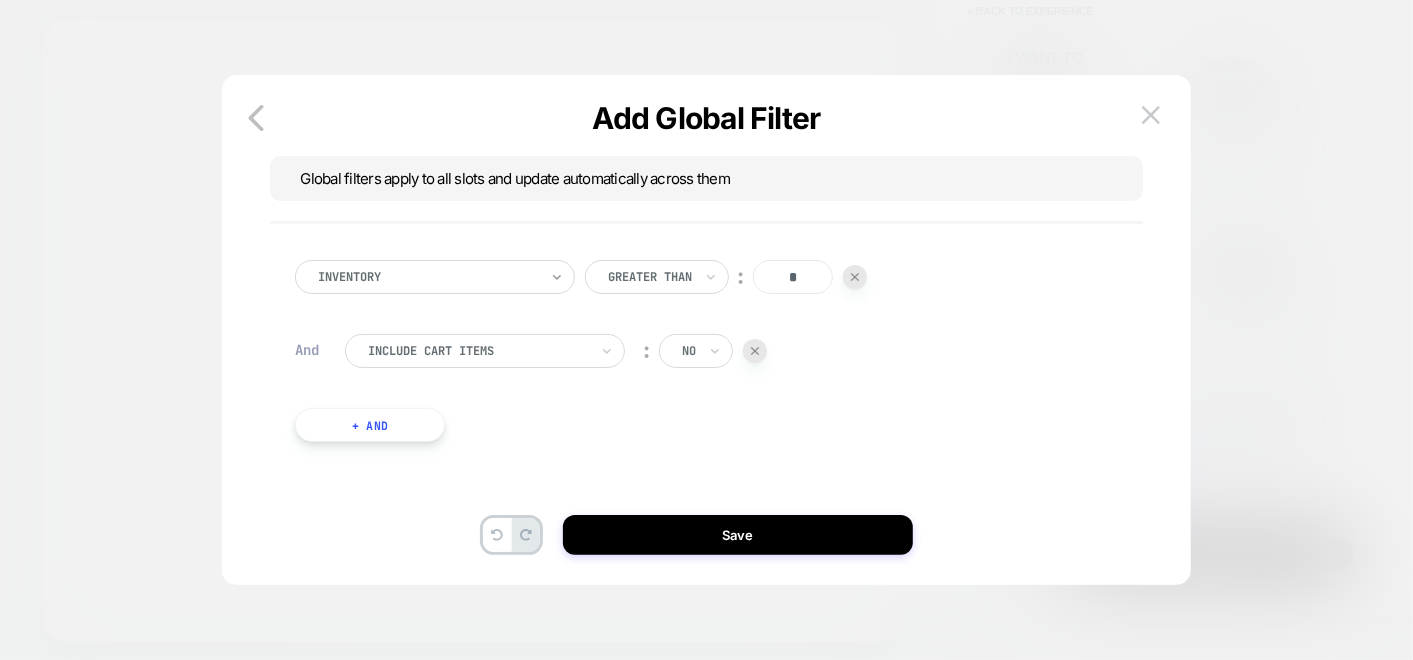 click 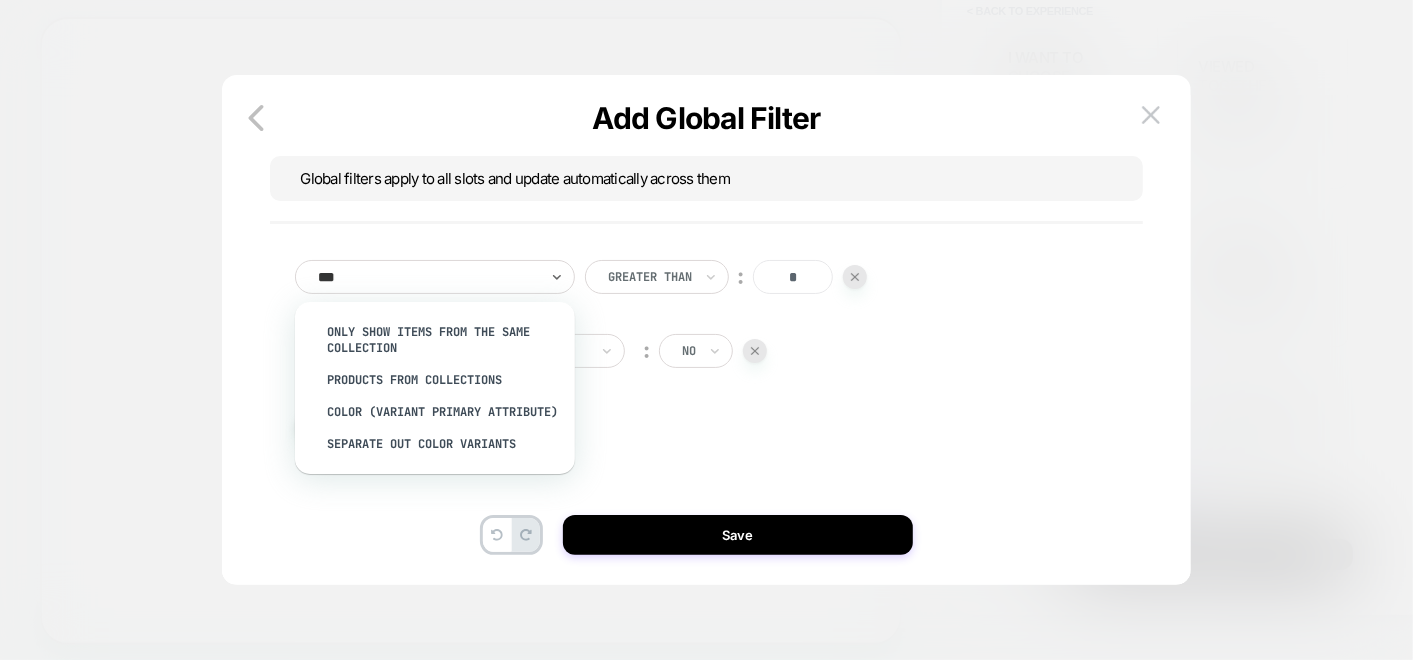 type on "****" 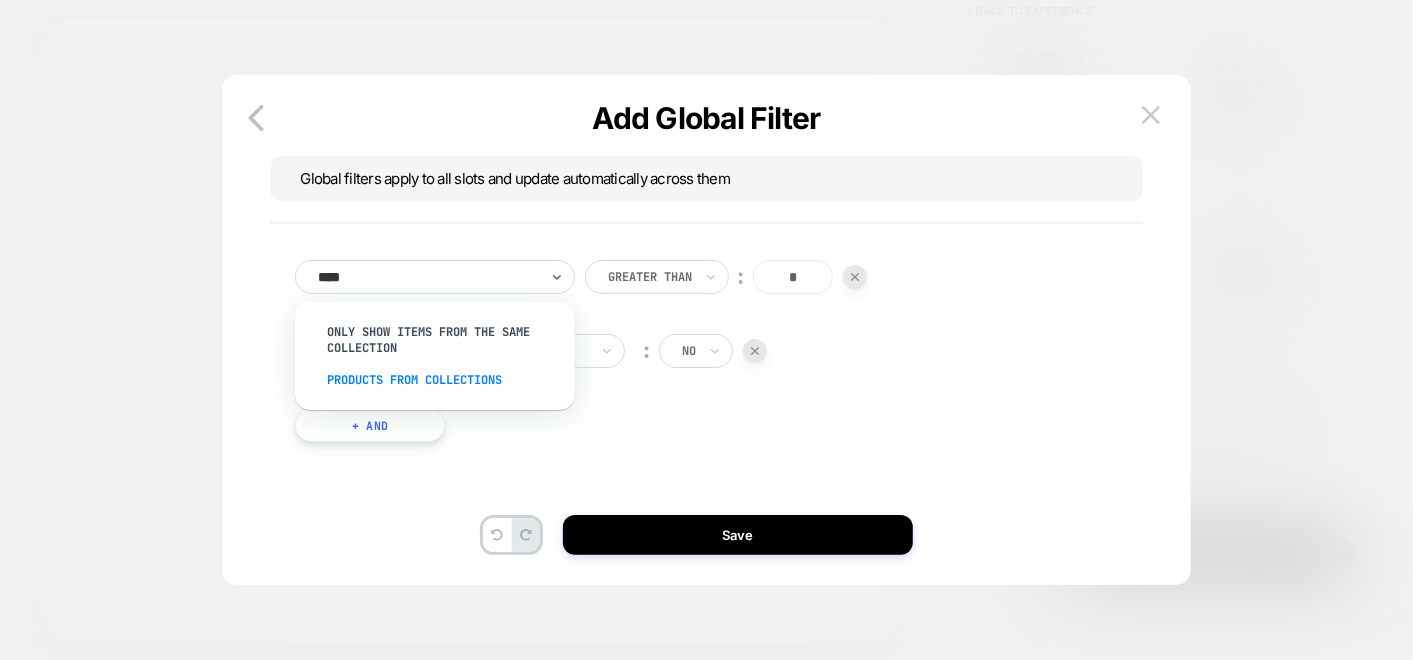 click on "PRODUCTS FROM COLLECTIONS" at bounding box center (445, 380) 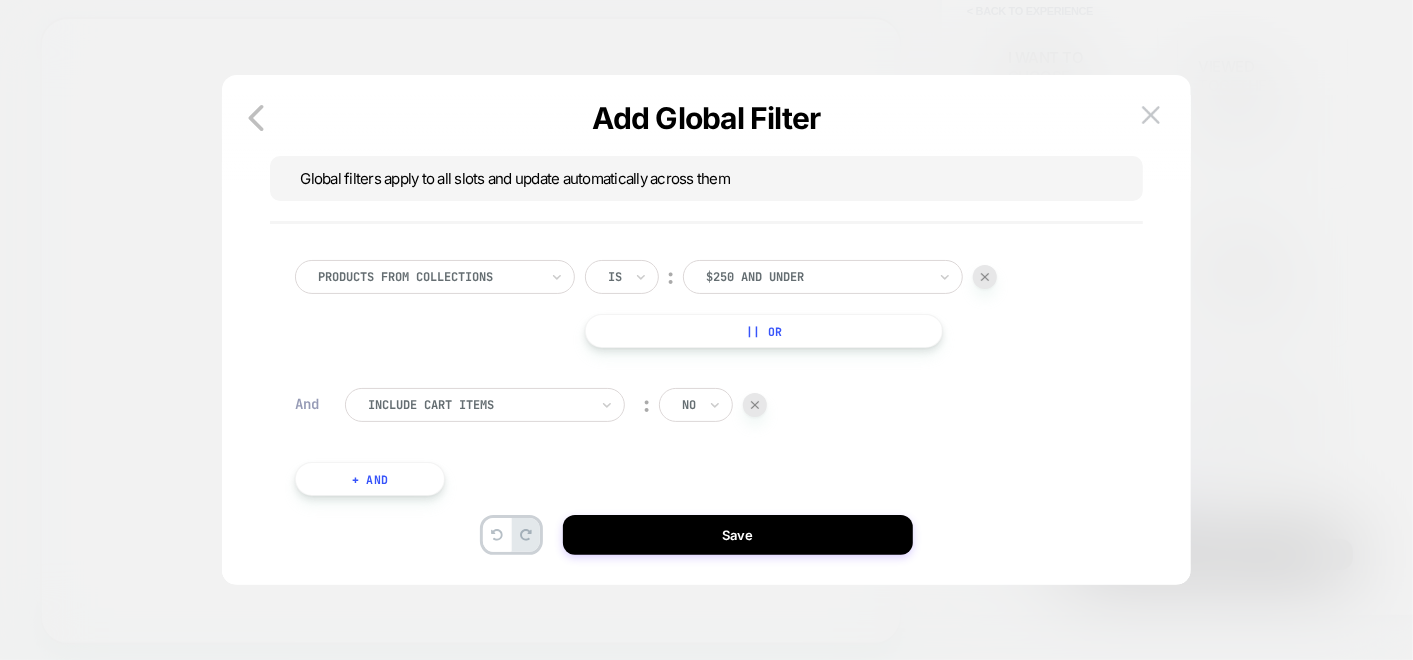 click on "$[NUMBER] and Under" at bounding box center (816, 277) 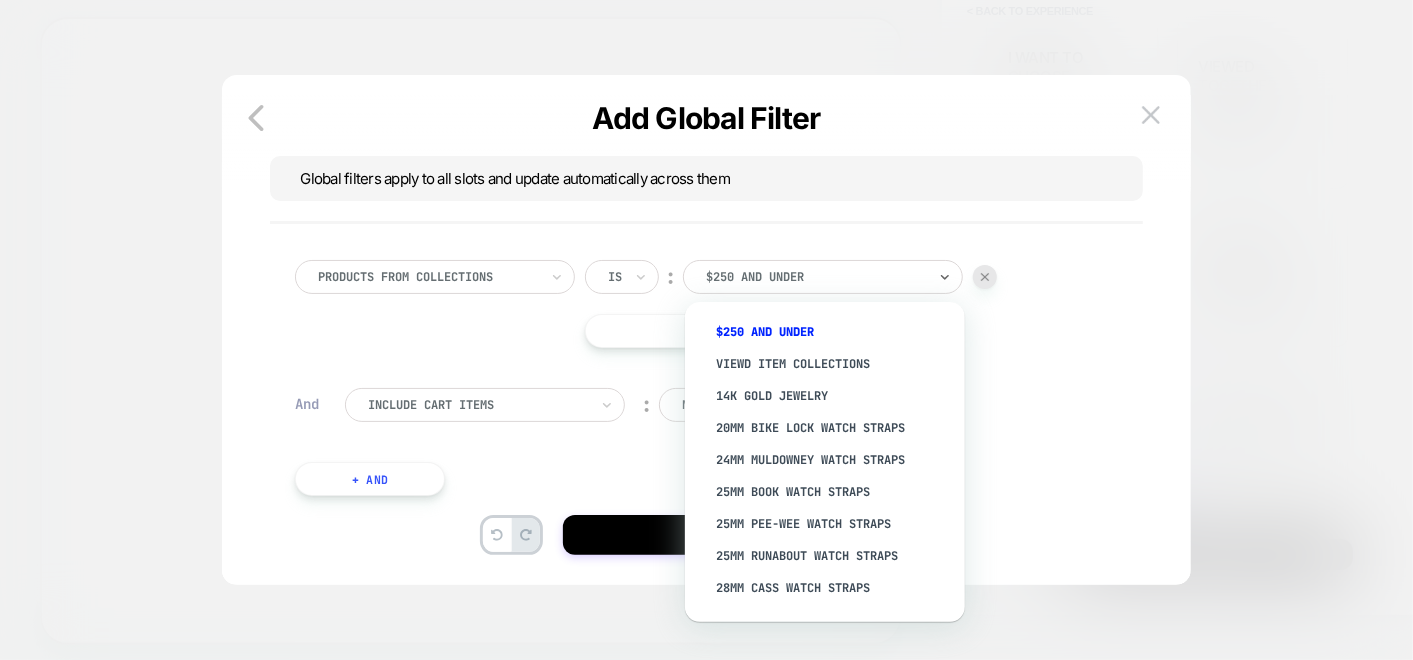 type on "*" 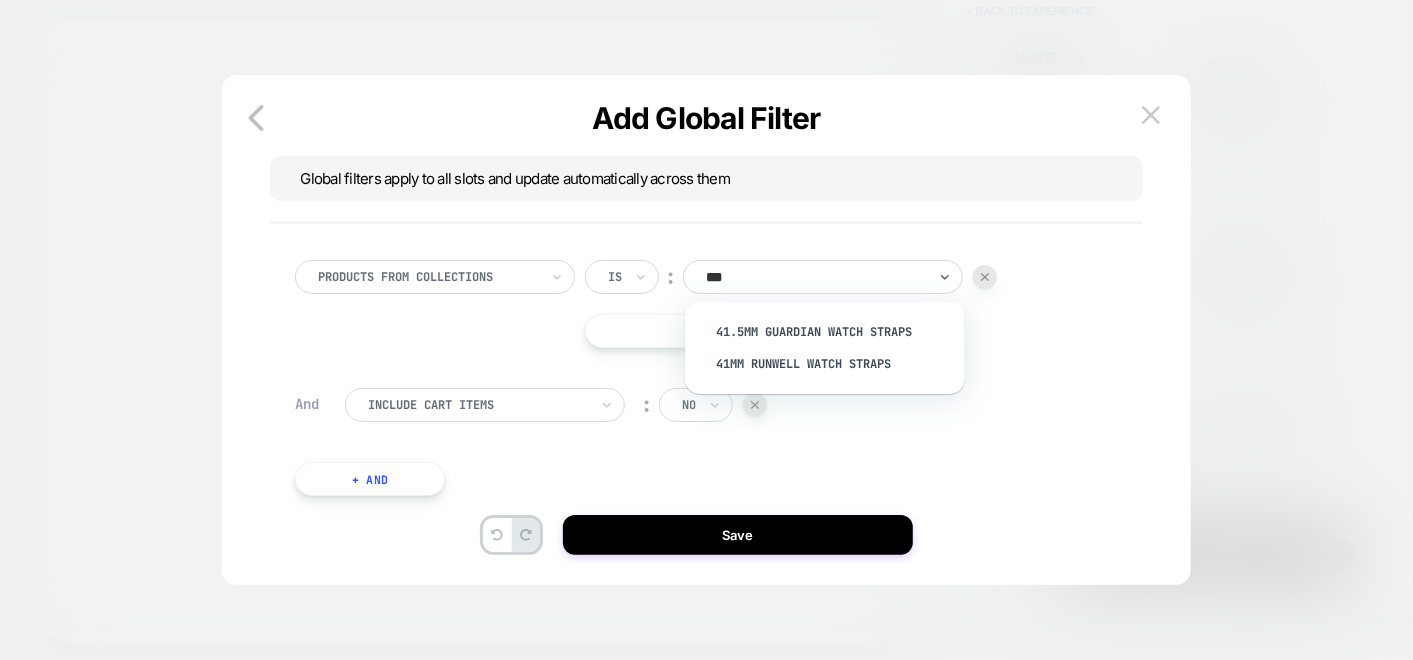 type on "****" 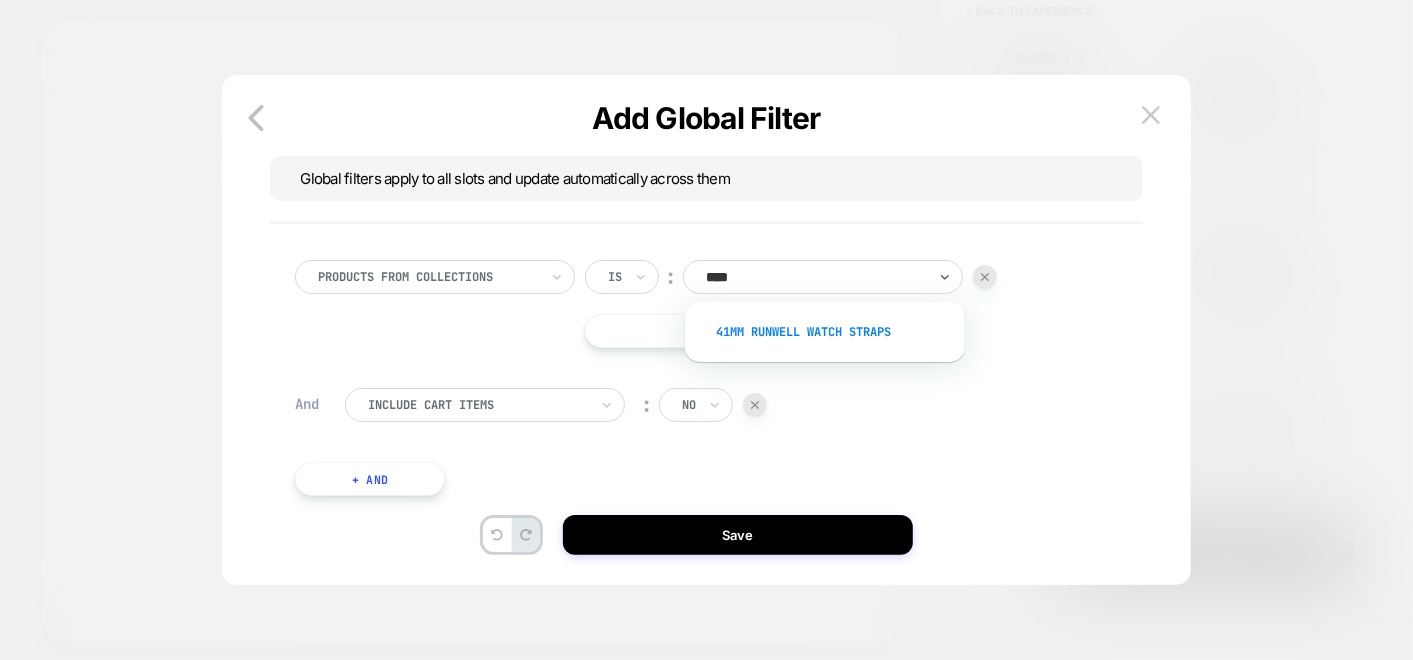 click on "[NUMBER]mm Runwell Watch Straps" at bounding box center (835, 332) 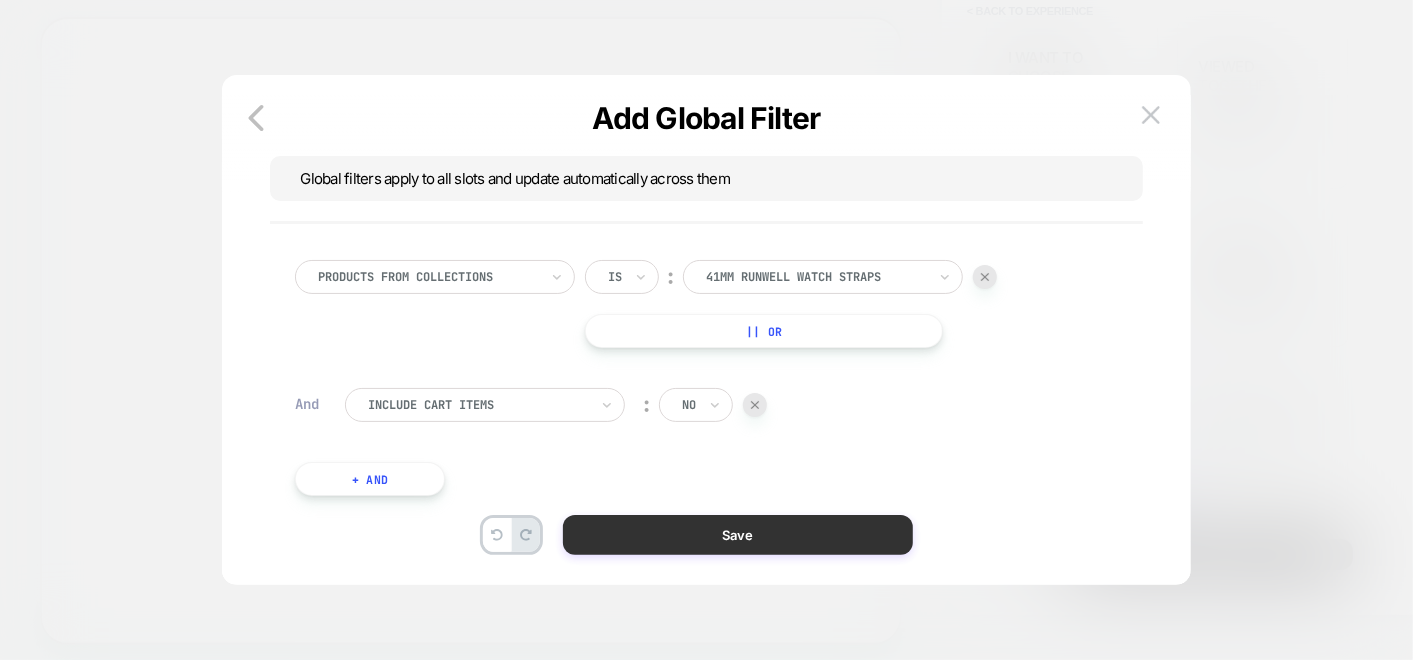 click on "Save" at bounding box center [738, 535] 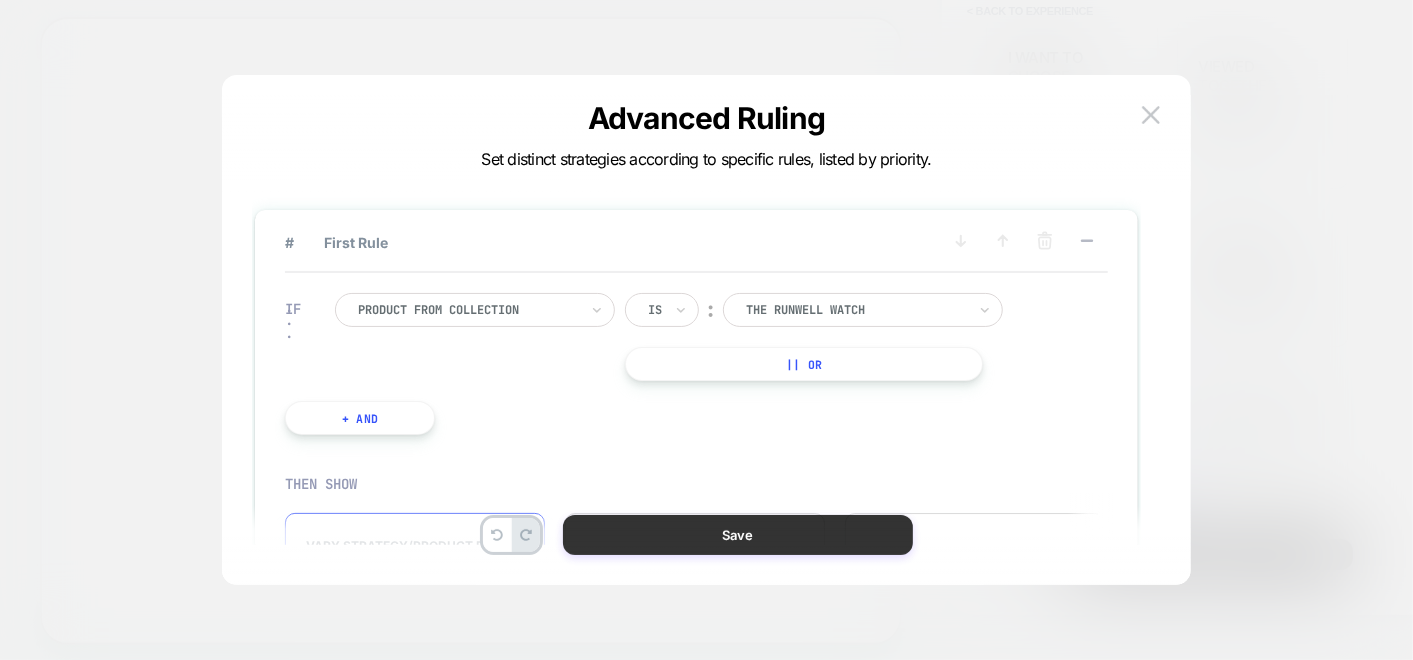 click on "Save" at bounding box center (738, 535) 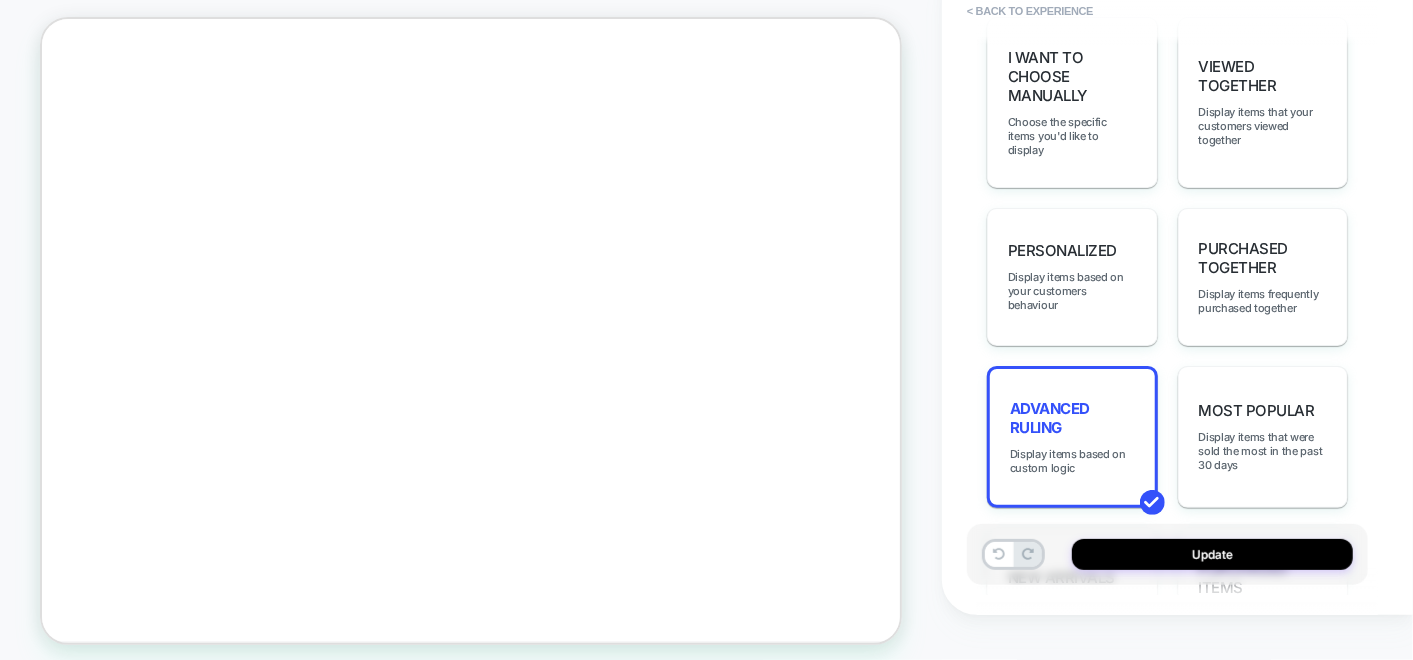 scroll, scrollTop: 5357, scrollLeft: 3, axis: both 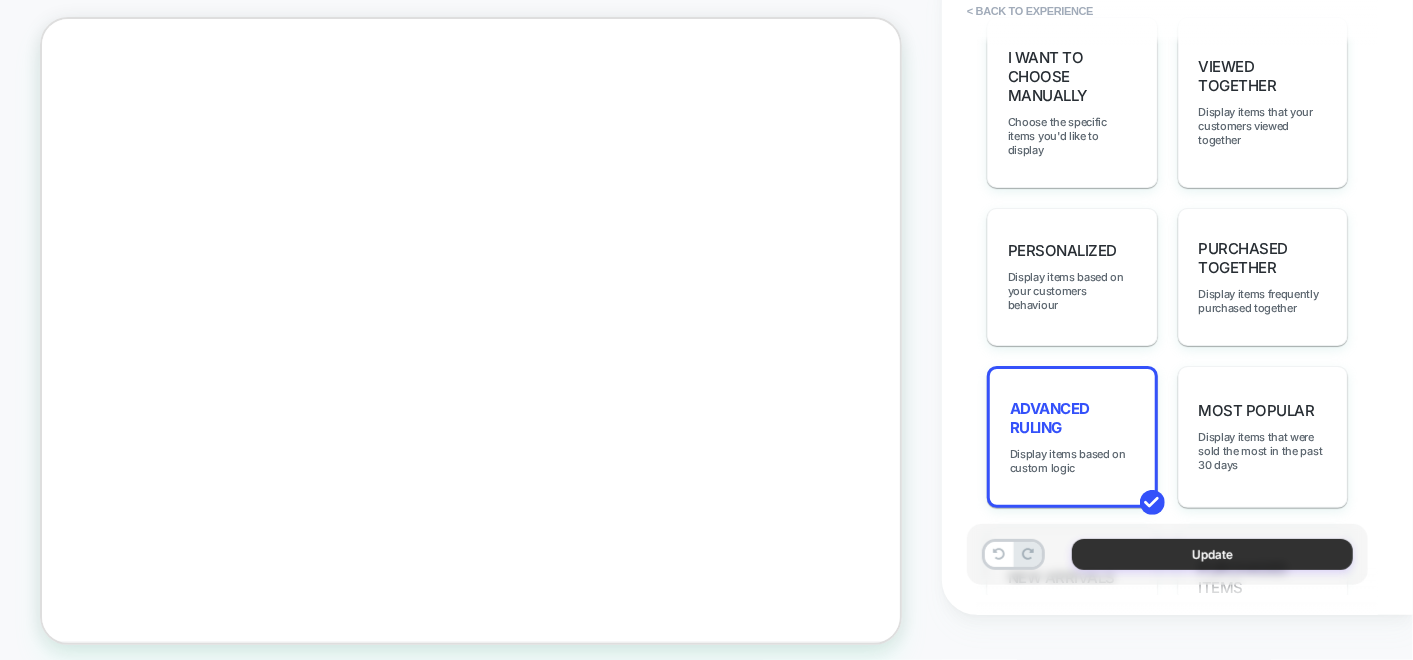 click on "Update" at bounding box center [1212, 554] 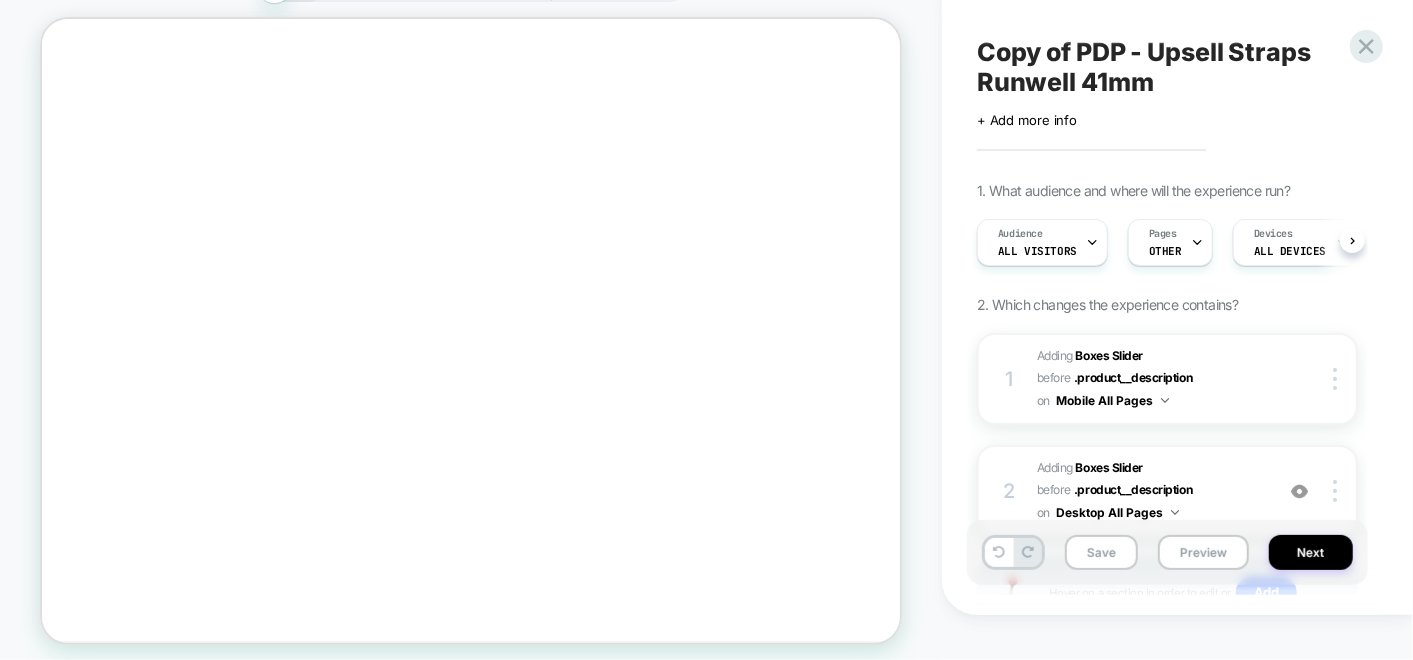 scroll, scrollTop: 0, scrollLeft: 0, axis: both 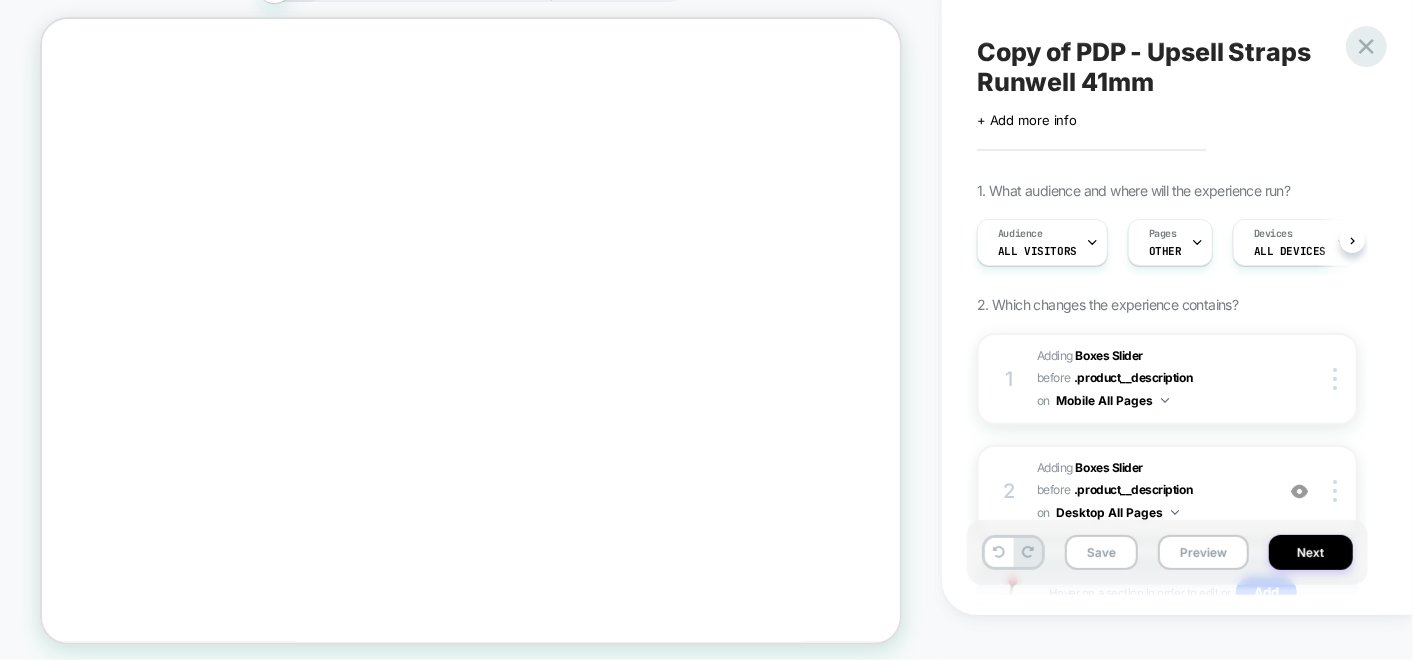 click 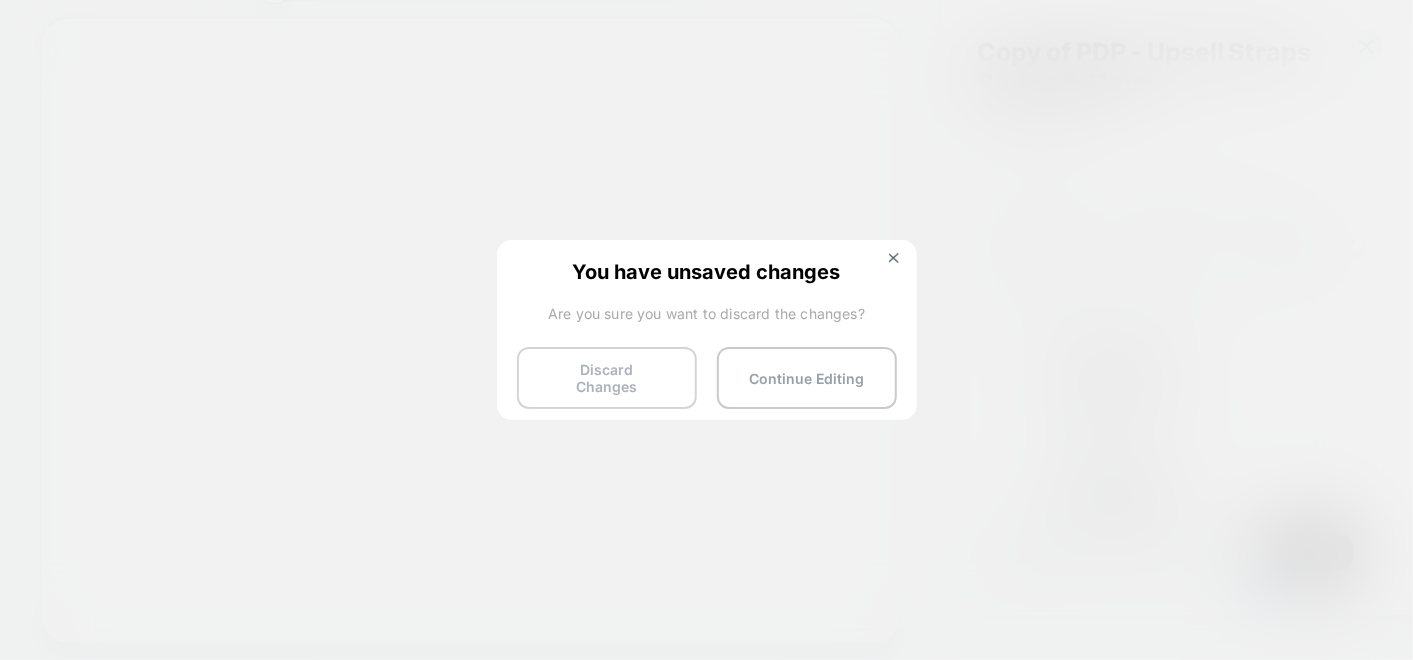 click on "Discard Changes" at bounding box center [607, 378] 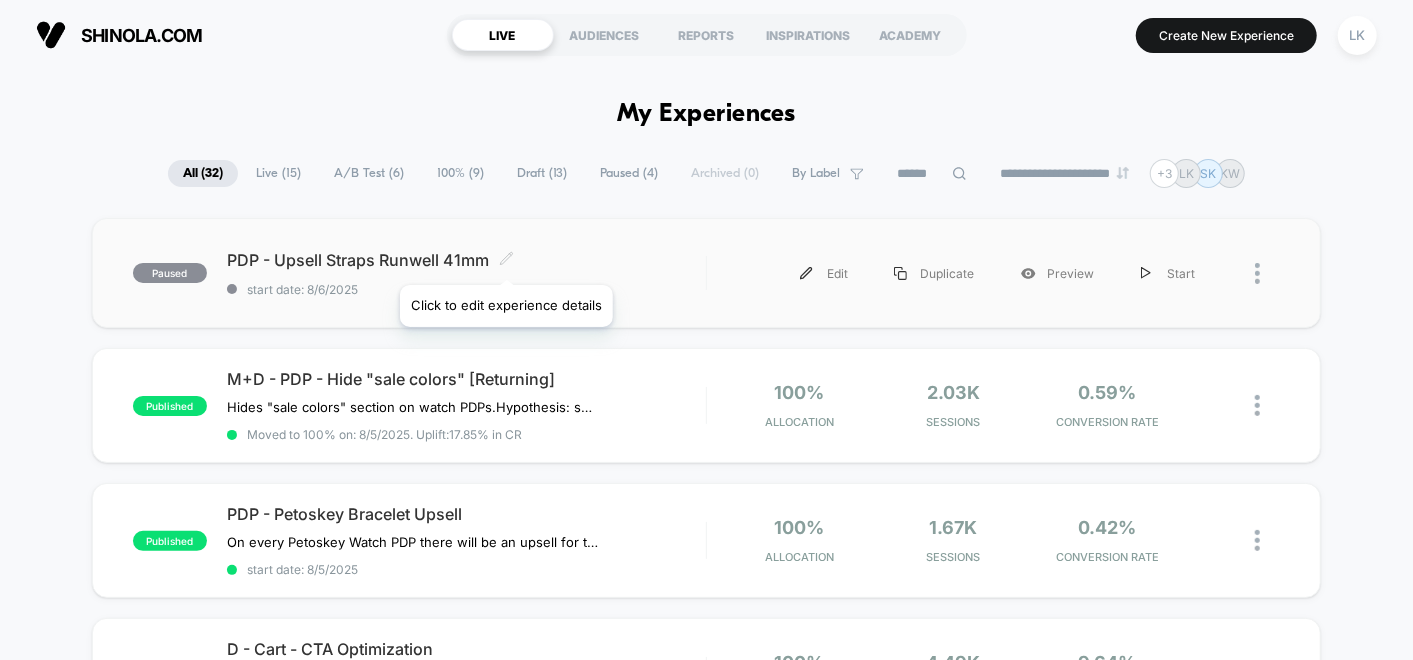 click 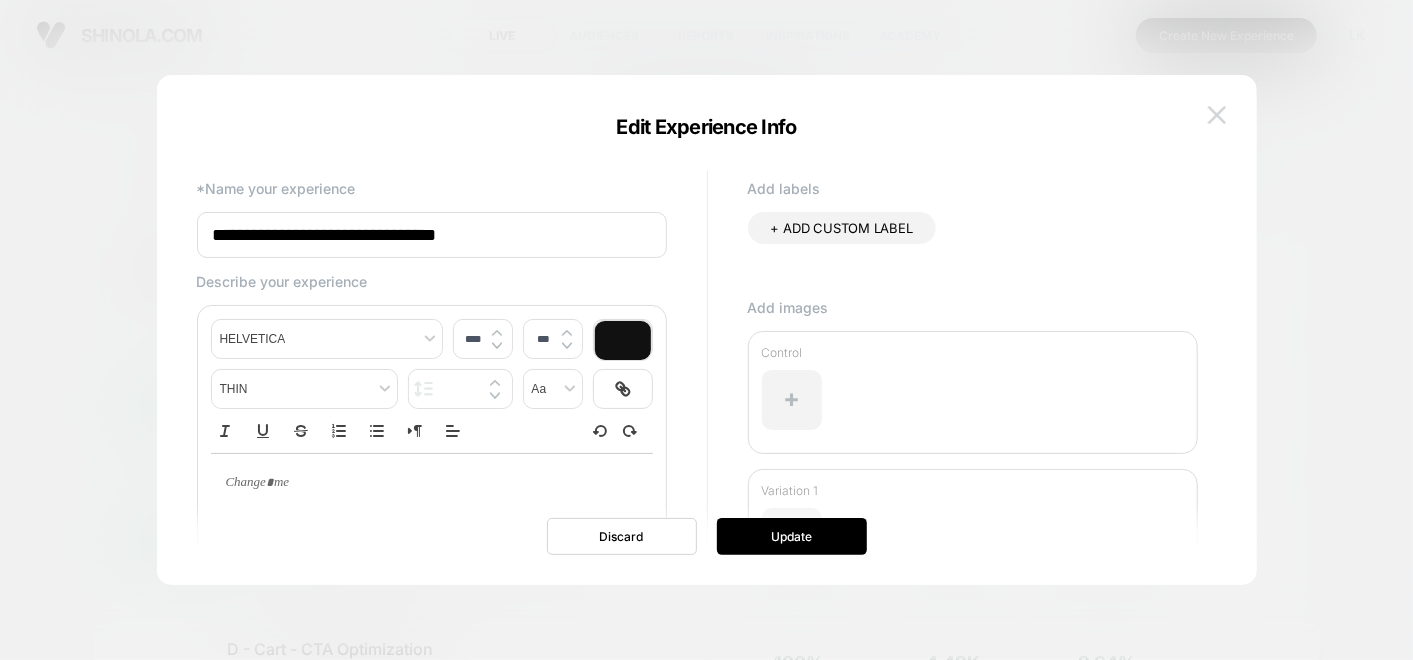 click at bounding box center (1217, 115) 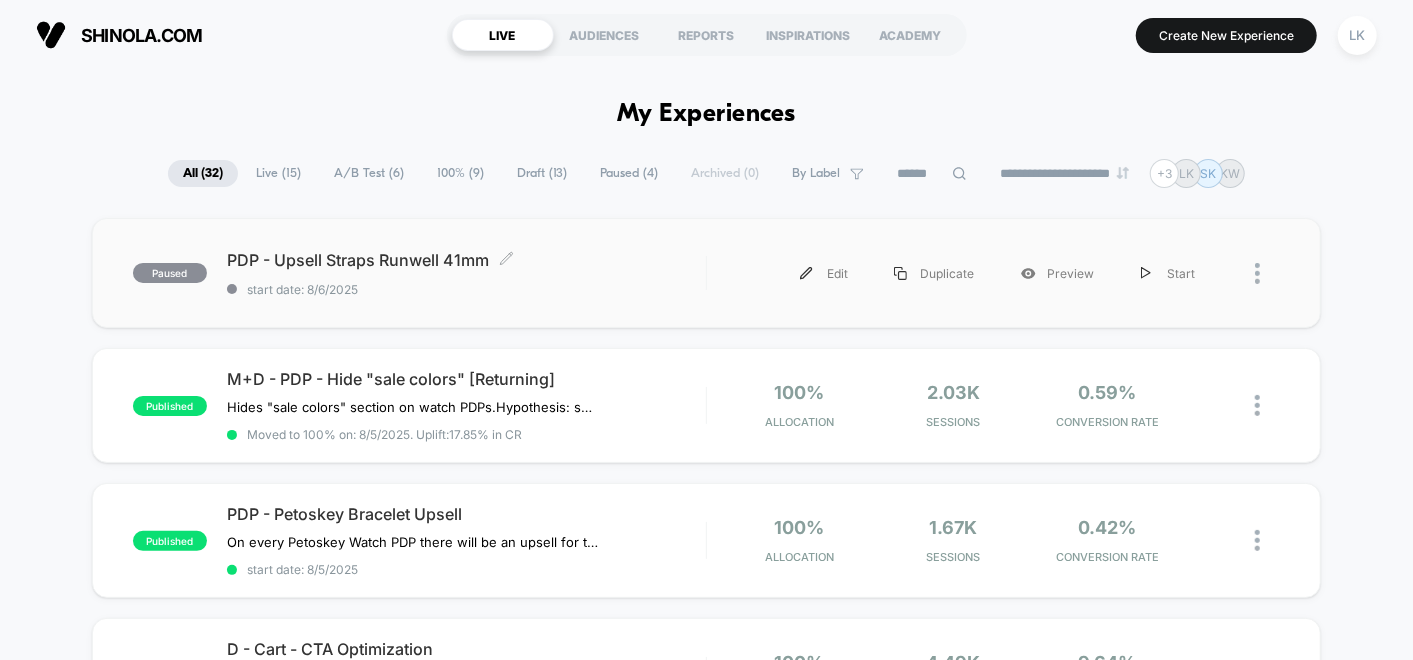 click on "PDP - Upsell Straps Runwell 41mm Click to edit experience details" at bounding box center [466, 260] 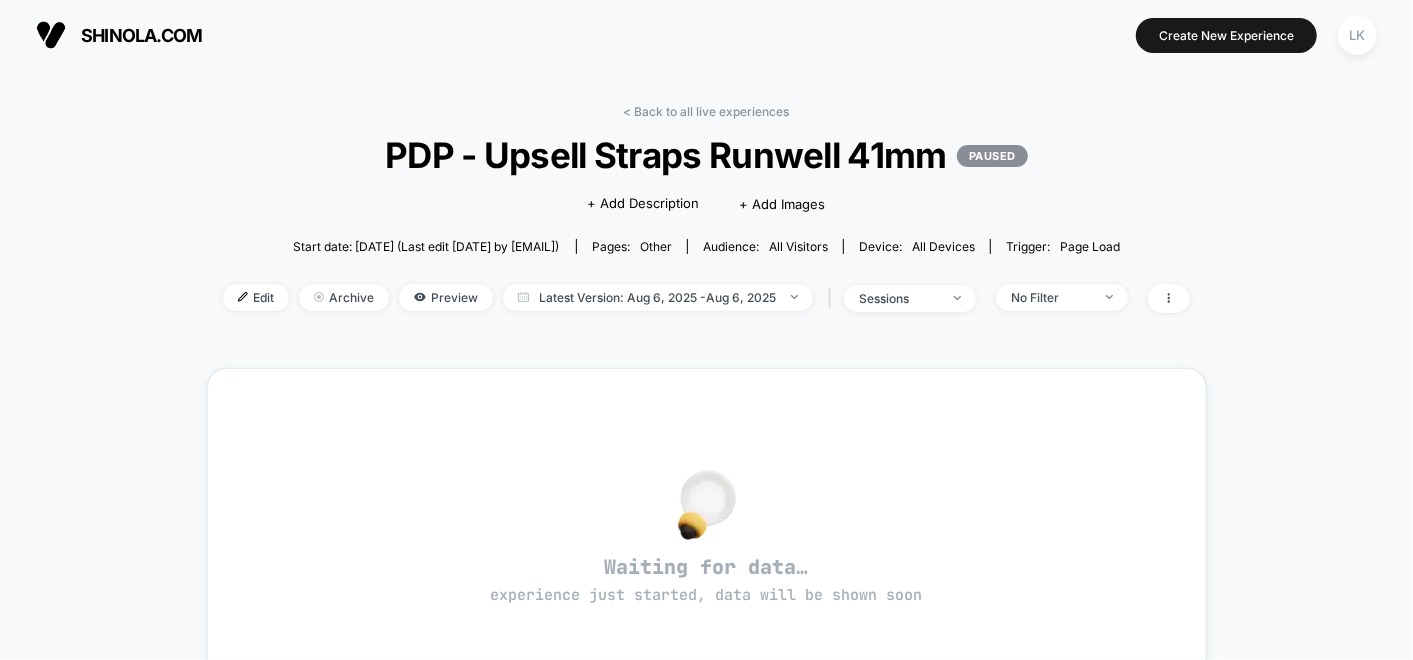 click on "< Back to all live experiences  PDP - Upsell Straps Runwell 41mm PAUSED Click to edit experience details + Add Description + Add Images Start date: 8/6/2025 (Last edit 8/6/2025 by lkozak@shinola.com) Pages: other Audience: All Visitors Device: all devices Trigger: Page Load Edit Archive  Preview Latest Version:     Aug 6, 2025    -    Aug 6, 2025 |   sessions   No Filter Waiting for data… experience just started, data will be shown soon Would like to see more reports? Revenue Sessions Add To Cart Rate Transactions Items Per Purchase Product Details Views Rate Pages Per Session Signups Signups Rate Avg Session Duration Profit Per Session Returns Returns Per Session Subscriptions Subscriptions Rate Checkout Rate" at bounding box center (707, 608) 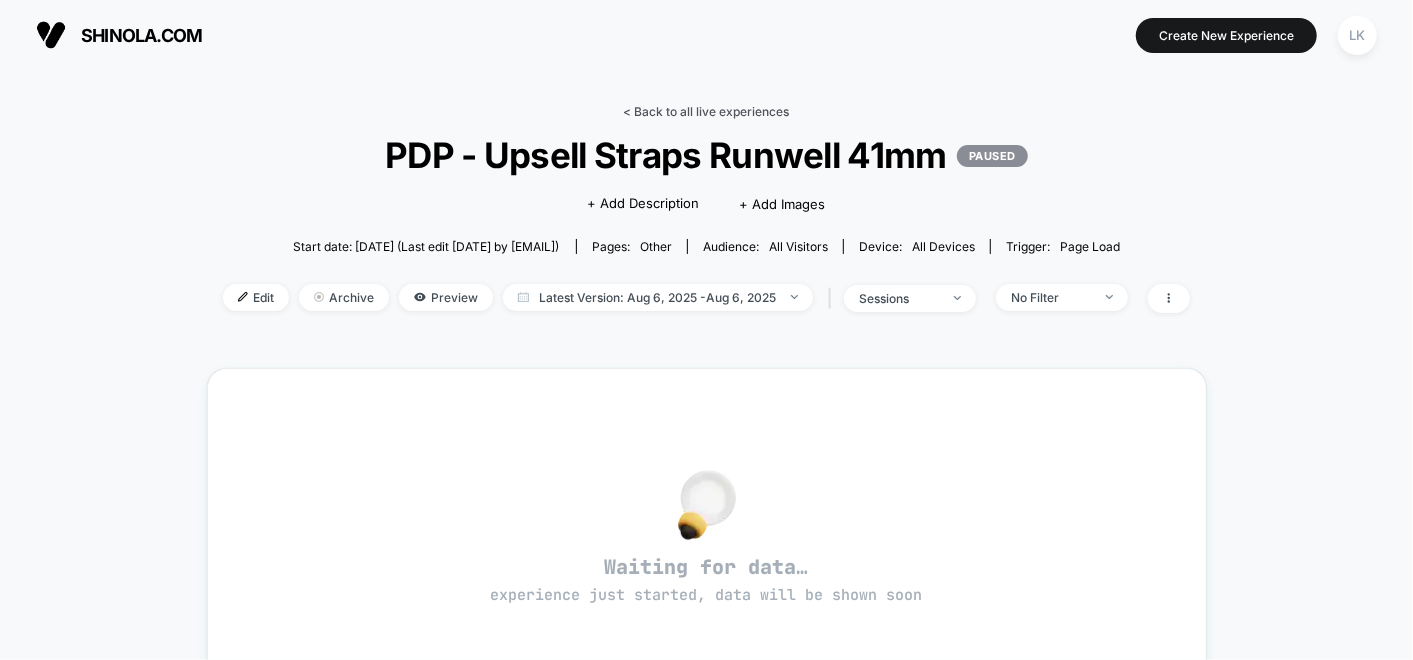click on "< Back to all live experiences" at bounding box center (707, 111) 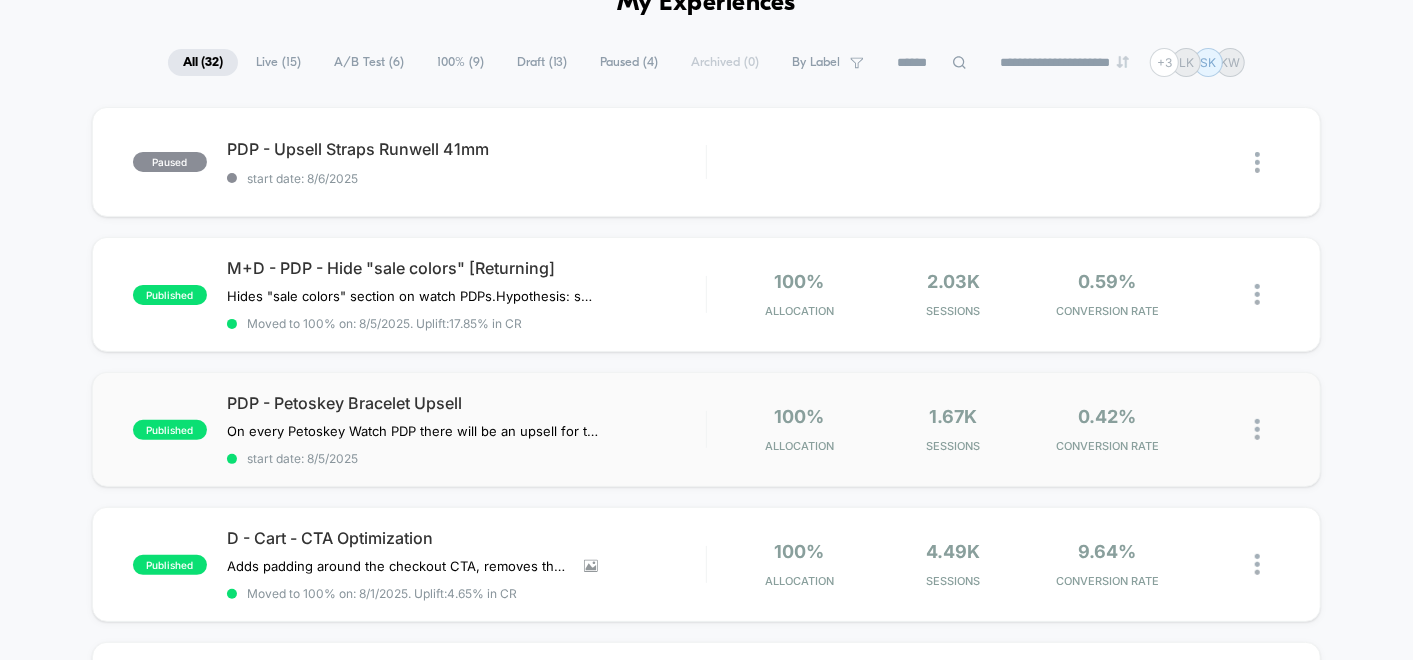 scroll, scrollTop: 0, scrollLeft: 0, axis: both 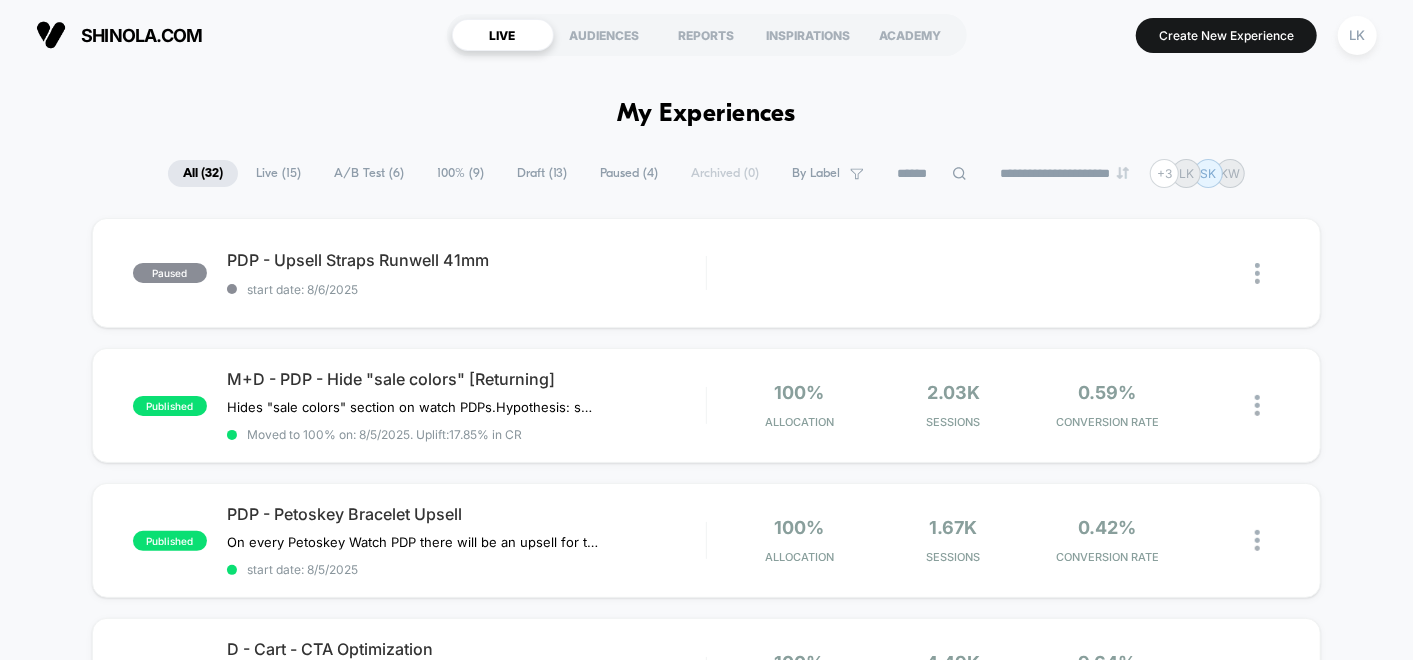 click on "**********" at bounding box center [706, 1874] 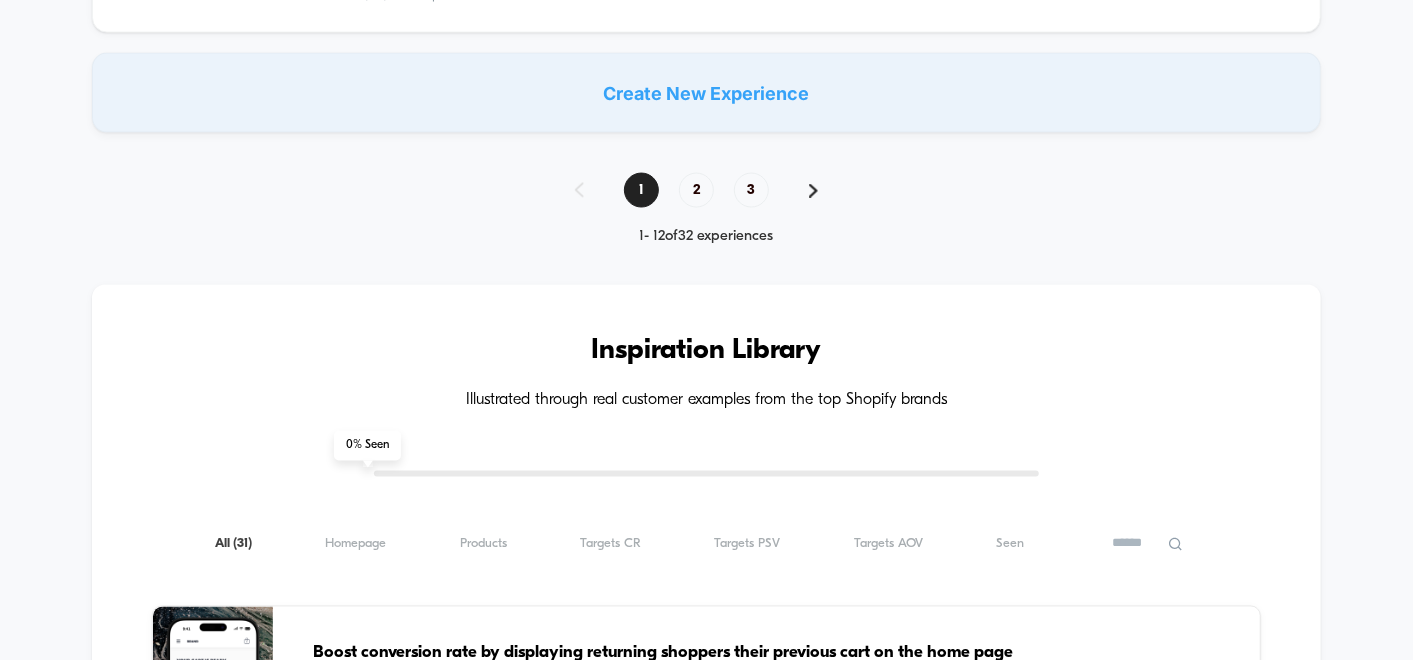 scroll, scrollTop: 1666, scrollLeft: 0, axis: vertical 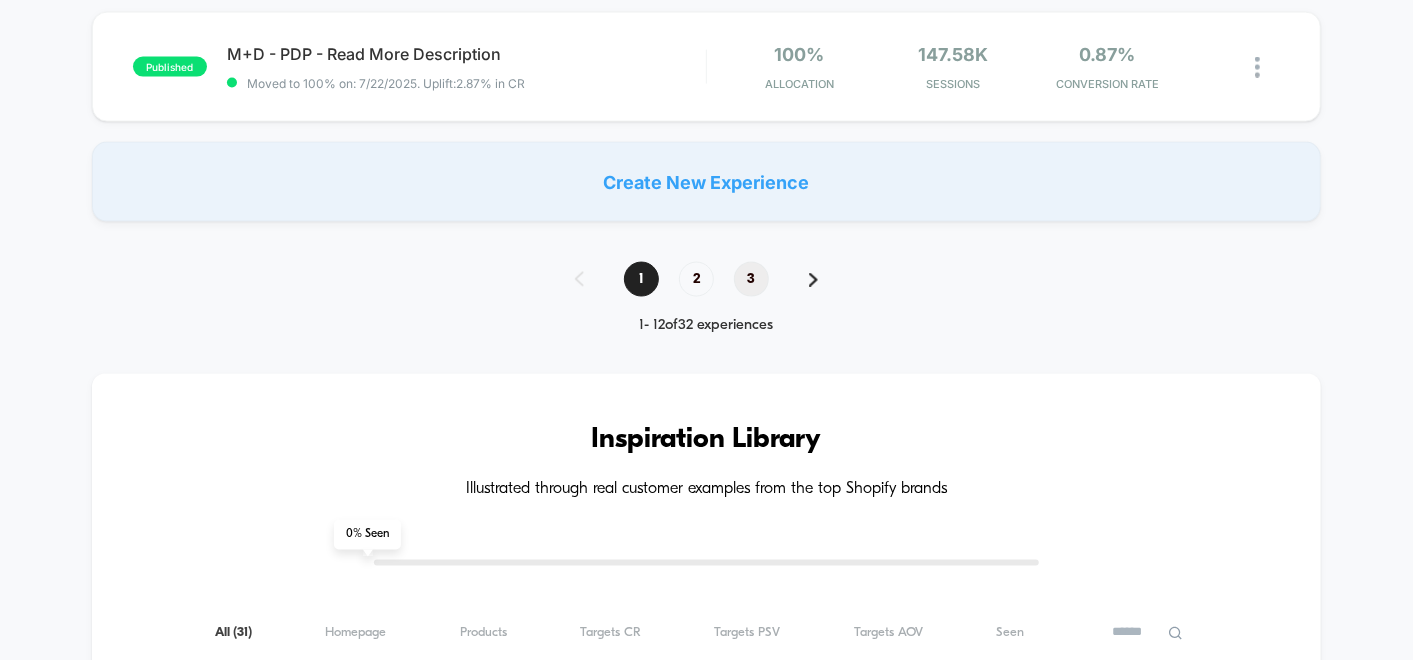 click on "3" at bounding box center (751, 279) 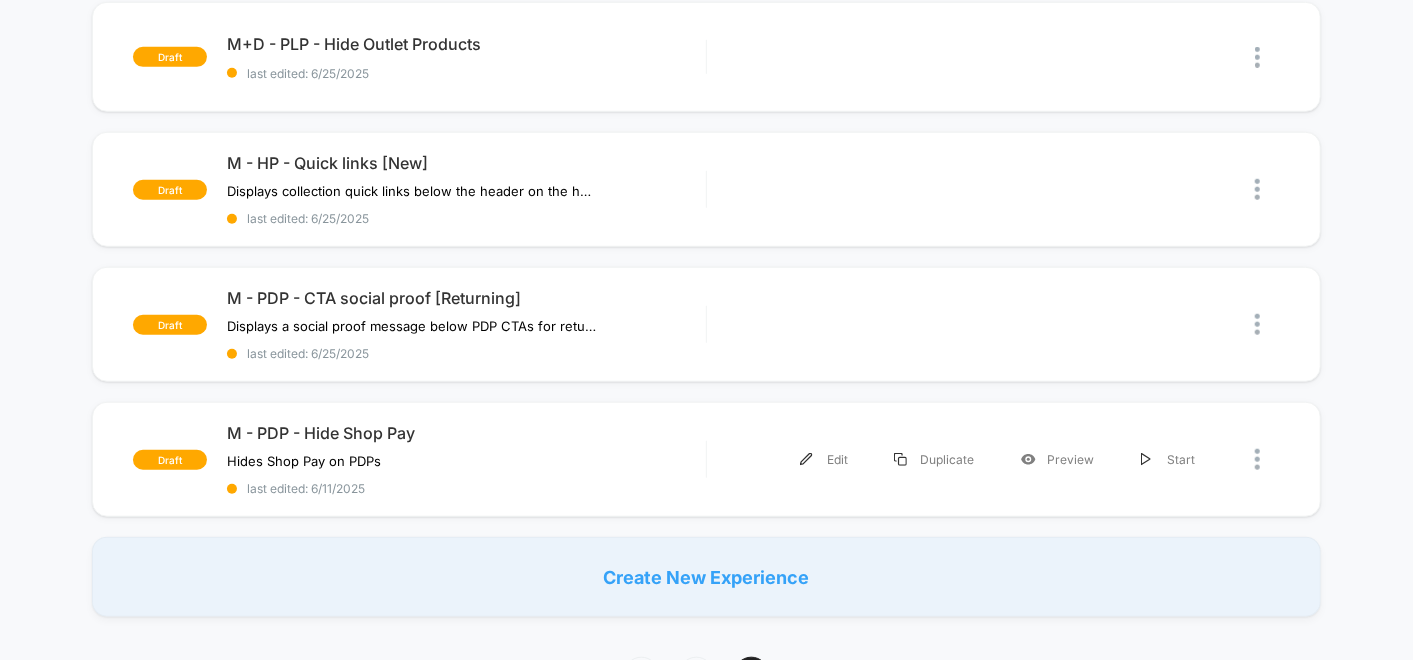 scroll, scrollTop: 888, scrollLeft: 0, axis: vertical 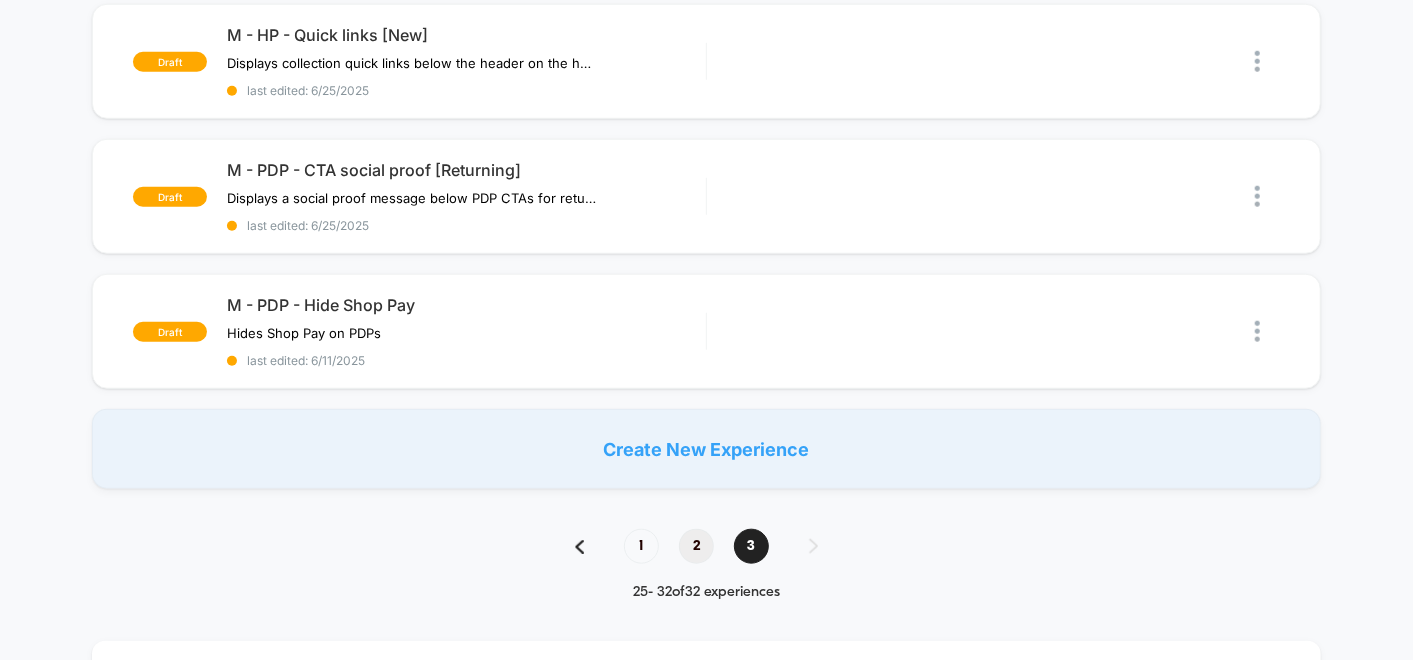 click on "2" at bounding box center [696, 546] 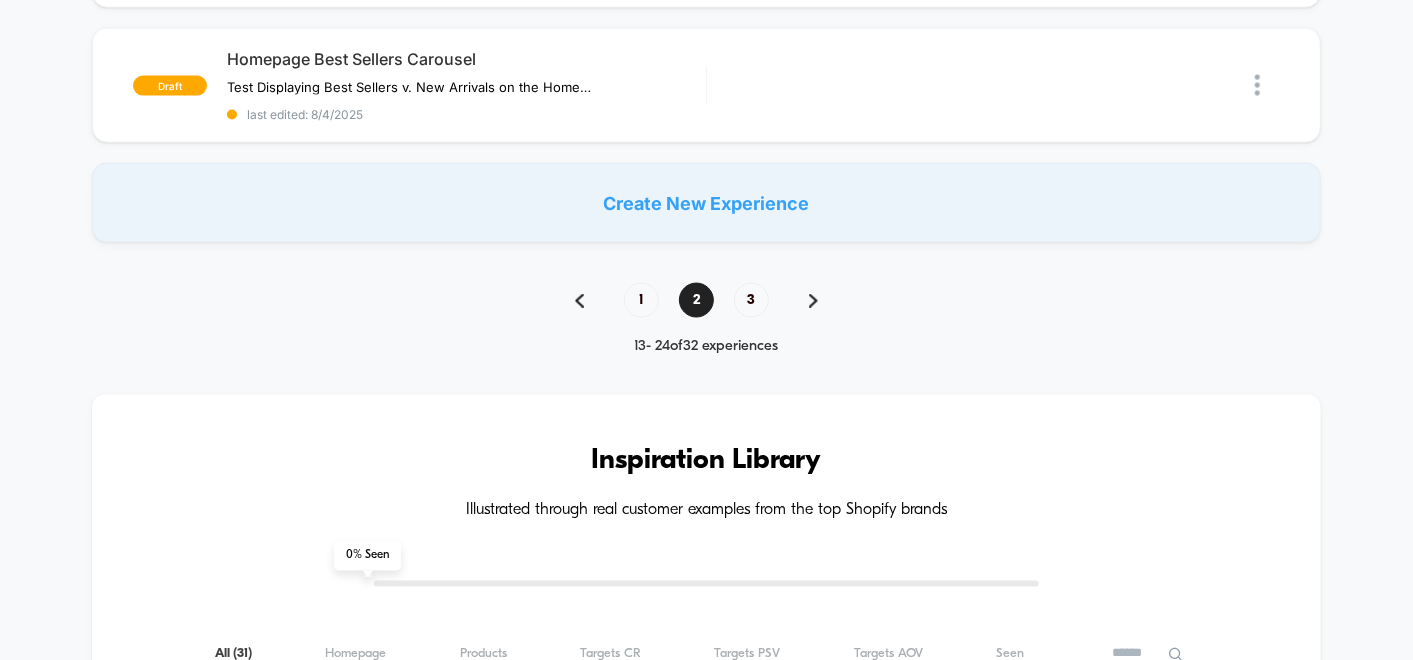 scroll, scrollTop: 1666, scrollLeft: 0, axis: vertical 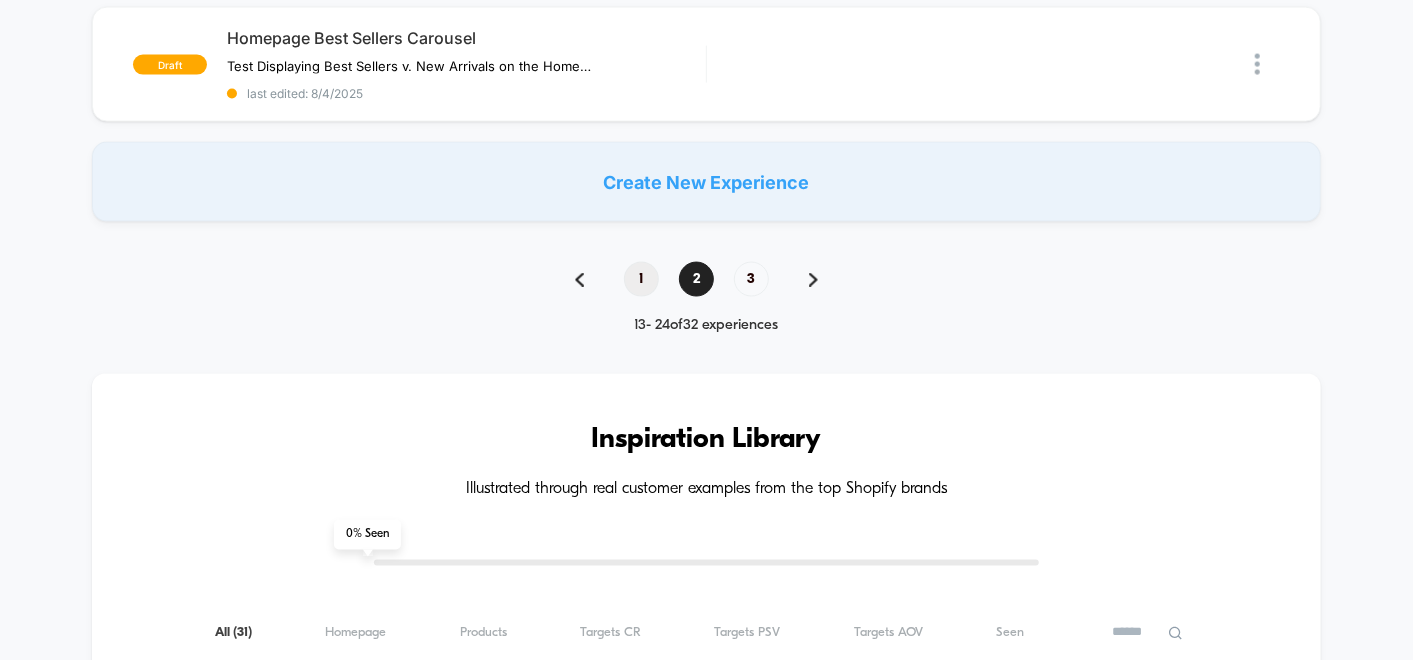 click on "1" at bounding box center [641, 279] 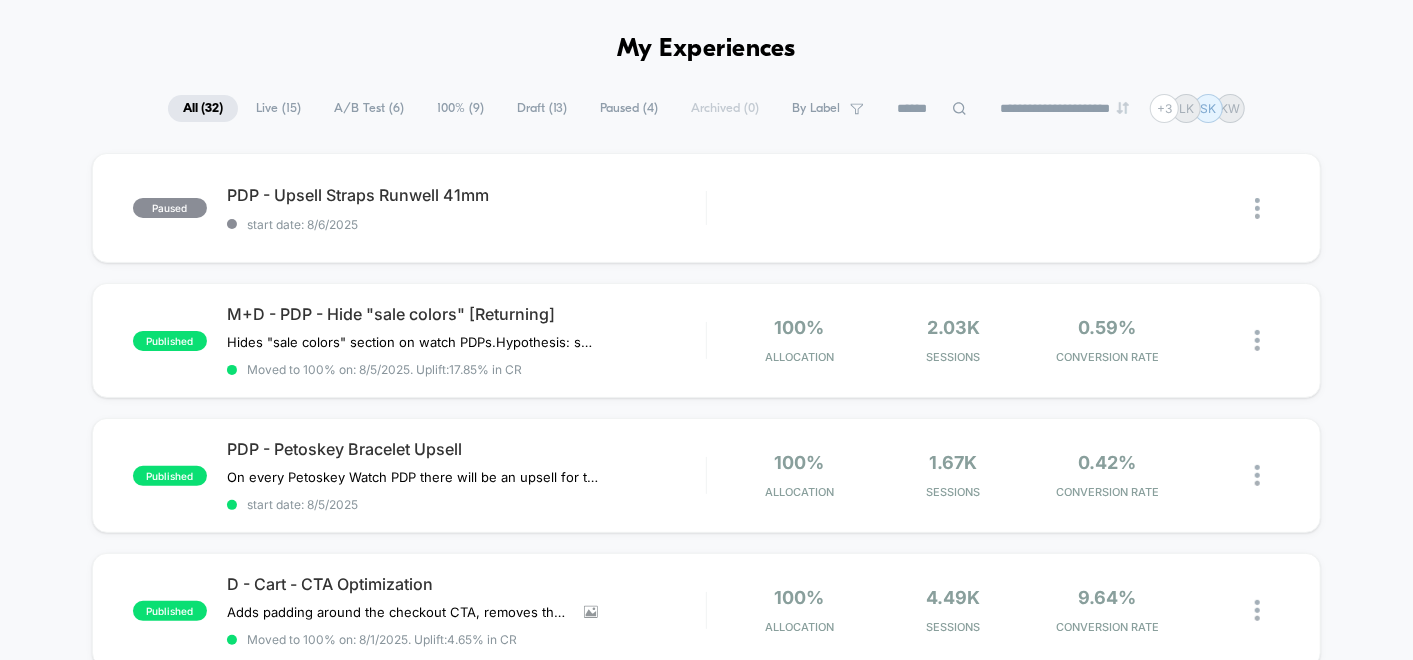 scroll, scrollTop: 0, scrollLeft: 0, axis: both 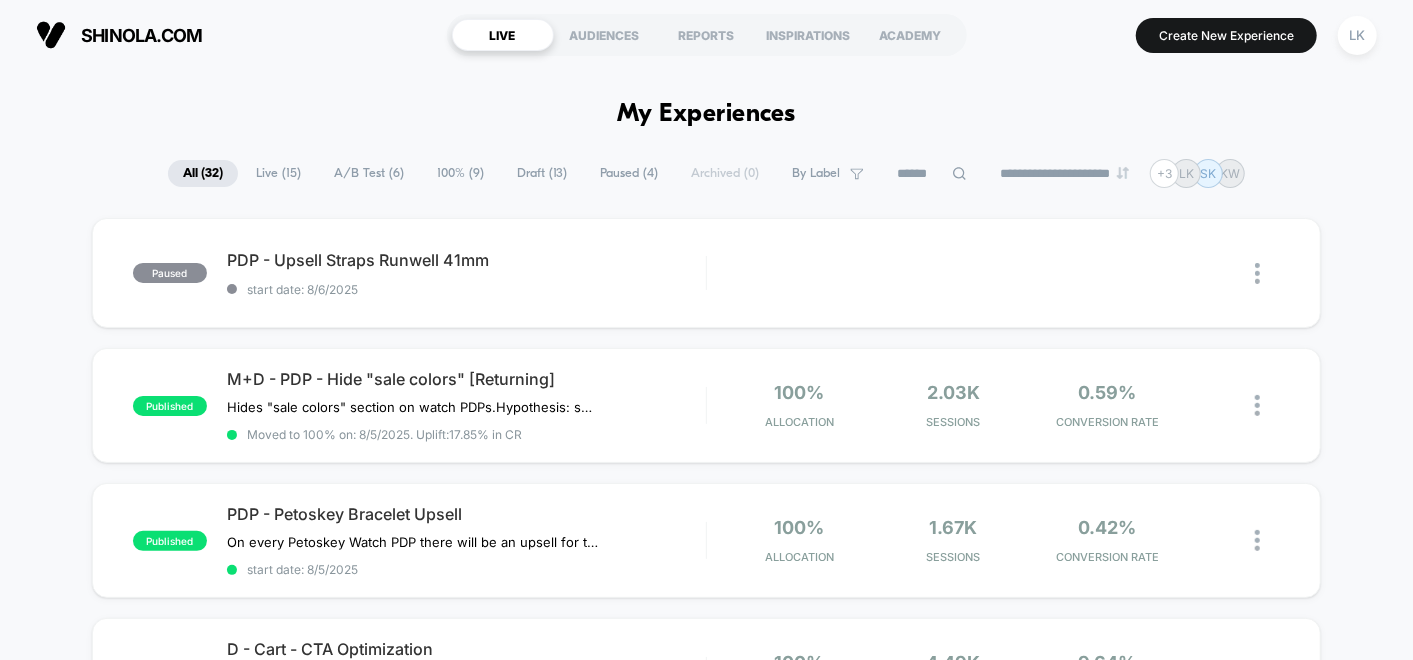 click on "**********" at bounding box center (706, 1904) 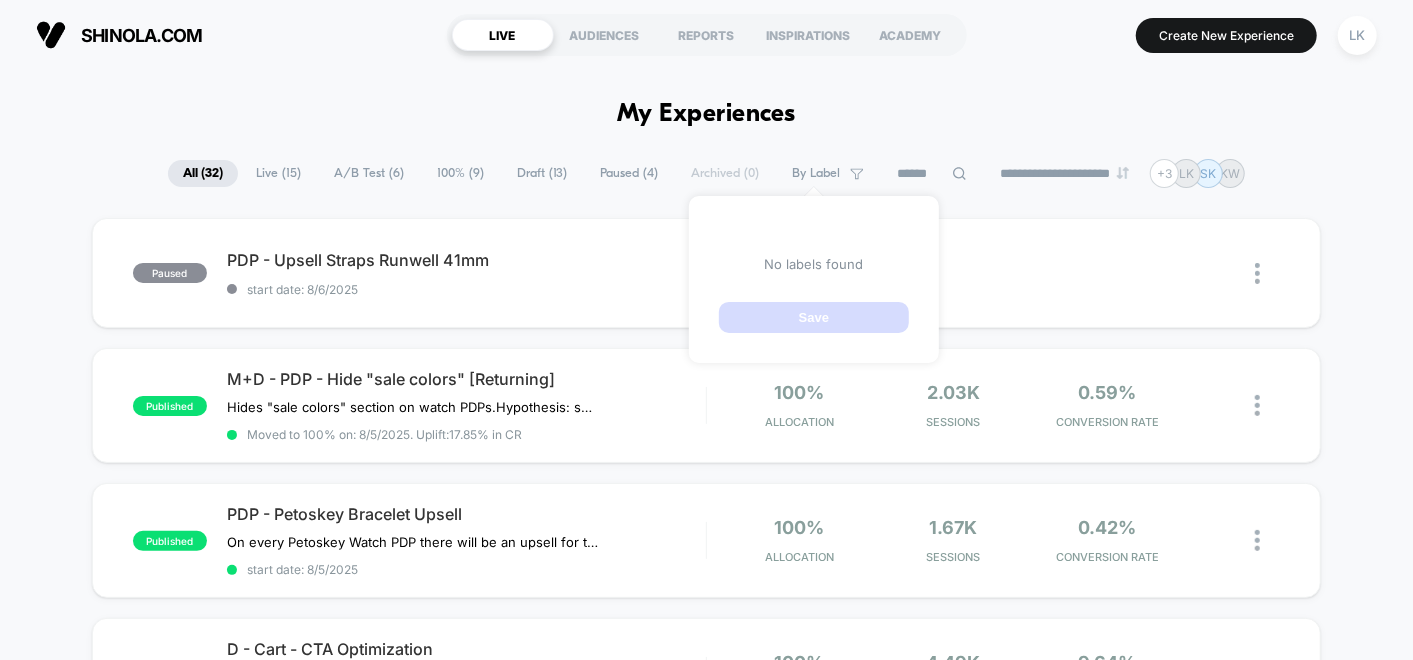 click on "By Label" at bounding box center (816, 173) 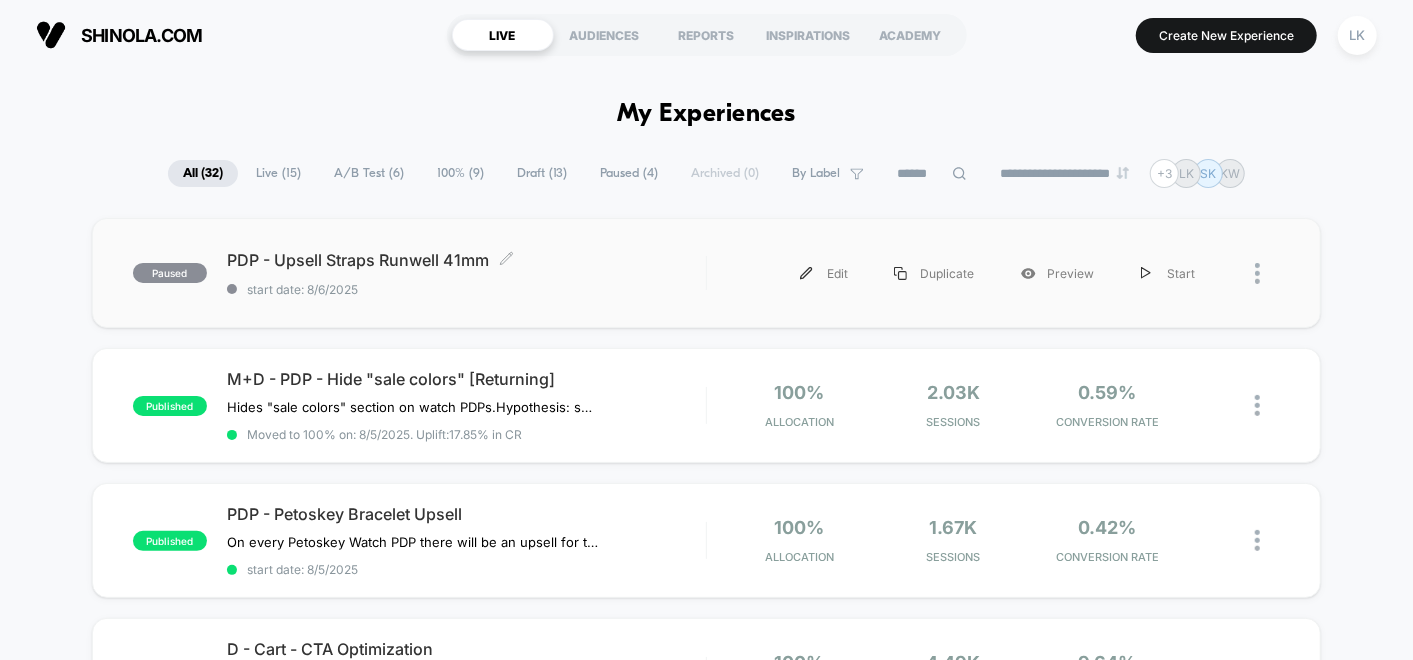 click on "PDP - Upsell Straps Runwell 41mm Click to edit experience details Click to edit experience details start date: 8/6/2025" at bounding box center [466, 273] 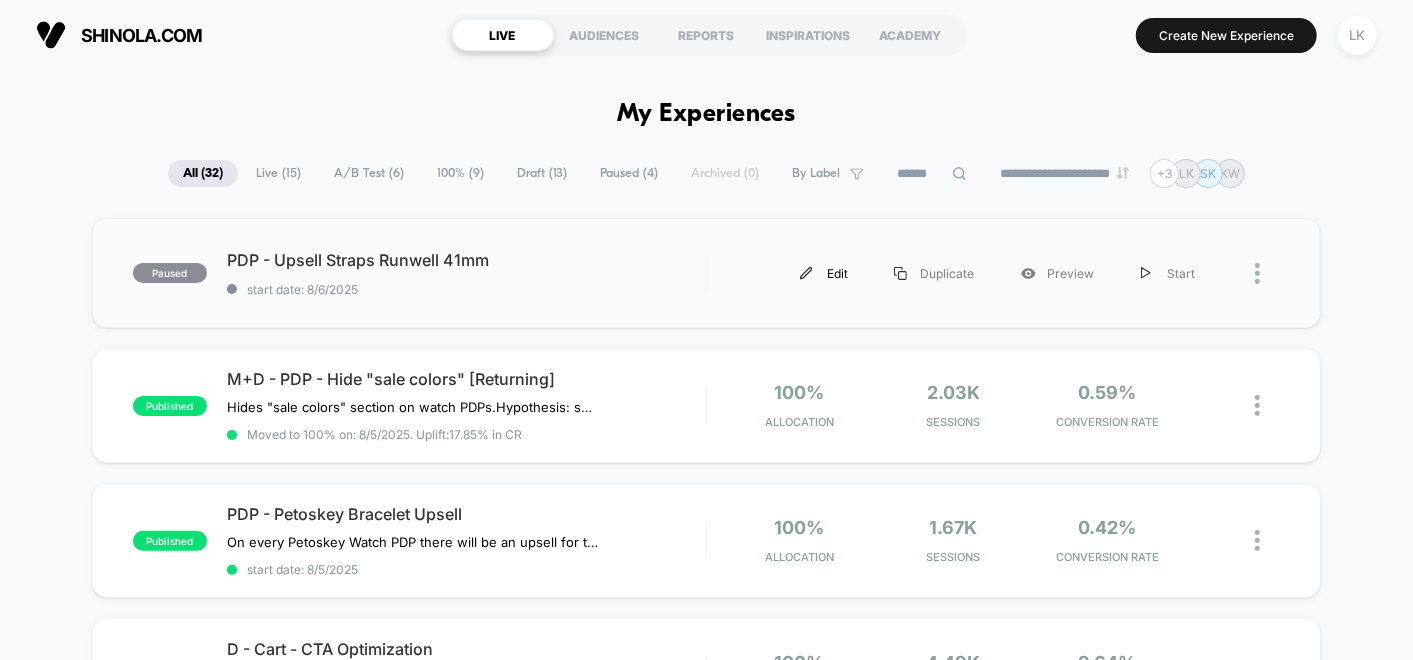 click on "Edit" at bounding box center (824, 273) 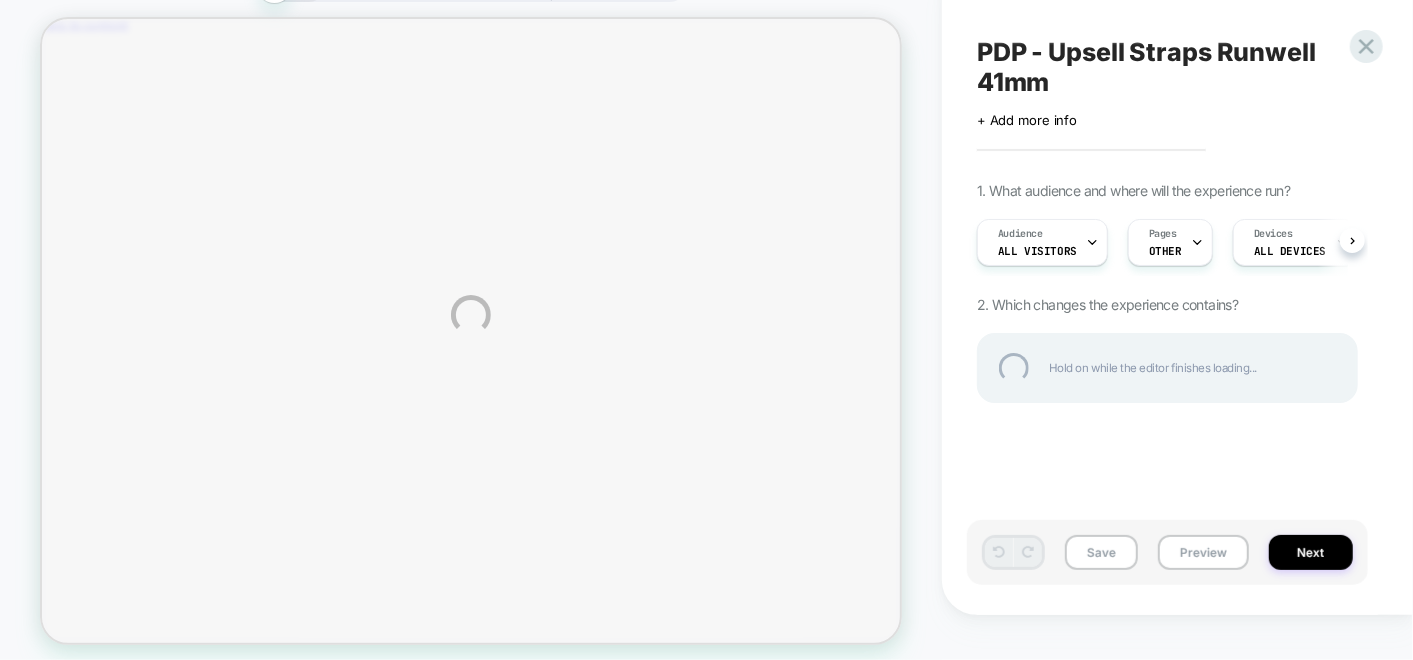 scroll, scrollTop: 0, scrollLeft: 0, axis: both 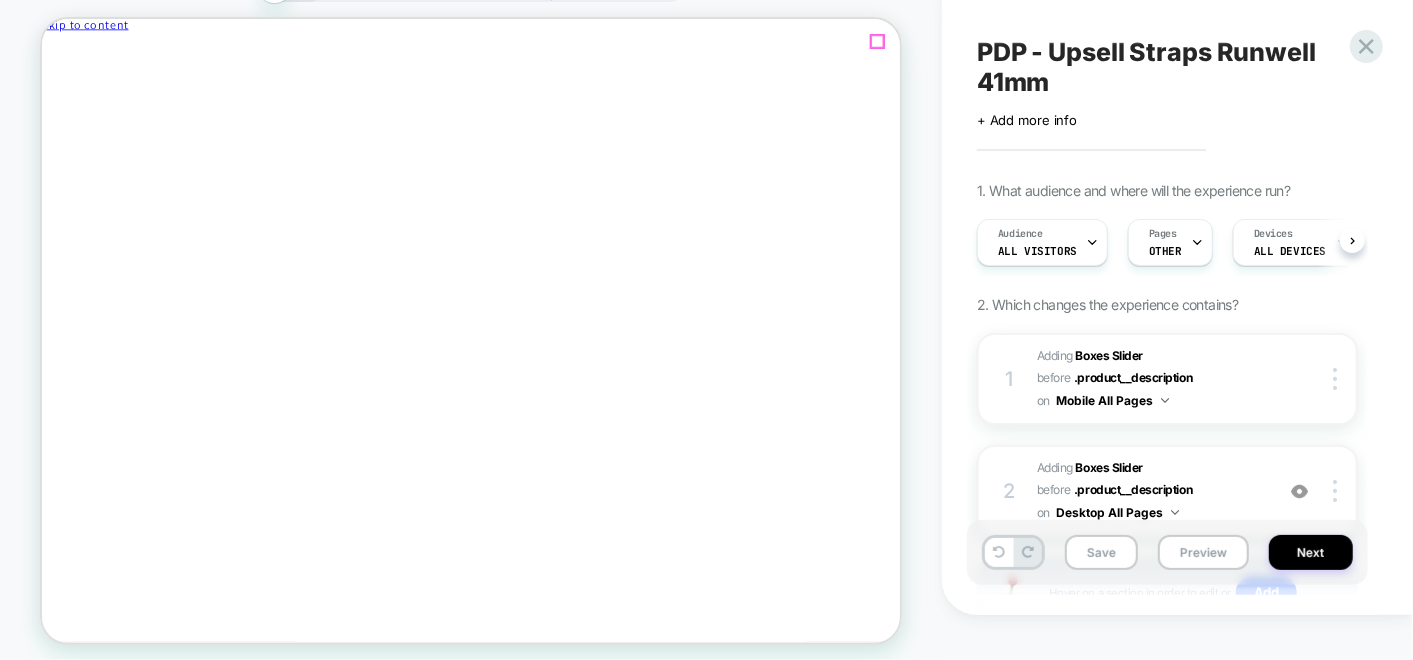 click at bounding box center [128, 61] 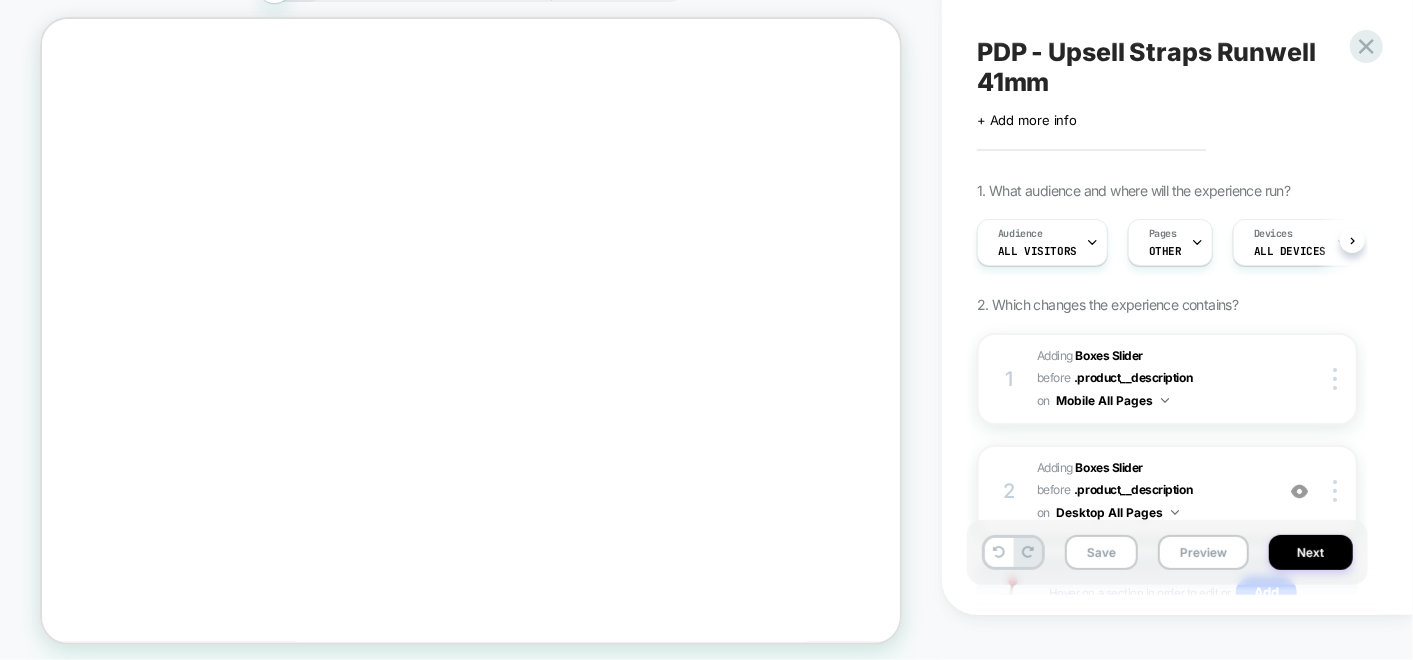 scroll, scrollTop: 3222, scrollLeft: 0, axis: vertical 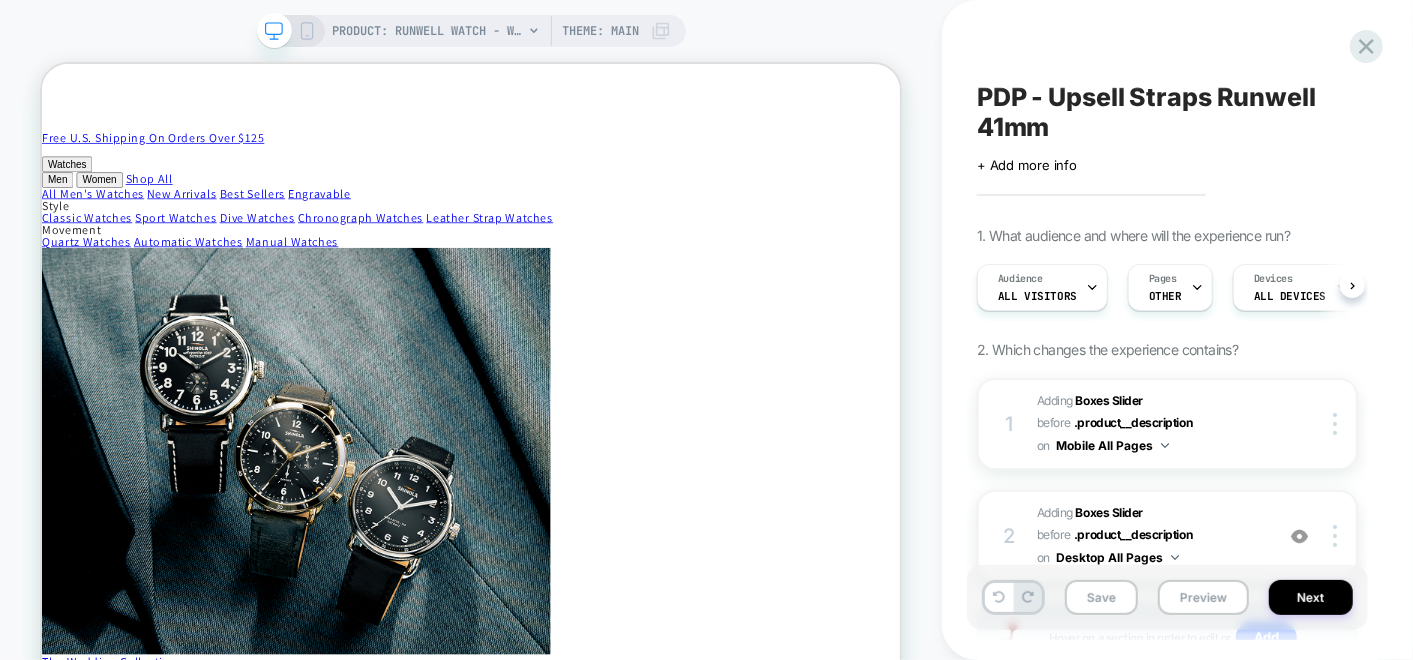 click 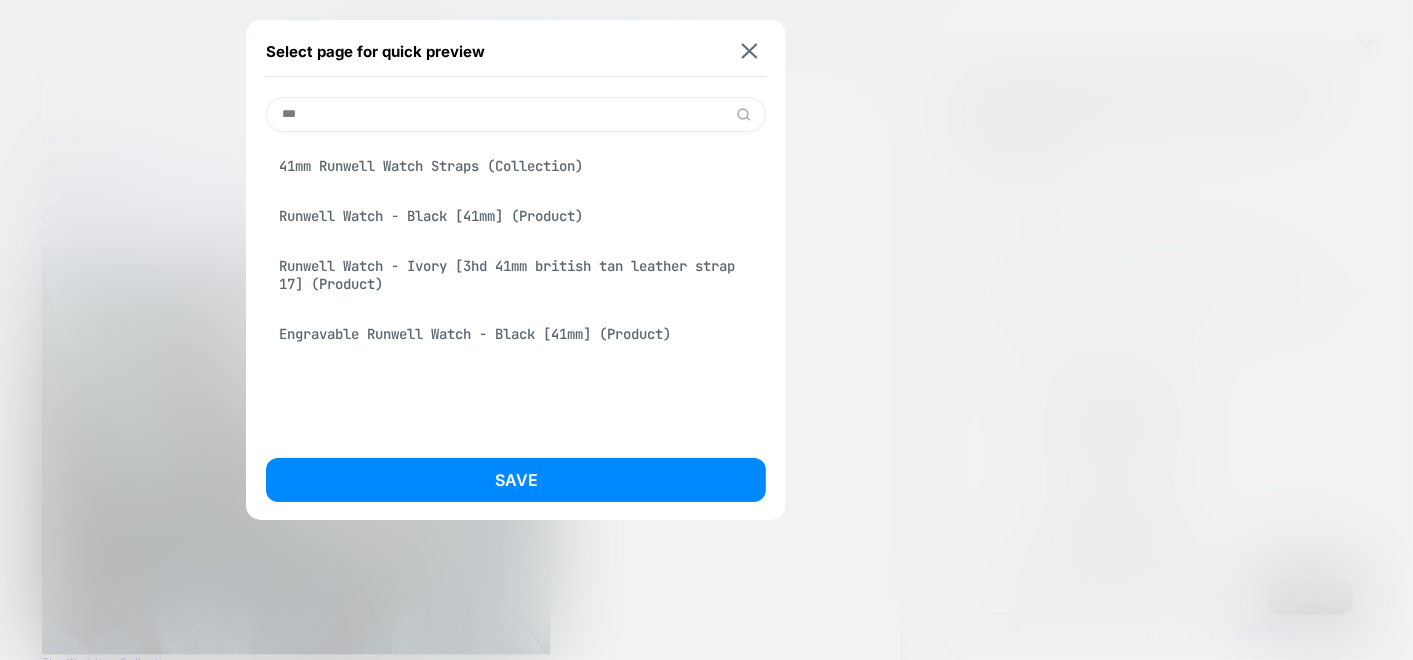 type on "***" 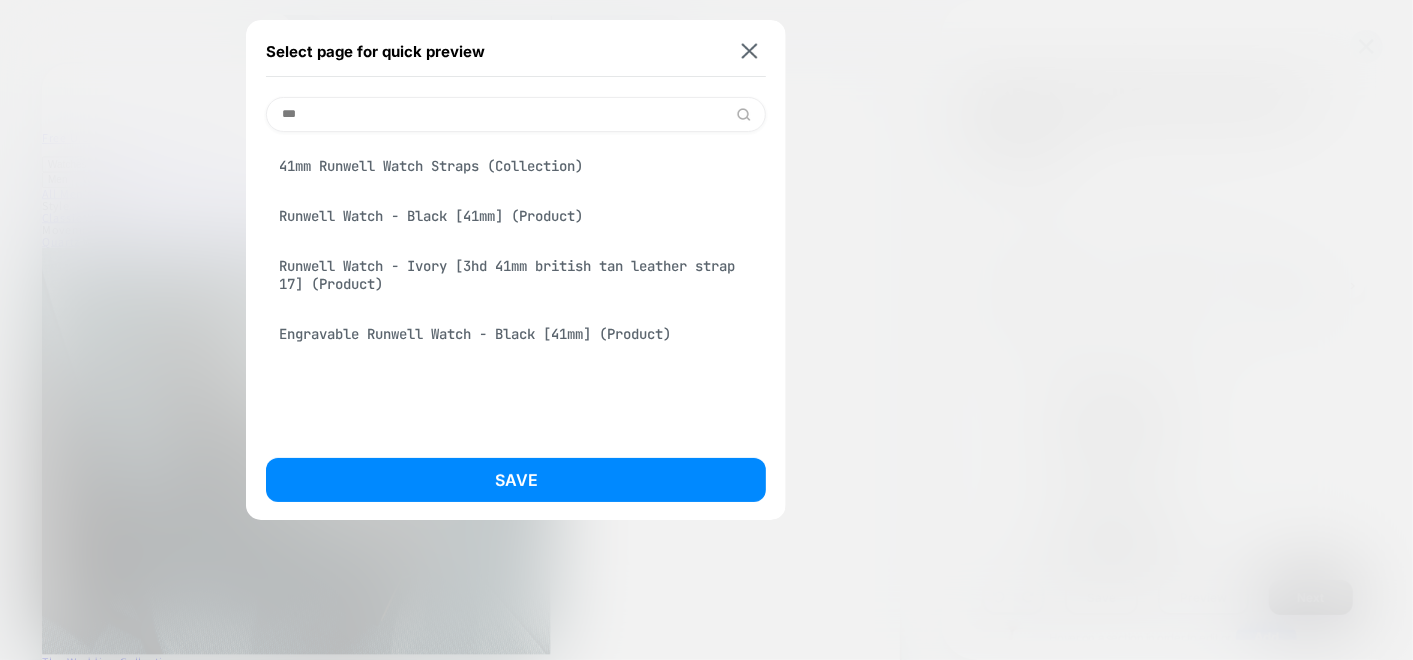 click on "***" at bounding box center [516, 114] 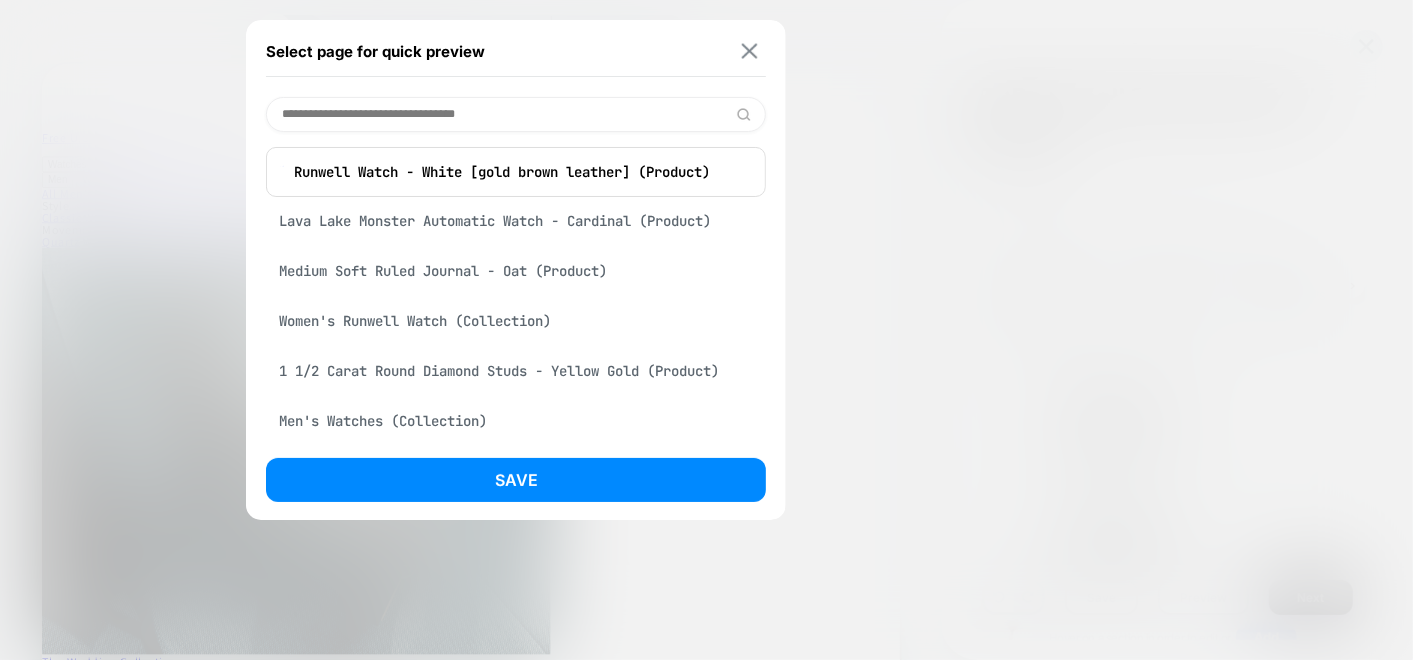 type 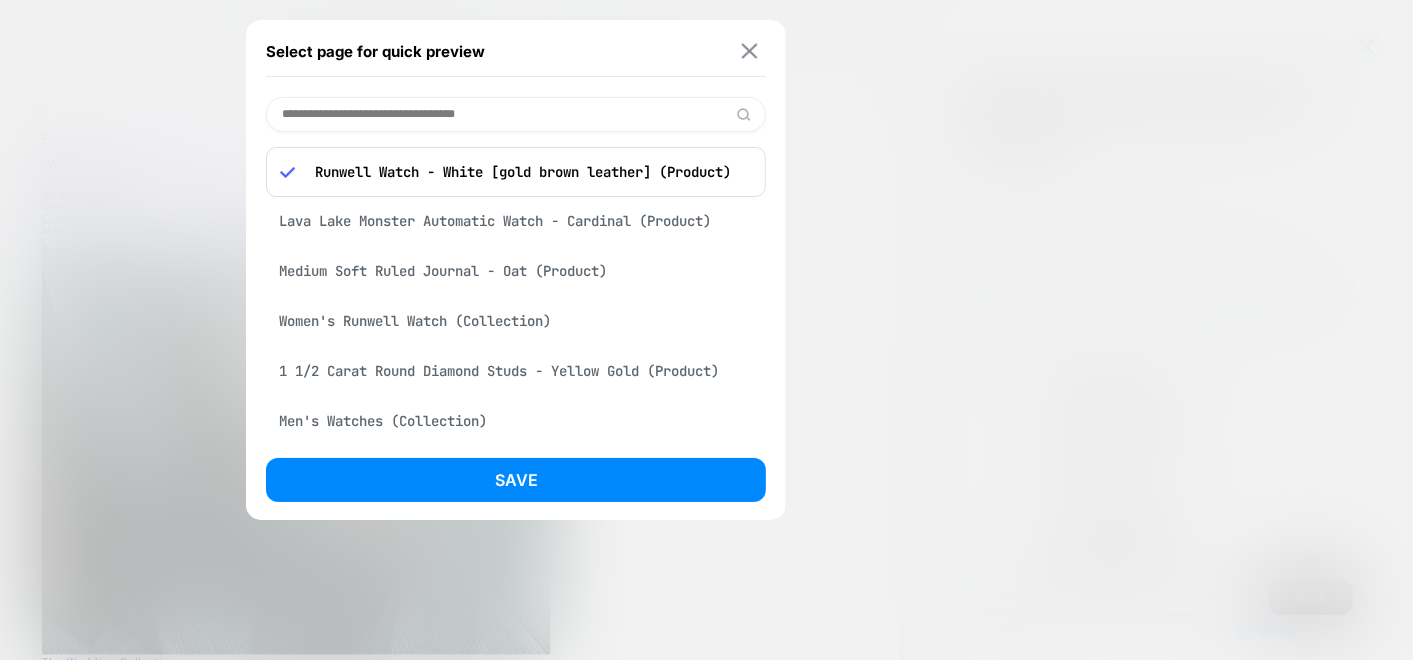 click at bounding box center [750, 51] 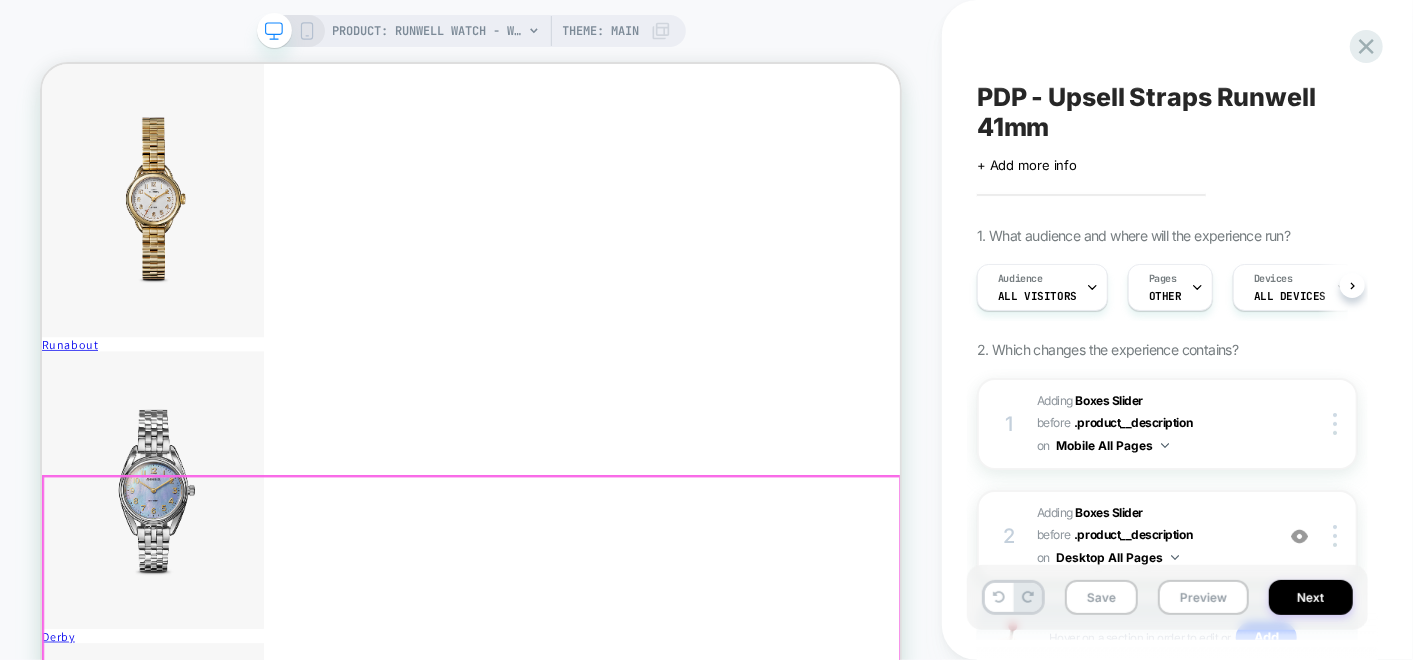 scroll, scrollTop: 6222, scrollLeft: 0, axis: vertical 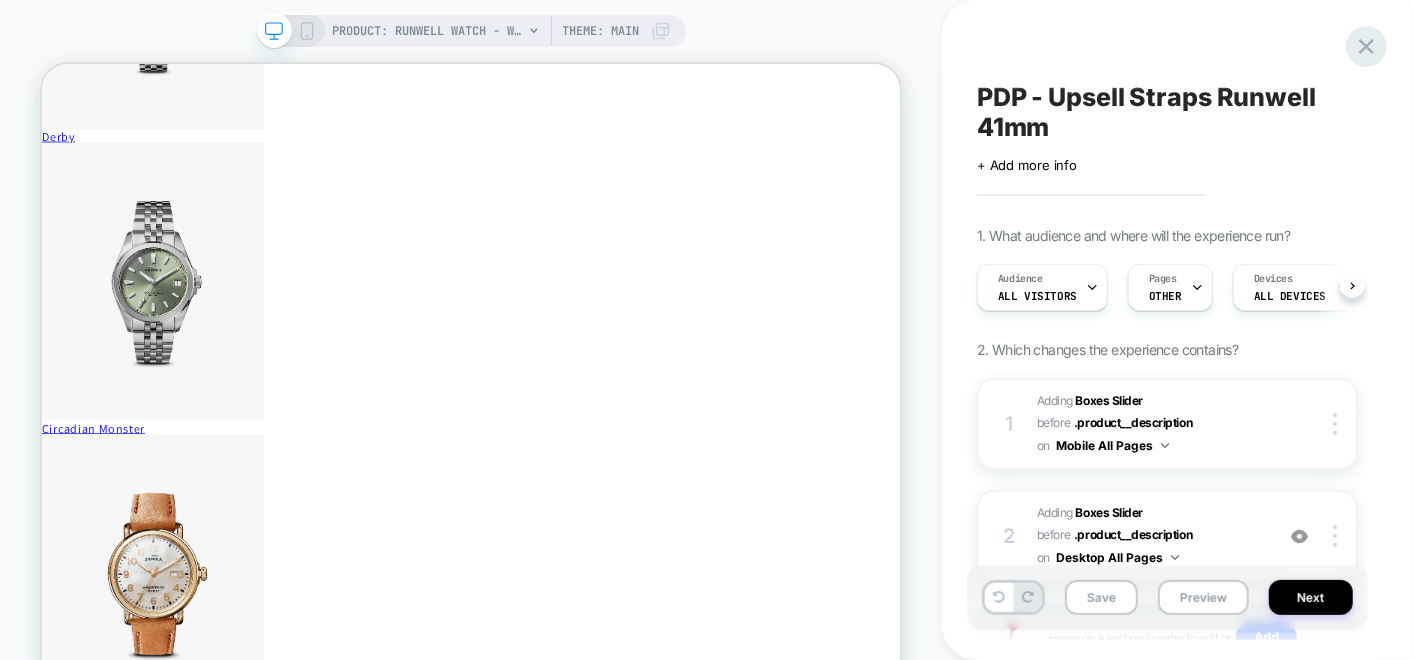 click 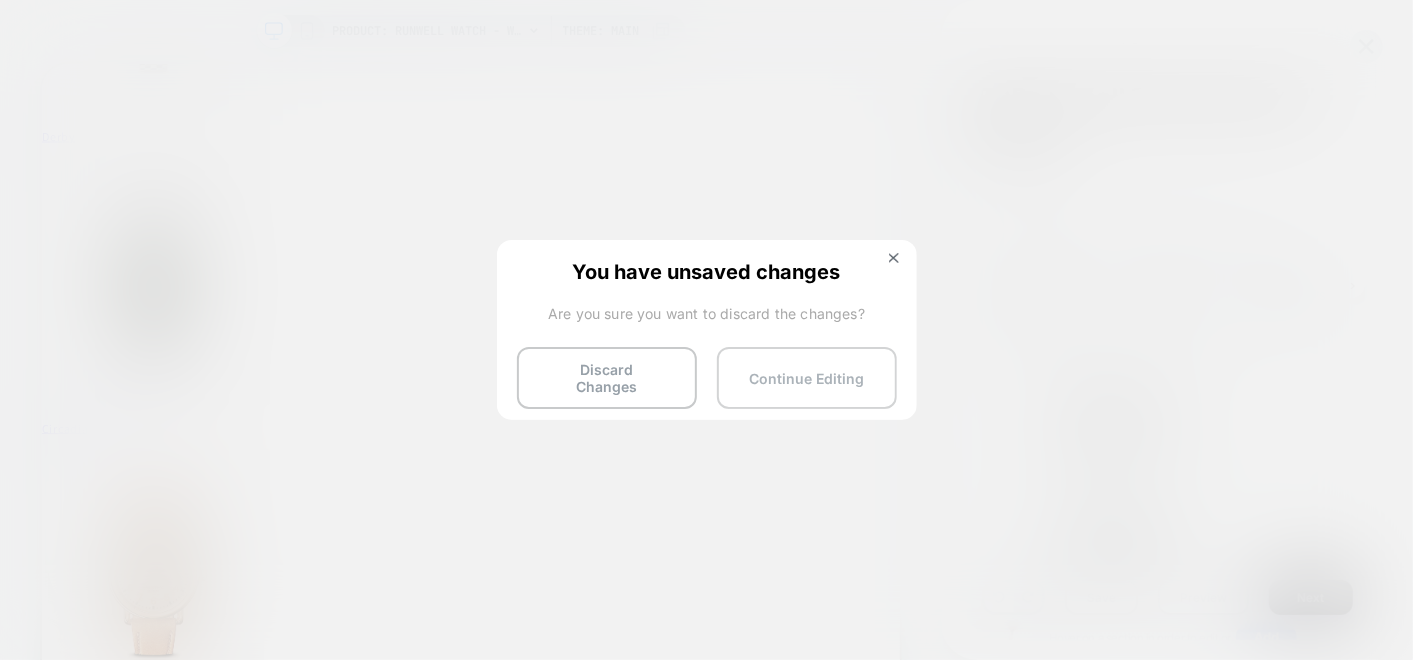 click on "Continue Editing" at bounding box center [807, 378] 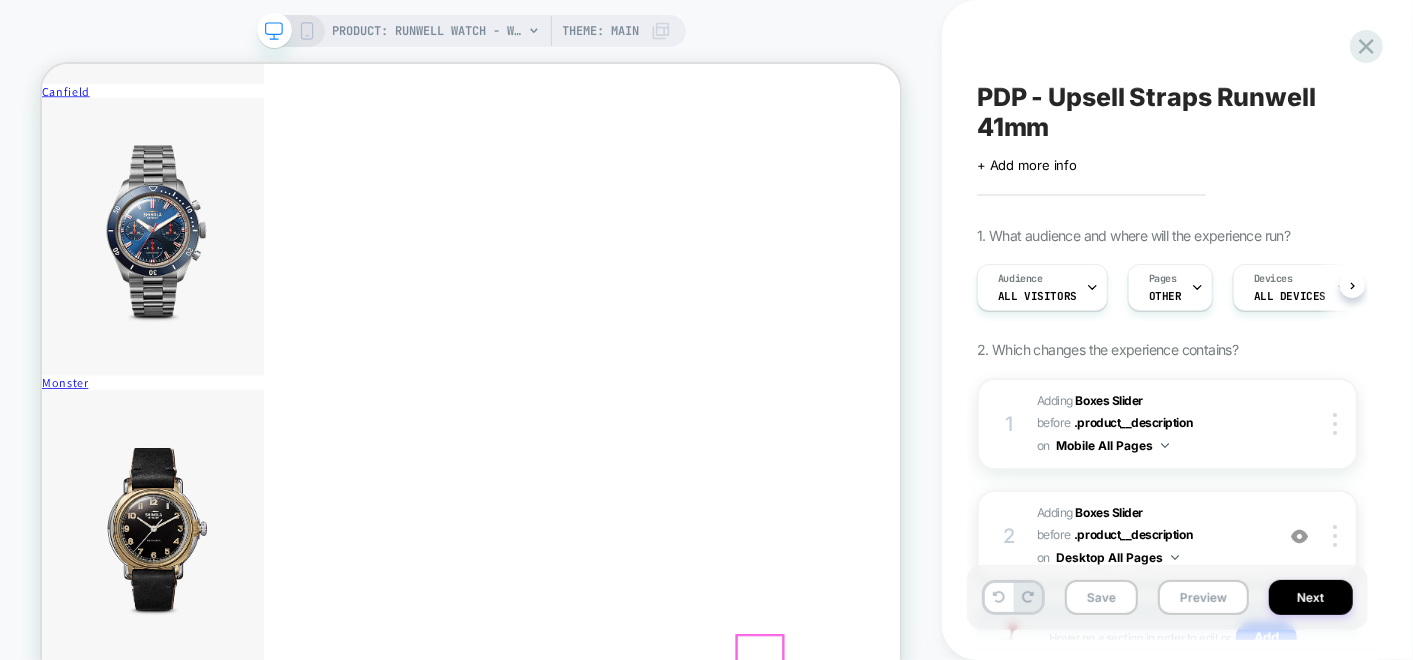 scroll, scrollTop: 1000, scrollLeft: 0, axis: vertical 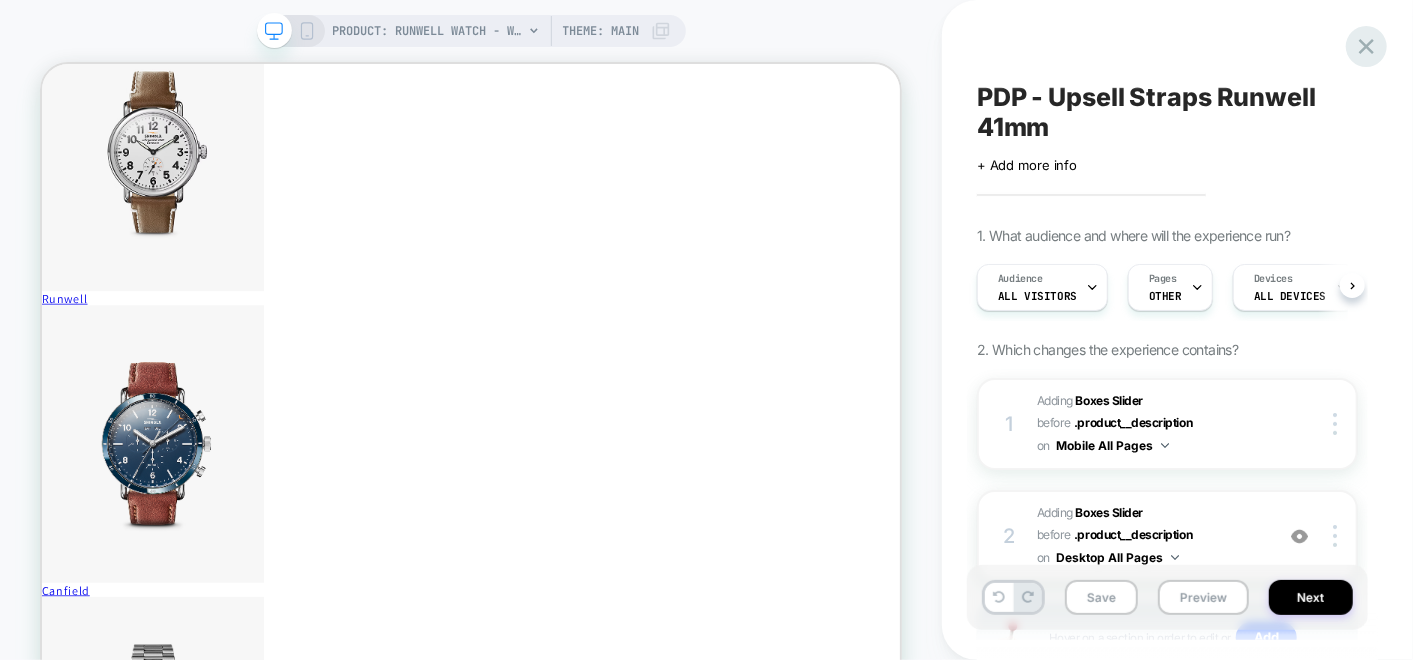 click 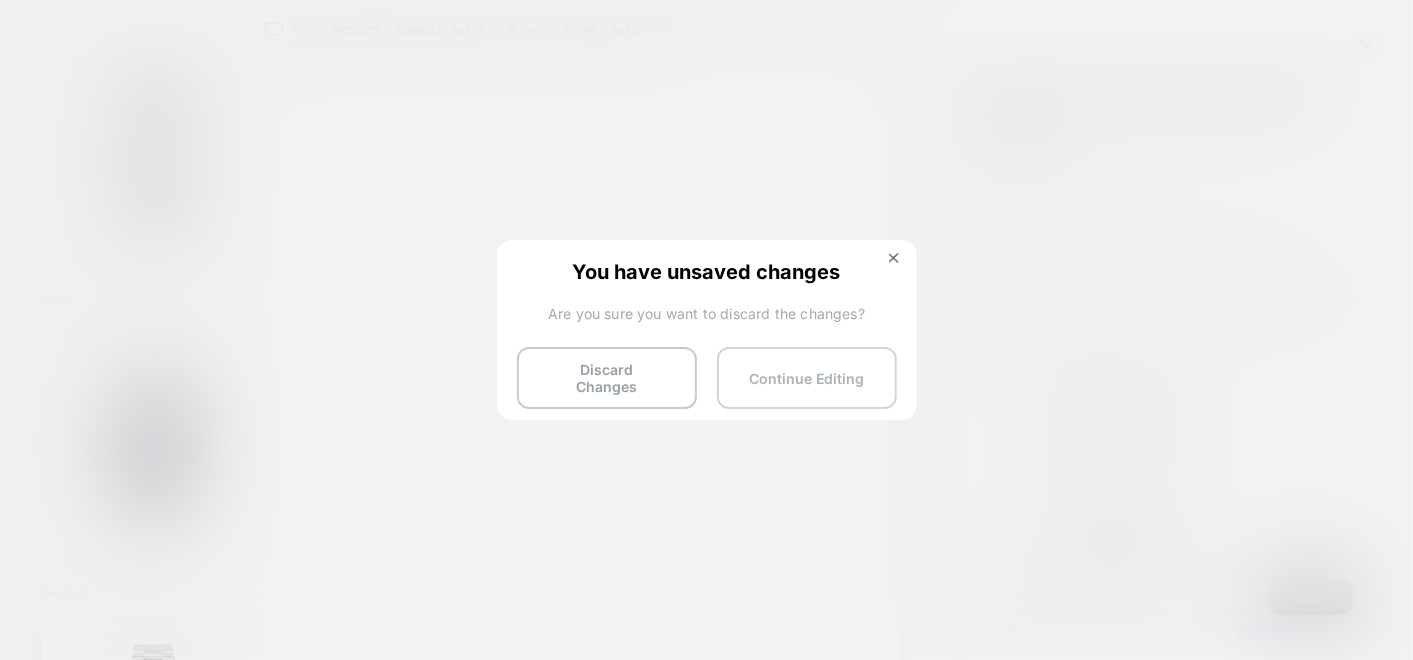 click on "Continue Editing" at bounding box center [807, 378] 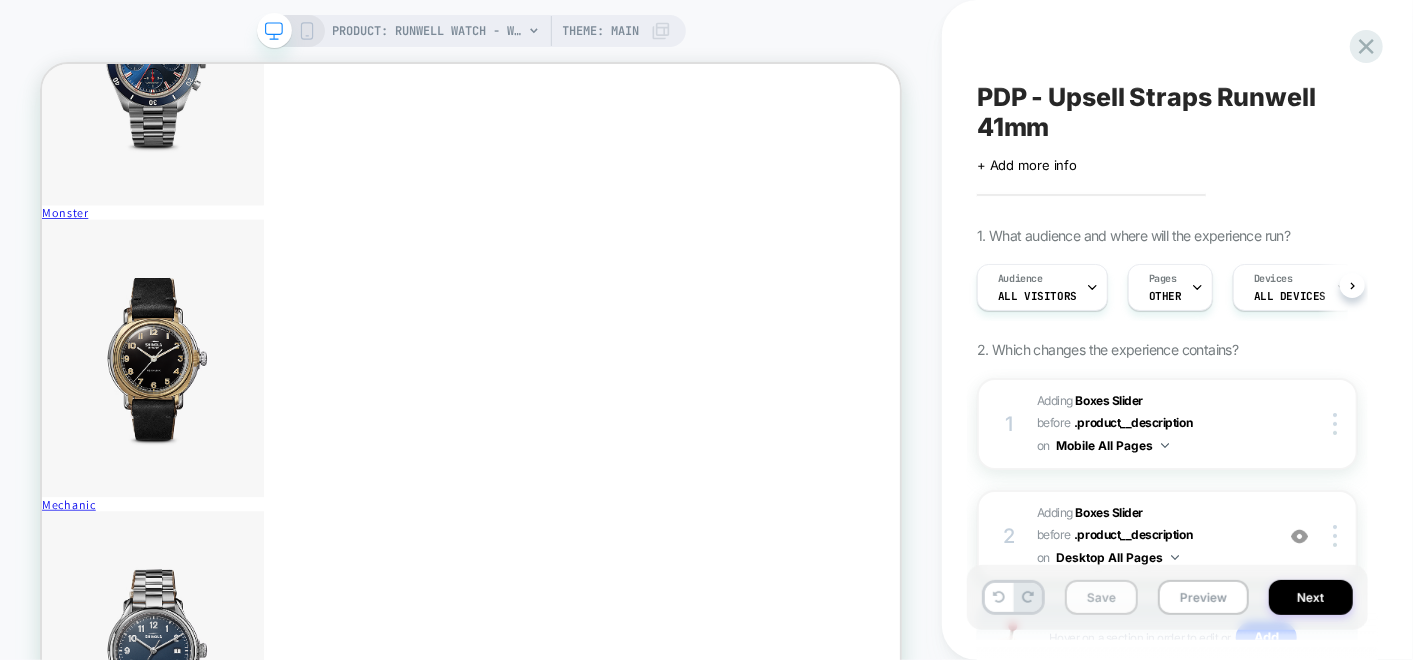 scroll, scrollTop: 2000, scrollLeft: 0, axis: vertical 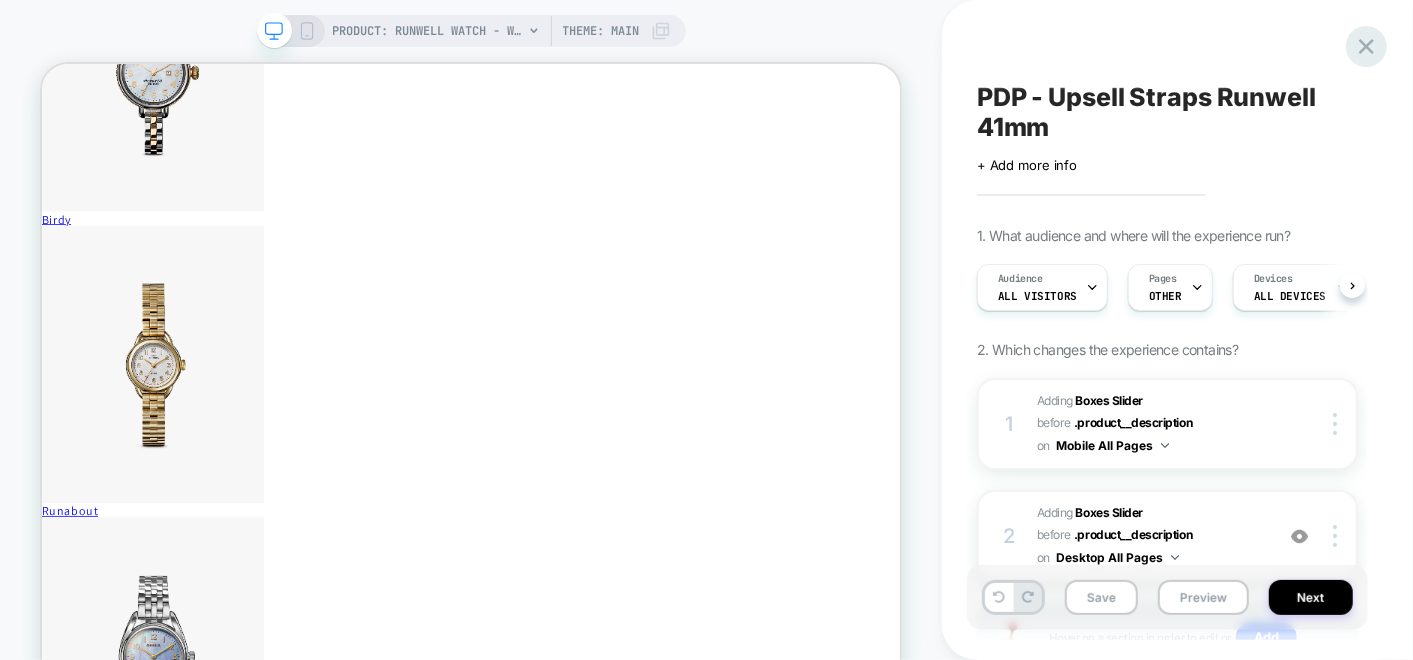 click 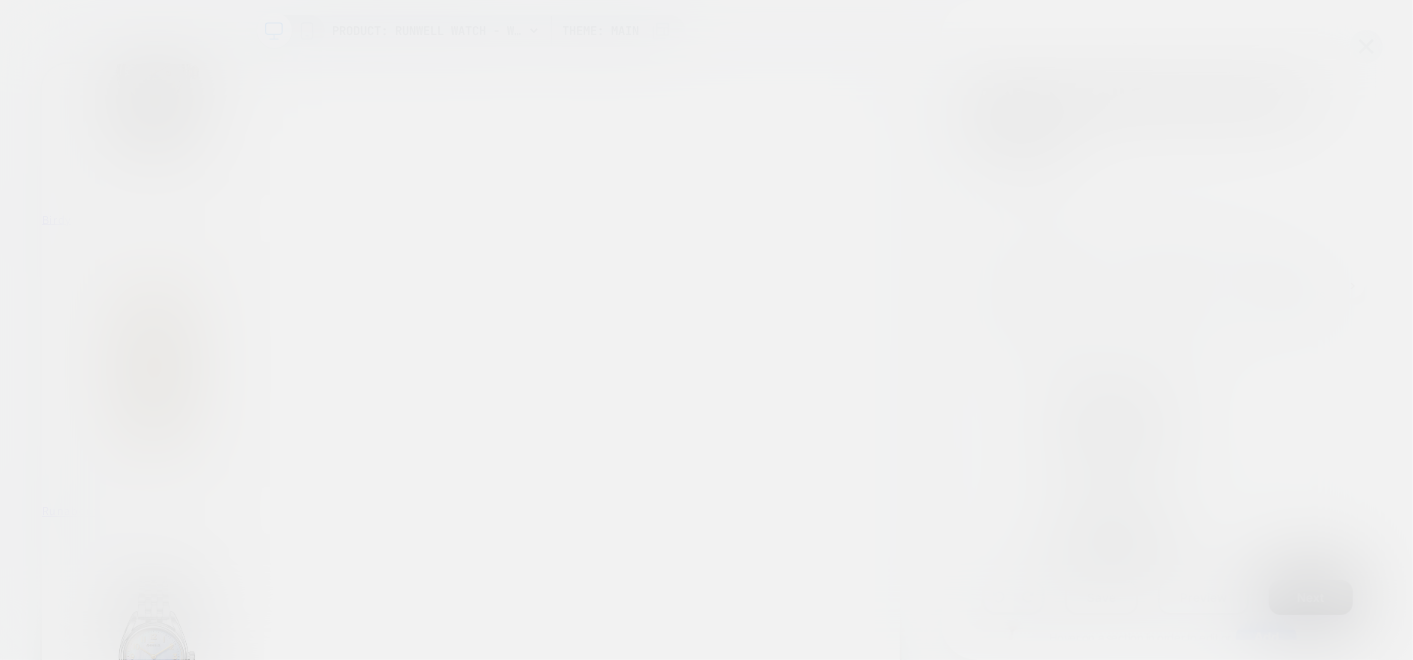 click at bounding box center [706, 330] 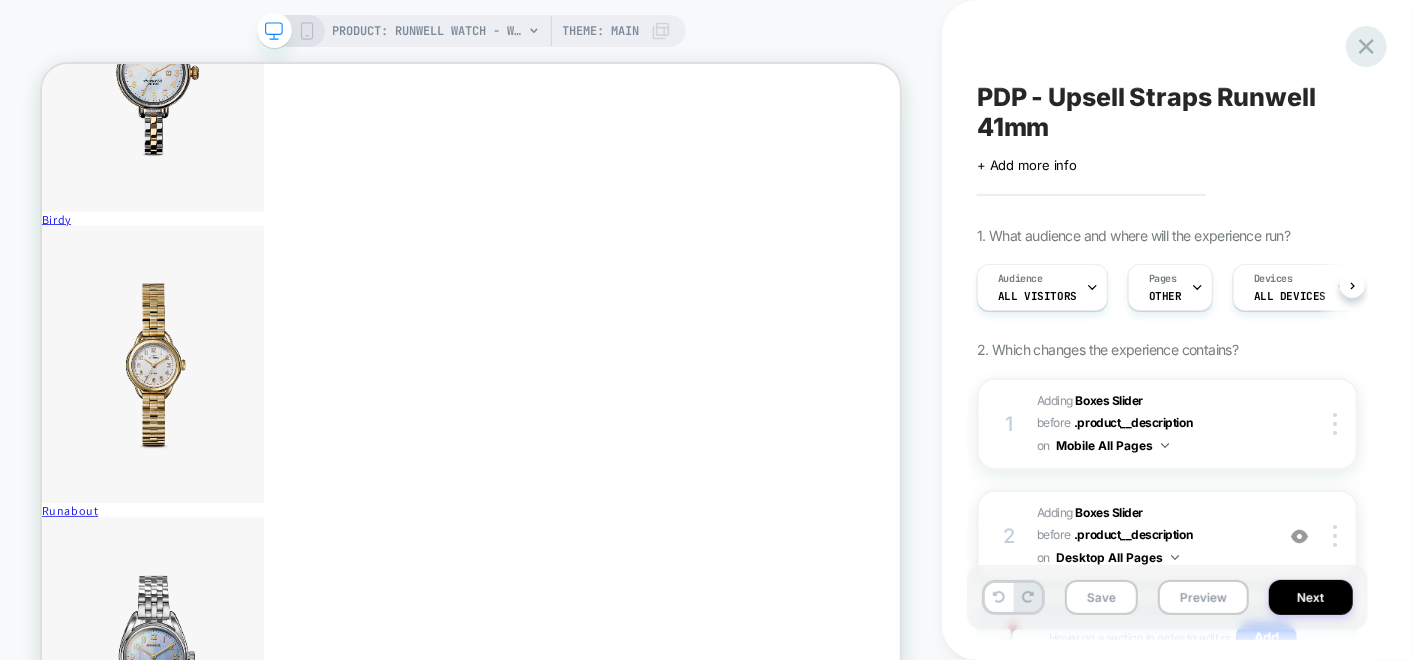 click 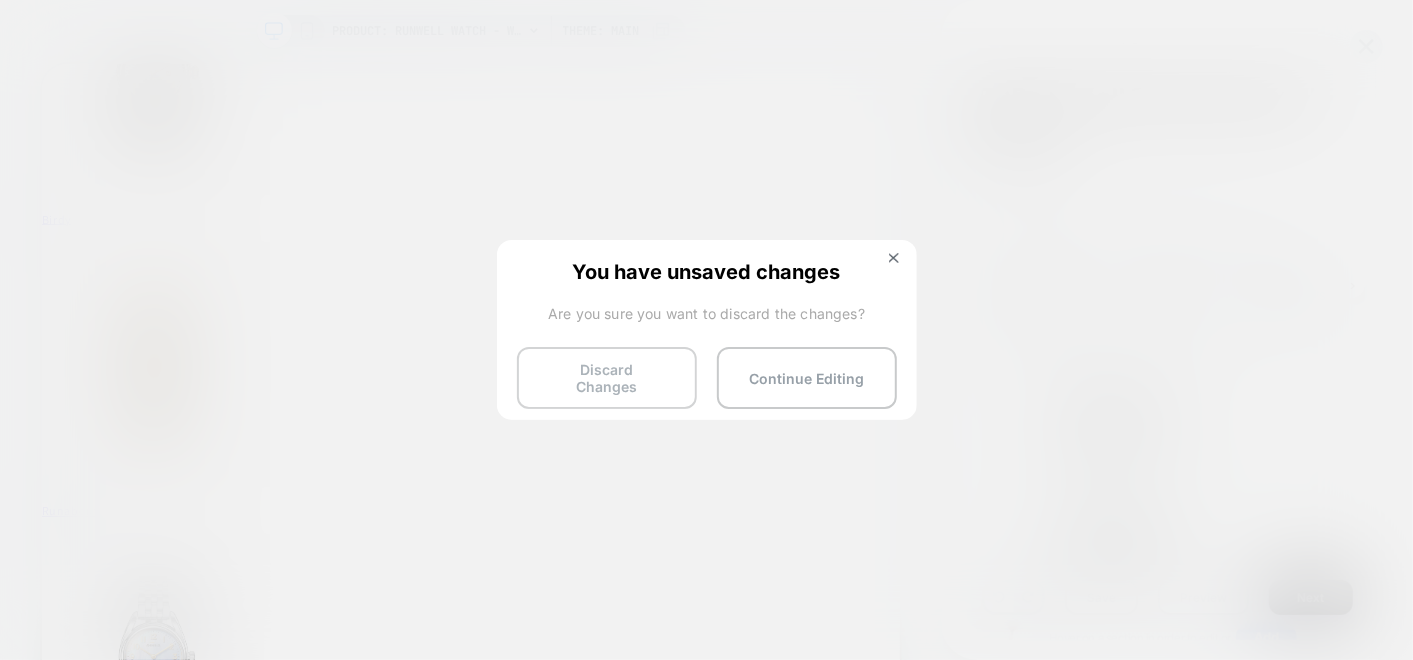 click on "Discard Changes" at bounding box center [607, 378] 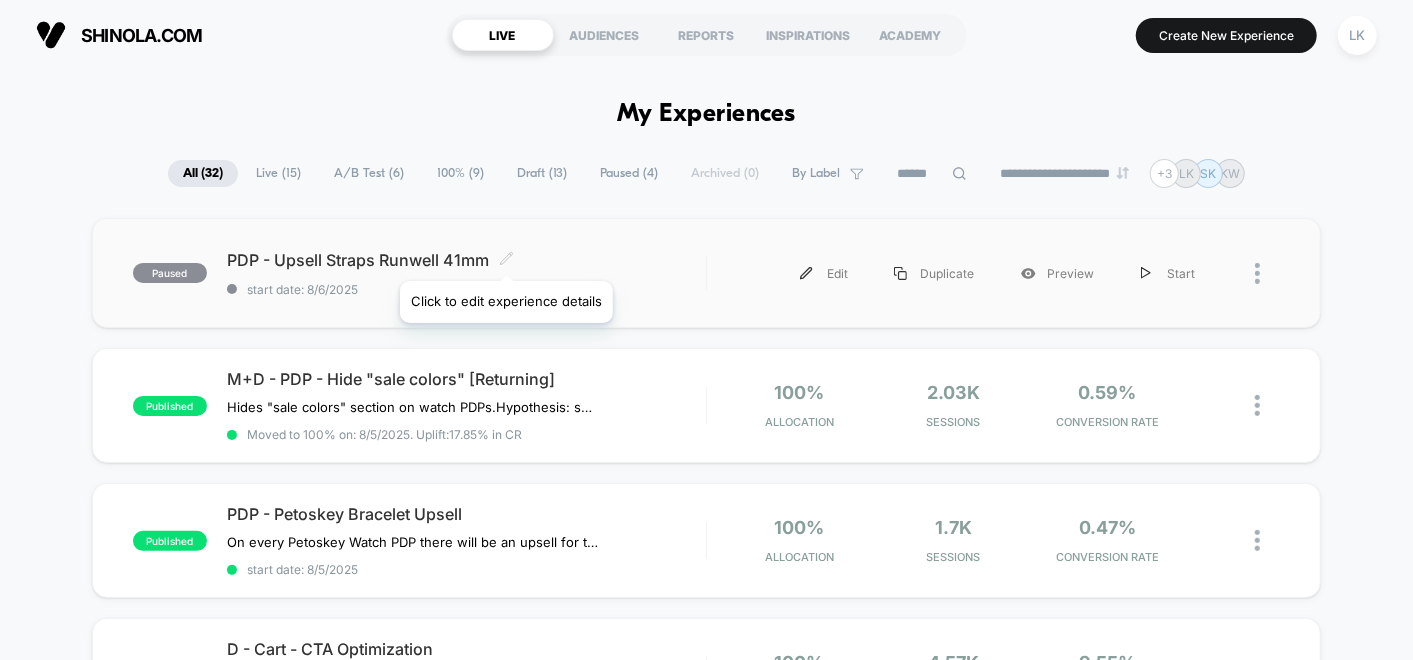 click 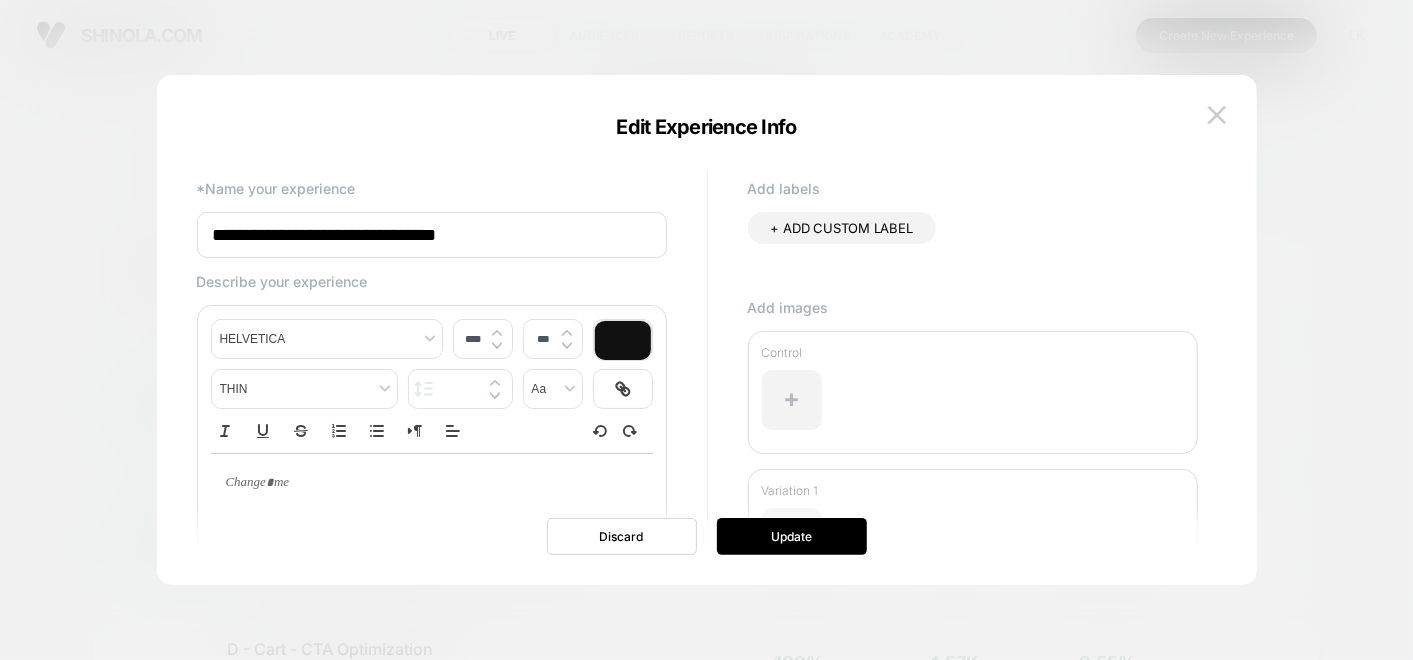 drag, startPoint x: 1185, startPoint y: 226, endPoint x: 1195, endPoint y: 205, distance: 23.259407 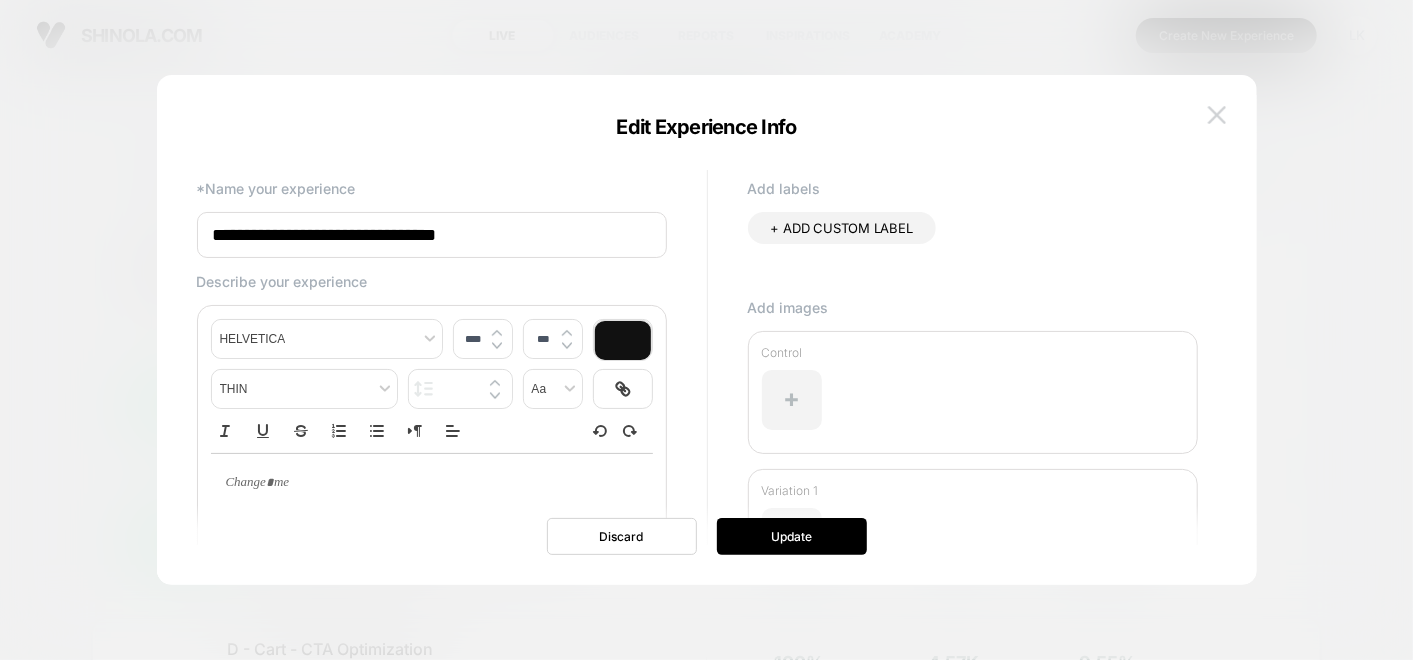 click at bounding box center [1217, 115] 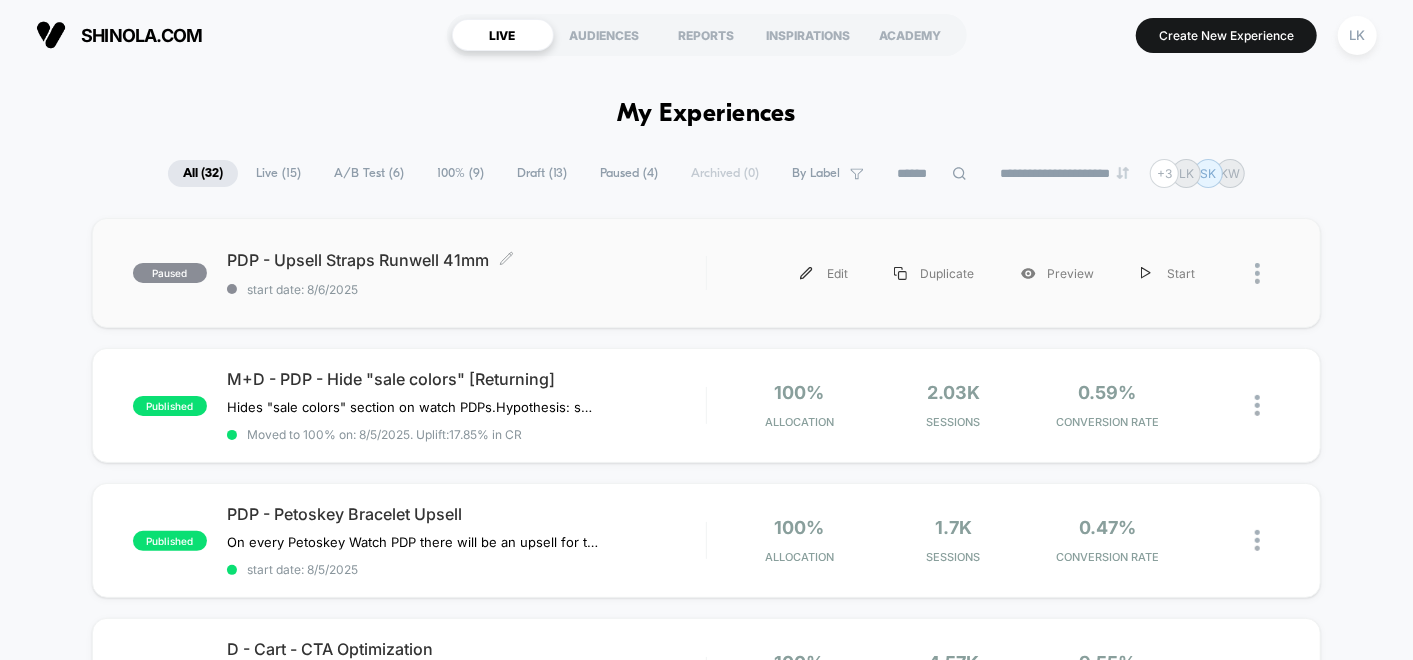 click on "PDP - Upsell Straps Runwell 41mm Click to edit experience details" at bounding box center (466, 260) 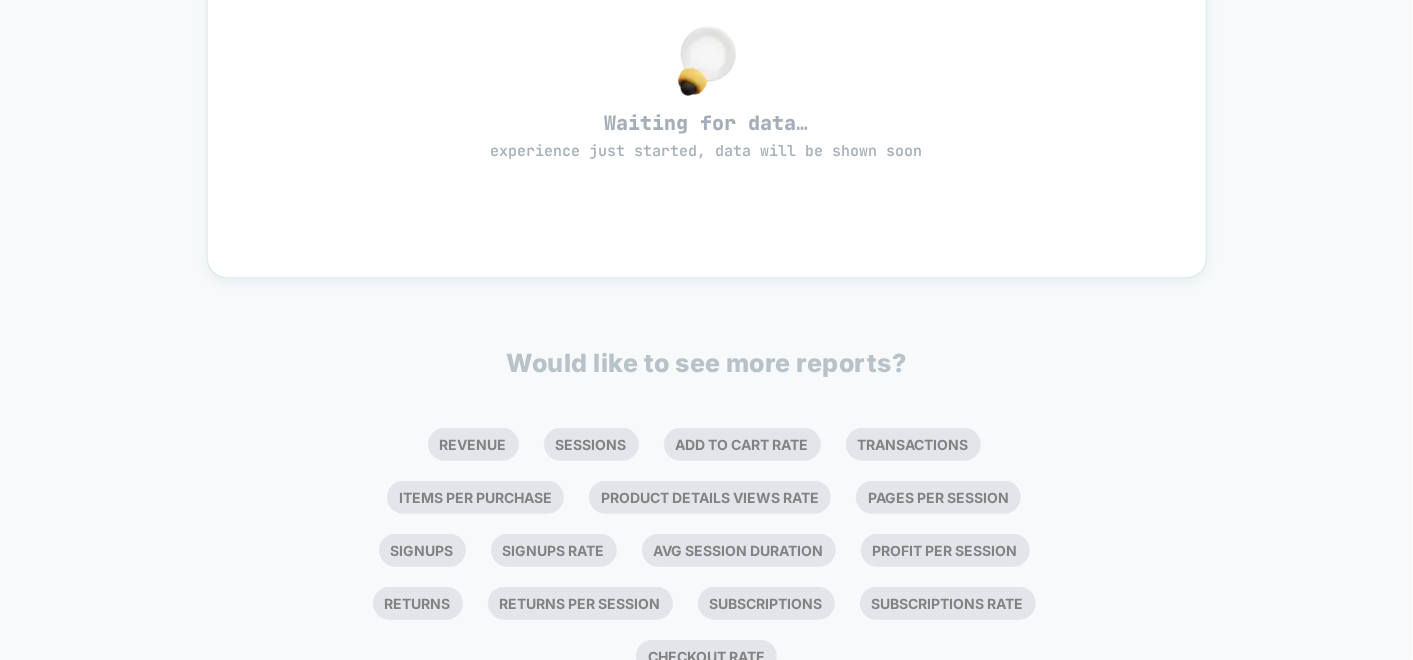 scroll, scrollTop: 0, scrollLeft: 0, axis: both 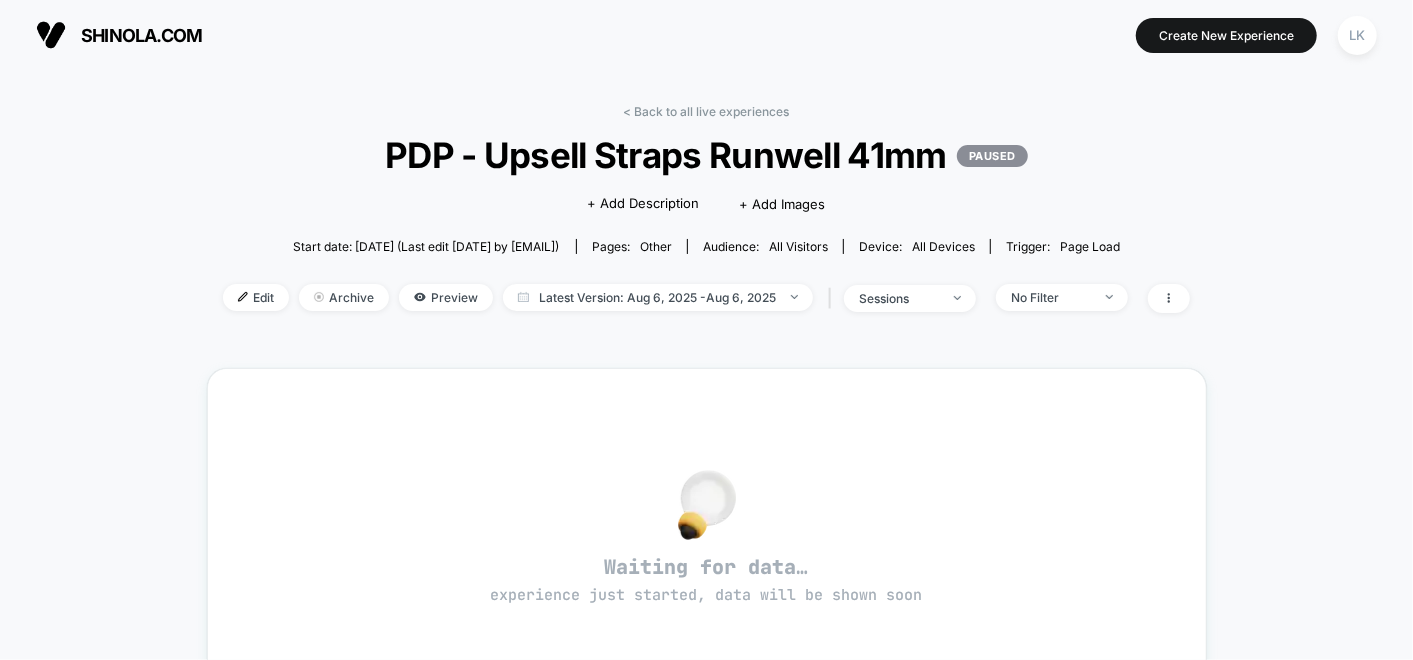 click on "< Back to all live experiences  PDP - Upsell Straps Runwell 41mm PAUSED Click to edit experience details + Add Description + Add Images Start date: 8/6/2025 (Last edit 8/6/2025 by lkozak@shinola.com) Pages: other Audience: All Visitors Device: all devices Trigger: Page Load Edit Archive  Preview Latest Version:     Aug 6, 2025    -    Aug 6, 2025 |   sessions   No Filter Waiting for data… experience just started, data will be shown soon Would like to see more reports? Revenue Sessions Add To Cart Rate Transactions Items Per Purchase Product Details Views Rate Pages Per Session Signups Signups Rate Avg Session Duration Profit Per Session Returns Returns Per Session Subscriptions Subscriptions Rate Checkout Rate" at bounding box center [707, 608] 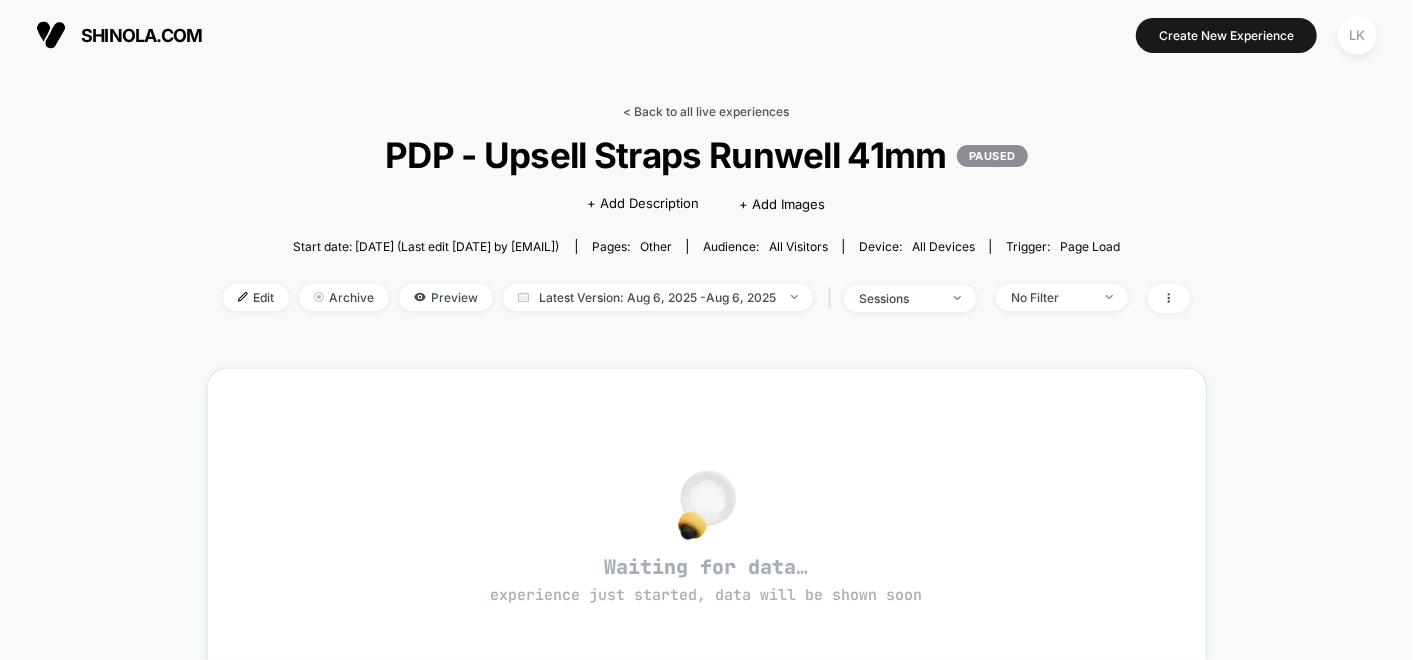 click on "< Back to all live experiences" at bounding box center (707, 111) 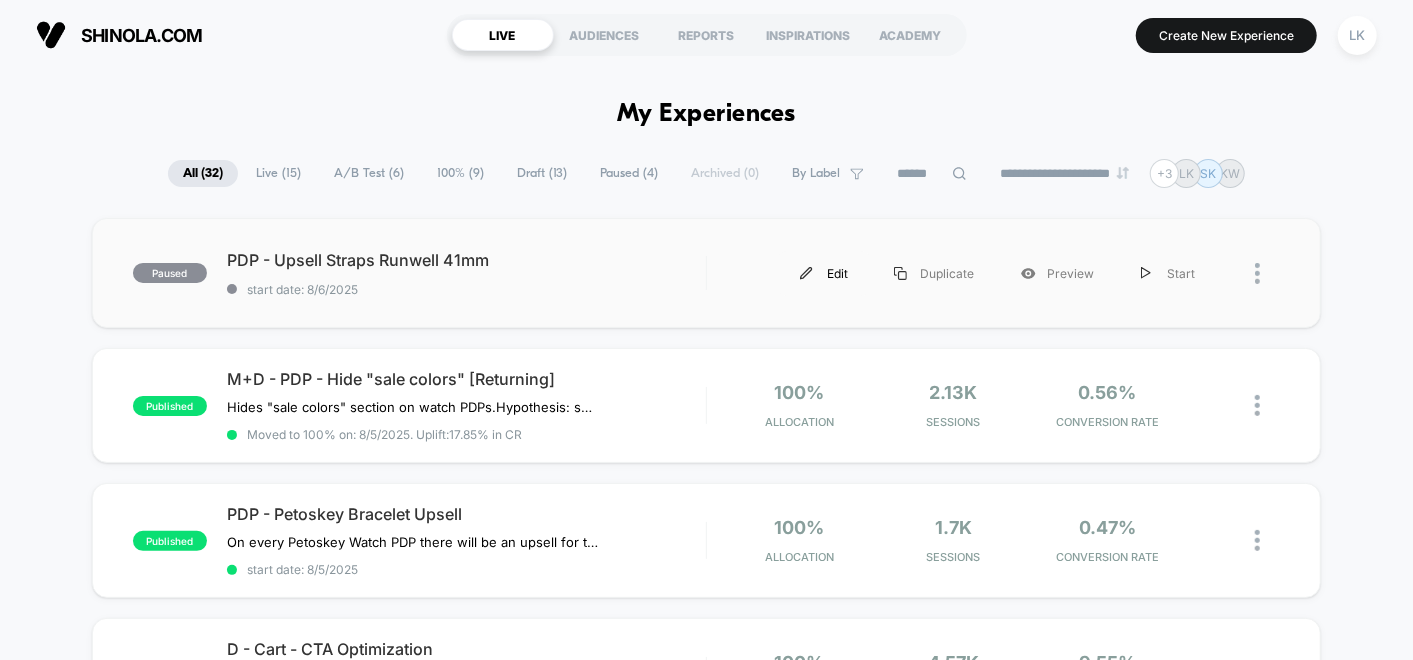 click on "Edit" at bounding box center (824, 273) 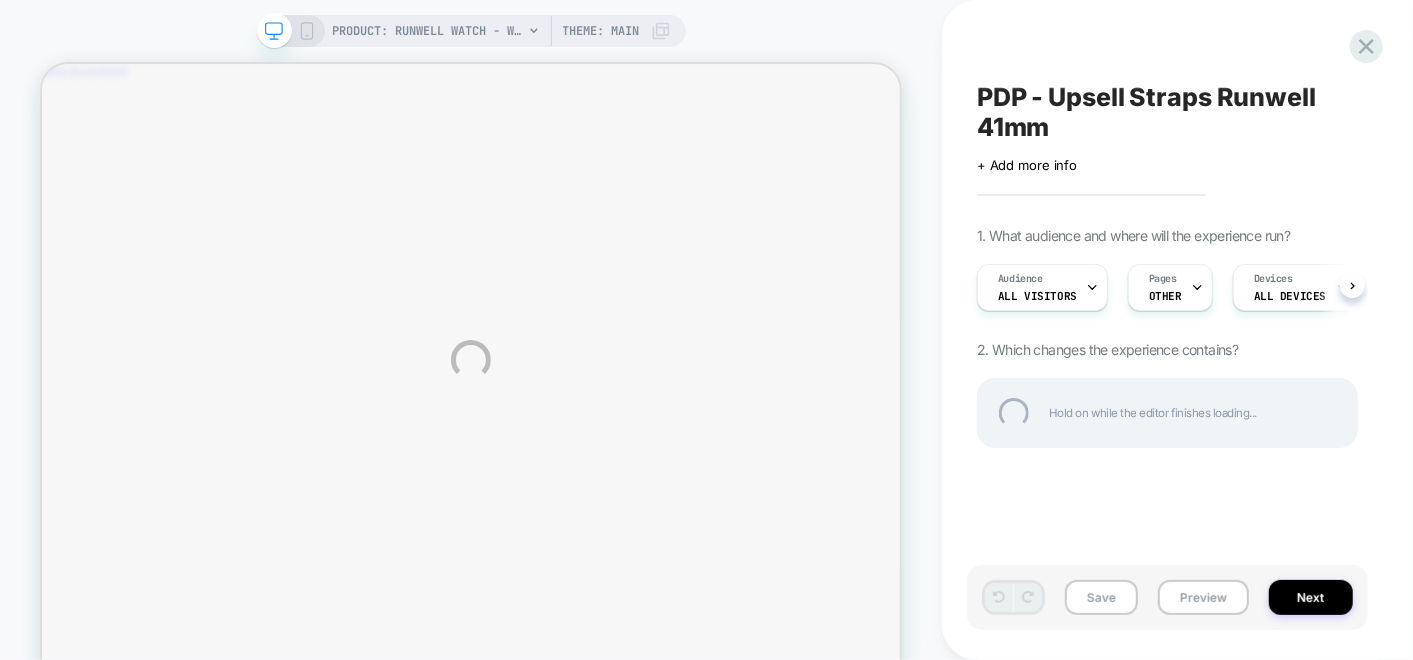 scroll, scrollTop: 0, scrollLeft: 0, axis: both 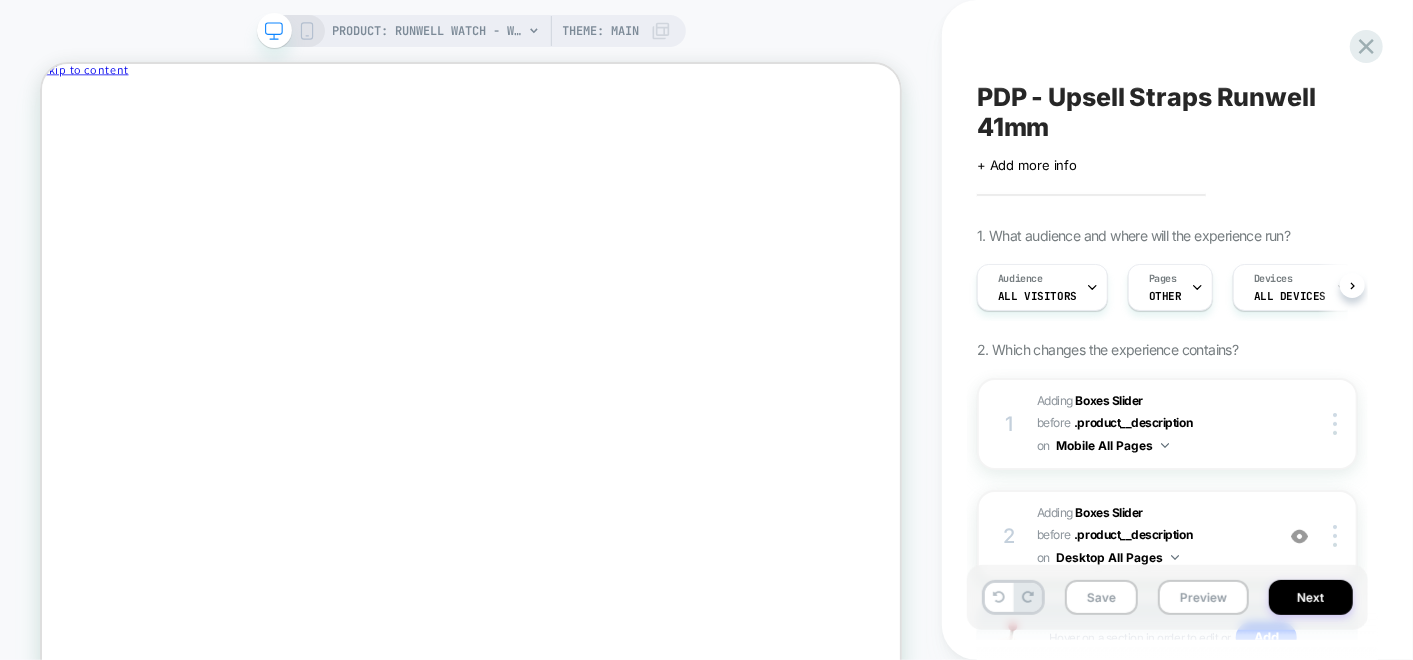 click 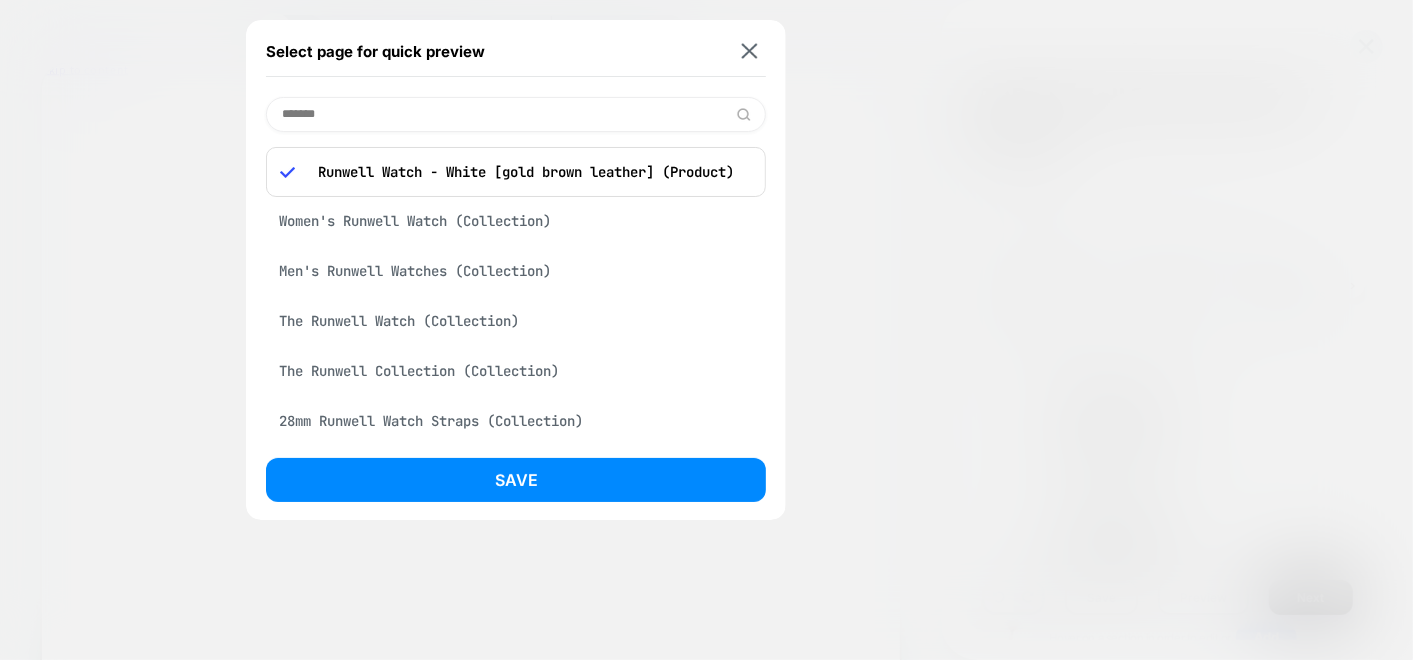 type on "*******" 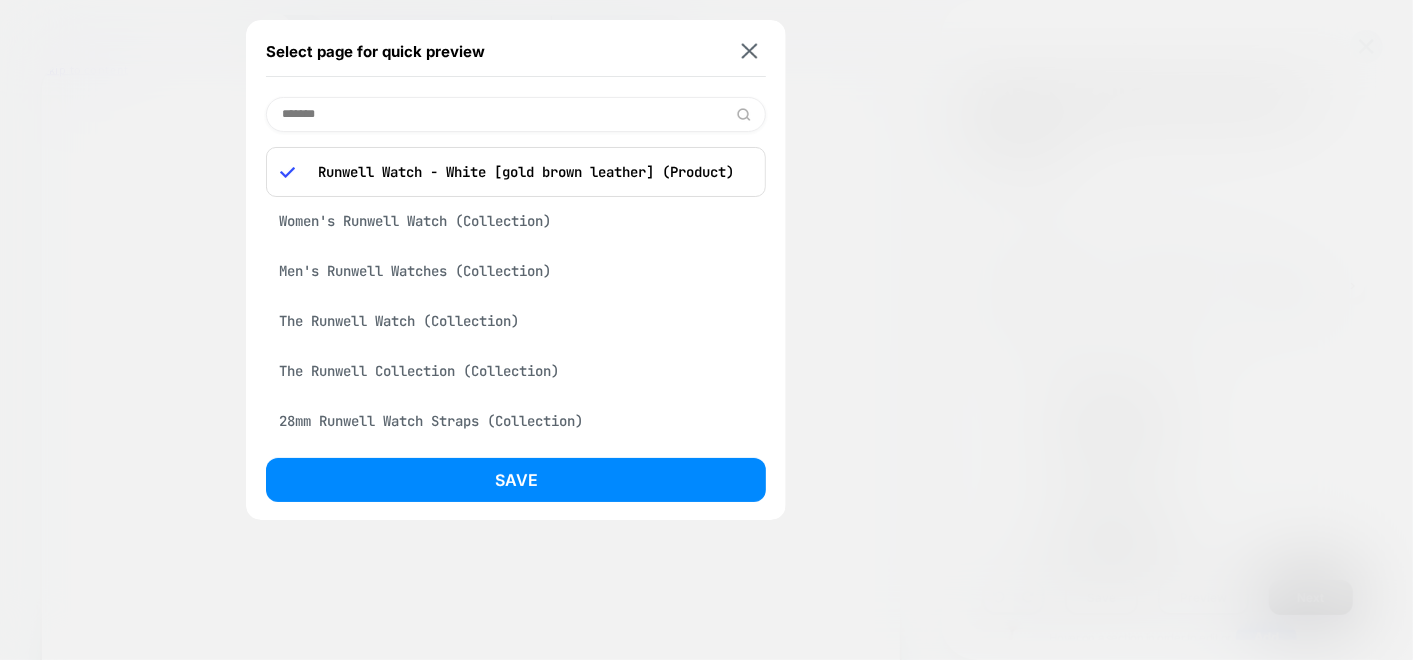 drag, startPoint x: 365, startPoint y: 119, endPoint x: 26, endPoint y: 104, distance: 339.3317 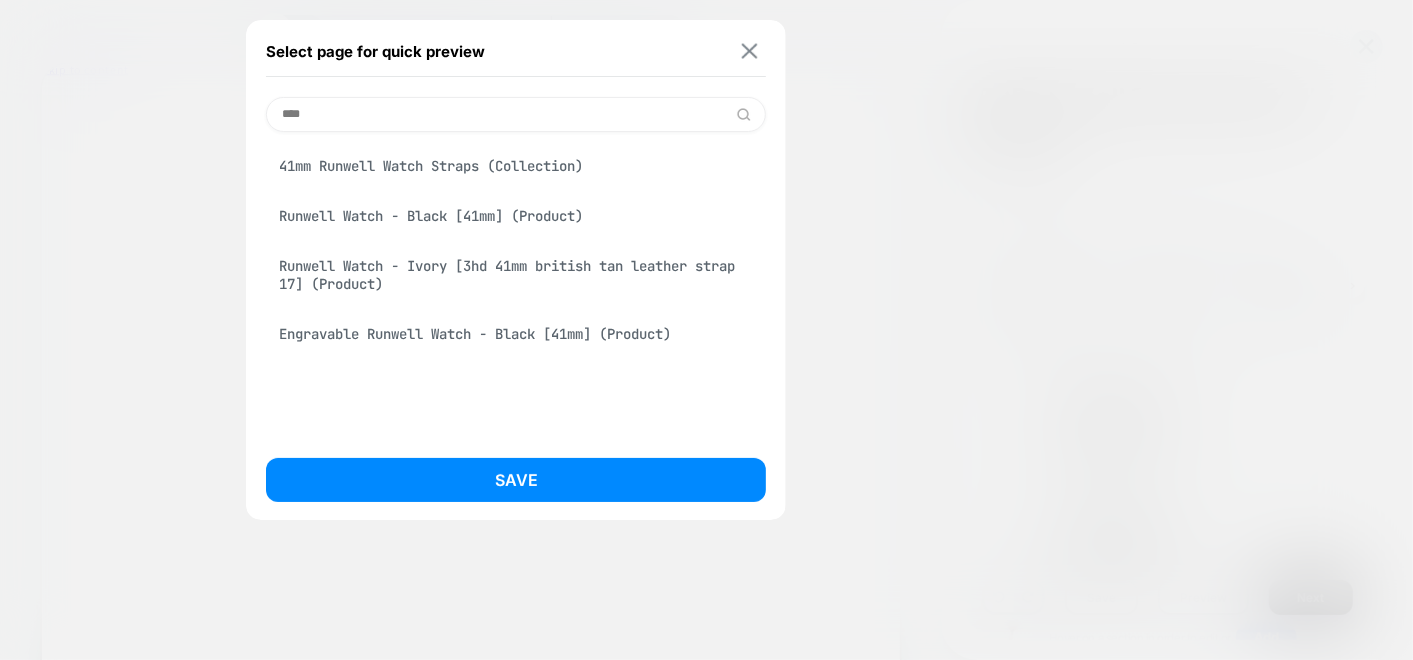 type on "****" 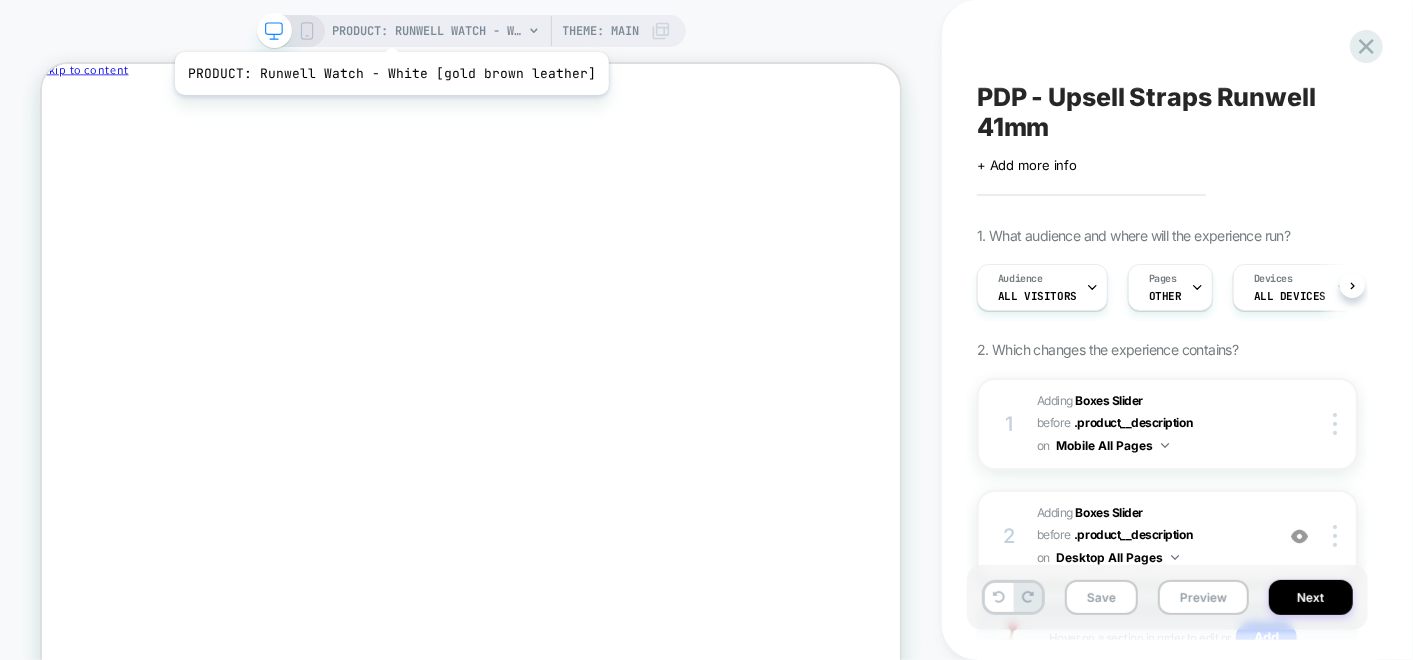 click on "PRODUCT: Runwell Watch - White [gold brown leather]" at bounding box center [428, 31] 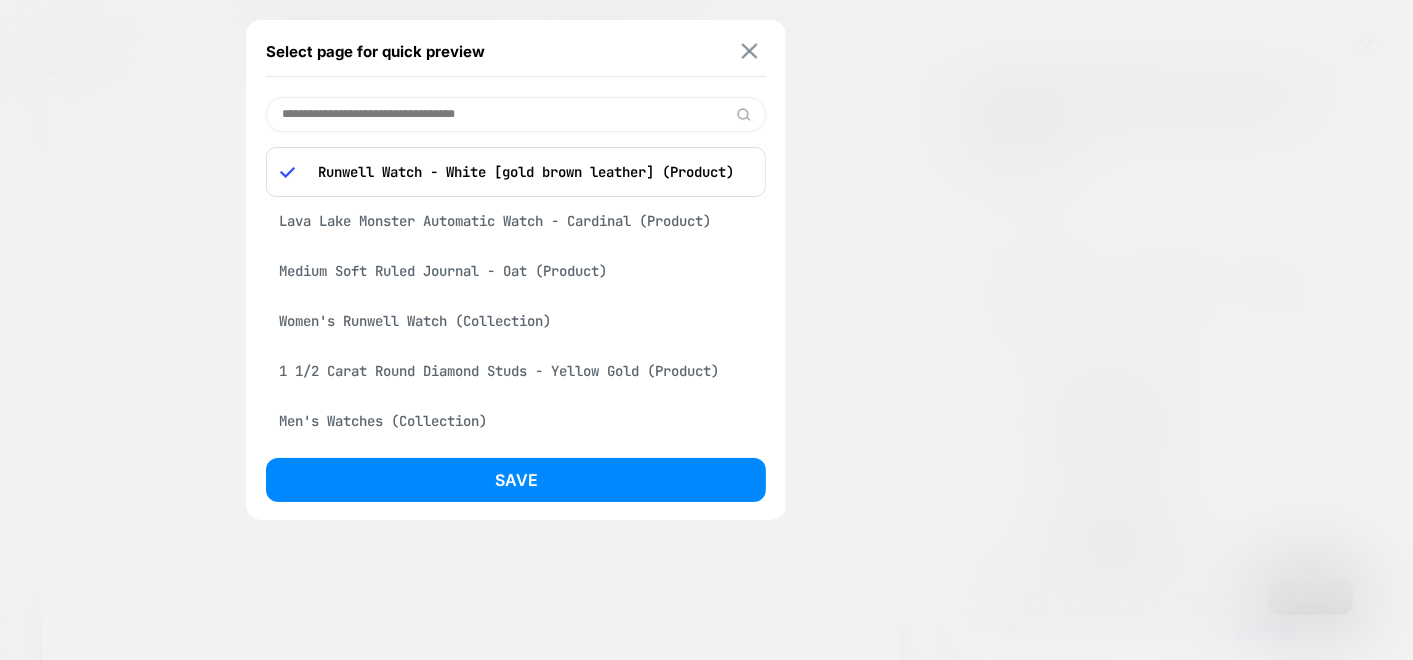 drag, startPoint x: 740, startPoint y: 37, endPoint x: 760, endPoint y: 54, distance: 26.24881 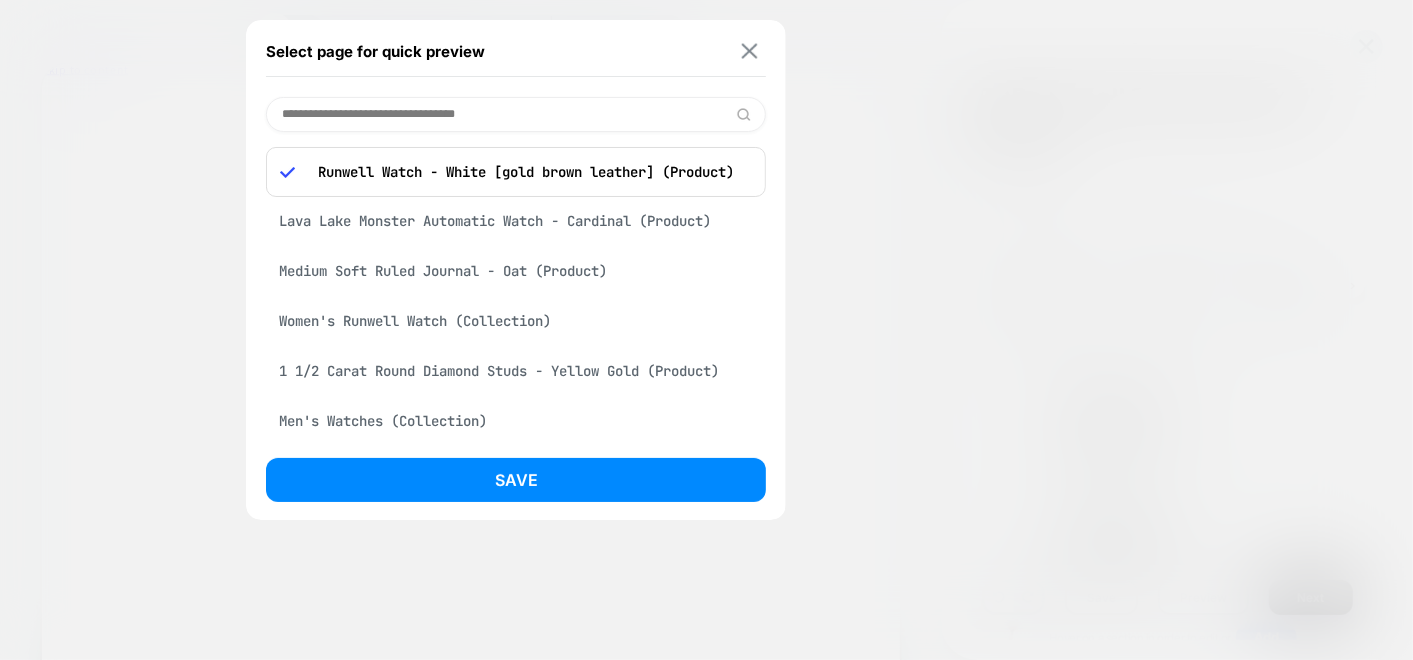 click on "Select page for quick preview" at bounding box center (516, 52) 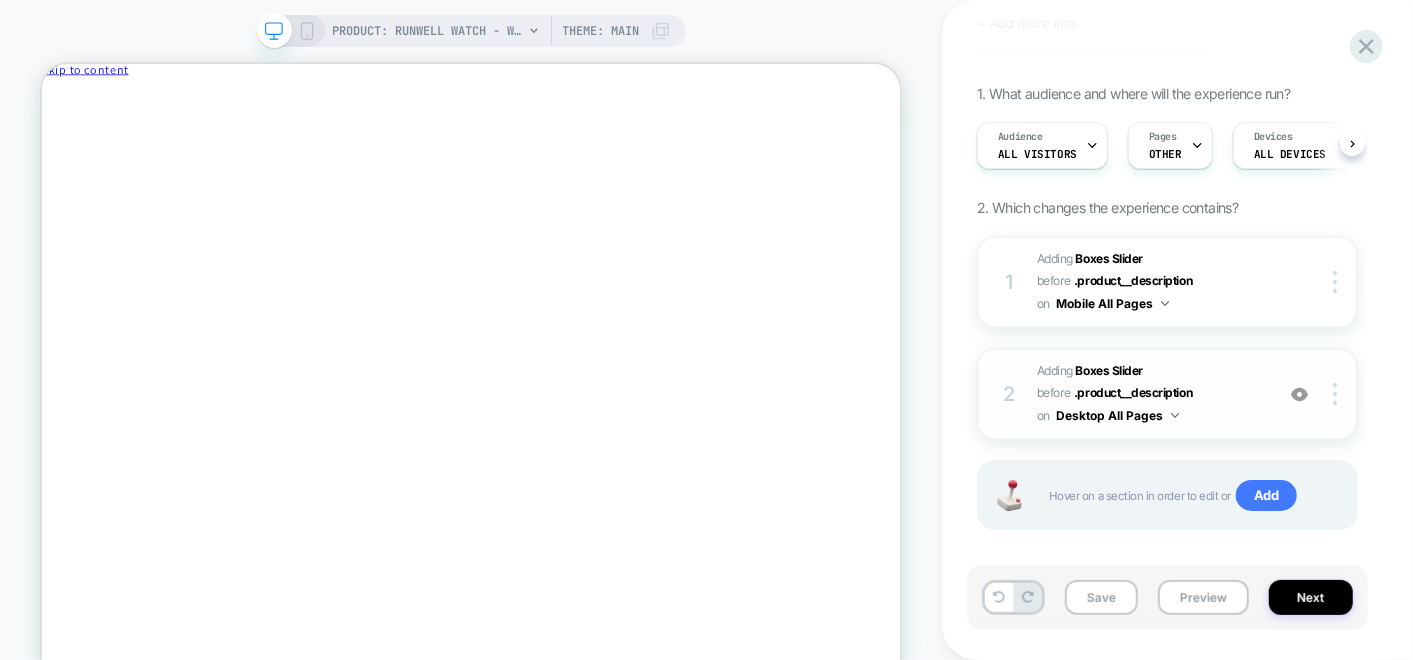 scroll, scrollTop: 159, scrollLeft: 0, axis: vertical 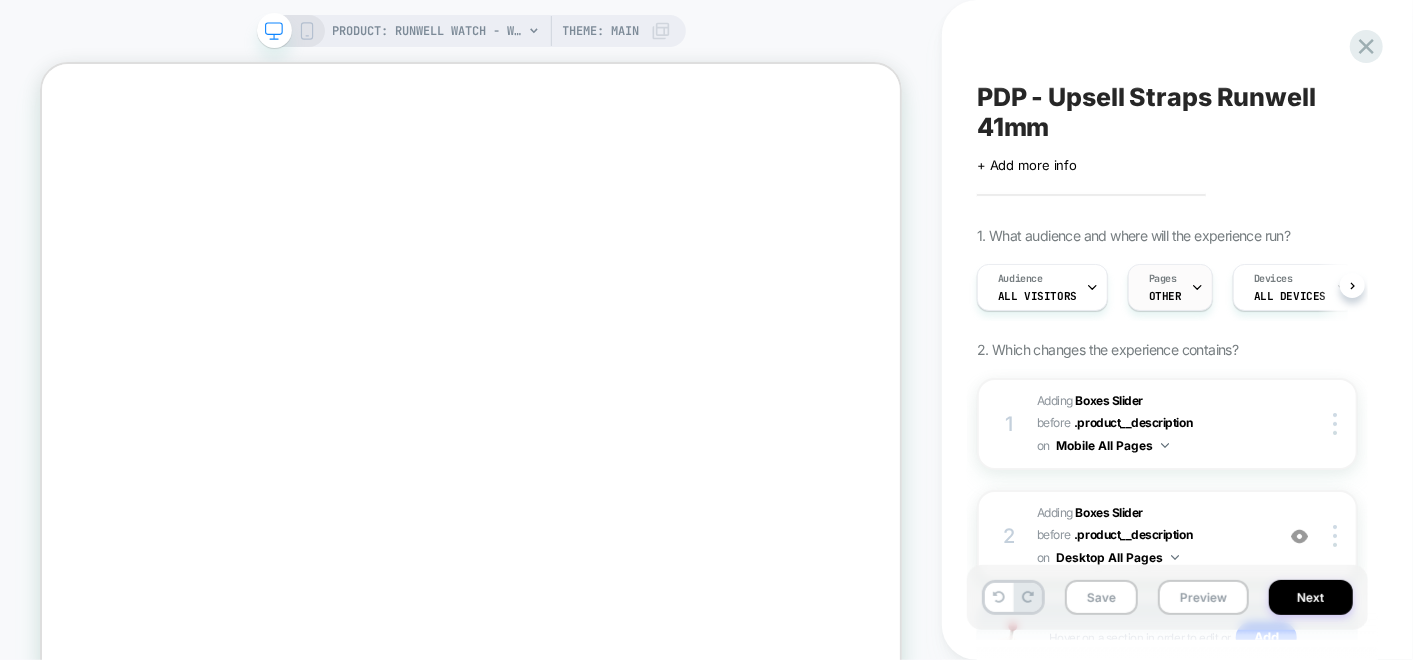 click on "Pages OTHER" at bounding box center (1165, 287) 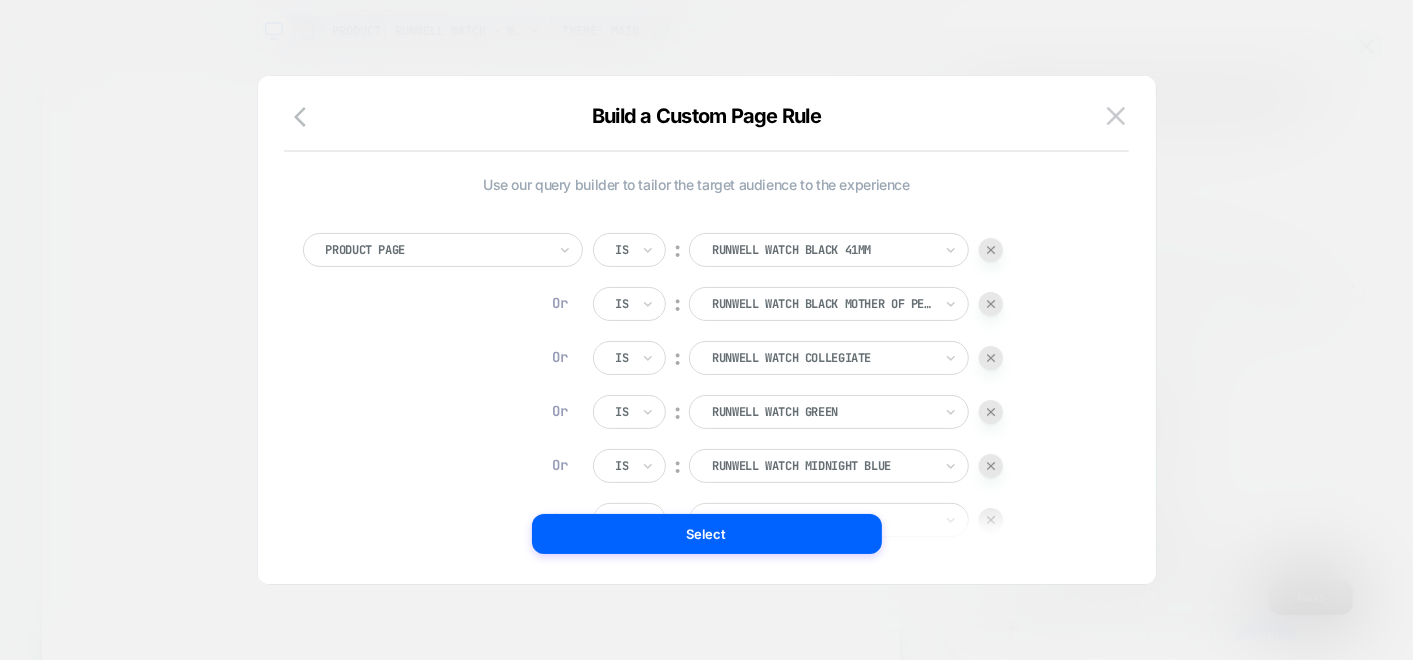 scroll, scrollTop: 20, scrollLeft: 0, axis: vertical 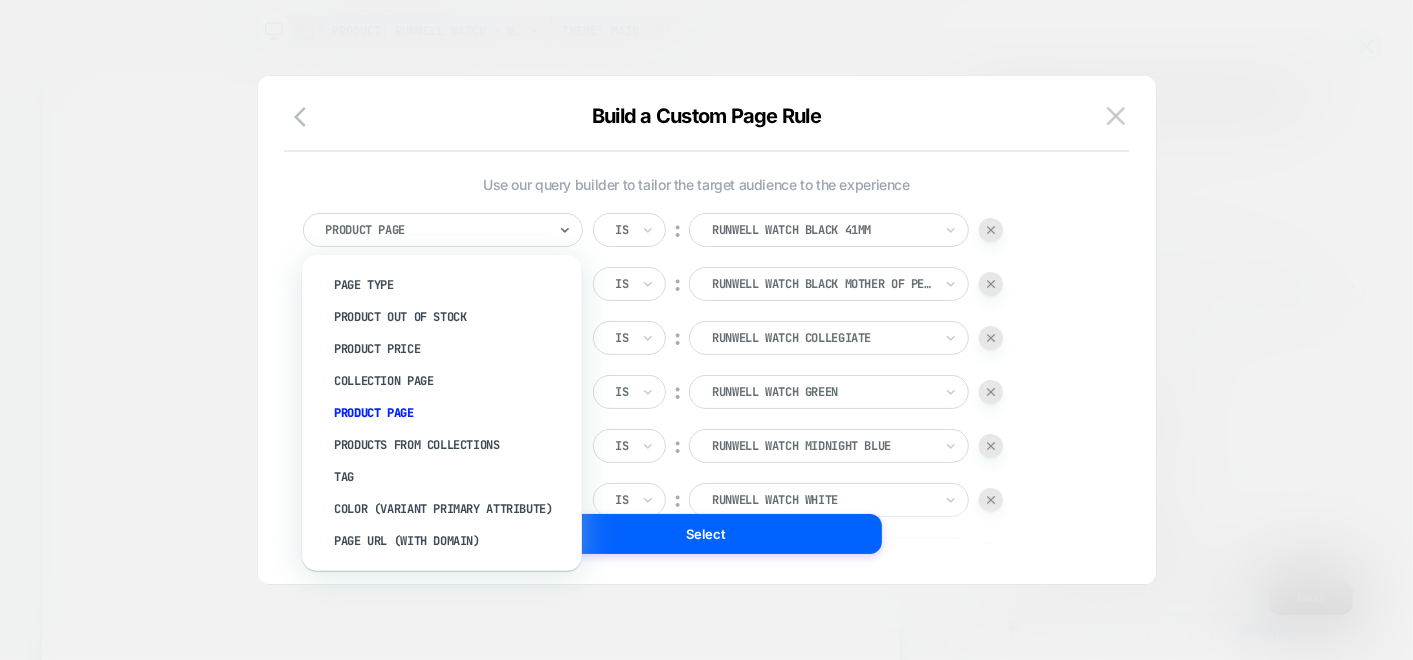 click at bounding box center (436, 230) 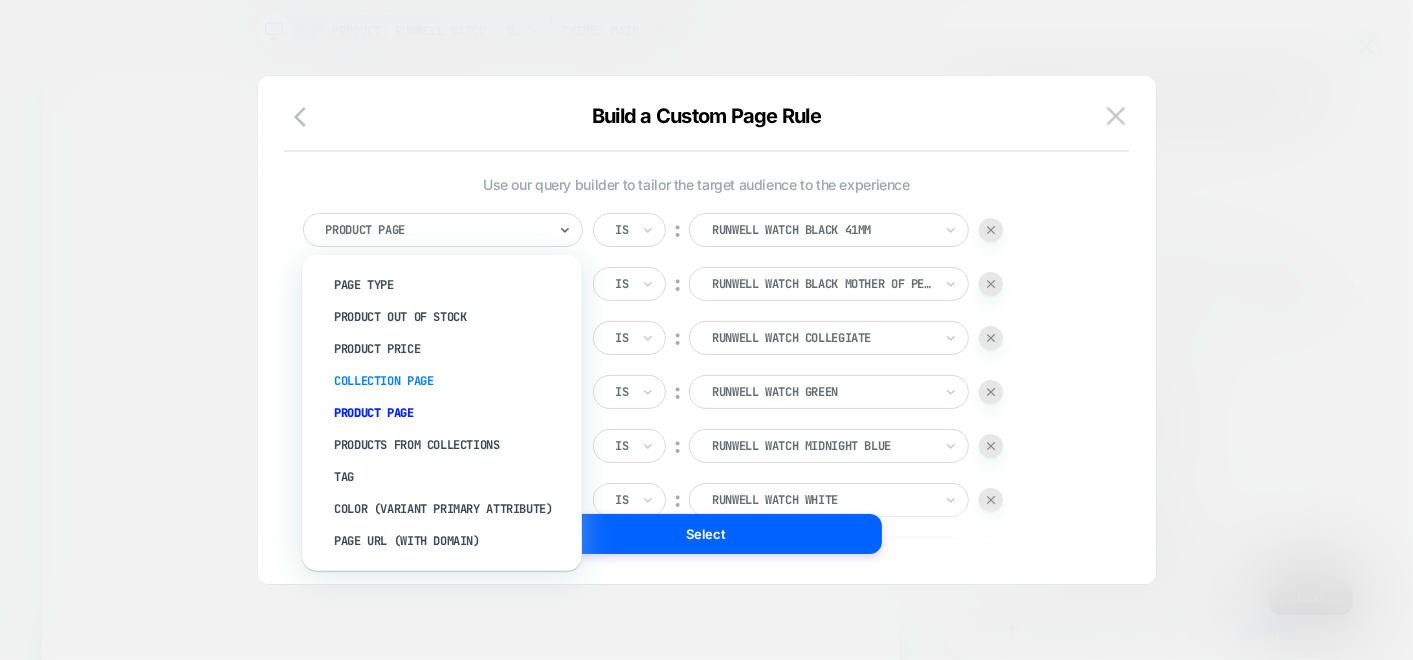 click on "Collection Page" at bounding box center [452, 381] 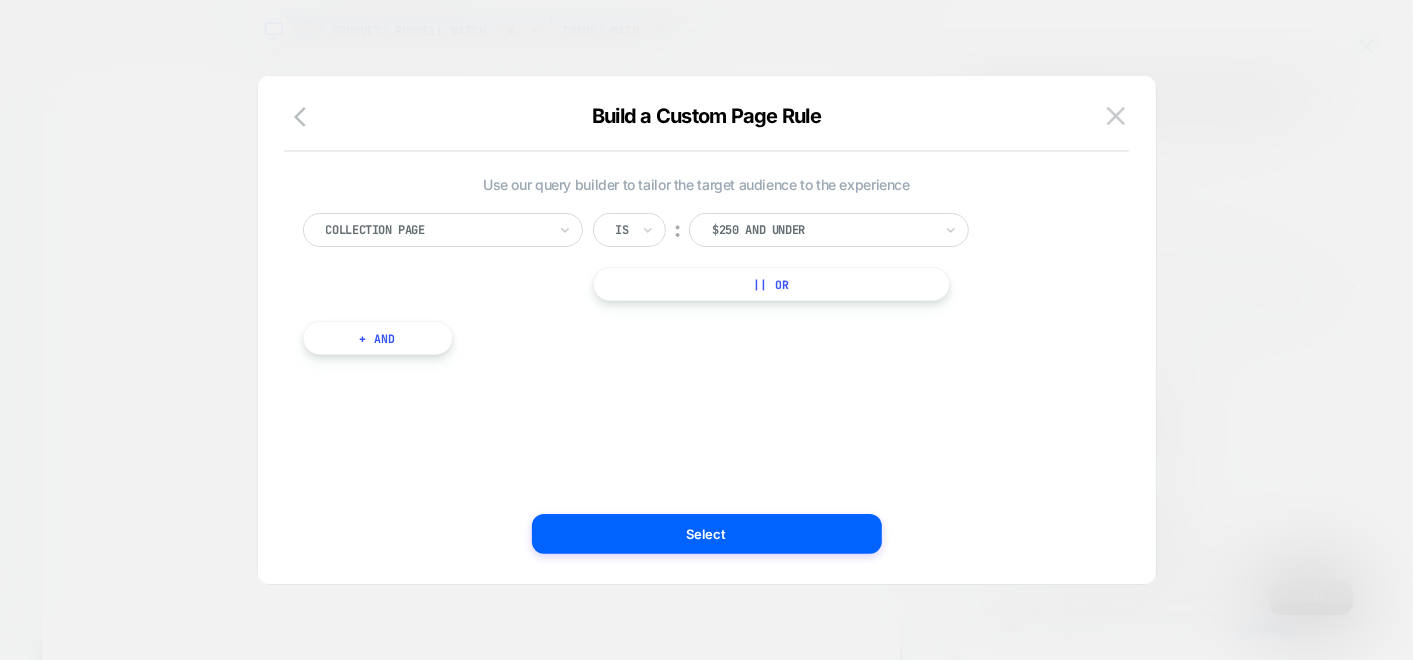 scroll, scrollTop: 0, scrollLeft: 0, axis: both 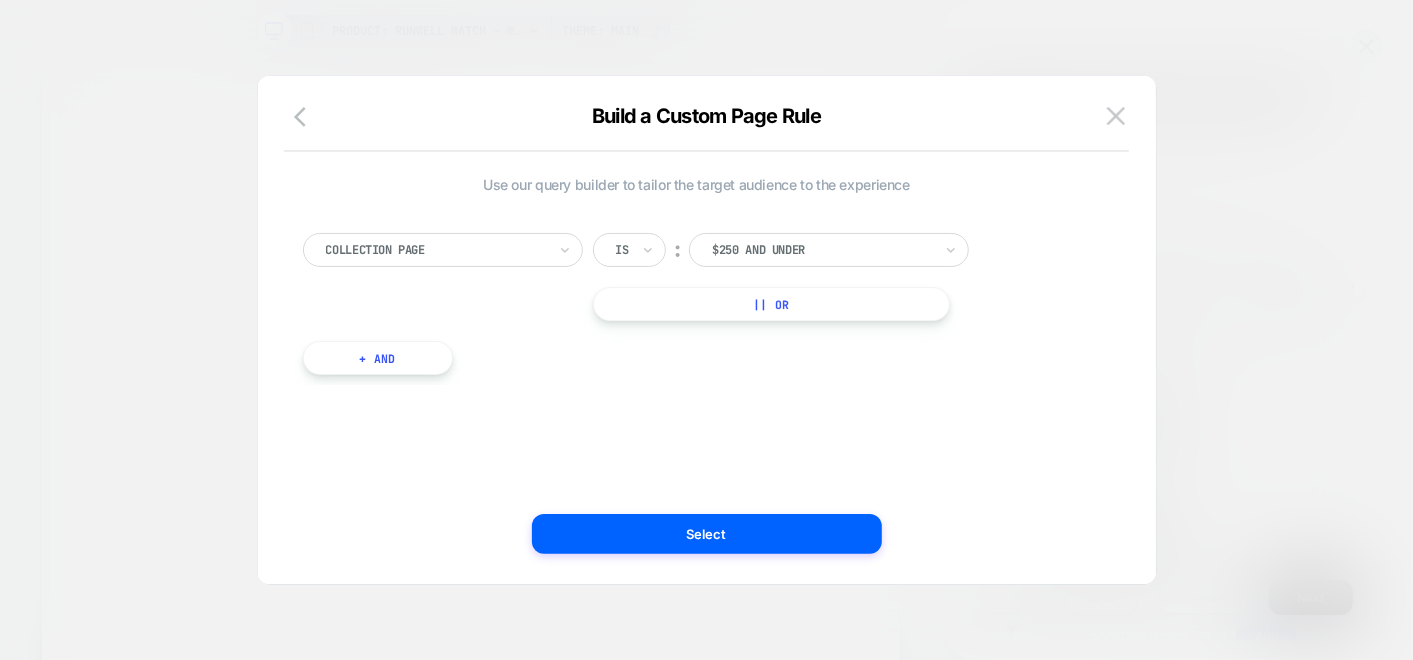 click at bounding box center (822, 250) 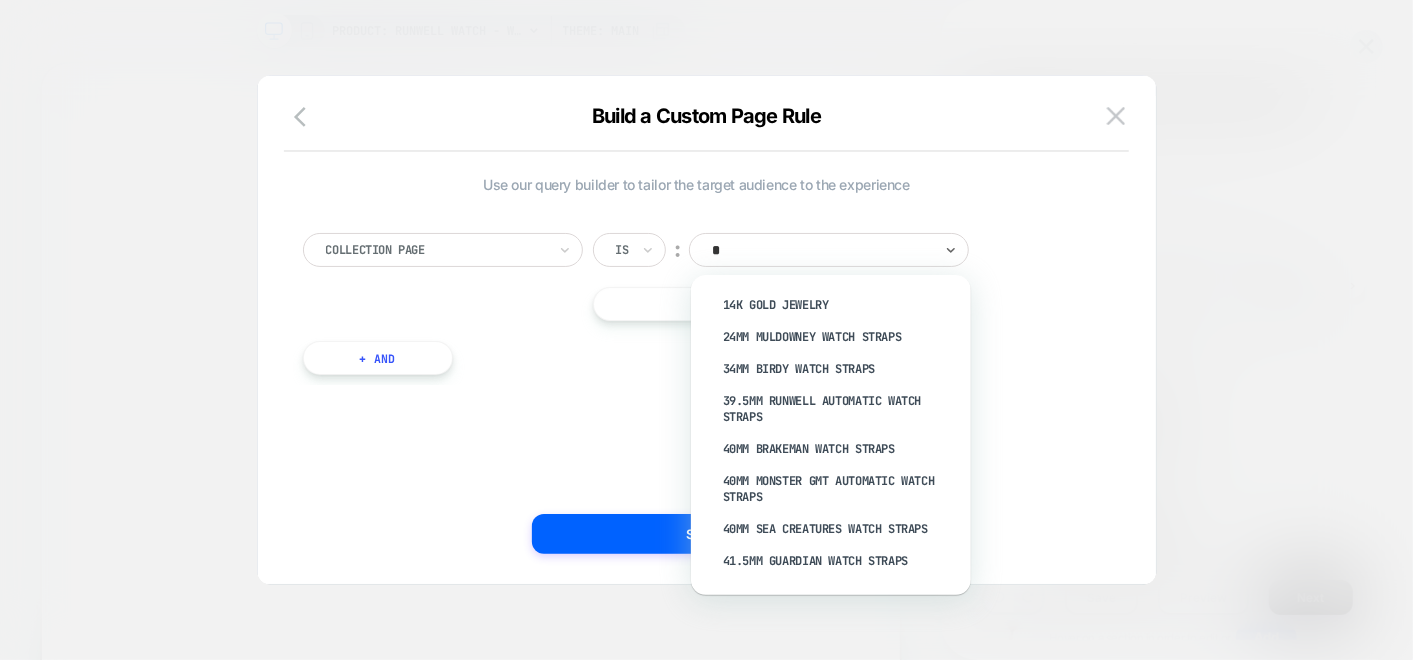 type on "**" 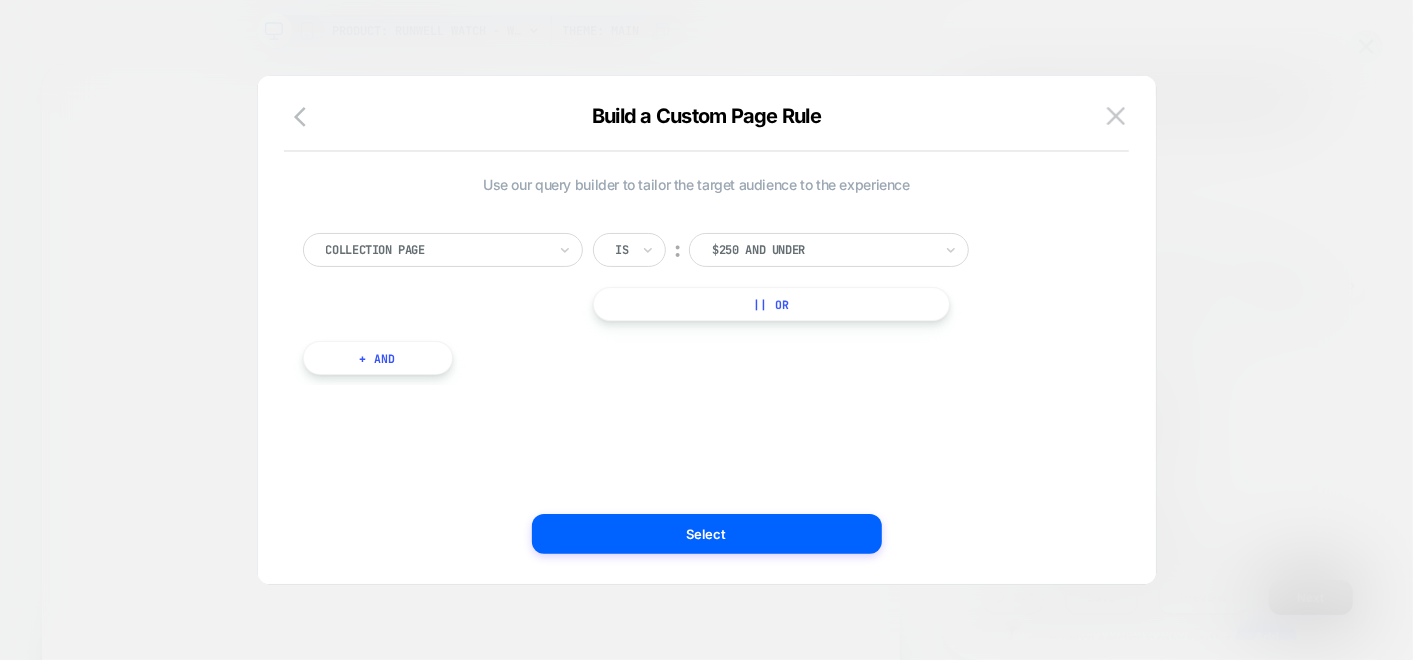 click on "Use our query builder to tailor the target audience to the experience Collection Page Is ︰ $250 and Under || Or + And" at bounding box center [697, 285] 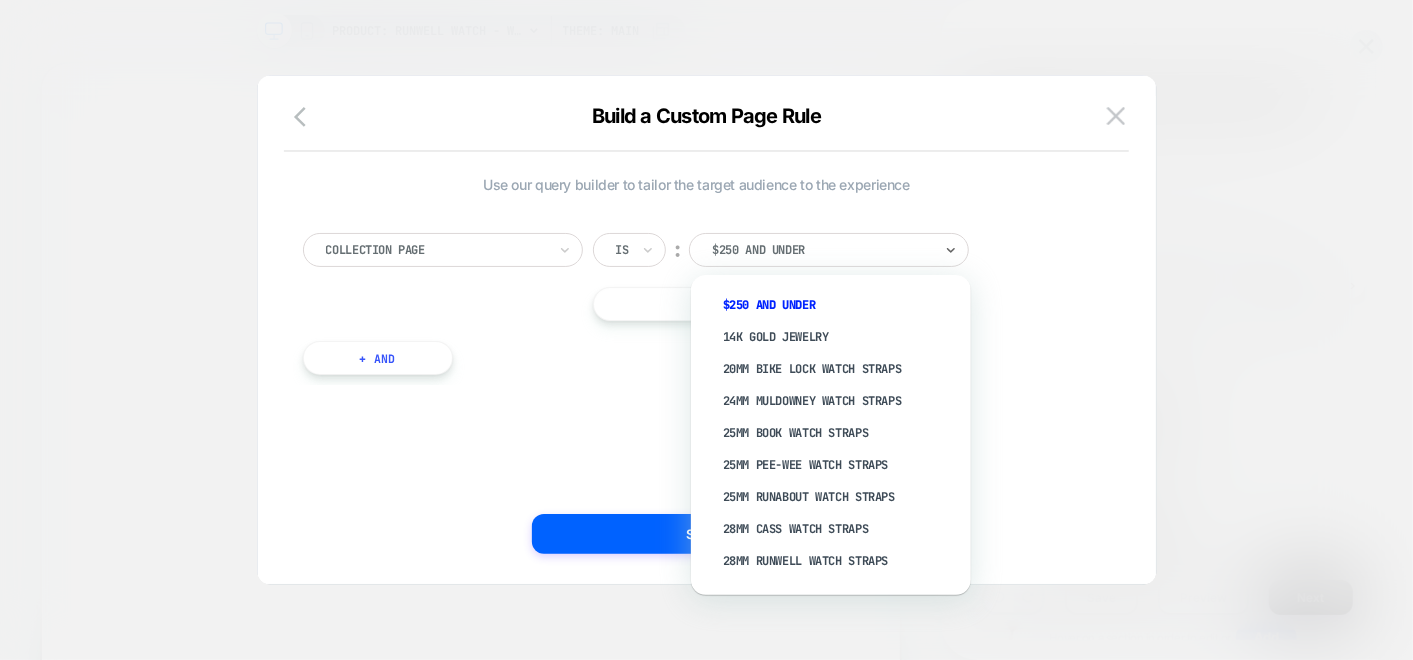 click at bounding box center [822, 250] 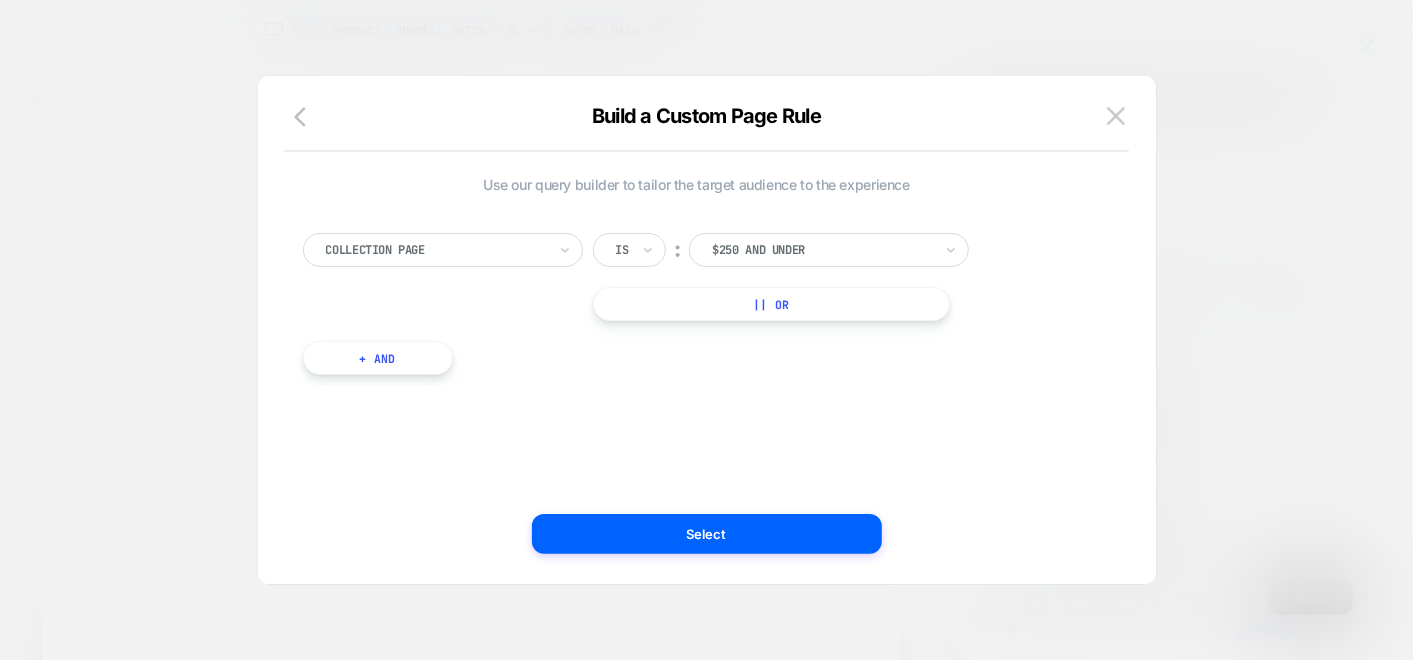 click on "Use our query builder to tailor the target audience to the experience" at bounding box center [697, 184] 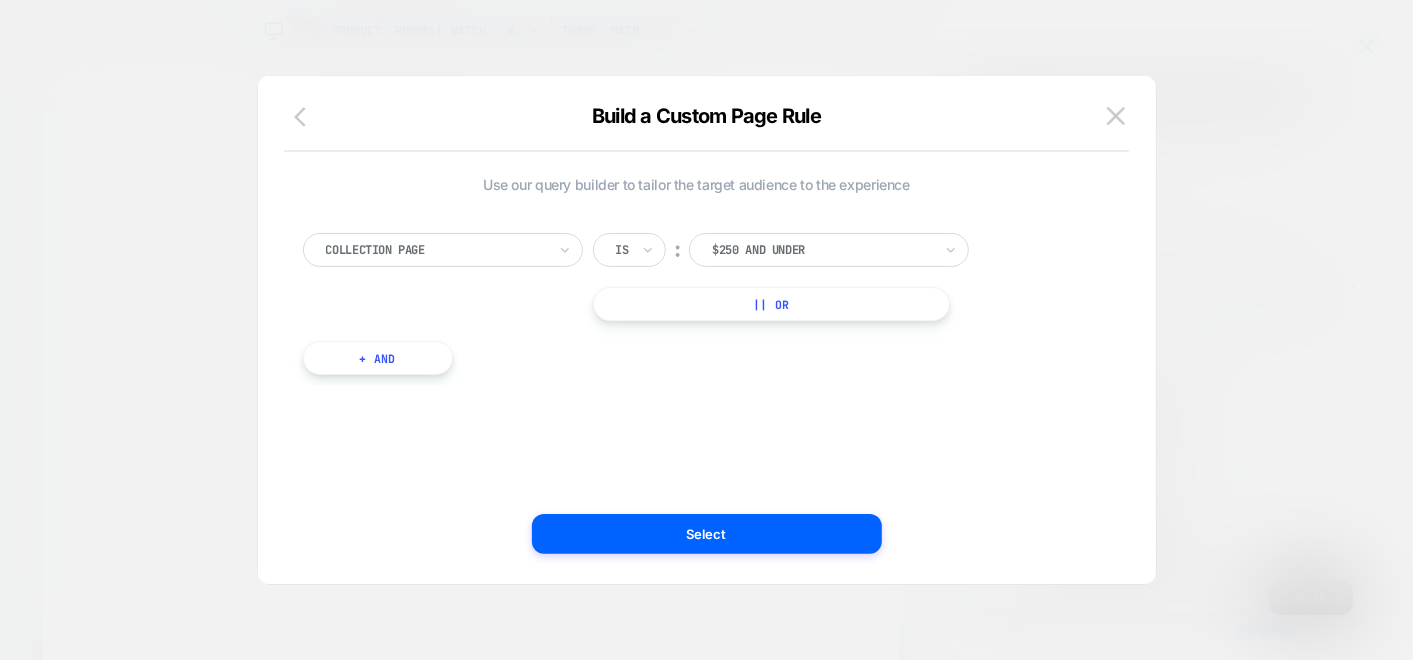 click at bounding box center [306, 118] 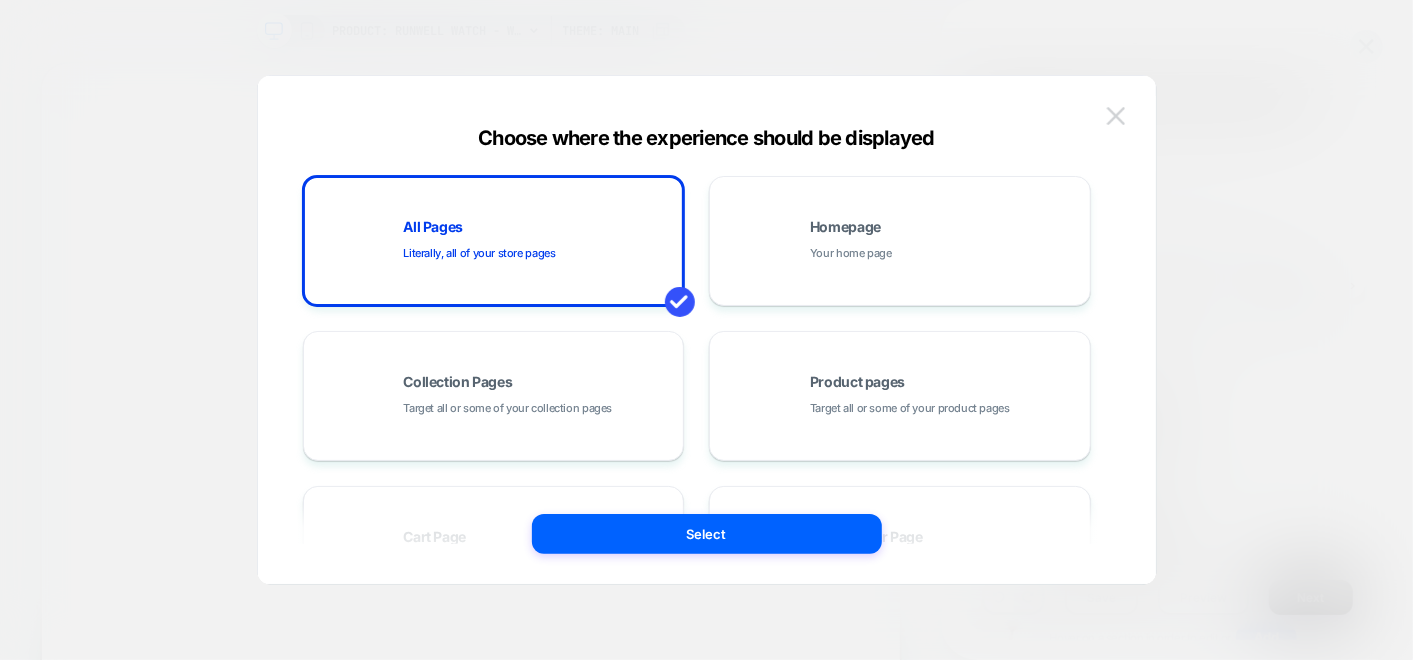 click at bounding box center (1116, 116) 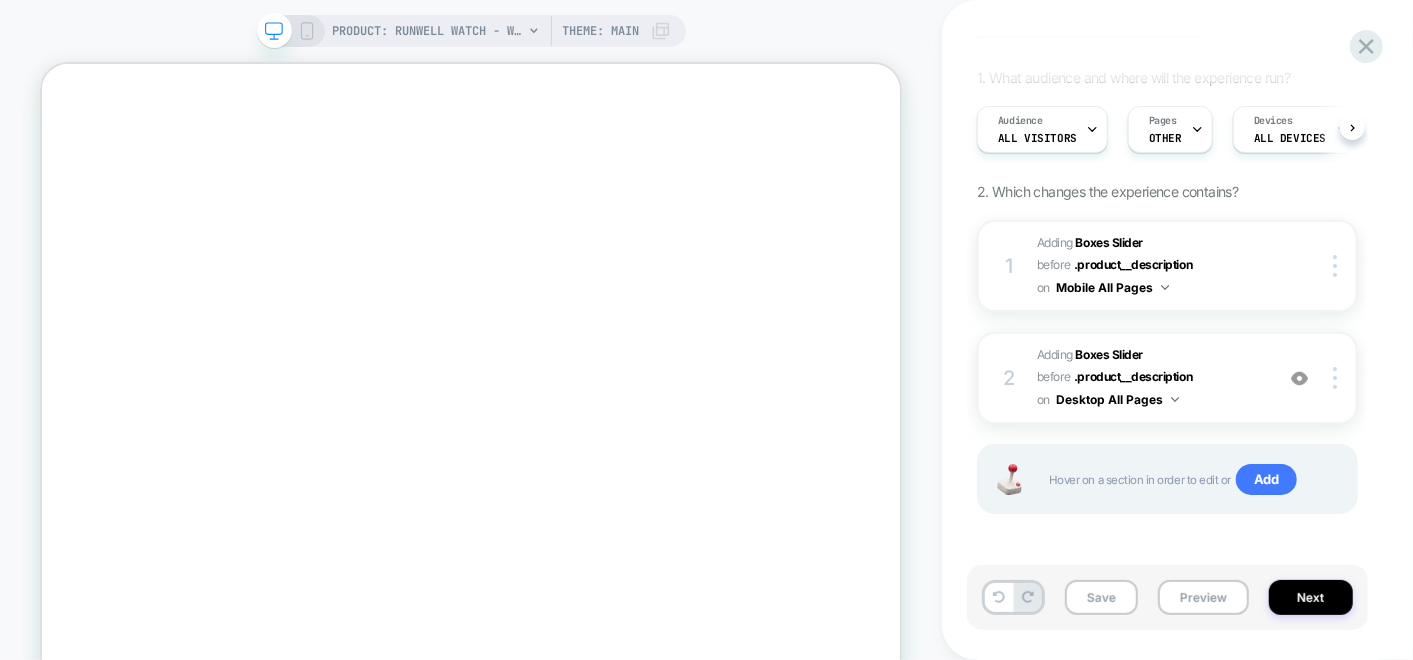 scroll, scrollTop: 159, scrollLeft: 0, axis: vertical 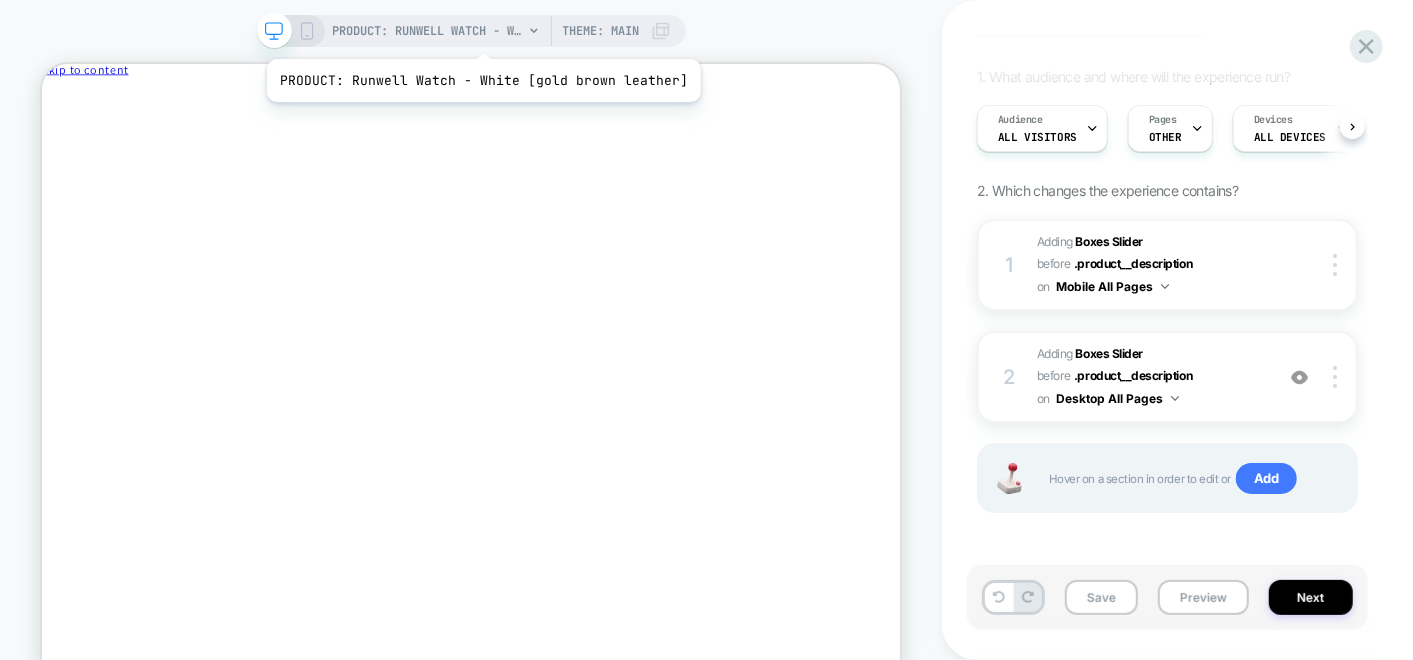 click on "PRODUCT: Runwell Watch - White [gold brown leather]" at bounding box center [428, 31] 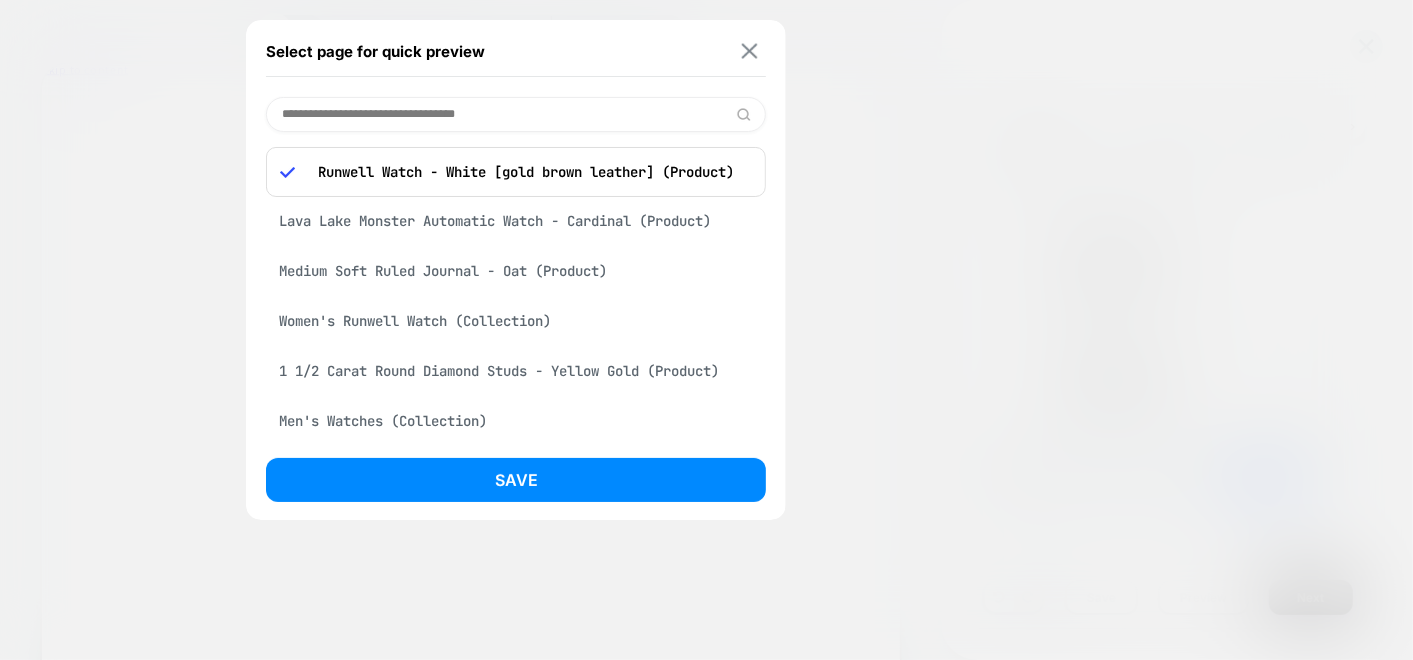 click at bounding box center (750, 51) 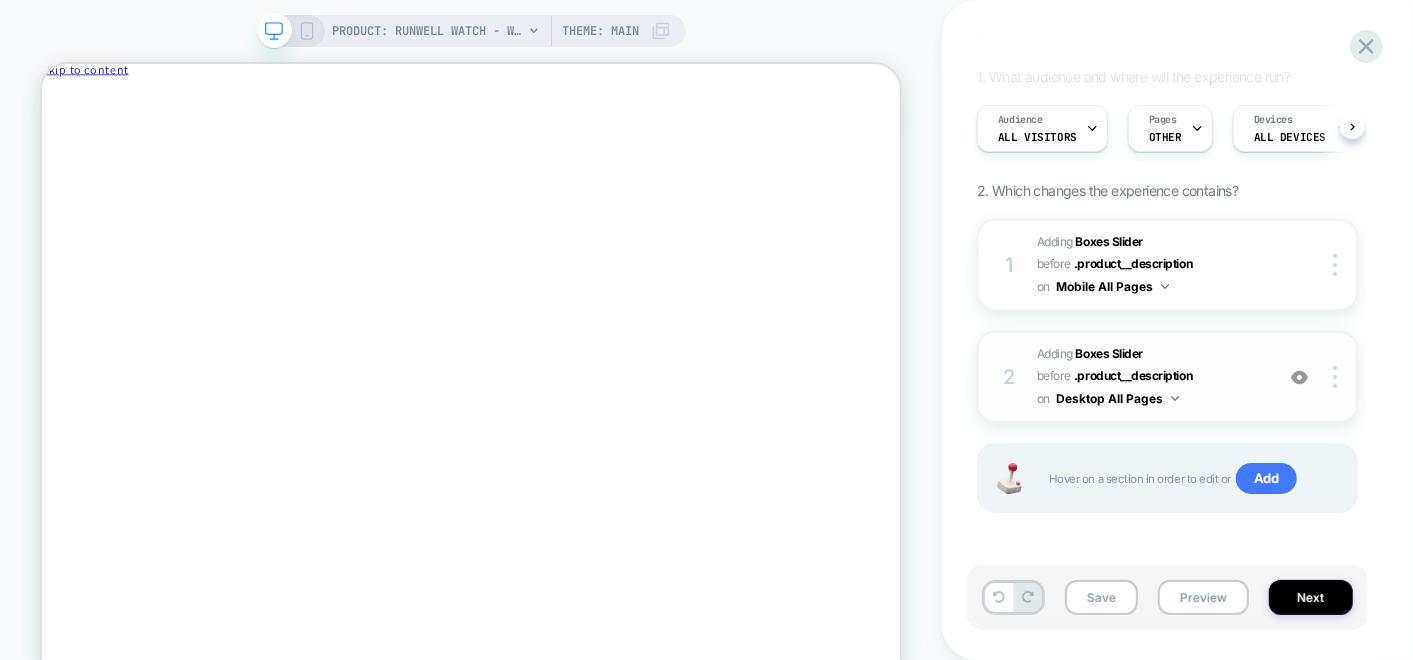 click on "#_loomi_addon_1754490738485 Adding   Boxes Slider   BEFORE .product__description .product__description   on Desktop All Pages" at bounding box center [1150, 377] 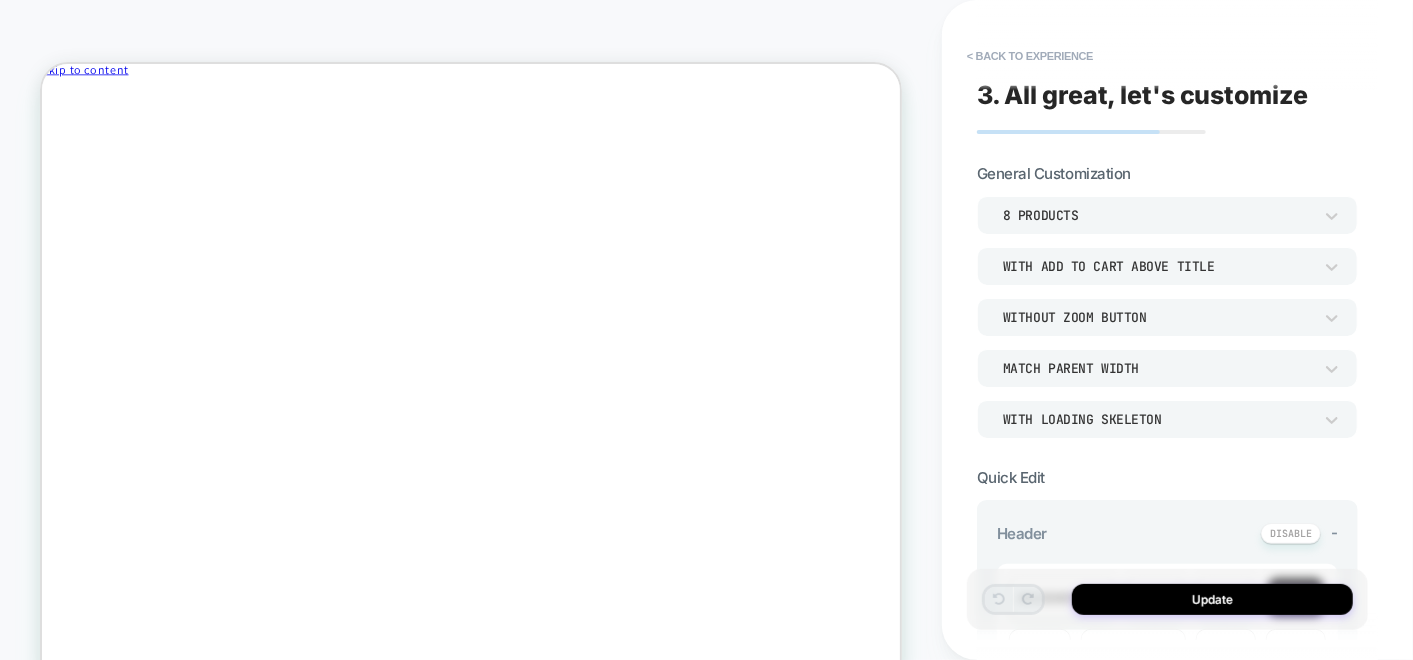 scroll, scrollTop: 45, scrollLeft: 0, axis: vertical 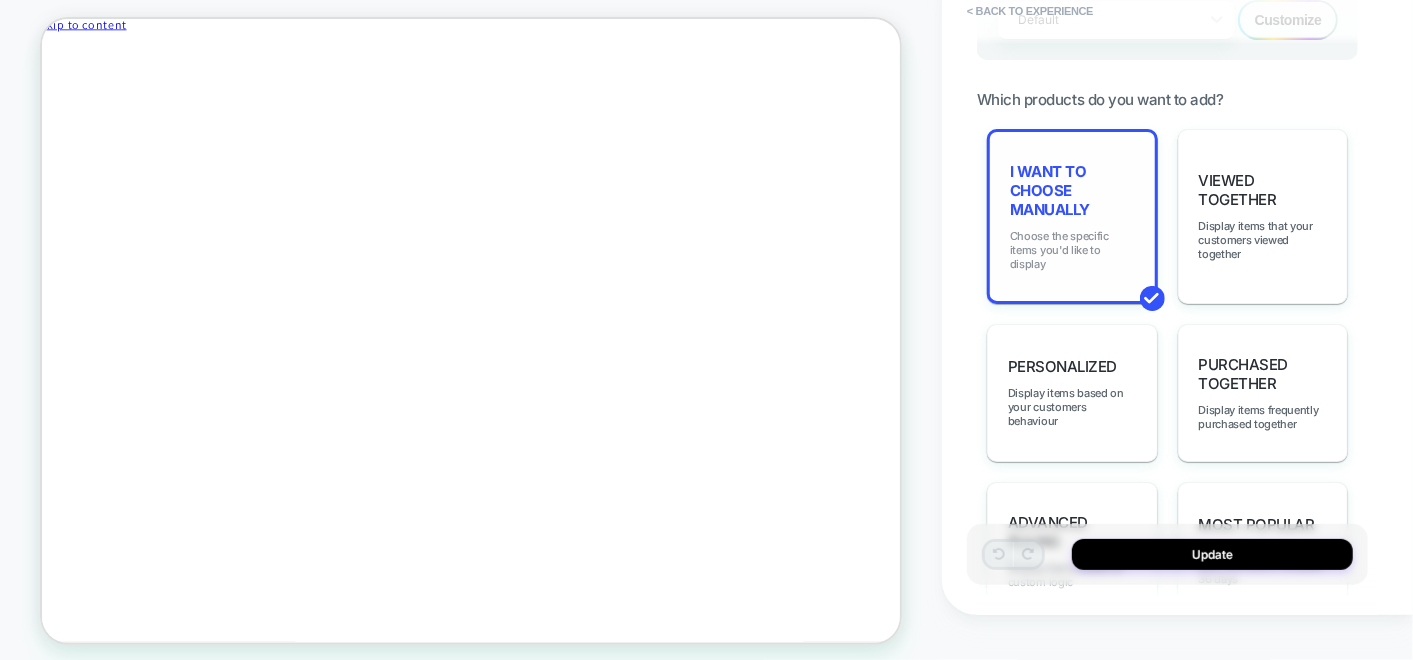 click on "Choose the specific items you'd like to display" at bounding box center (1072, 250) 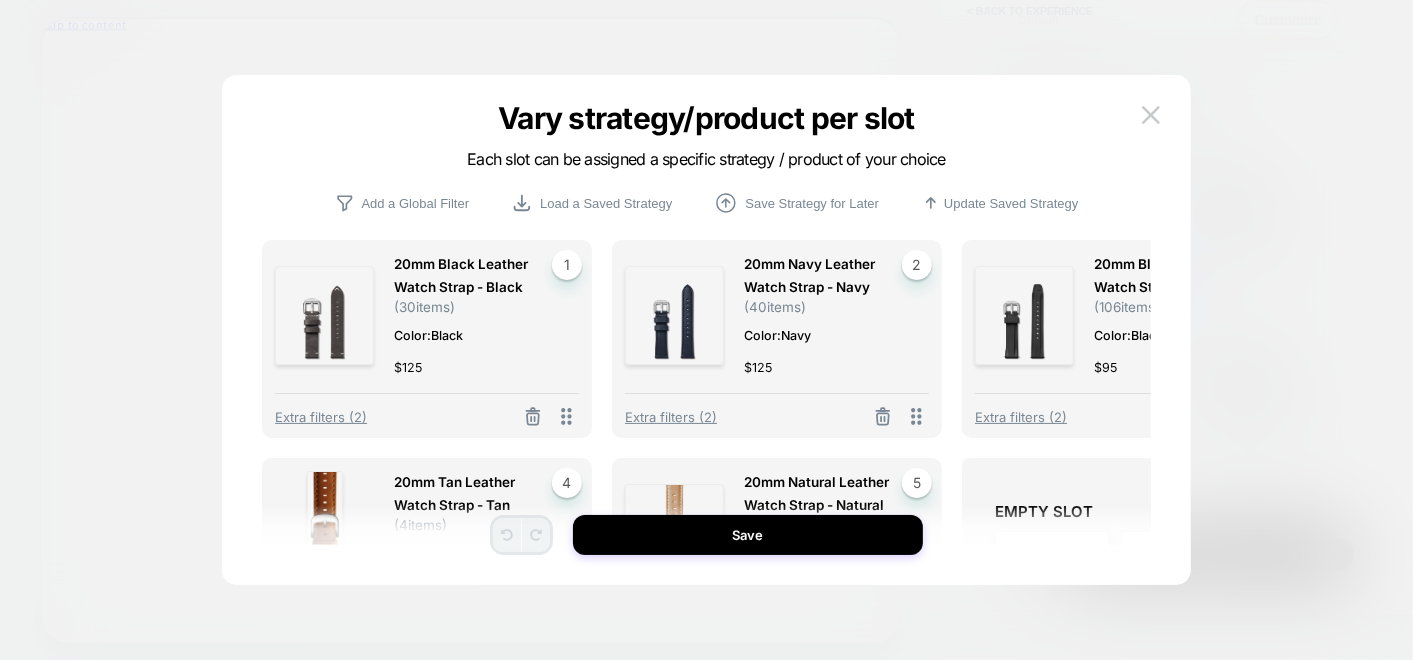 scroll, scrollTop: 355, scrollLeft: 0, axis: vertical 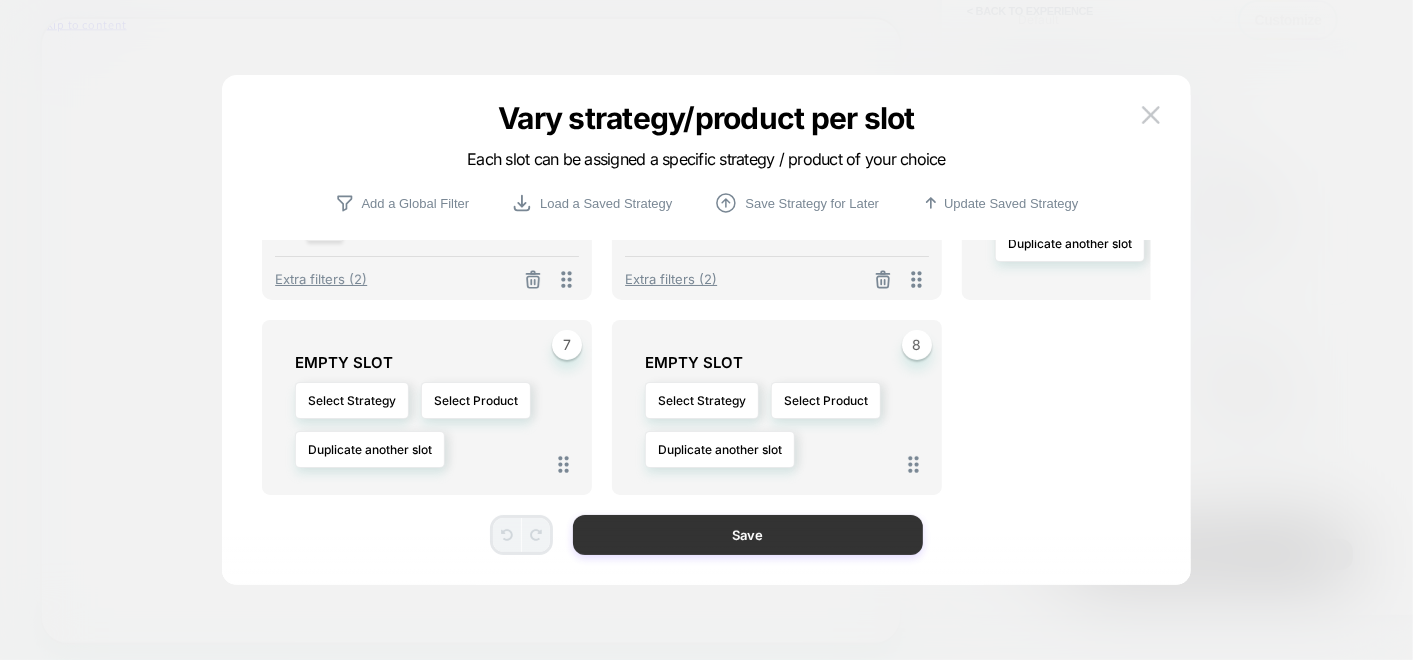 click on "Save" at bounding box center (748, 535) 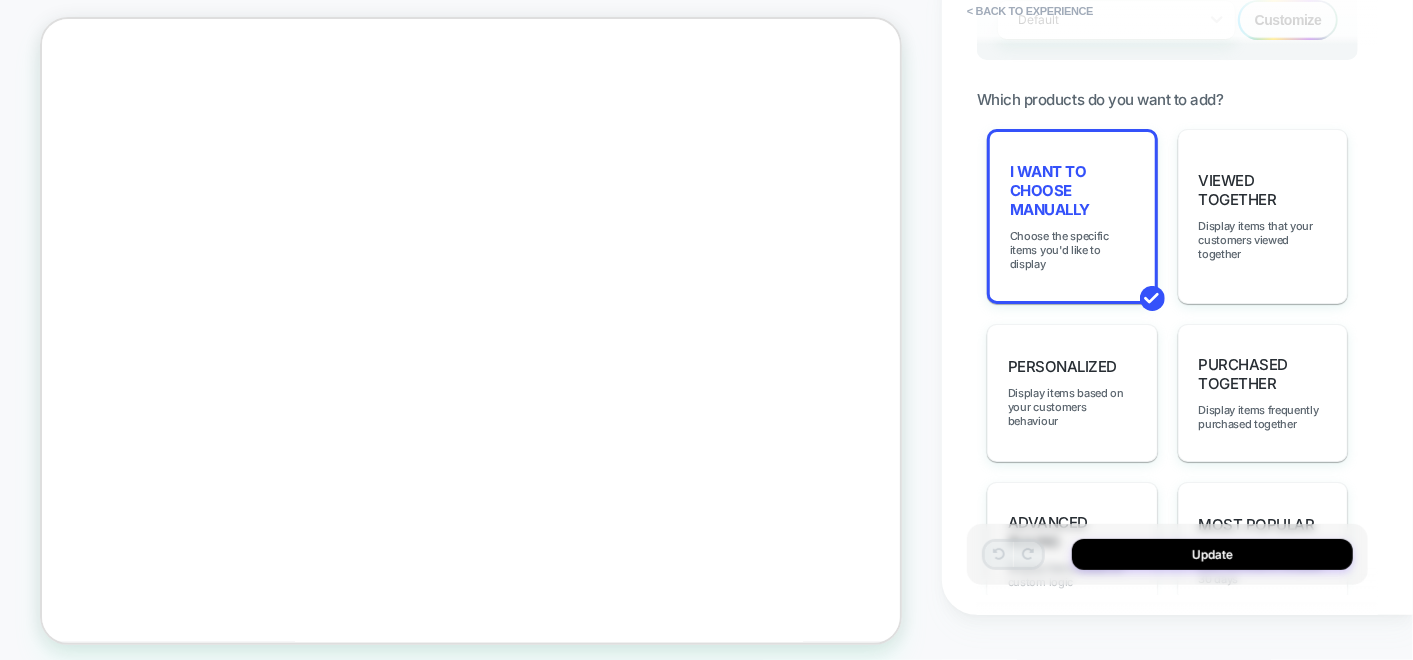 scroll, scrollTop: 0, scrollLeft: 3, axis: horizontal 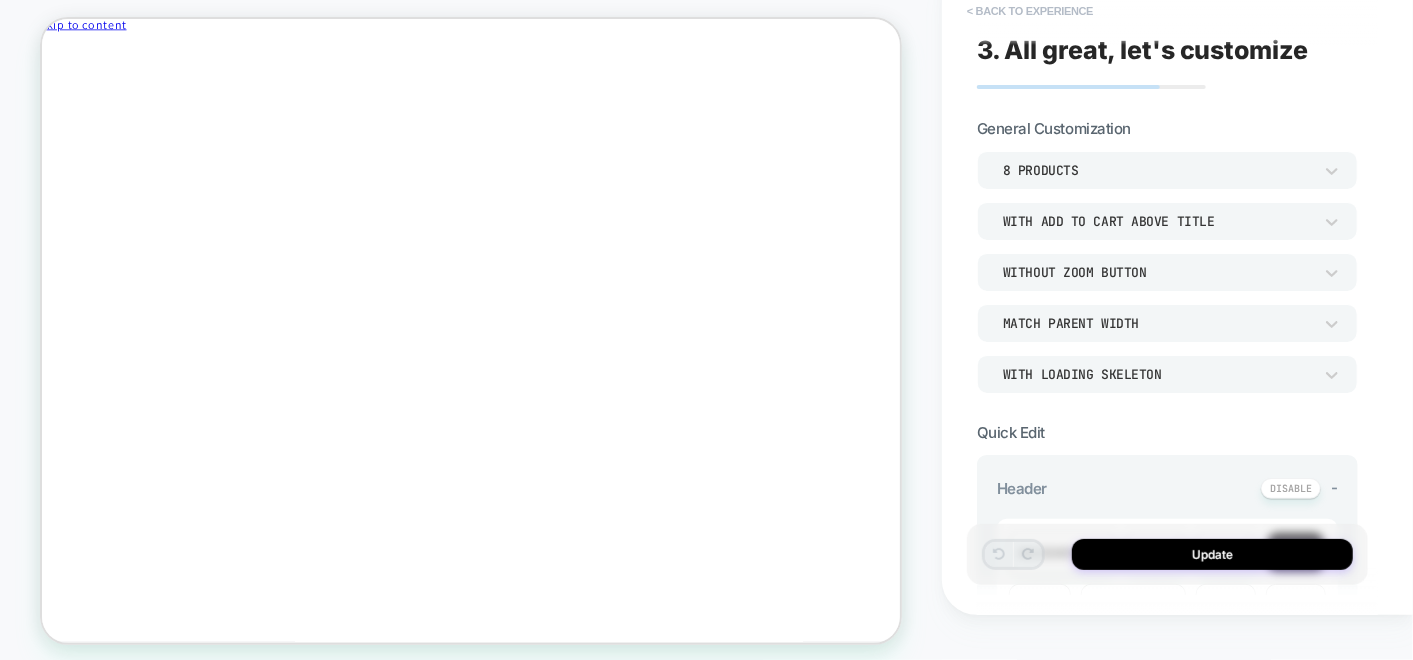 click on "< Back to experience" at bounding box center (1030, 11) 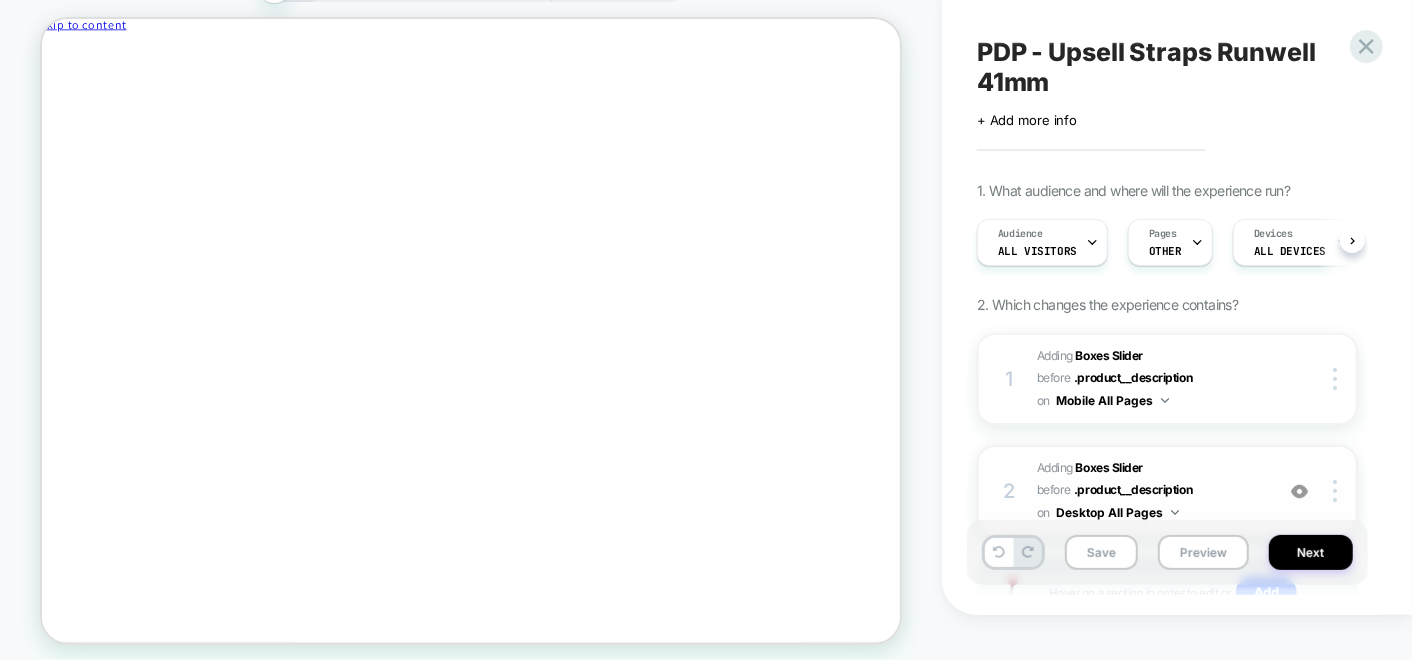 scroll, scrollTop: 0, scrollLeft: 0, axis: both 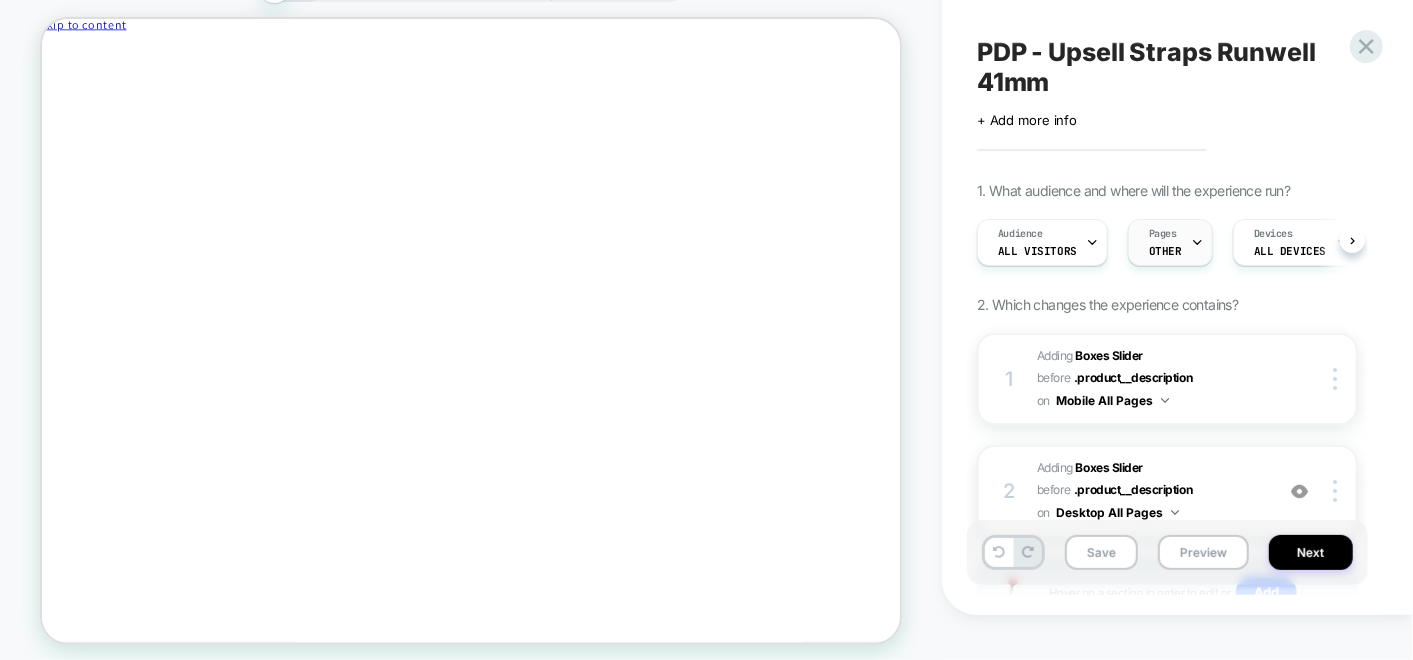 click on "Pages" at bounding box center (1163, 234) 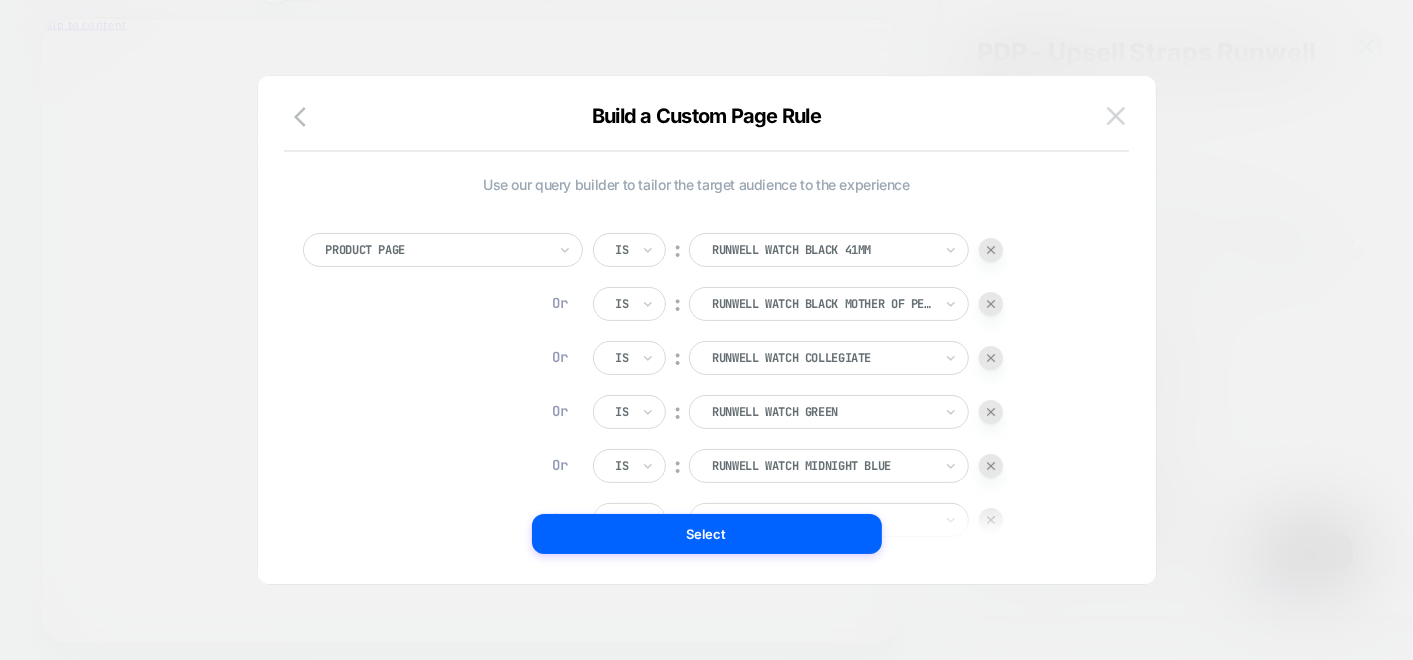 click at bounding box center [1116, 116] 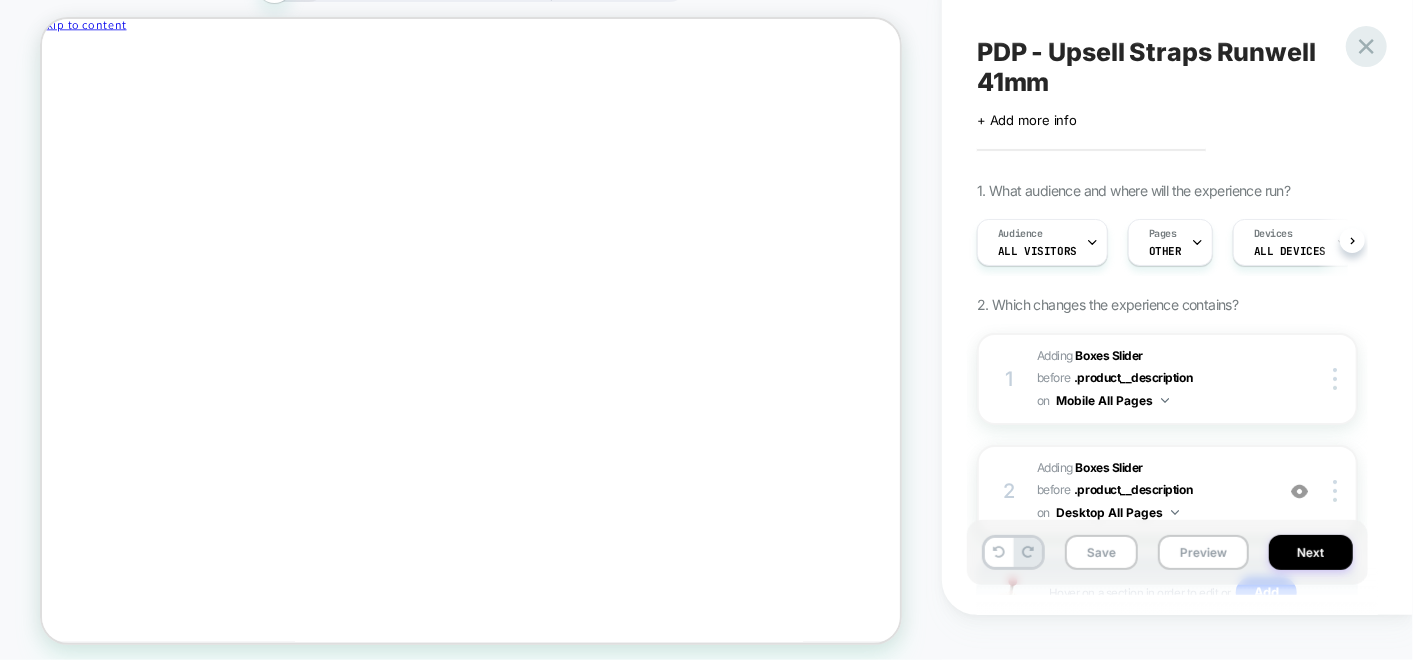 click 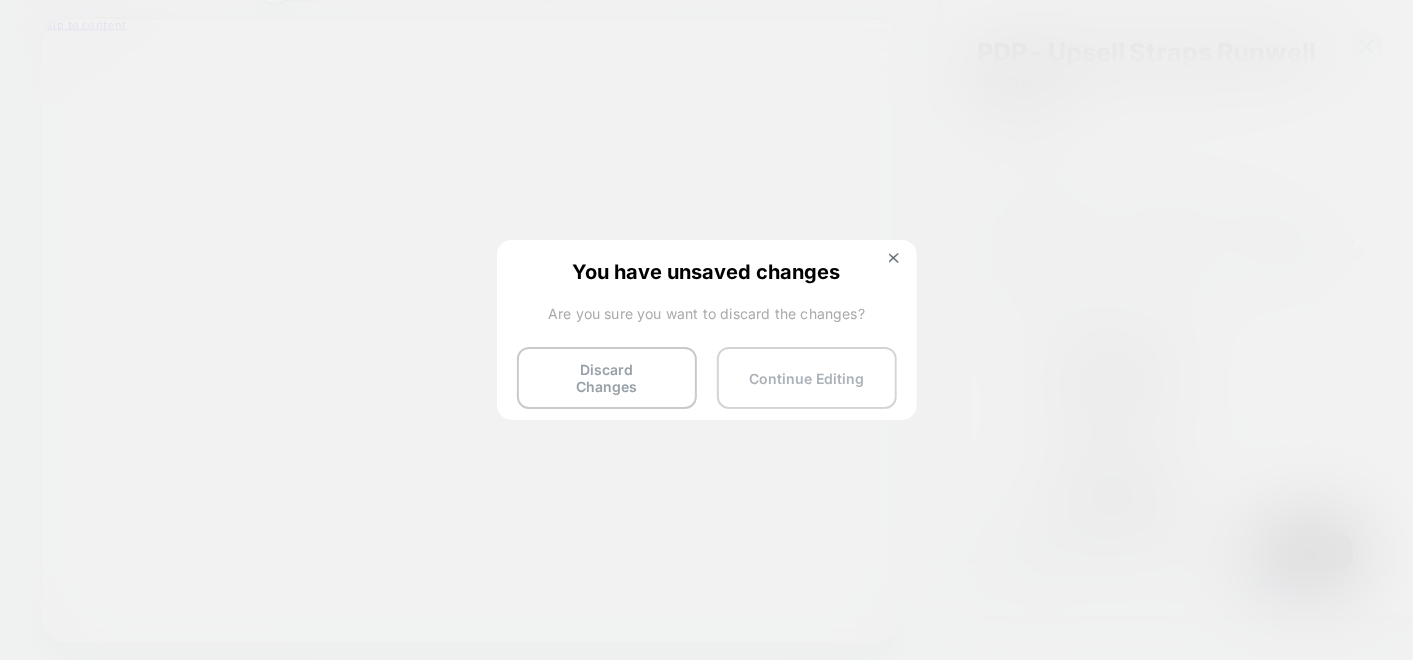 click on "Continue Editing" at bounding box center (807, 378) 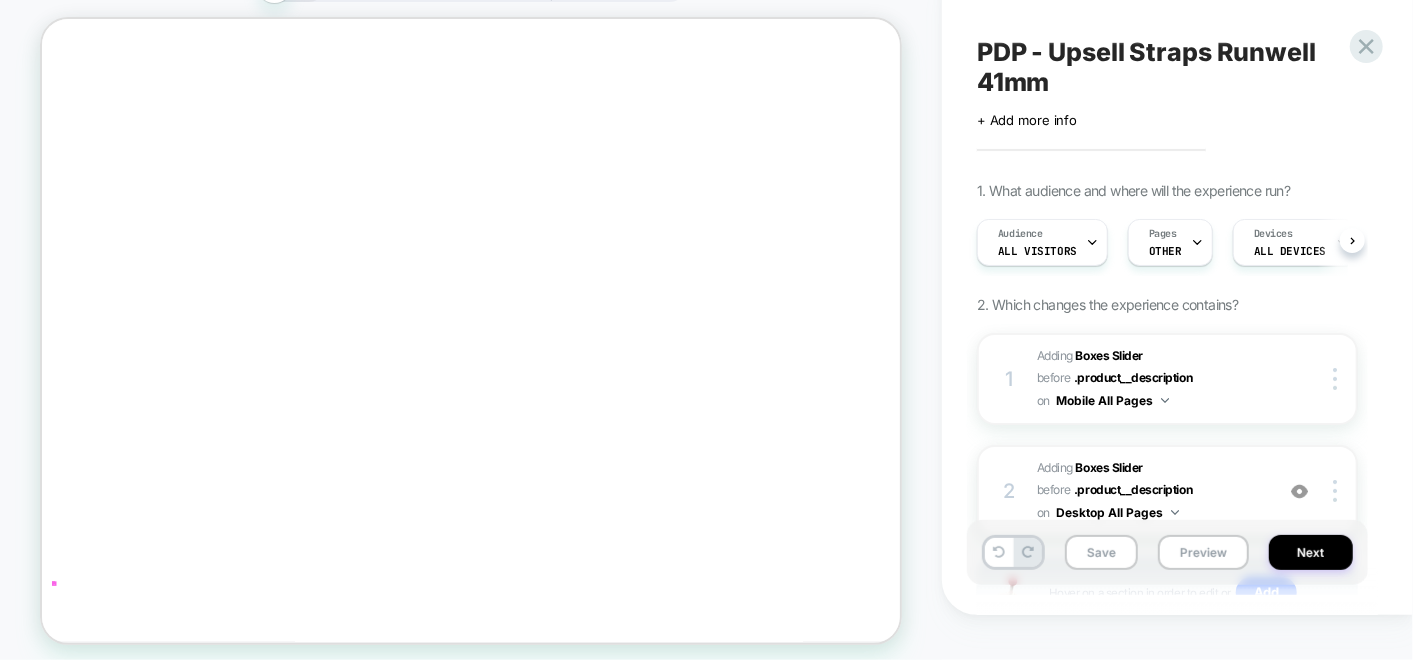 scroll, scrollTop: 0, scrollLeft: 3, axis: horizontal 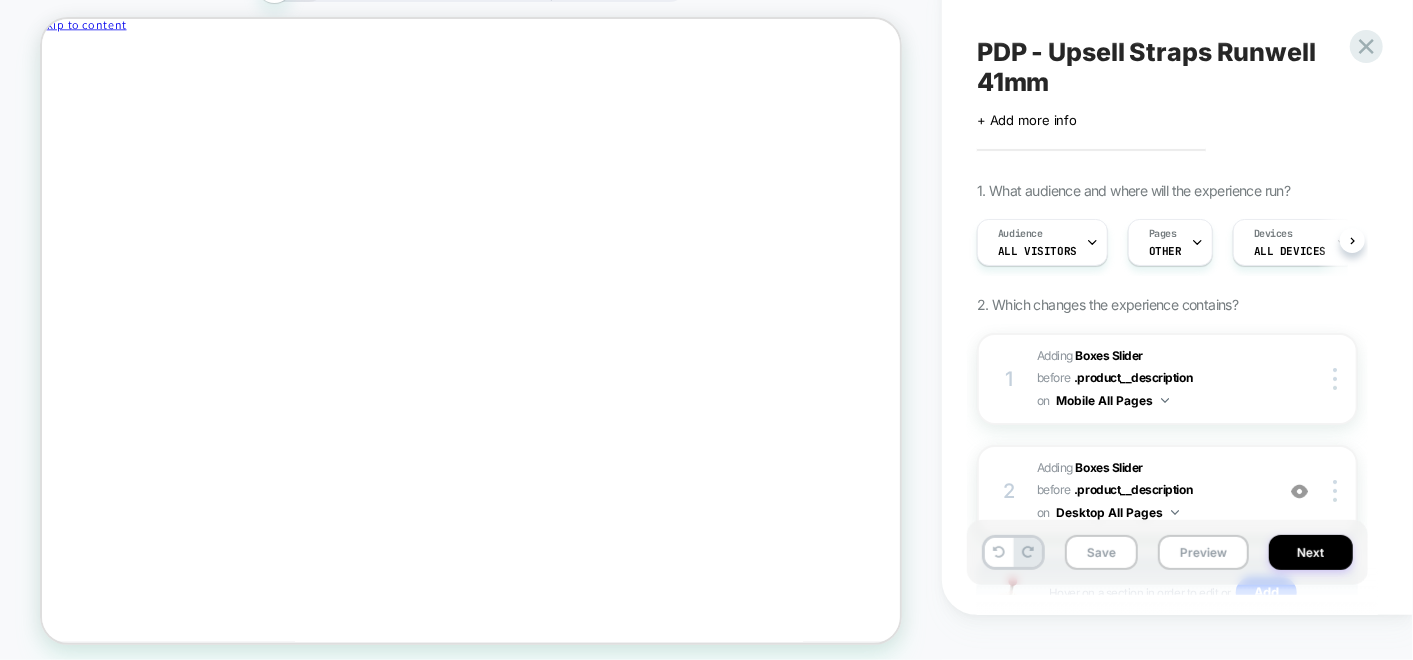 click on "PRODUCT: Runwell Watch - White [gold brown leather] PRODUCT: Runwell Watch - White [gold brown leather] Theme: MAIN" at bounding box center [471, 315] 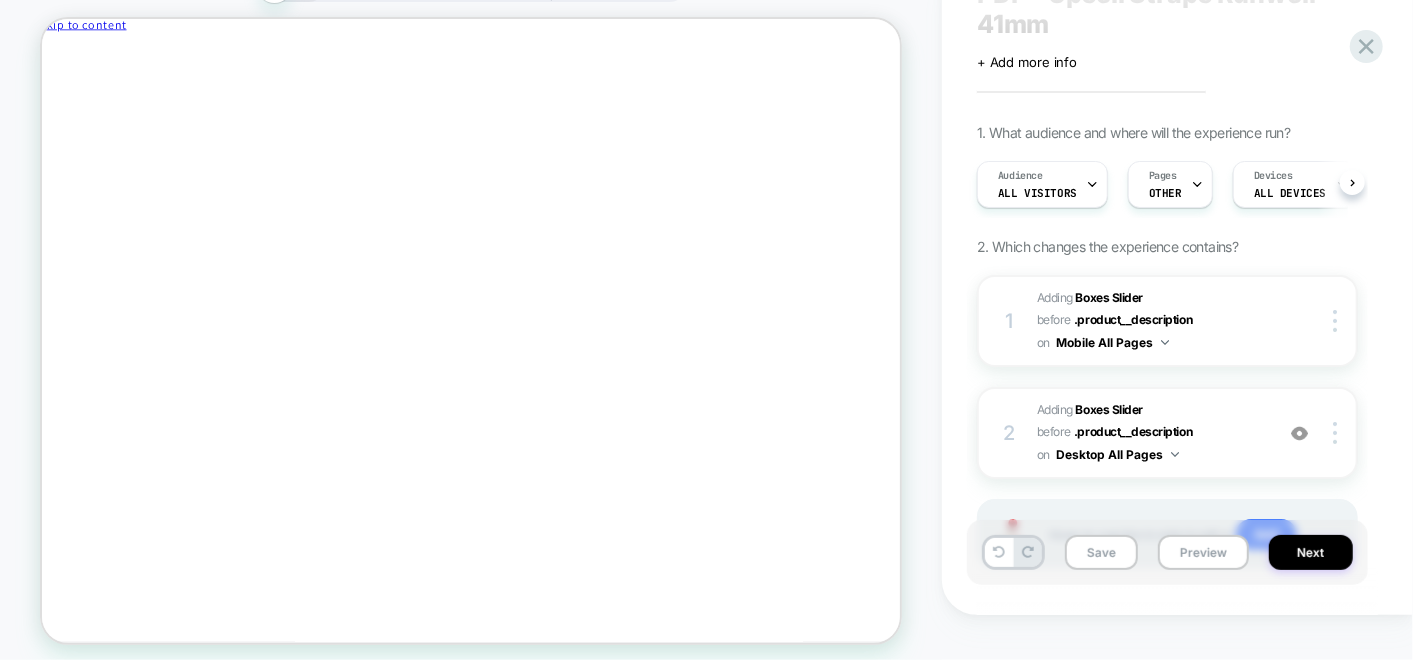 scroll, scrollTop: 159, scrollLeft: 0, axis: vertical 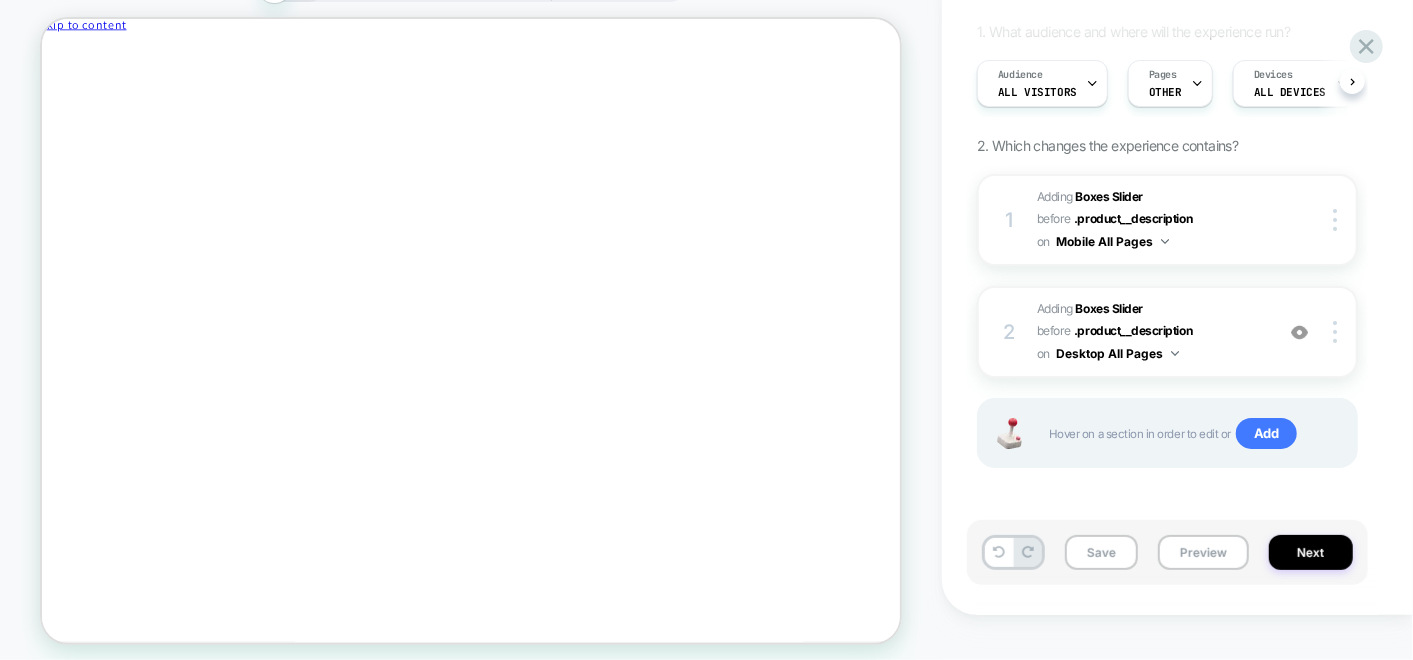 click at bounding box center [274, -15] 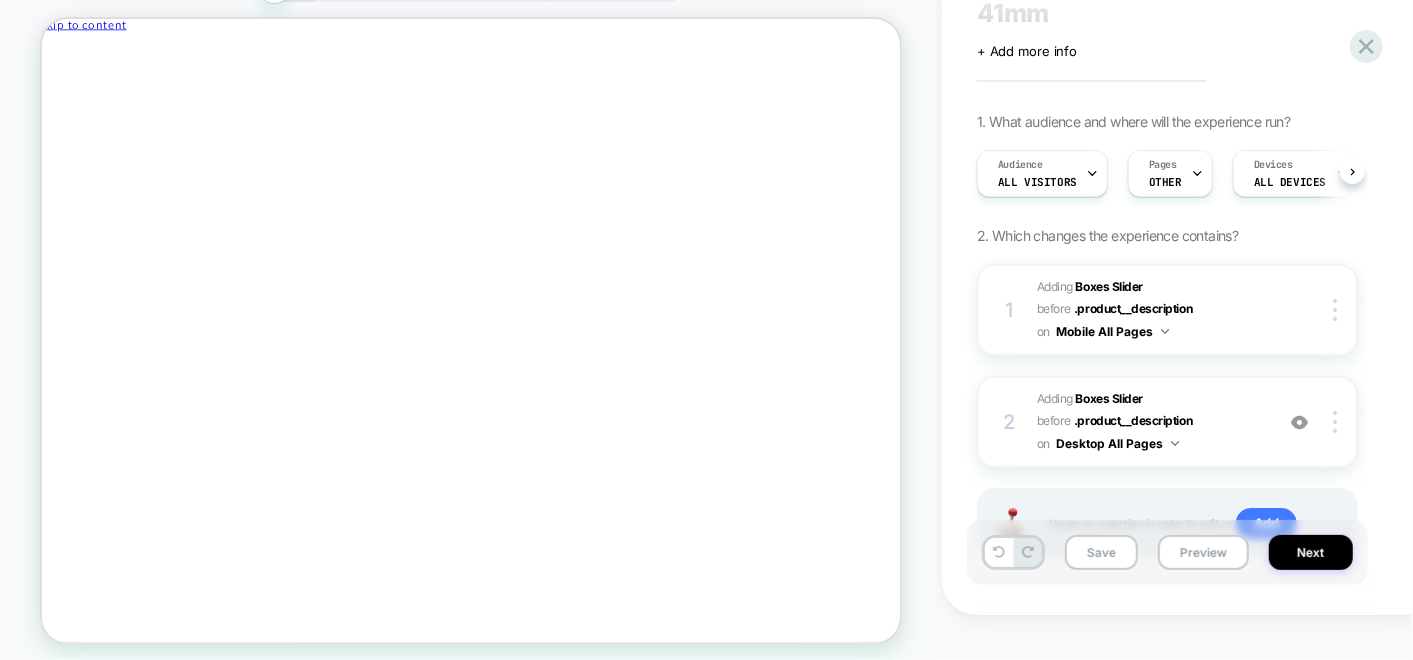 scroll, scrollTop: 0, scrollLeft: 0, axis: both 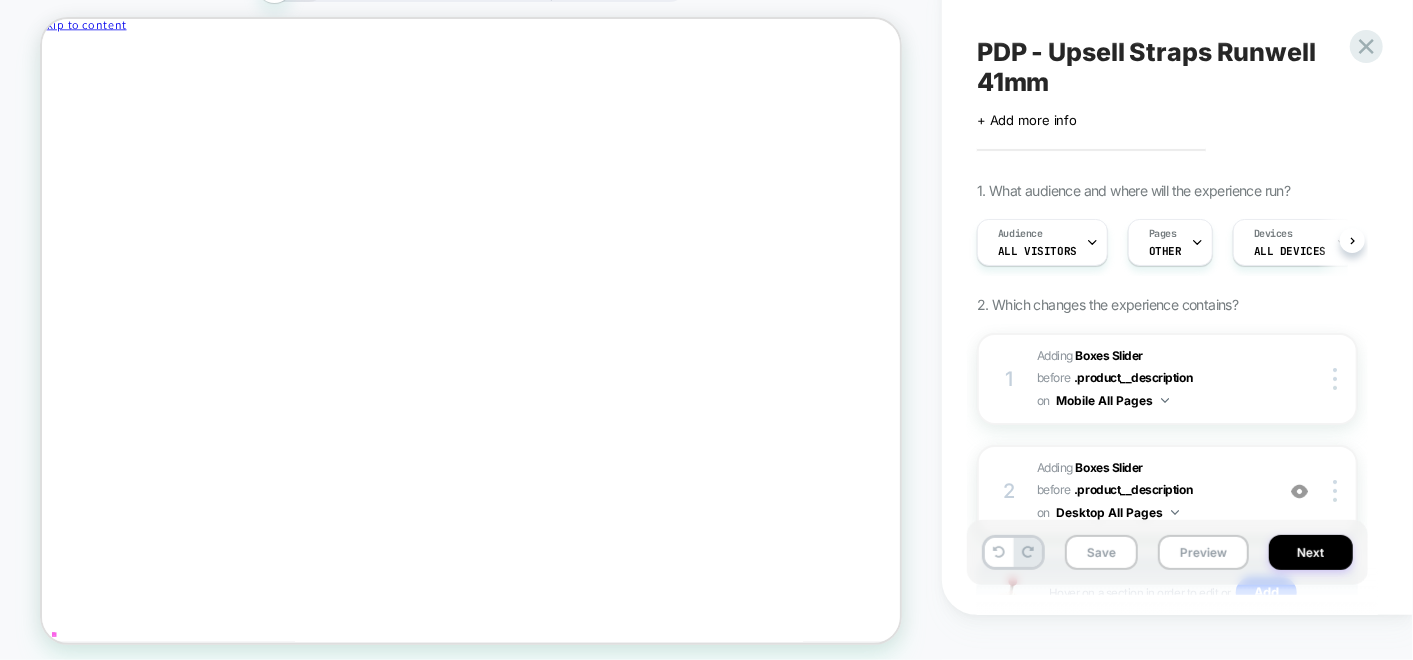 click on "Open media 1 in modal" at bounding box center (155, 64409) 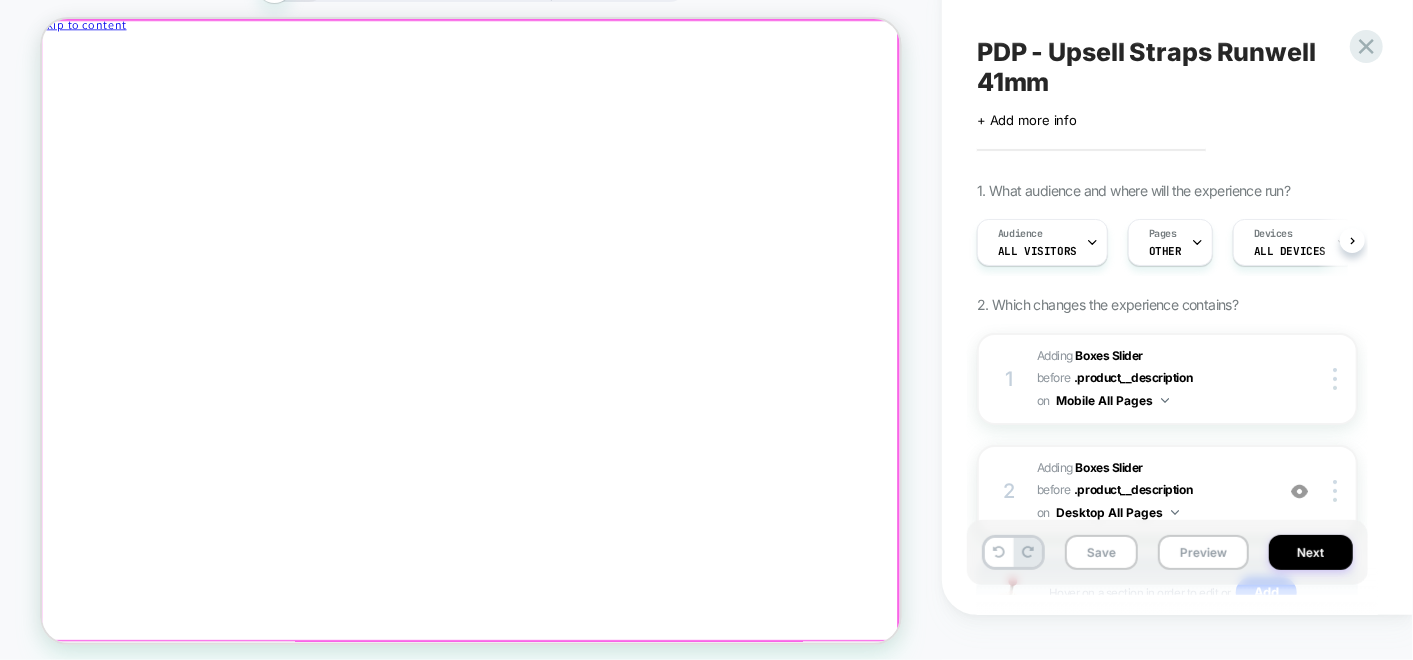 click at bounding box center (610, 98508) 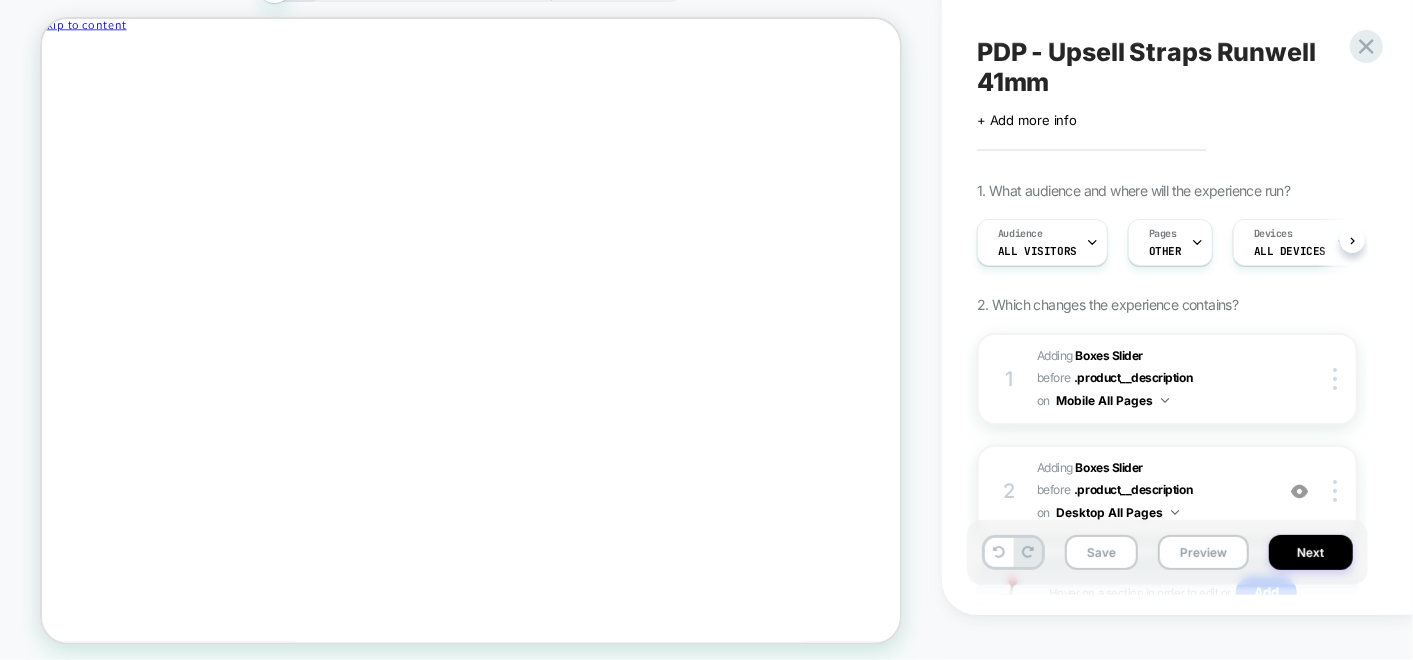 scroll, scrollTop: 111, scrollLeft: 0, axis: vertical 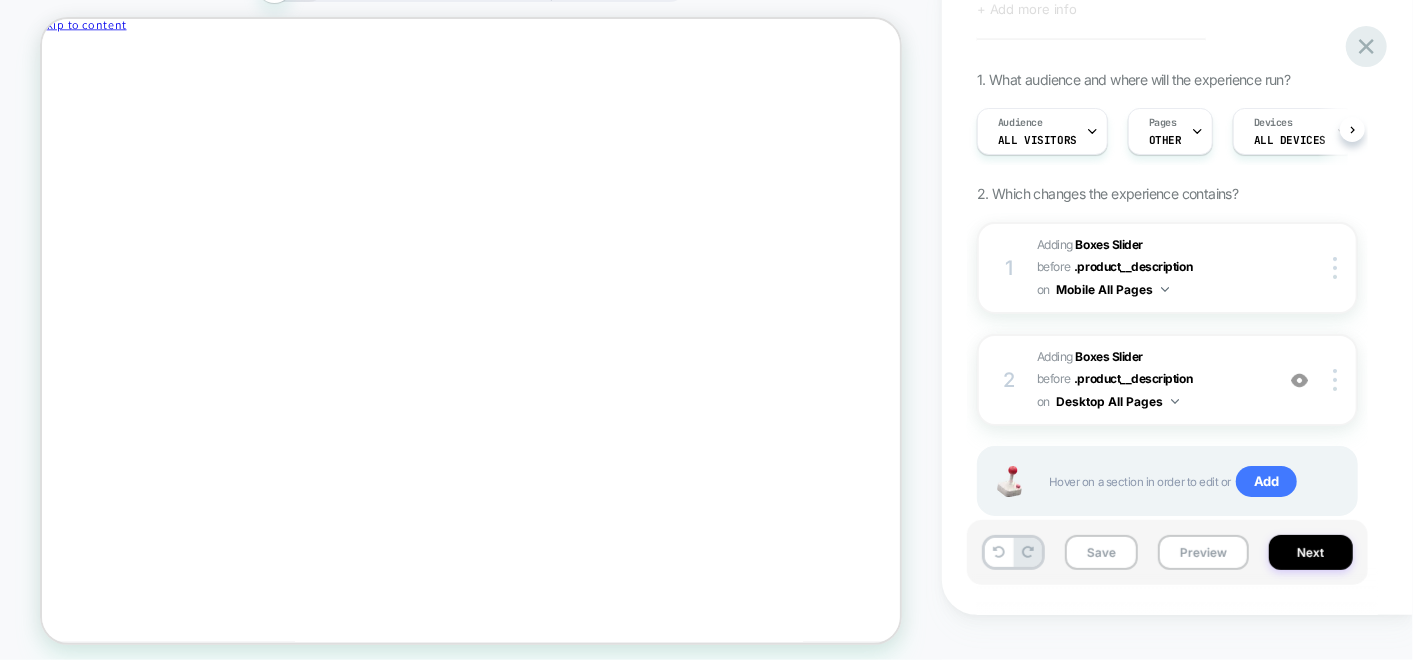 click 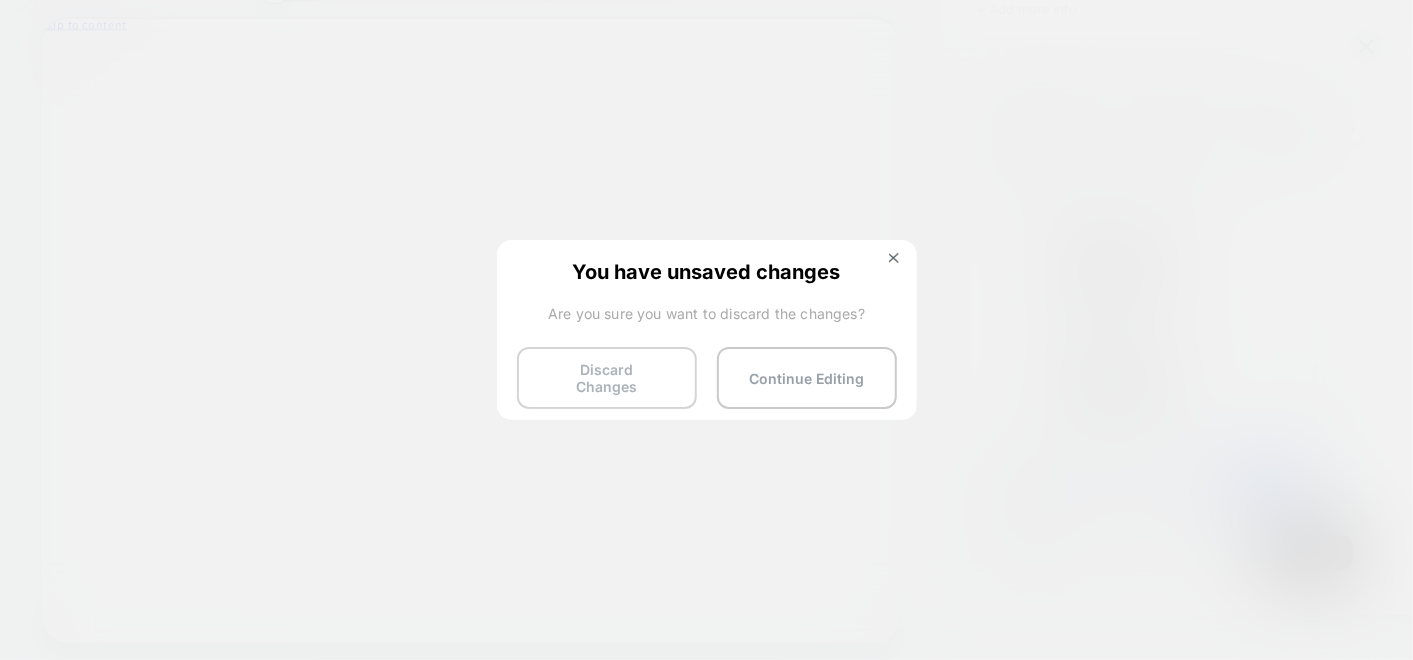 click on "Discard Changes" at bounding box center (607, 378) 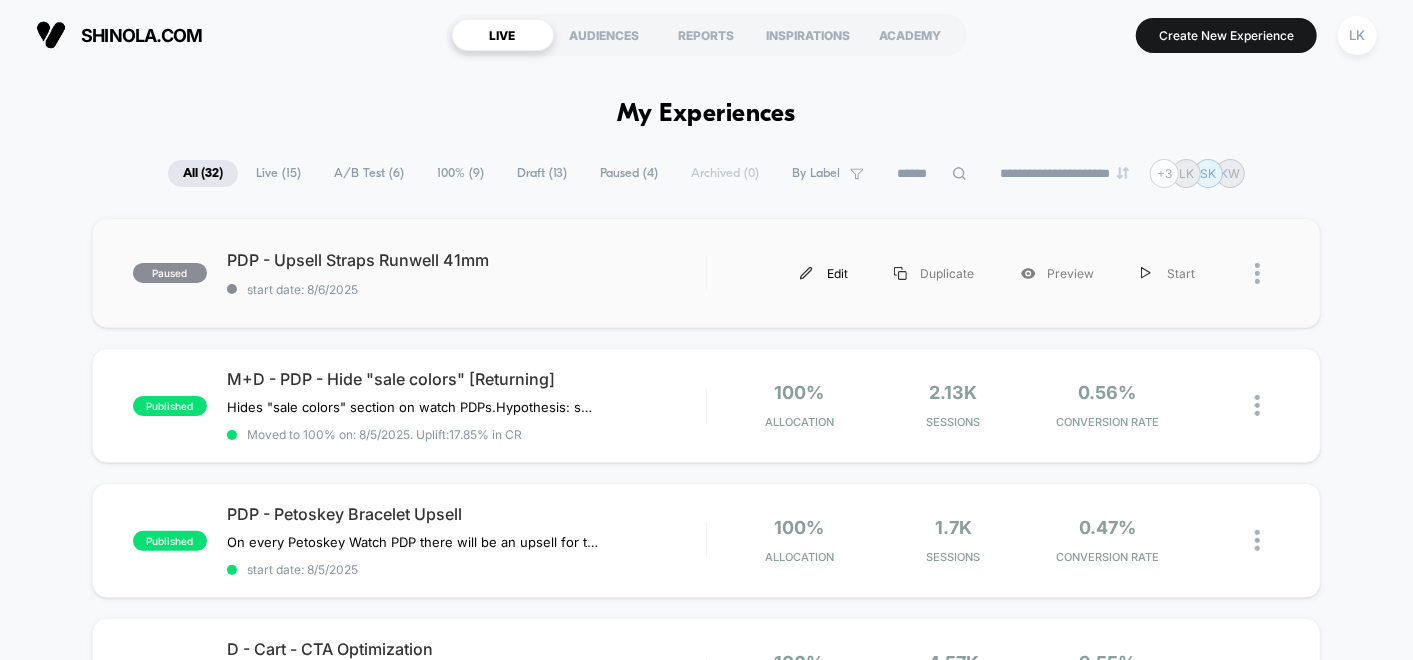 click on "Edit" at bounding box center [824, 273] 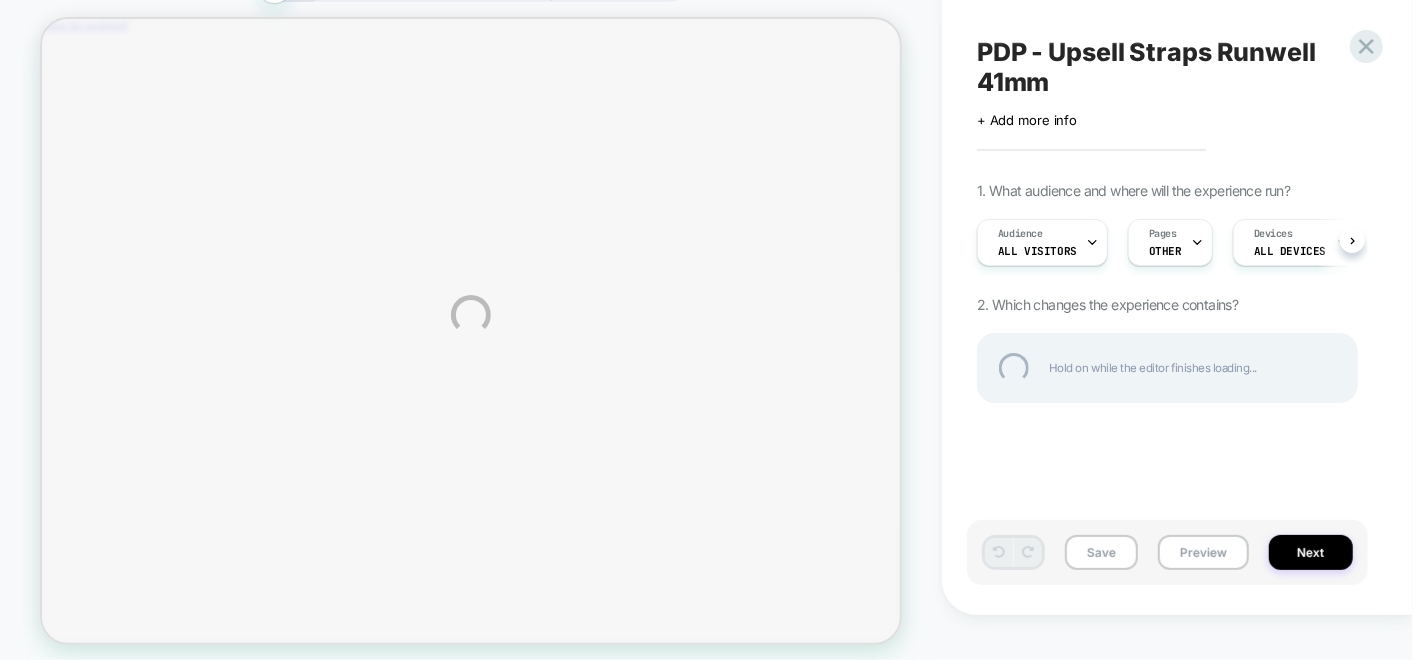 scroll, scrollTop: 0, scrollLeft: 0, axis: both 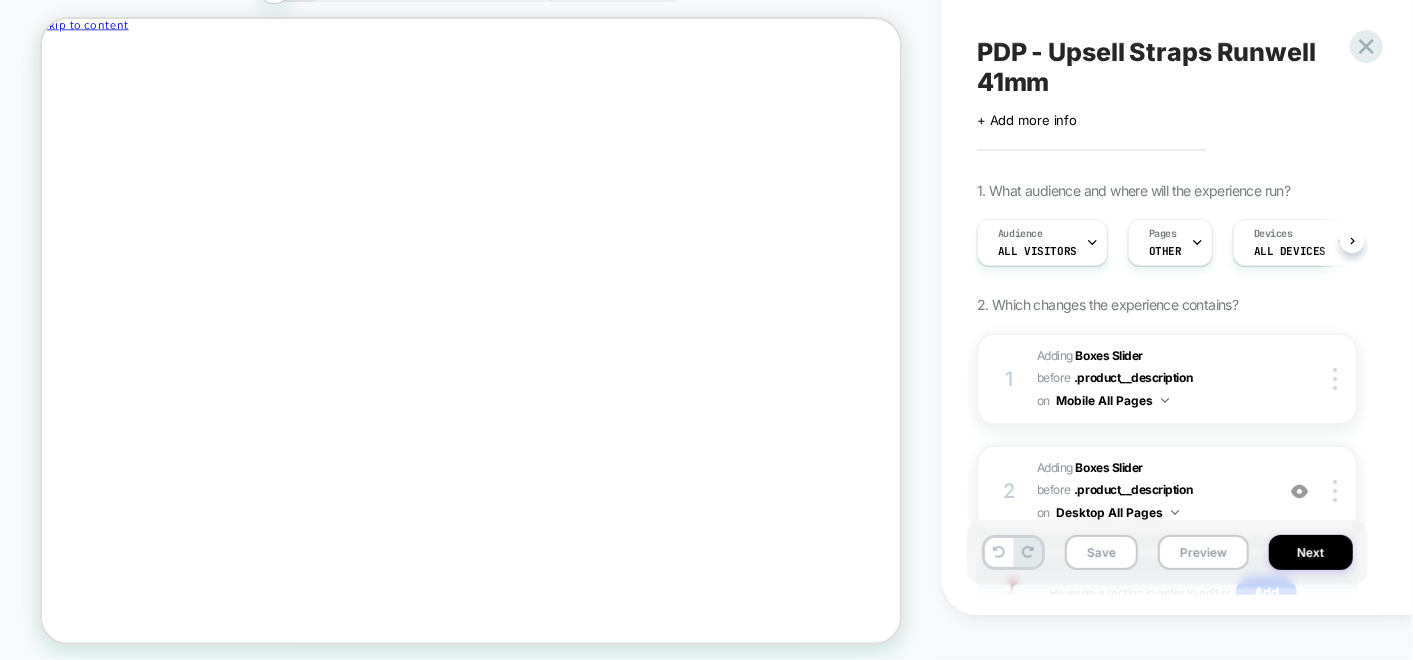 click 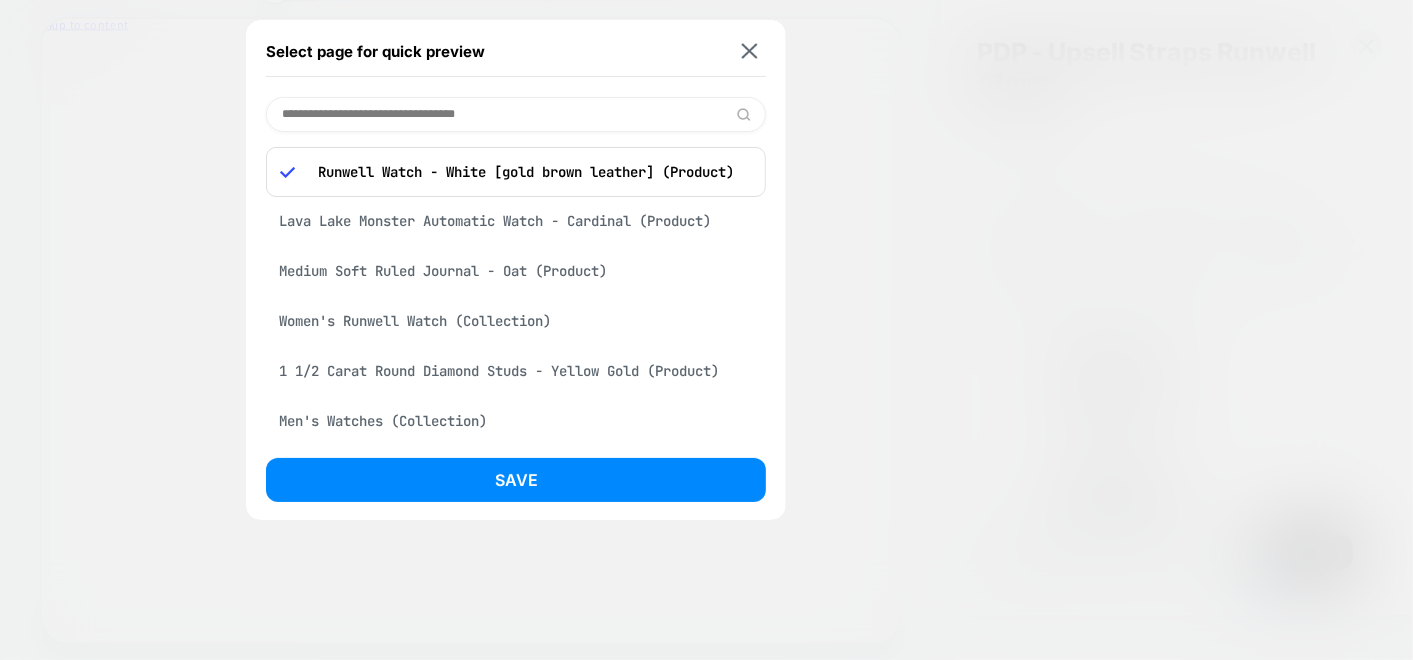 click at bounding box center [516, 114] 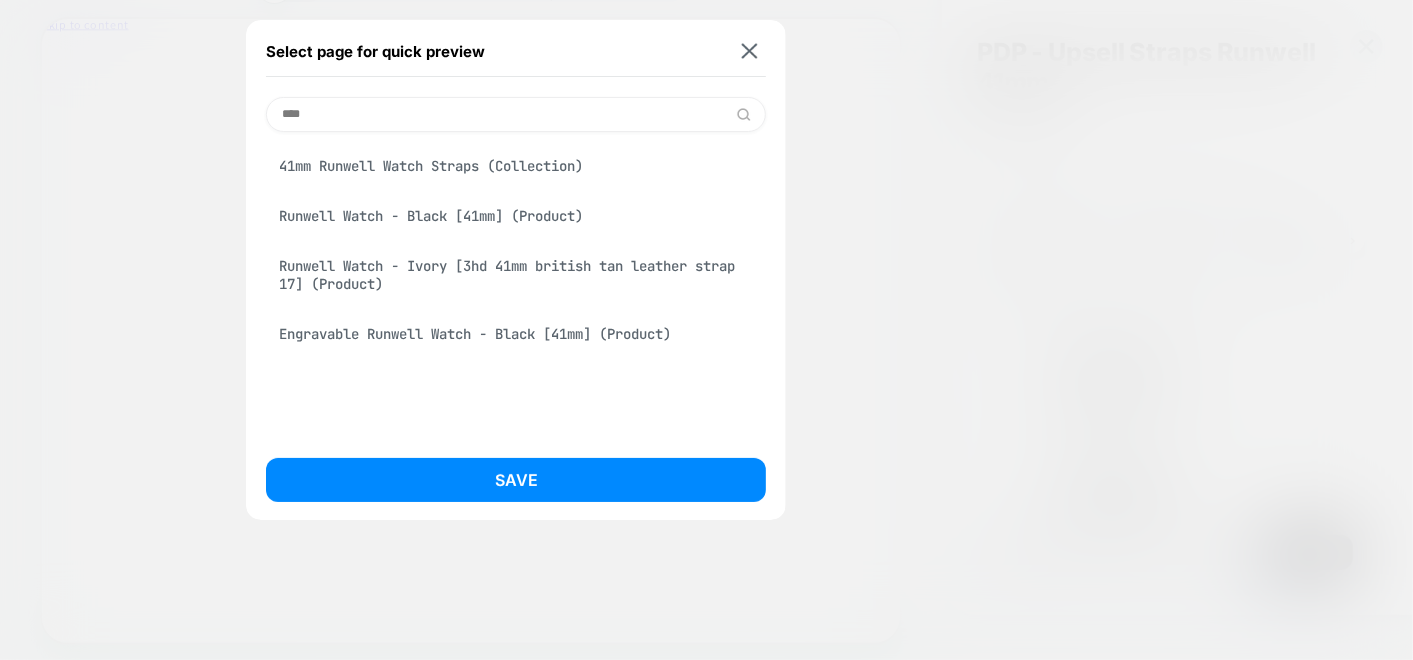 type on "****" 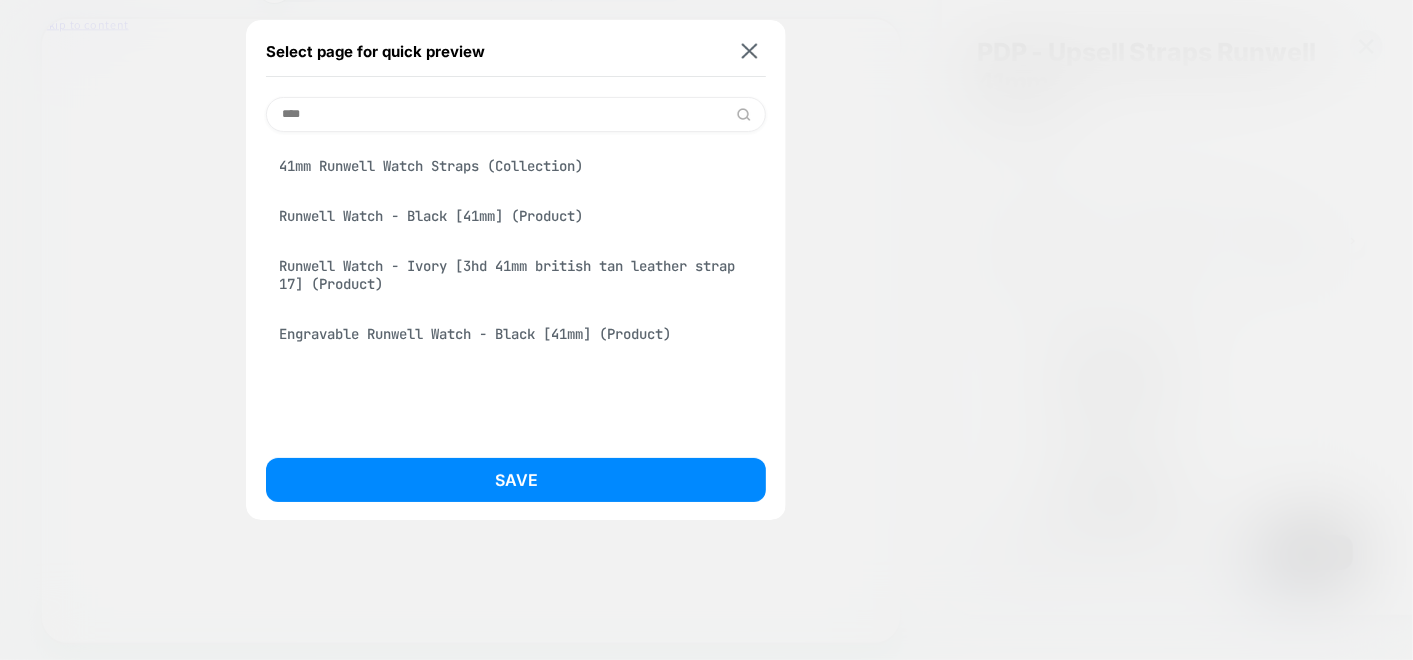 click on "Runwell Watch - Black [41mm] (Product)" at bounding box center [516, 216] 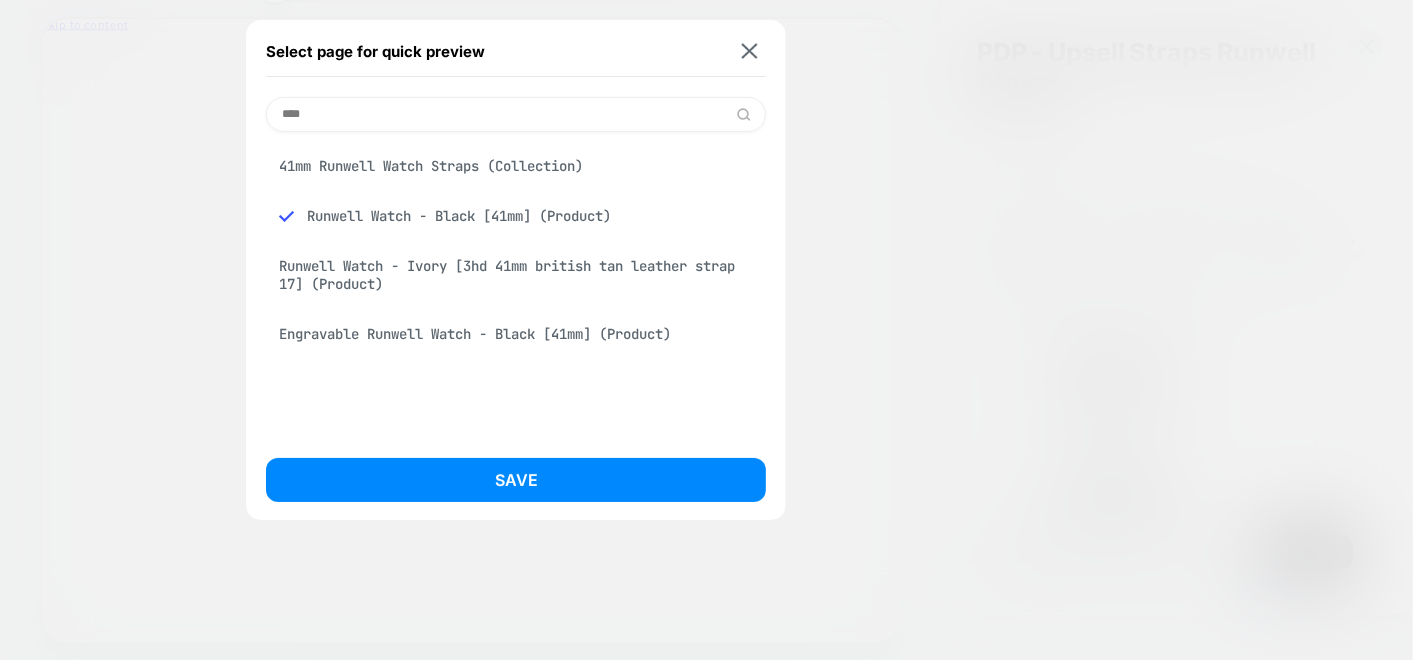 click on "Runwell Watch - Ivory [3hd 41mm british tan leather strap 17] (Product)" at bounding box center [516, 275] 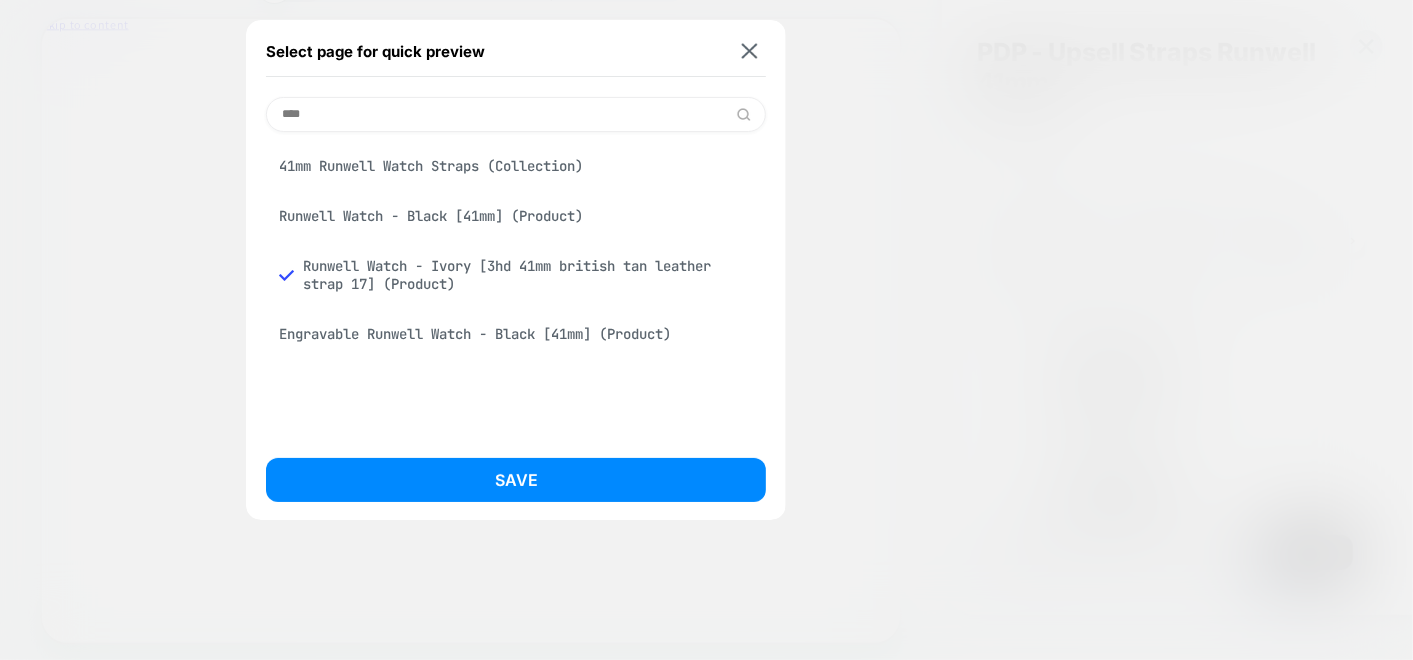 click on "Runwell Watch - Black [41mm] (Product)" at bounding box center [516, 216] 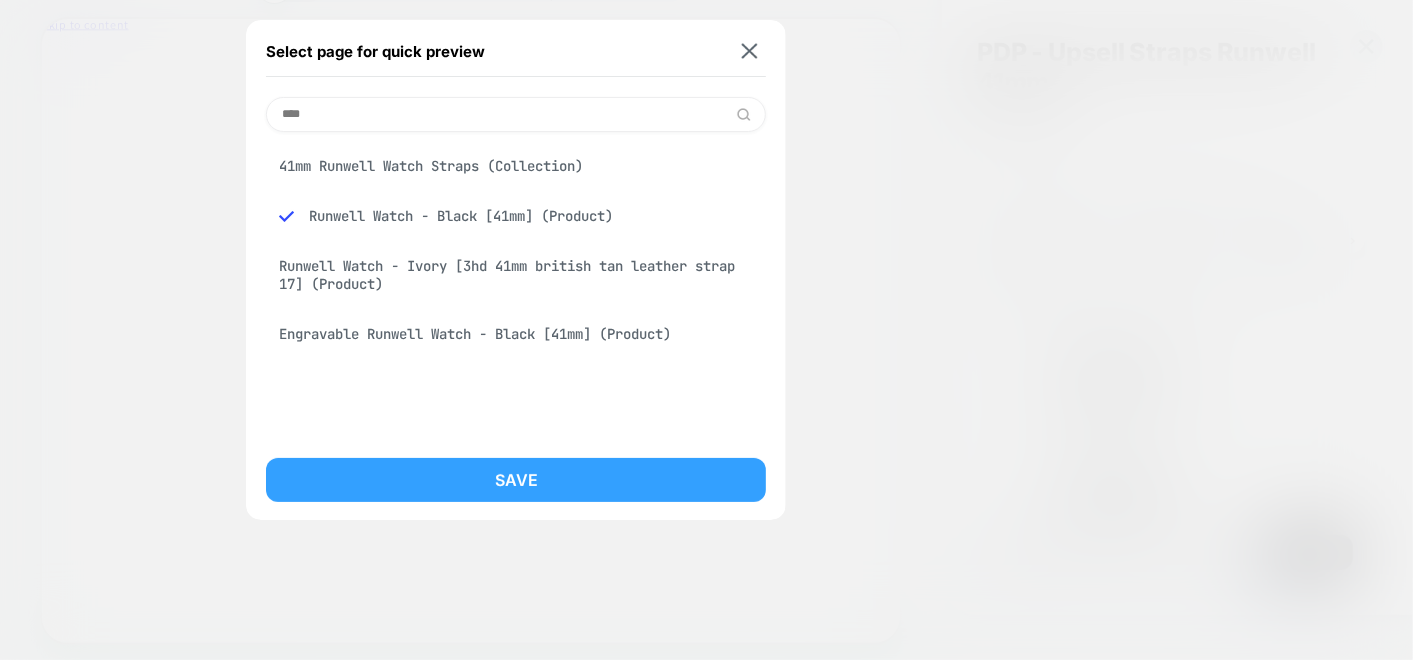 click on "Save" at bounding box center [516, 480] 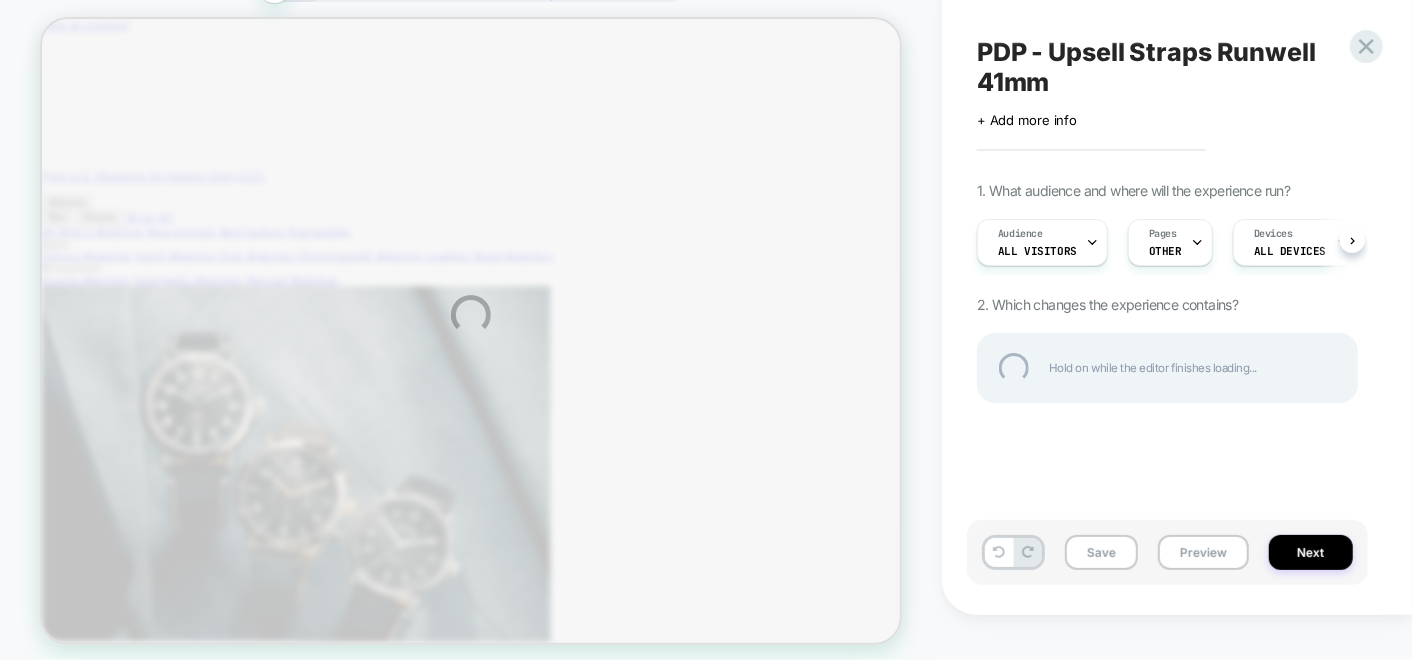 scroll, scrollTop: 0, scrollLeft: 0, axis: both 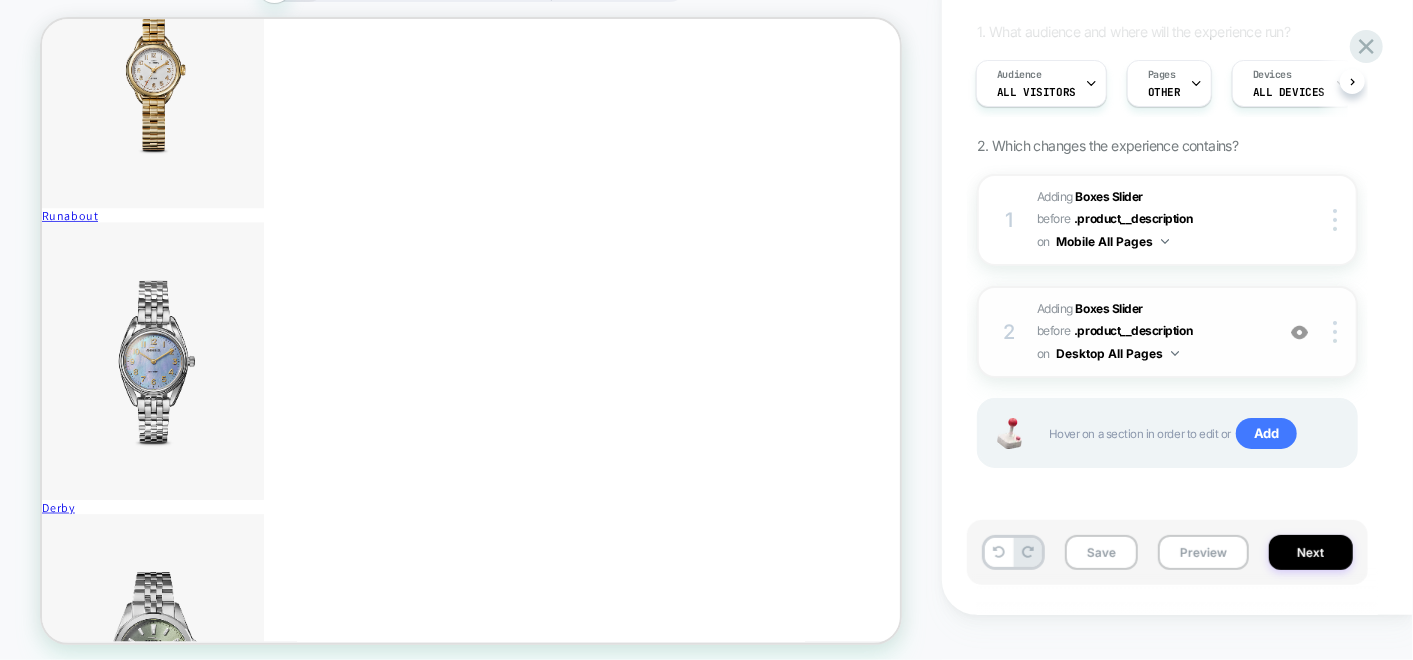 click on "#_loomi_addon_1754490738485 Adding   Boxes Slider   BEFORE .product__description .product__description   on Desktop All Pages" at bounding box center (1150, 332) 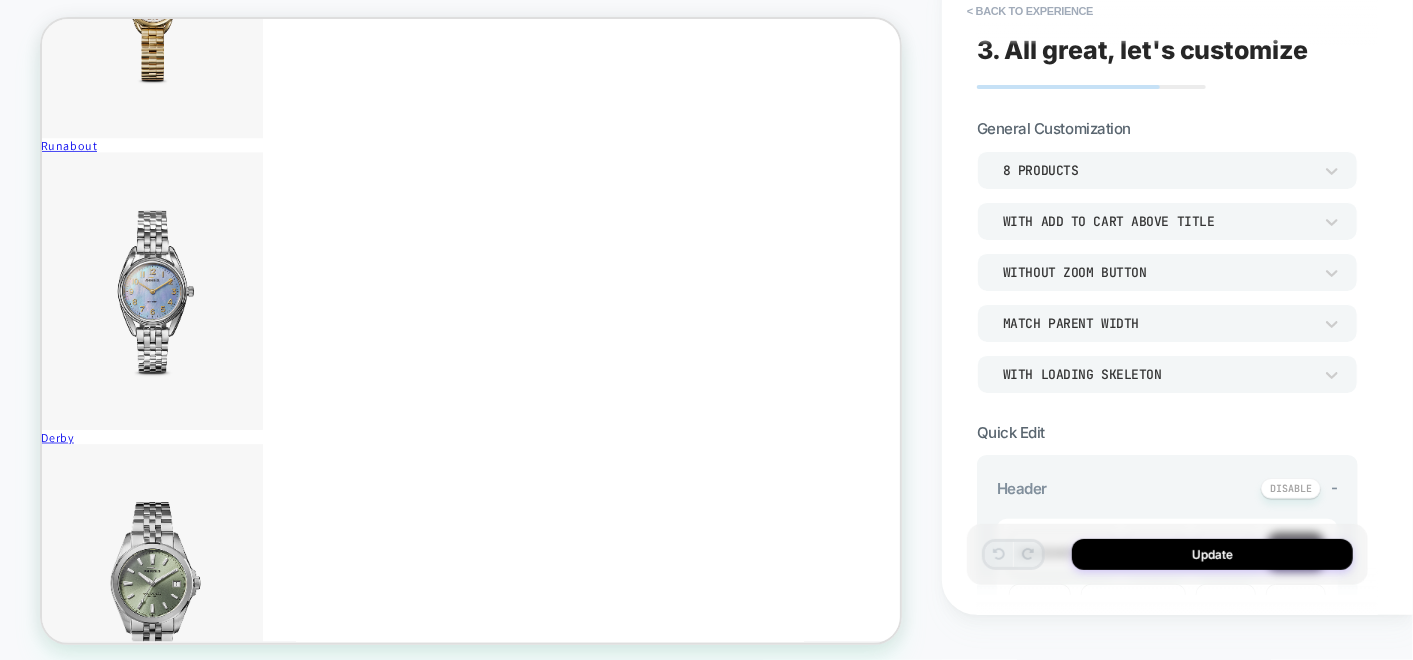 scroll, scrollTop: 45, scrollLeft: 0, axis: vertical 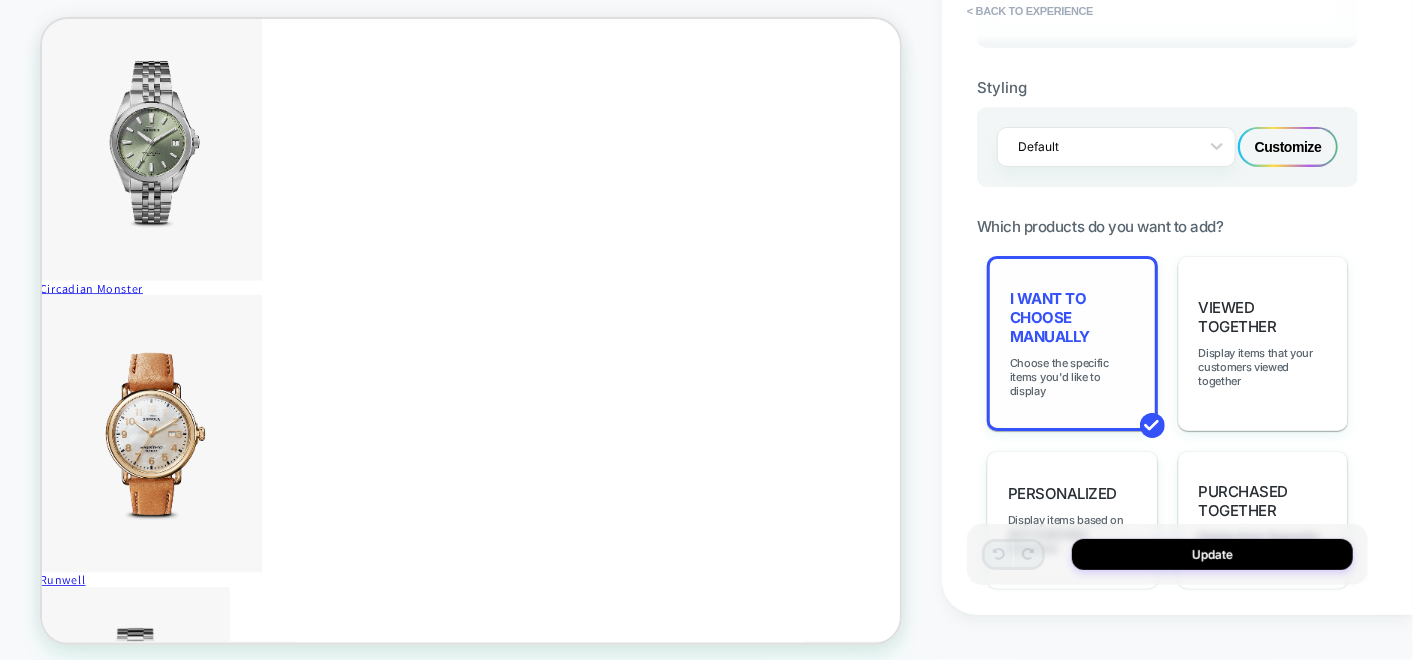 click on "I want to choose manually Choose the specific items you'd like to display" at bounding box center (1072, 343) 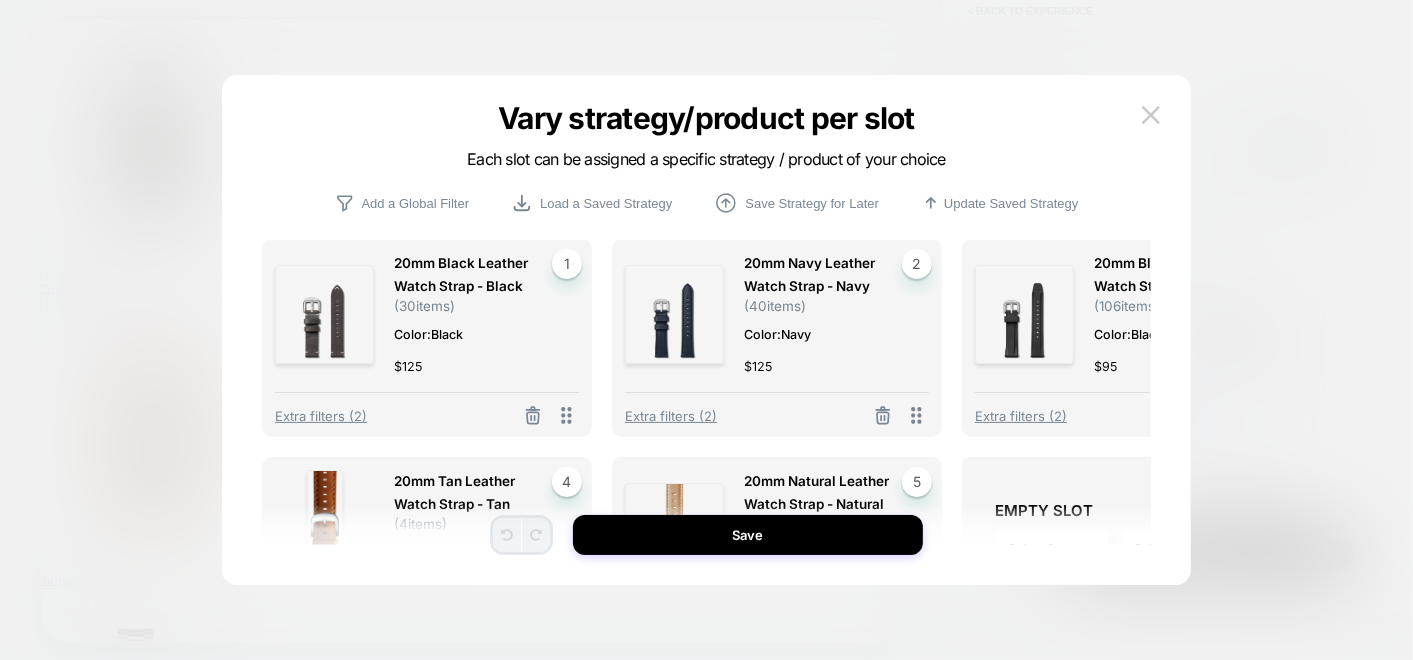 scroll, scrollTop: 0, scrollLeft: 0, axis: both 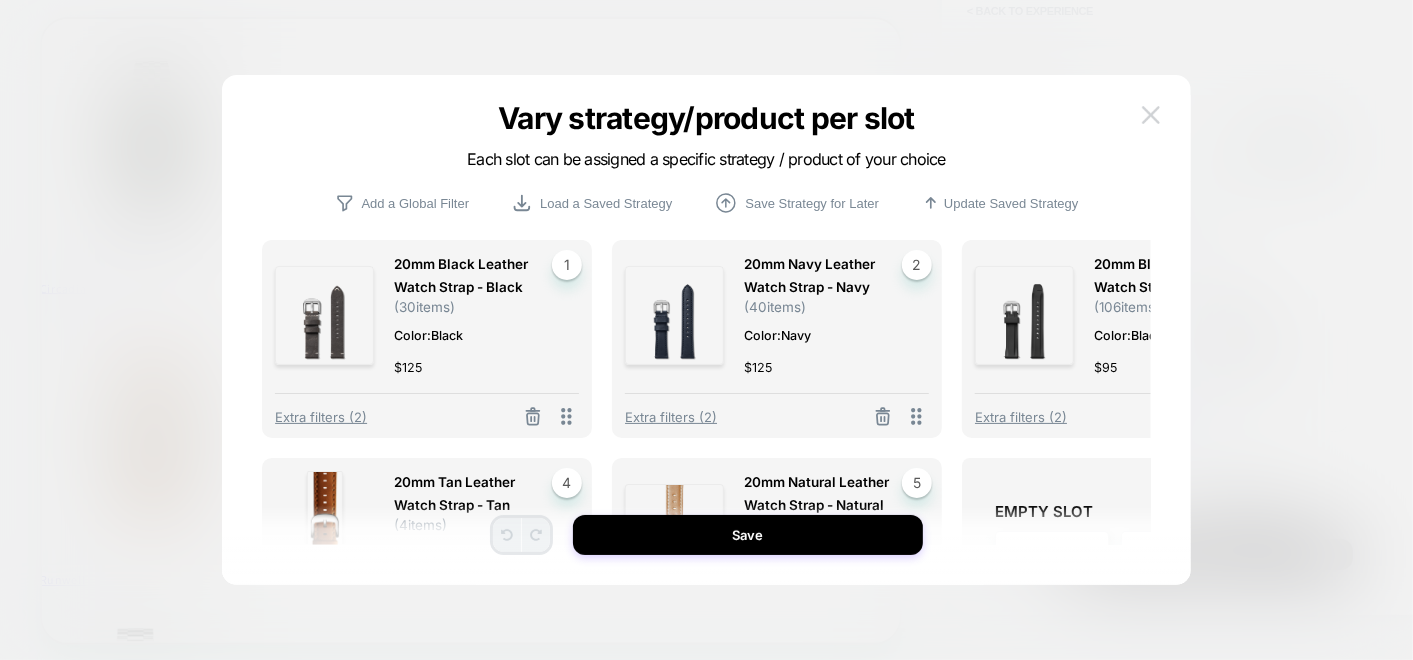 click at bounding box center (1151, 114) 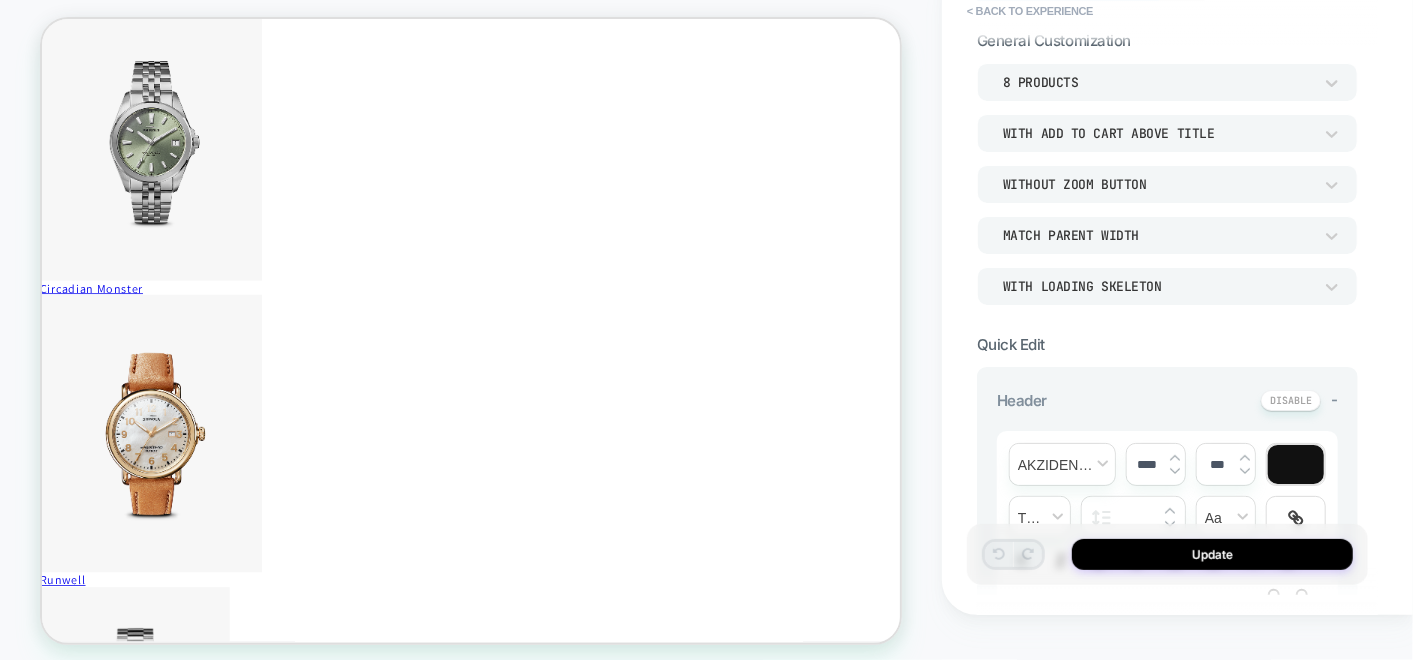 scroll, scrollTop: 0, scrollLeft: 0, axis: both 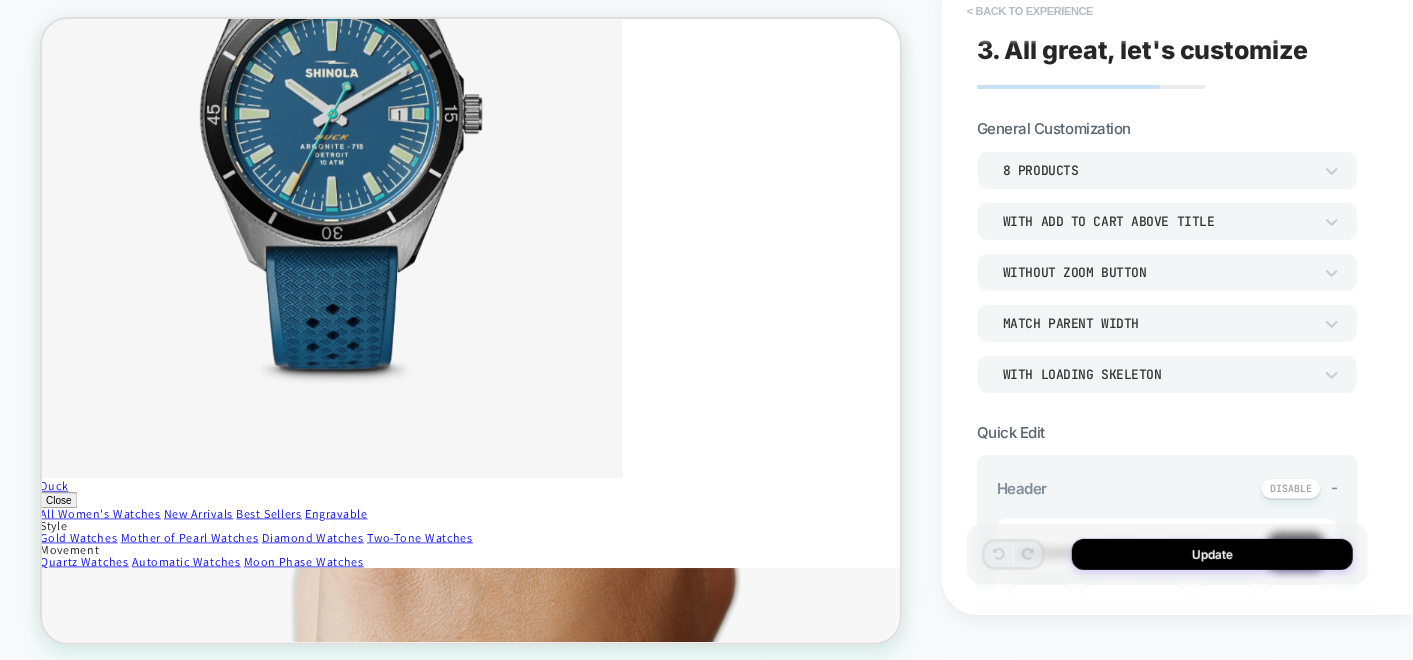 click on "< Back to experience" at bounding box center [1030, 11] 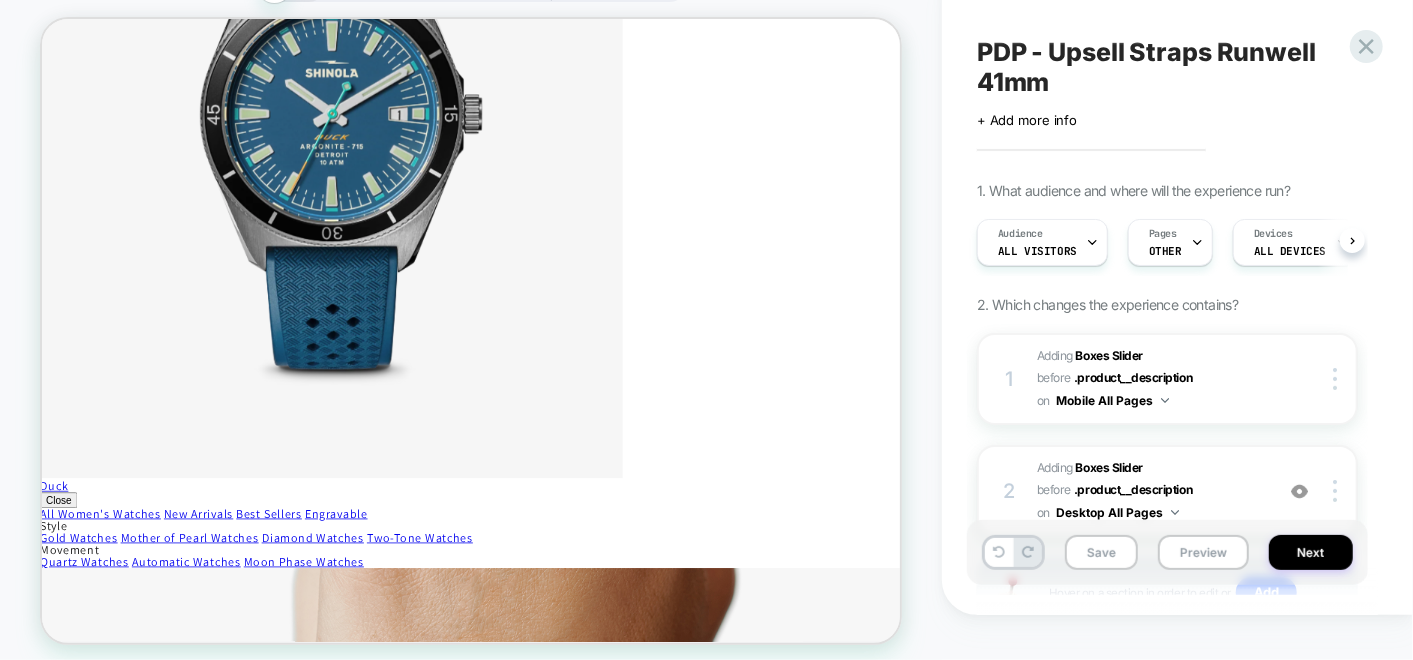 scroll, scrollTop: 0, scrollLeft: 0, axis: both 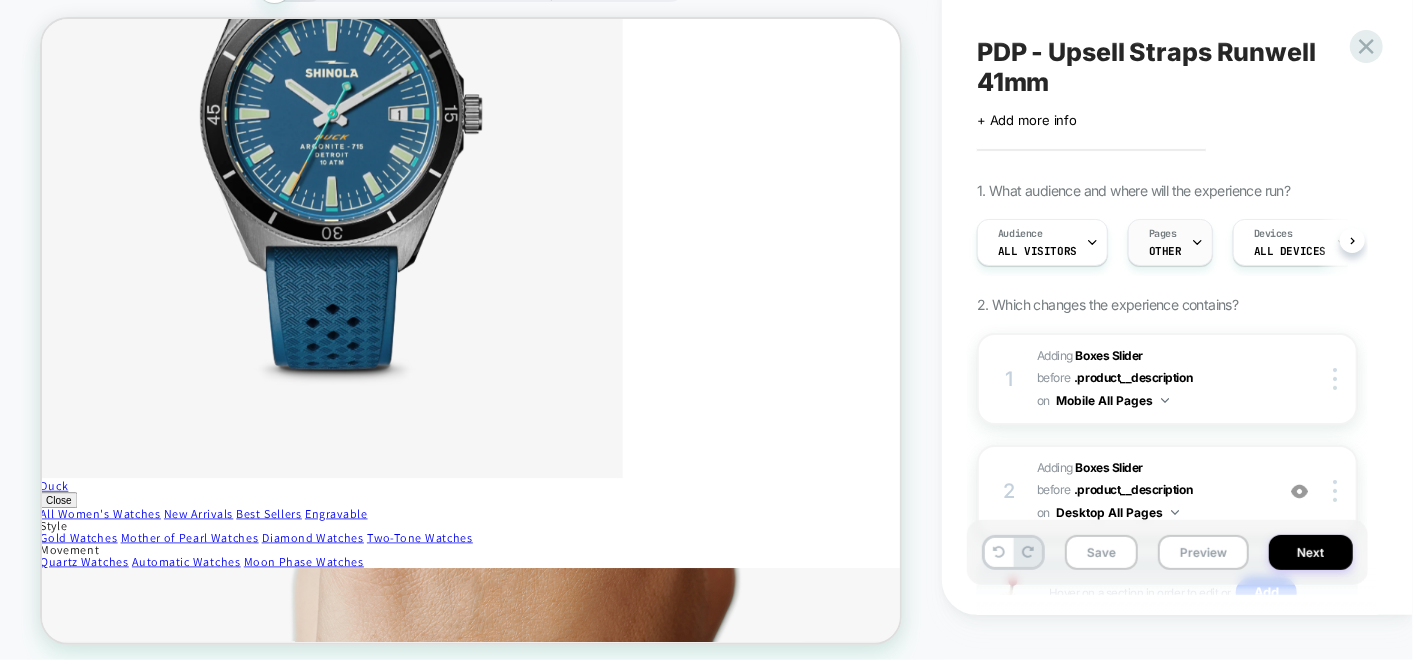 click on "Pages" at bounding box center [1163, 234] 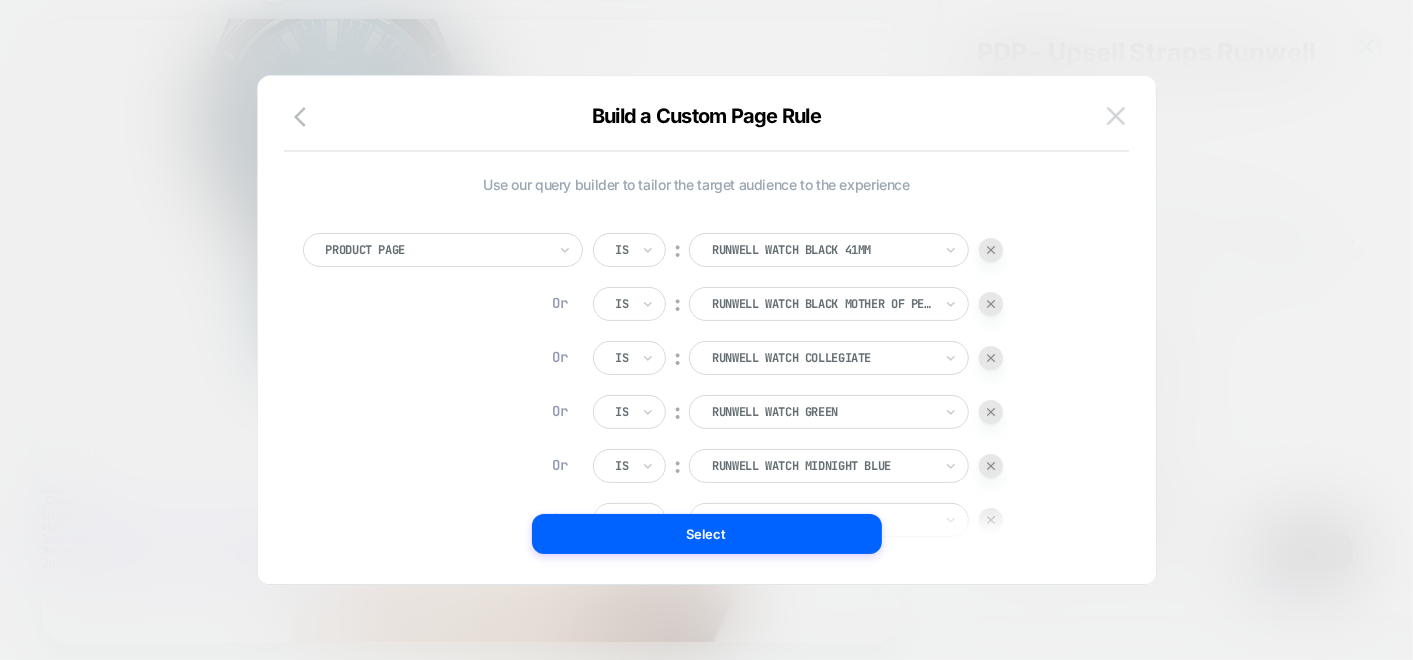 click at bounding box center (1116, 115) 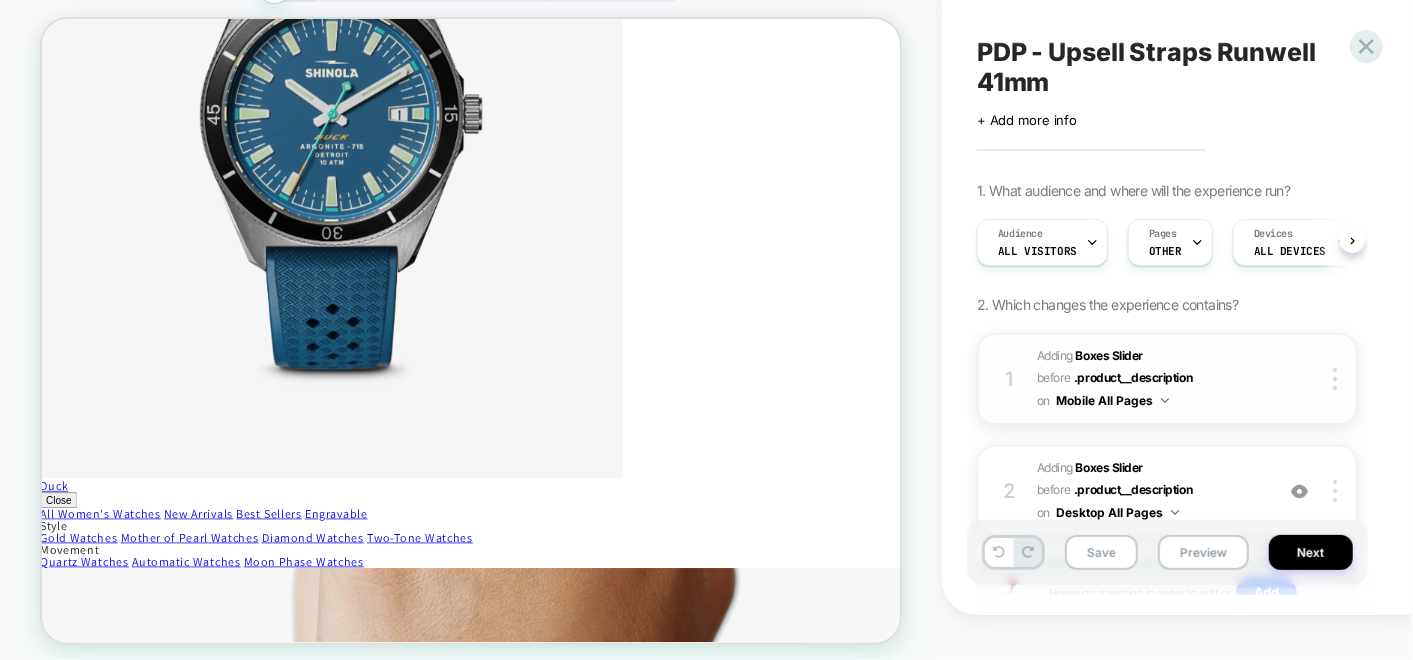 scroll, scrollTop: 111, scrollLeft: 0, axis: vertical 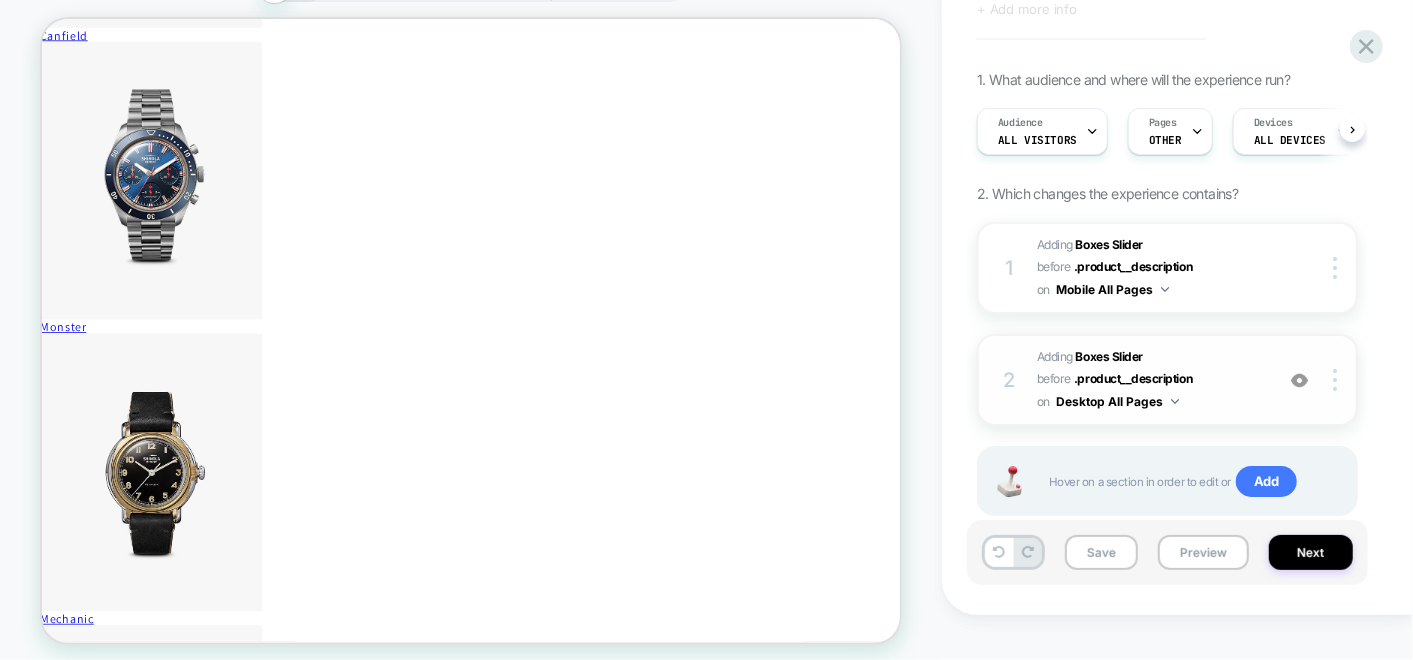 click on "#_loomi_addon_1754490738485 Adding   Boxes Slider   BEFORE .product__description .product__description   on Desktop All Pages" at bounding box center [1150, 380] 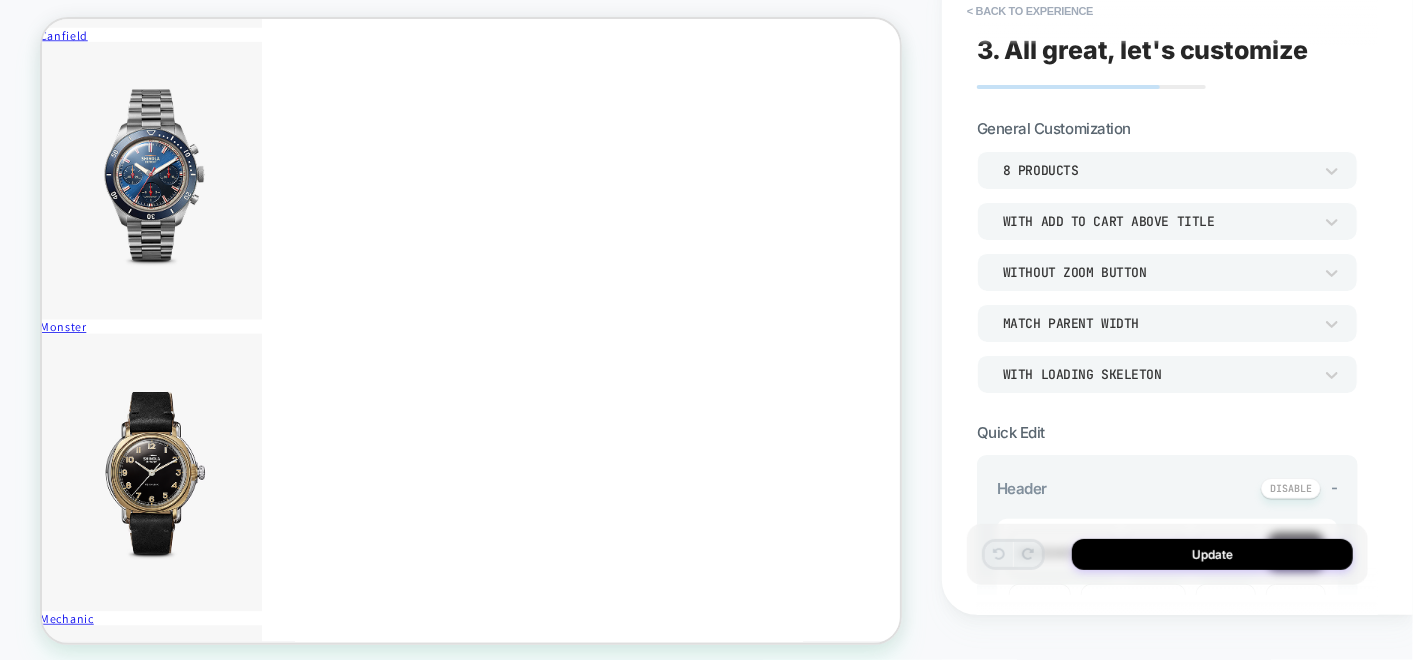 scroll, scrollTop: 1877, scrollLeft: 3, axis: both 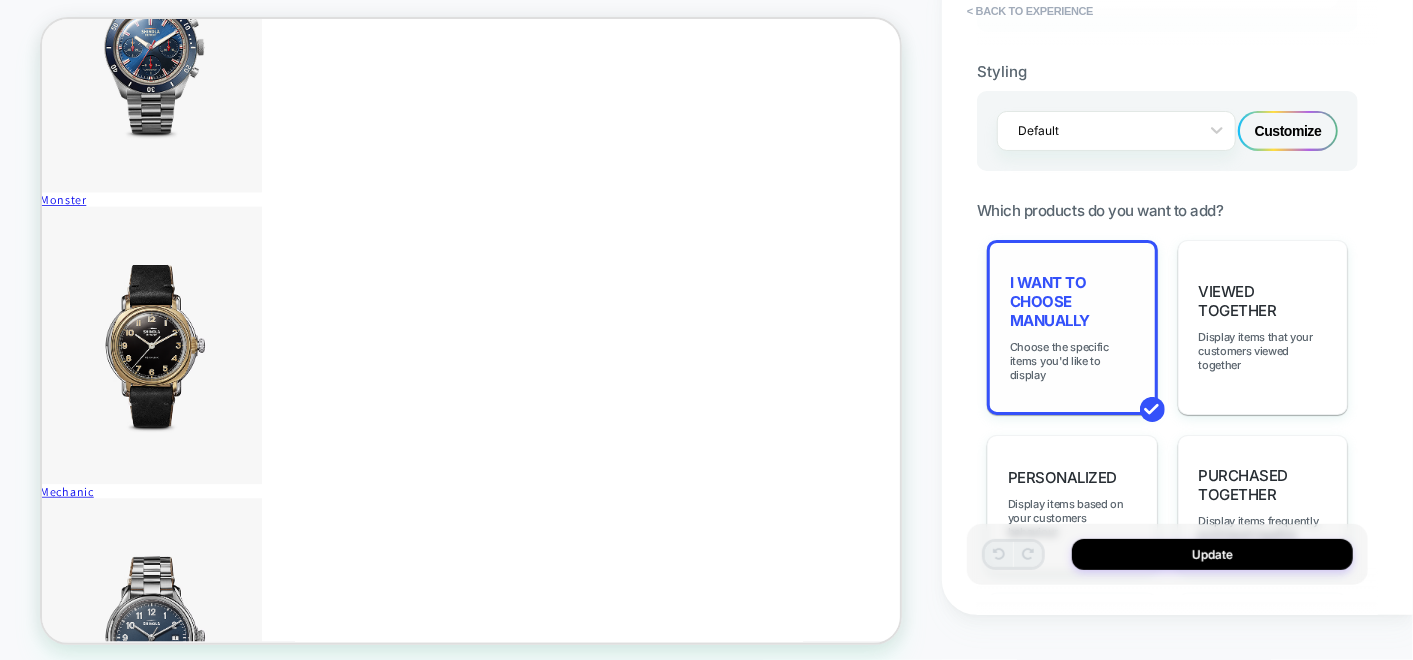 click on "I want to choose manually" at bounding box center [1072, 301] 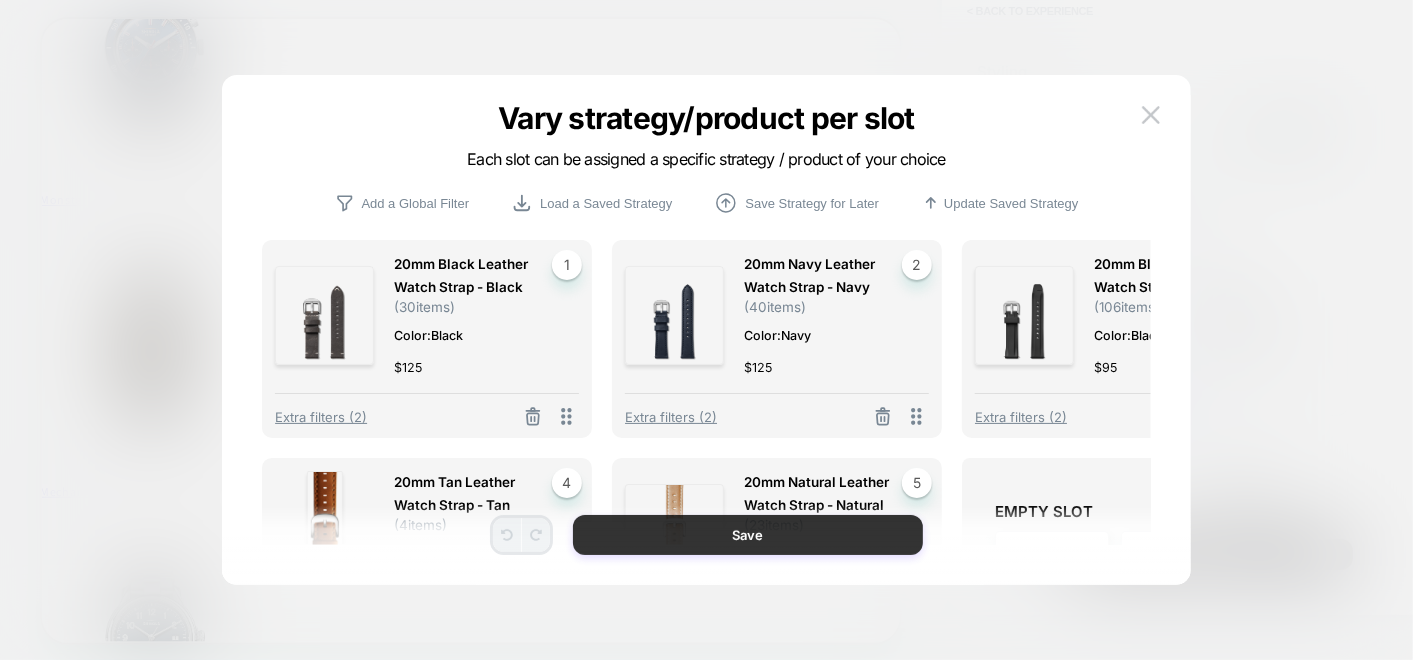 click on "Save" at bounding box center (748, 535) 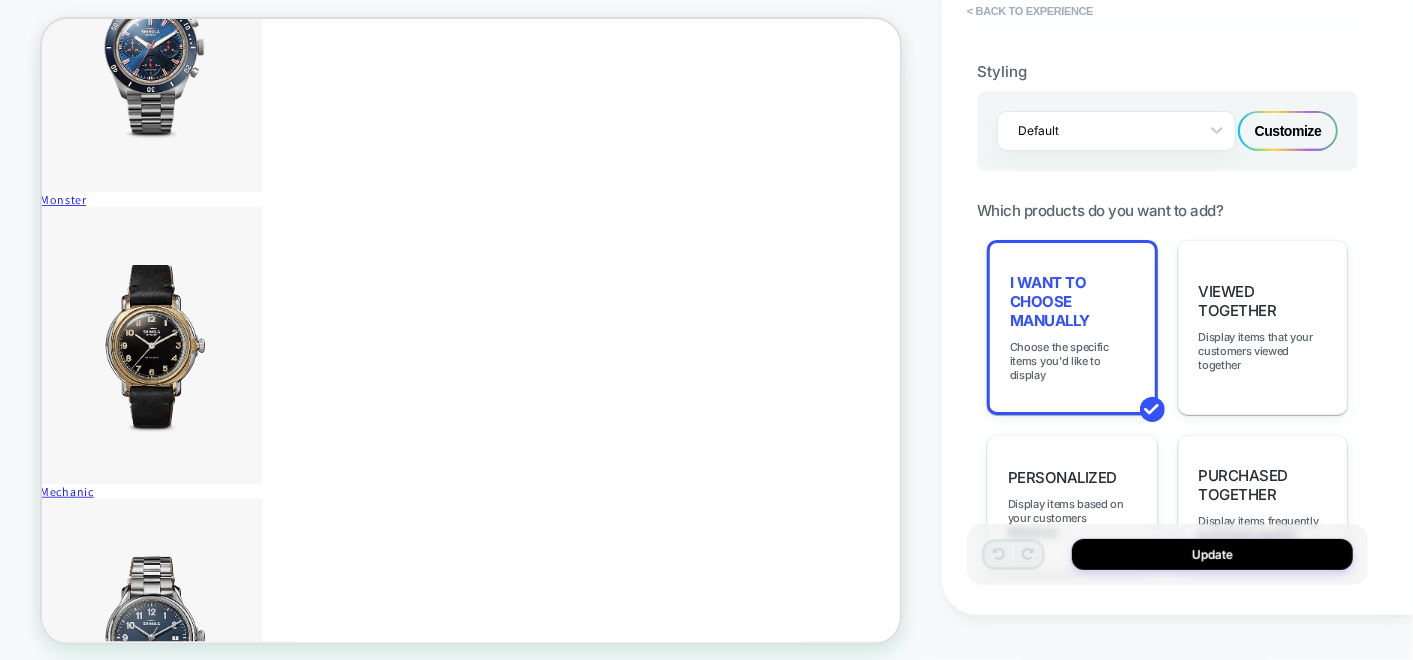 scroll, scrollTop: 888, scrollLeft: 0, axis: vertical 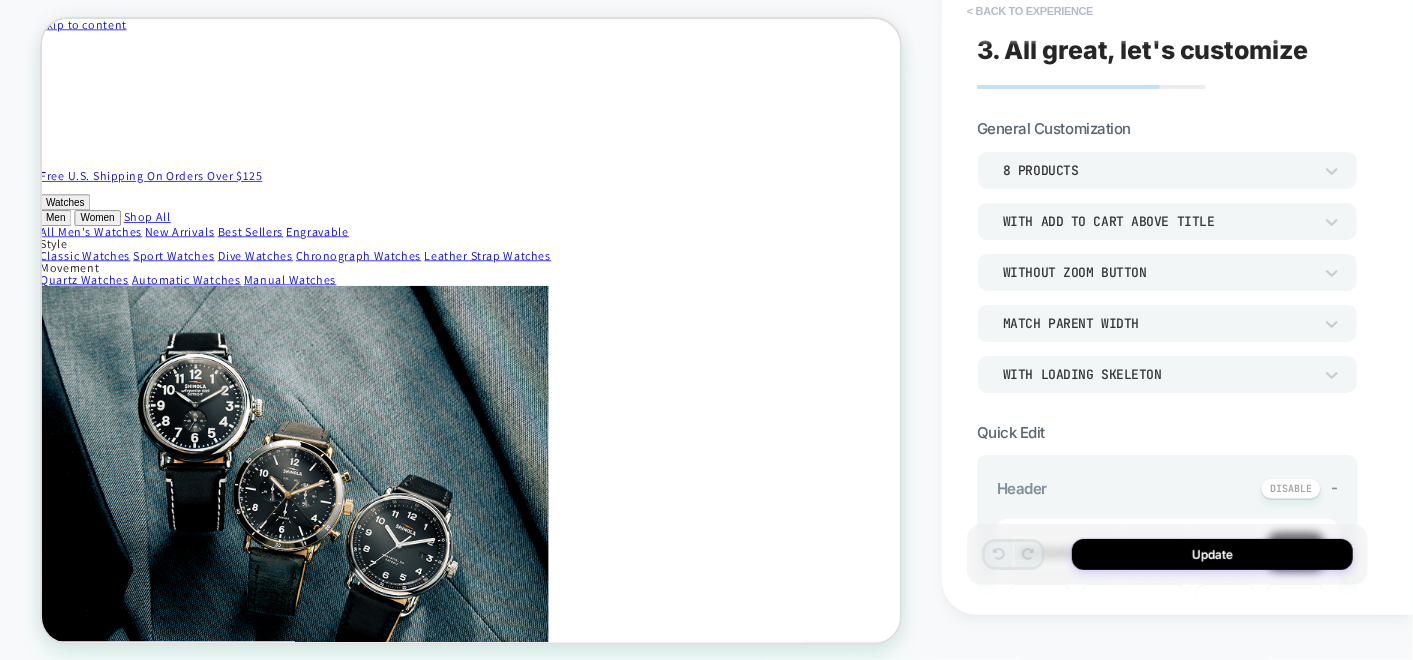 click on "< Back to experience" at bounding box center (1030, 11) 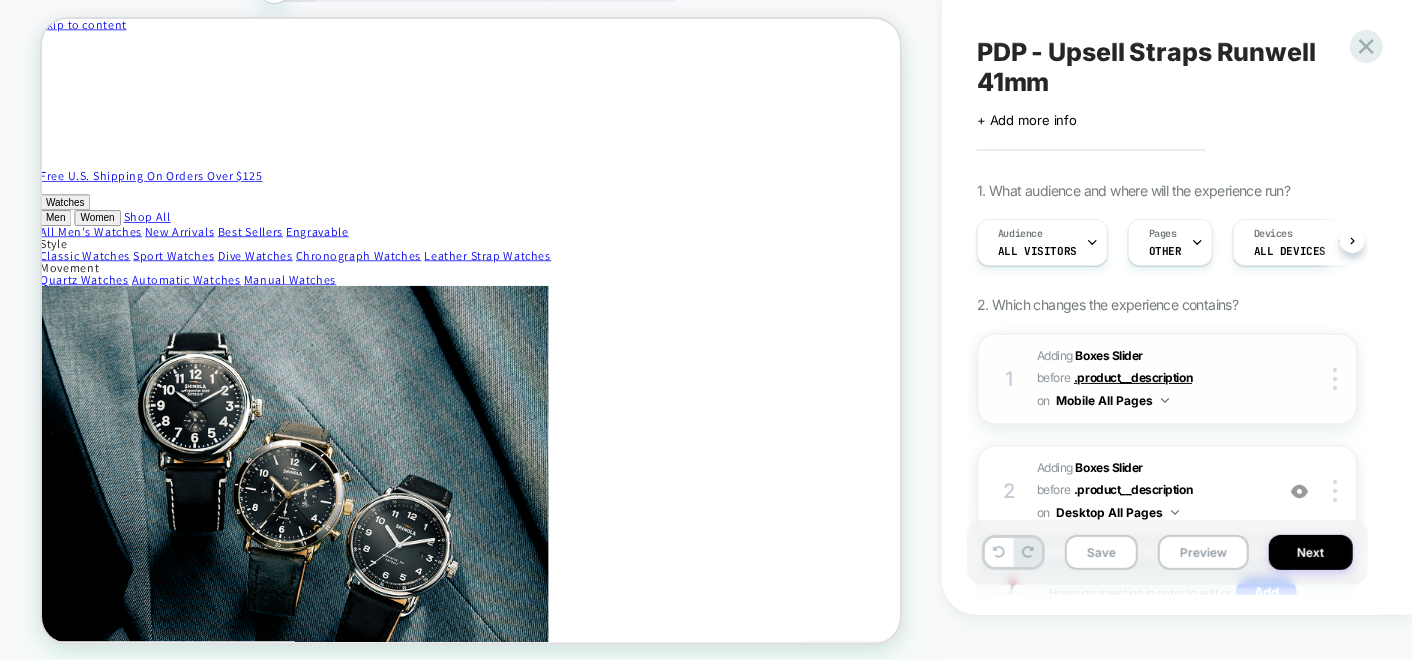scroll, scrollTop: 0, scrollLeft: 0, axis: both 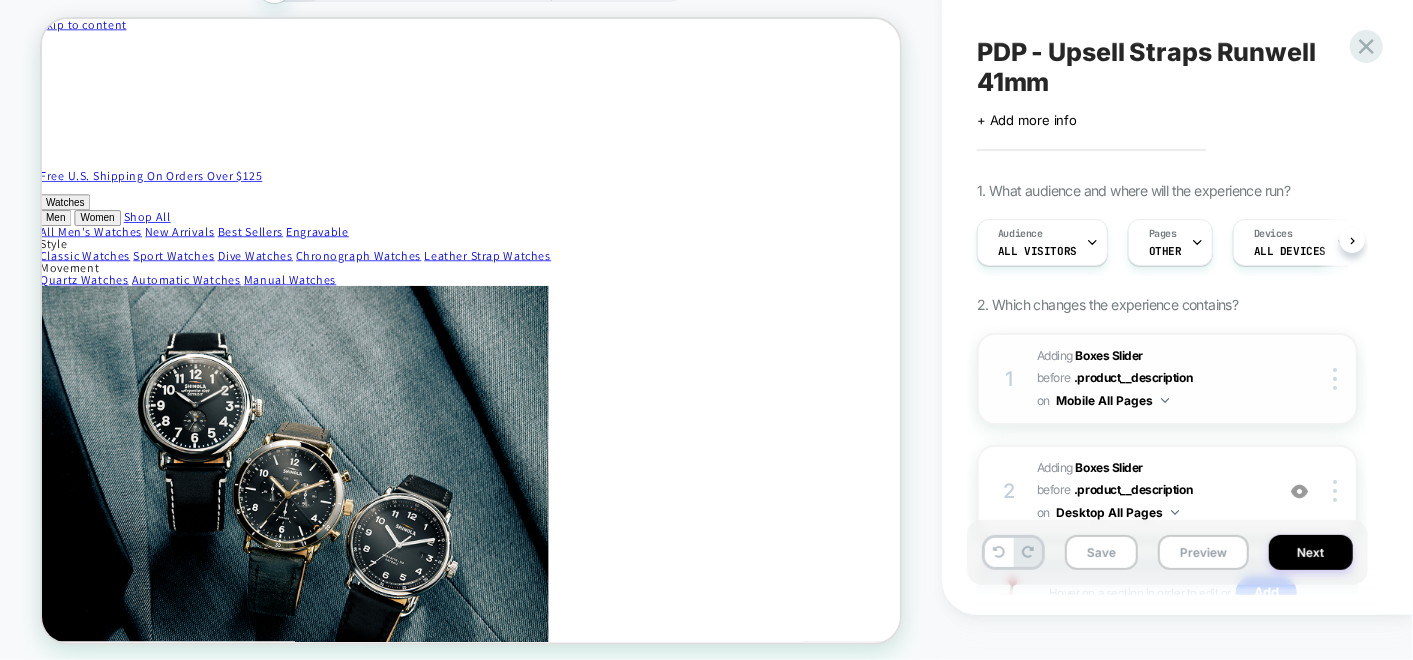 click on "#_loomi_addon_1754488257219 Adding   Boxes Slider   BEFORE .product__description .product__description   on Mobile All Pages" at bounding box center (1150, 379) 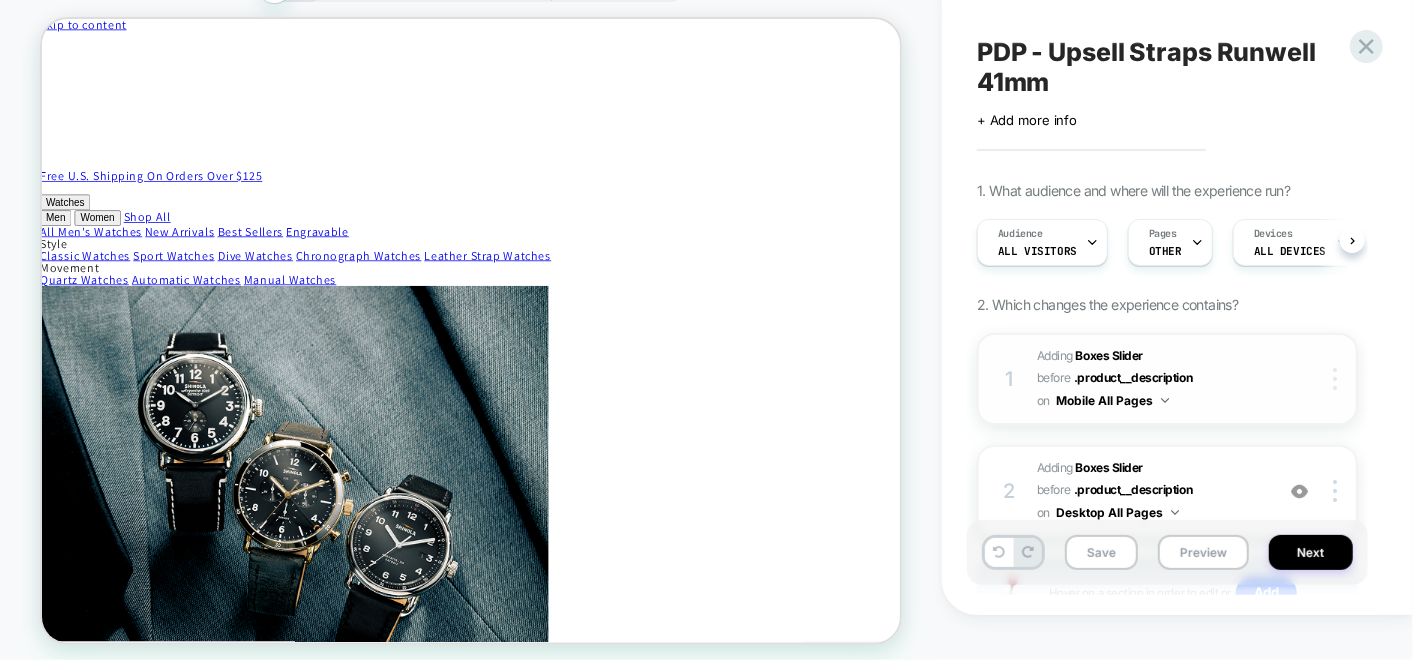 click at bounding box center [1338, 379] 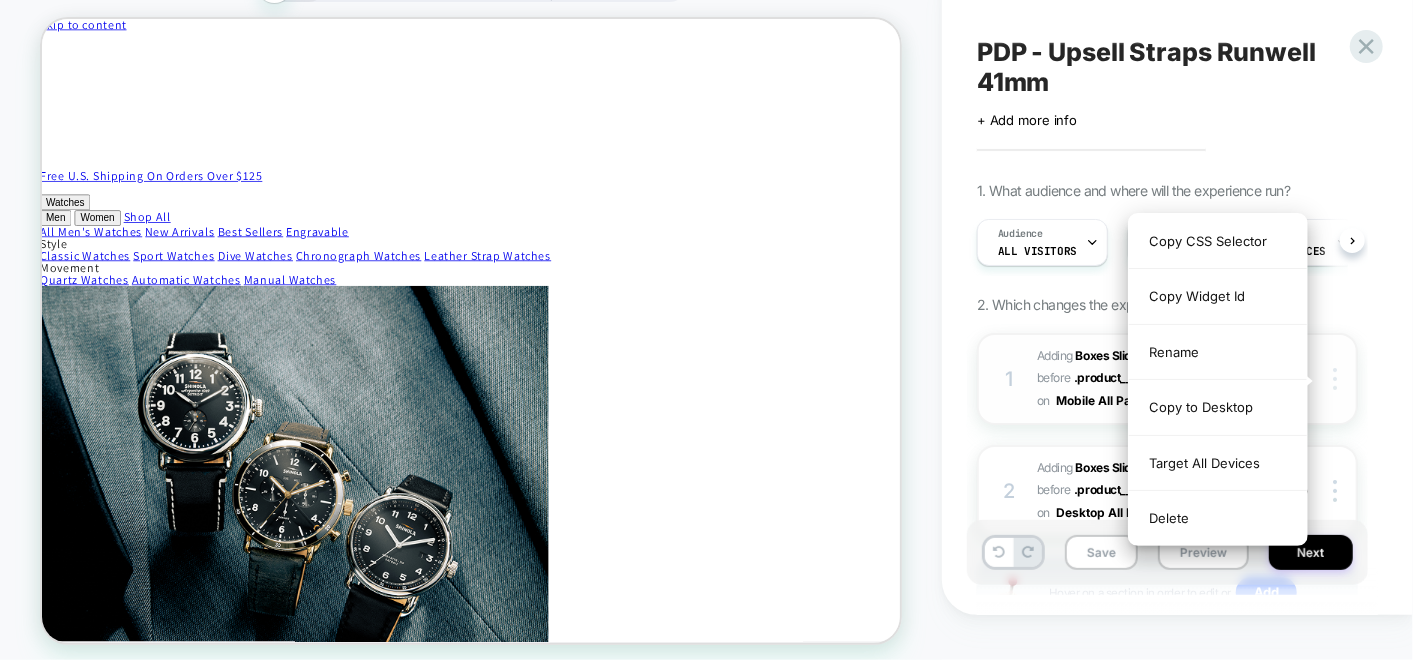 click at bounding box center (1335, 379) 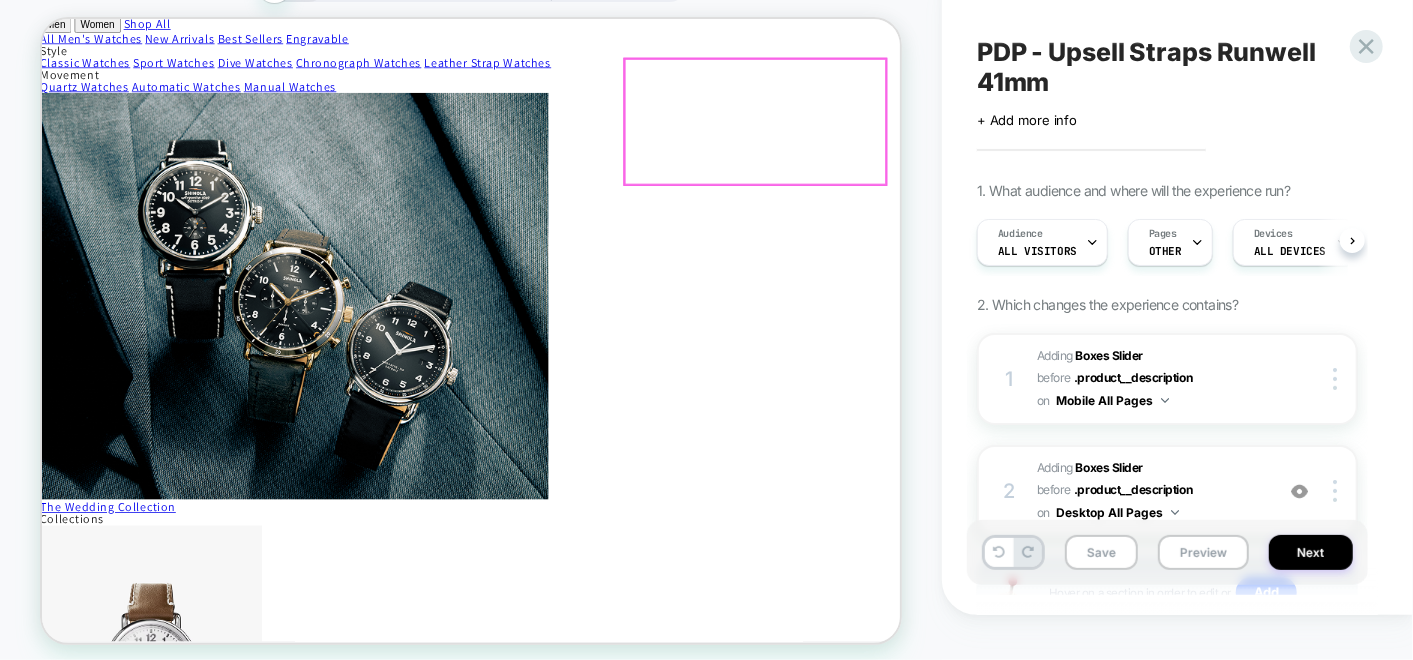 scroll, scrollTop: 0, scrollLeft: 3, axis: horizontal 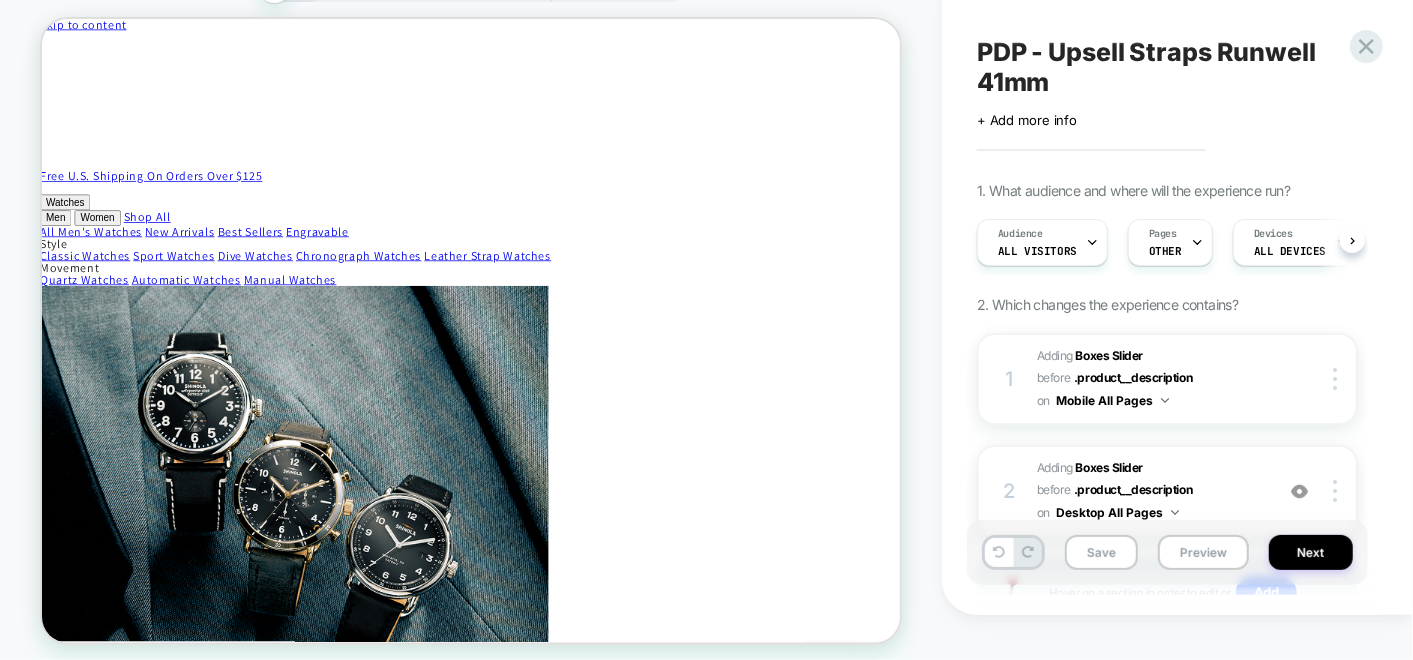 click on "PRODUCT: Runwell Watch - Black [41mm] PRODUCT: Runwell Watch - Black [41mm] Theme: MAIN" at bounding box center [471, 315] 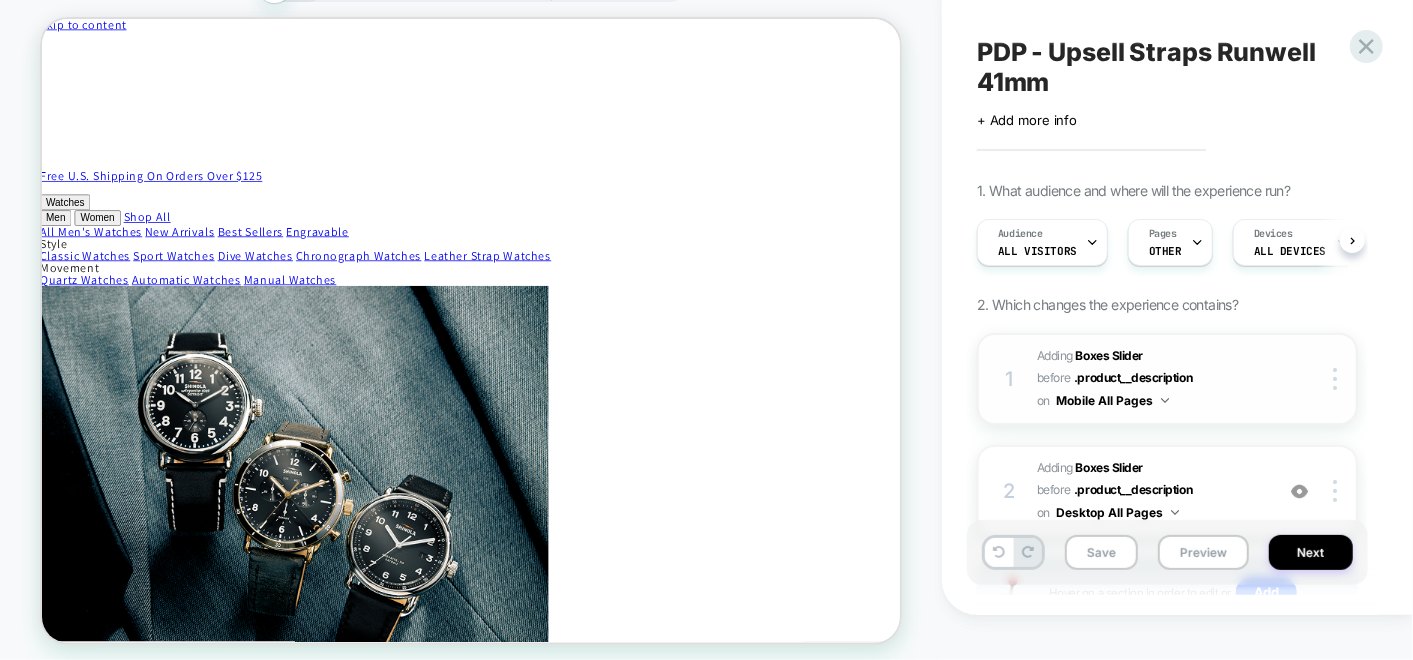 click on "BEFORE" at bounding box center [1054, 377] 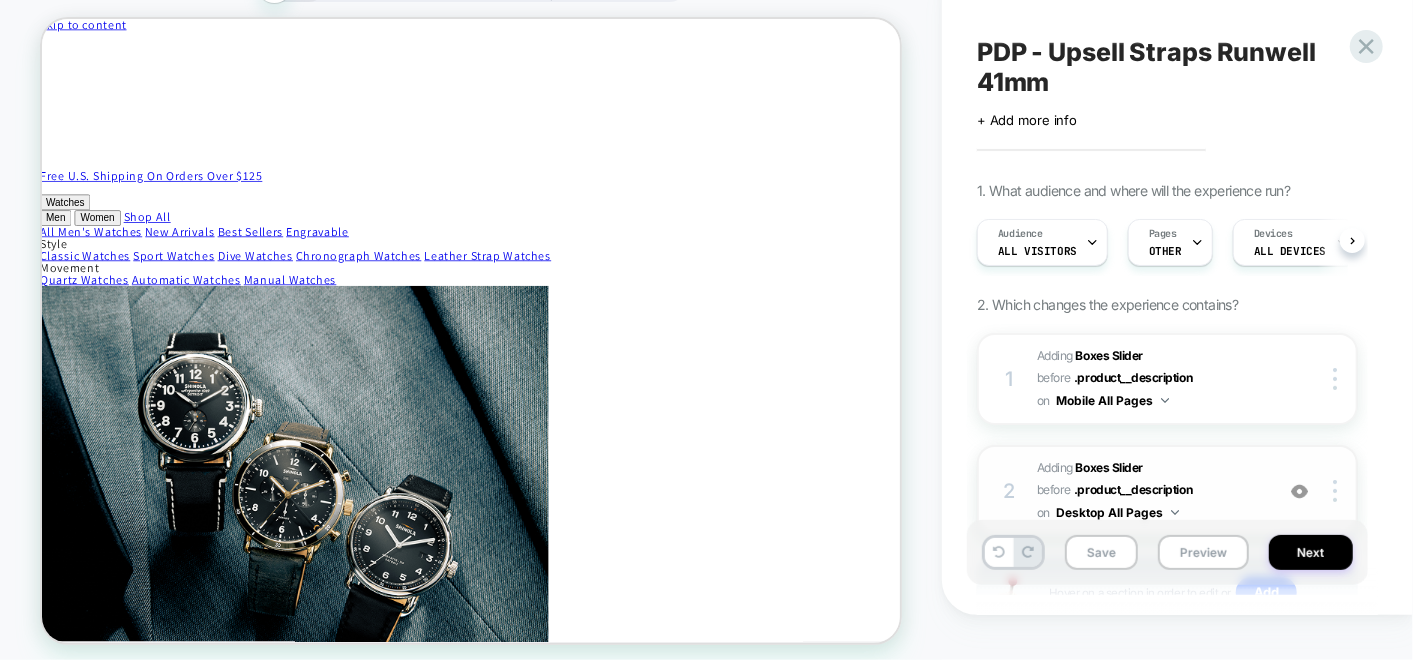 click on "Desktop All Pages" at bounding box center (1117, 512) 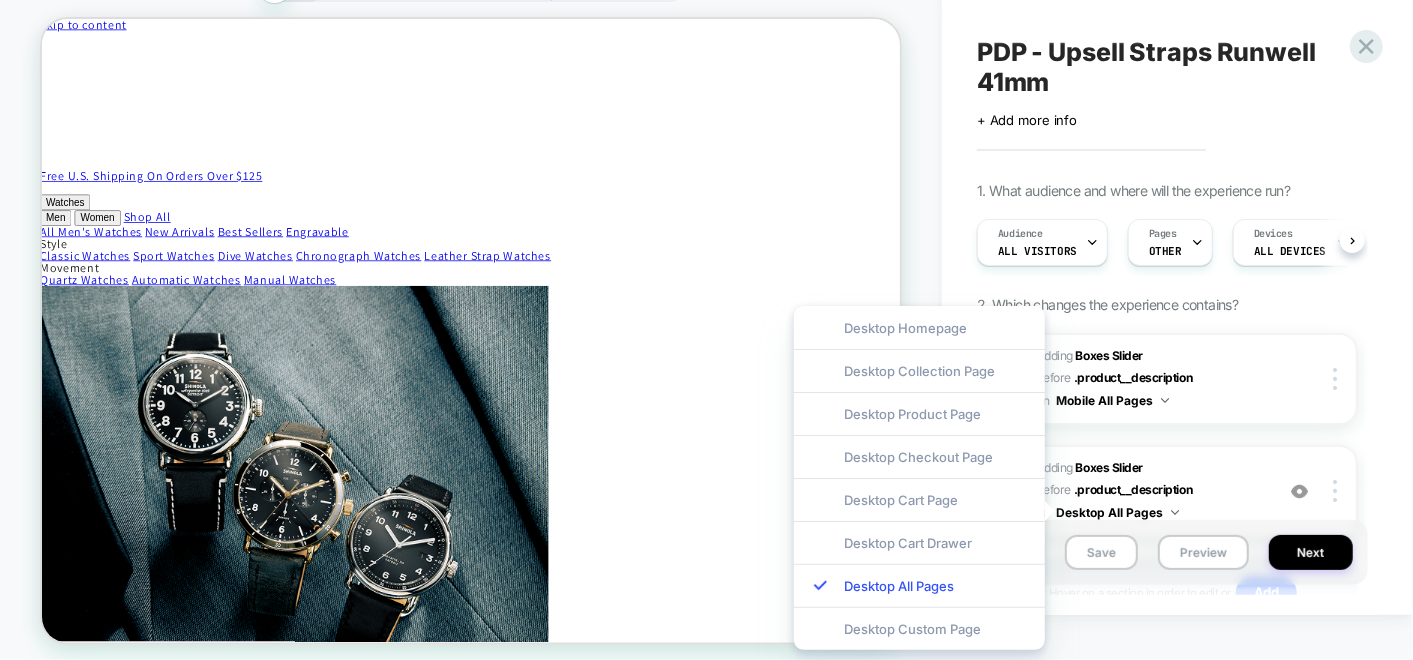 click on "1 #_loomi_addon_1754488257219 Adding   Boxes Slider   BEFORE .product__description .product__description   on Mobile All Pages Copy CSS Selector Copy Widget Id Rename Copy to   Desktop Target   All Devices Delete 2 #_loomi_addon_1754490738485 Adding   Boxes Slider   BEFORE .product__description .product__description   on Desktop All Pages Add Before Add After Duplicate Replace Position Copy CSS Selector Copy Widget Id Rename Copy to   Mobile Target   All Devices Delete Hover on a section in order to edit or  Add" at bounding box center (1167, 505) 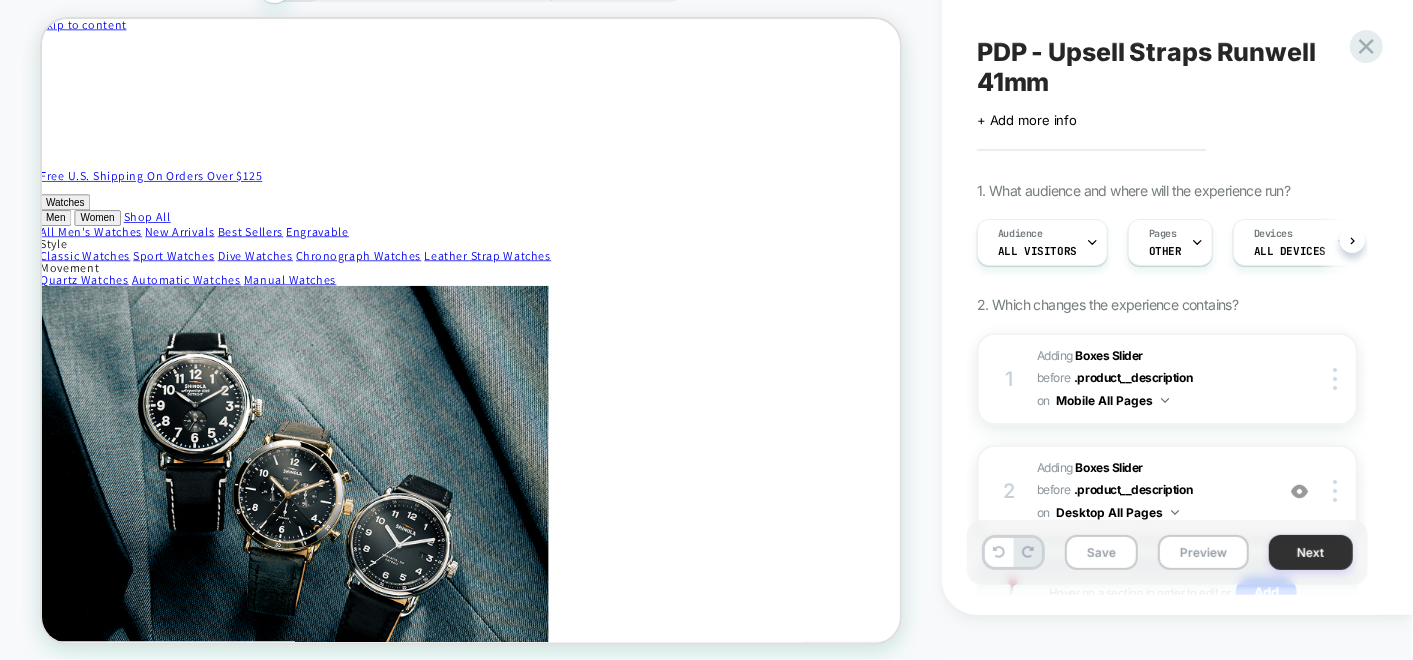 click on "Next" at bounding box center [1311, 552] 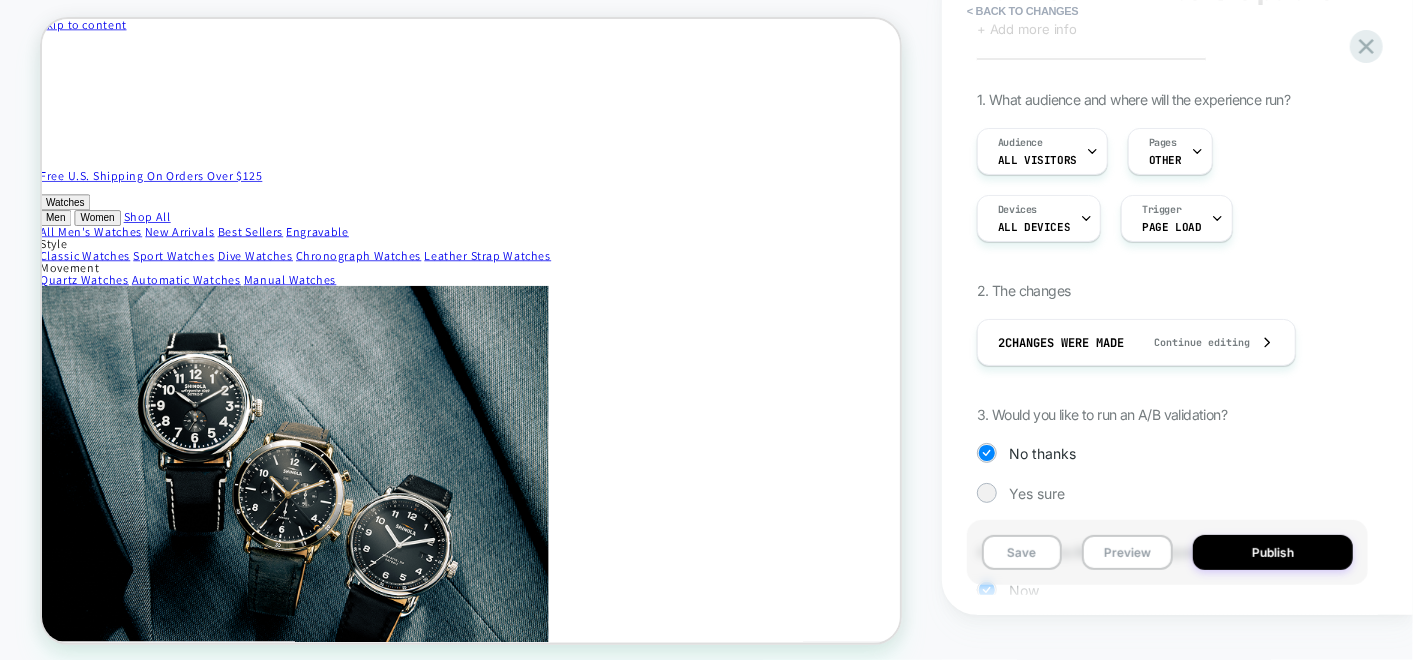 scroll, scrollTop: 0, scrollLeft: 0, axis: both 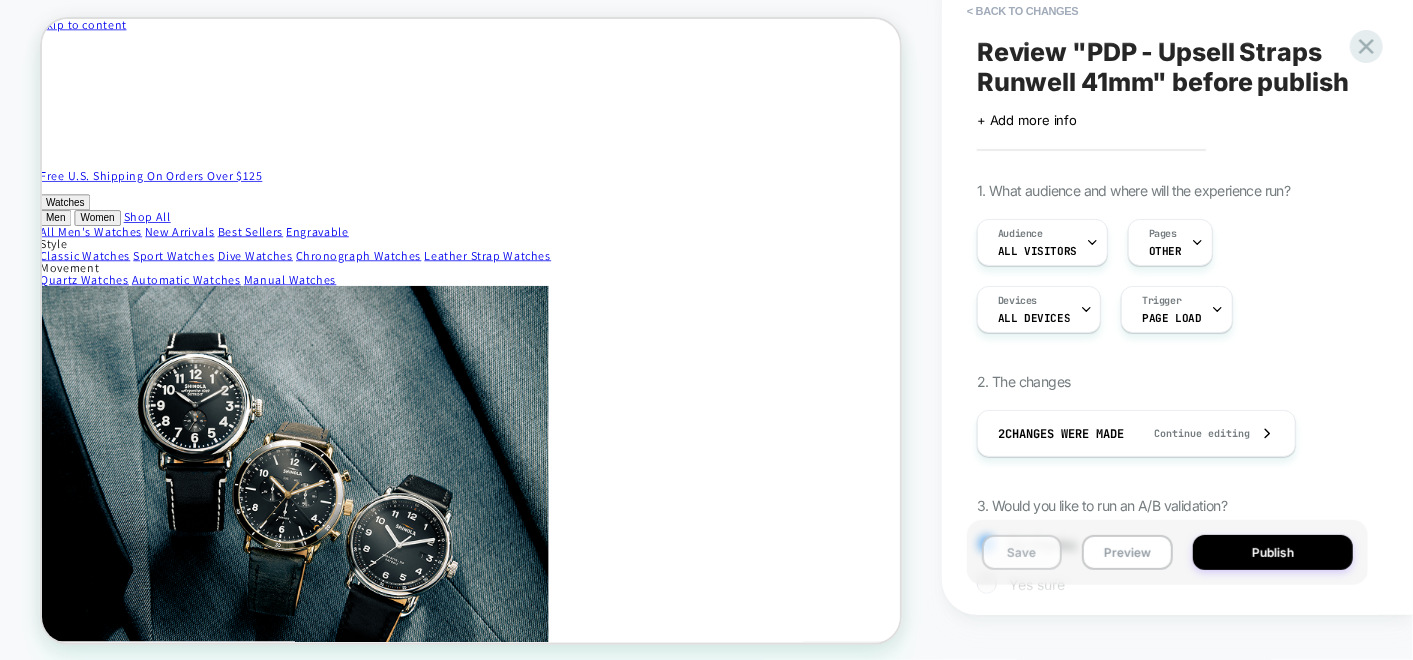 click on "Save" at bounding box center [1022, 552] 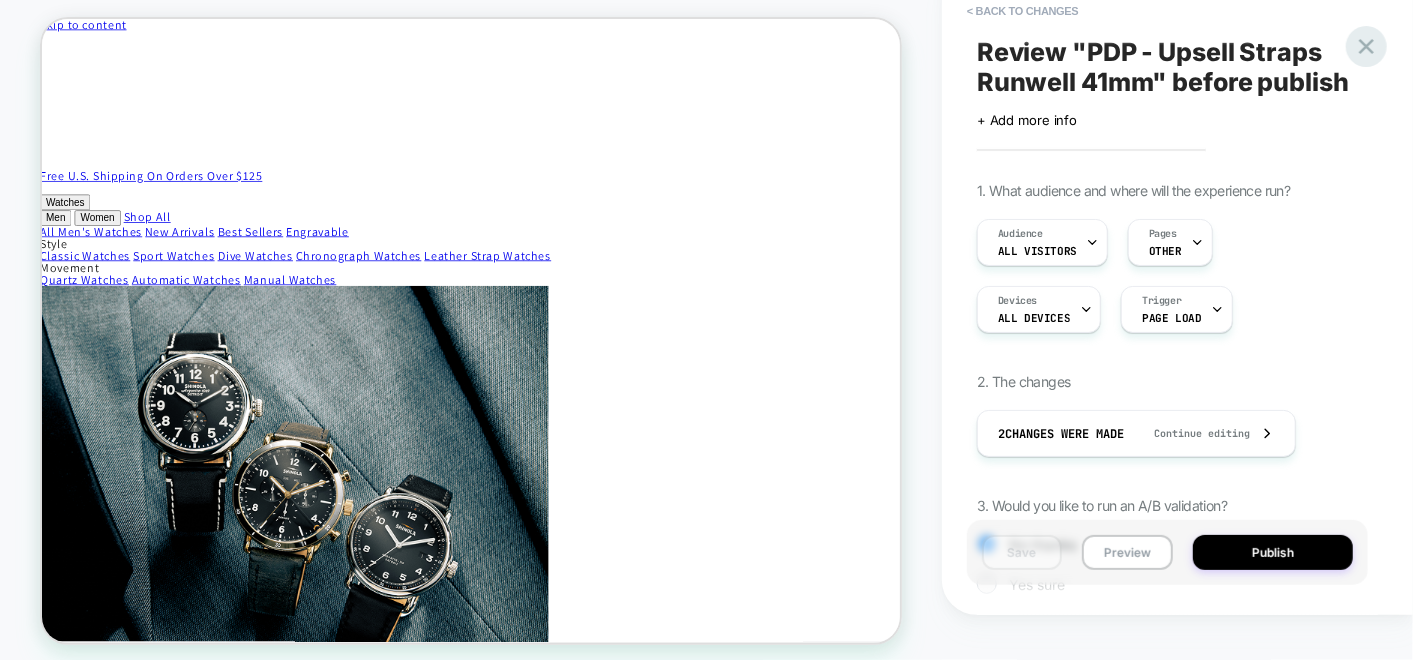 click 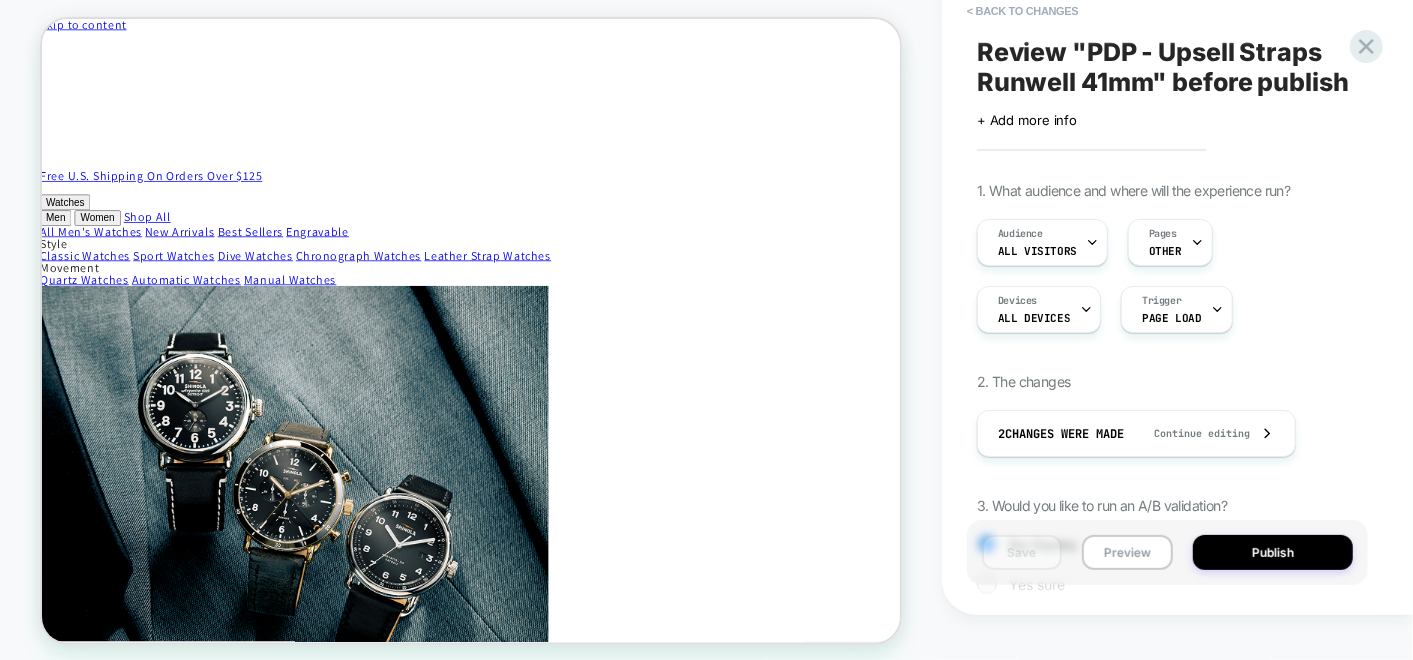 scroll, scrollTop: 0, scrollLeft: 0, axis: both 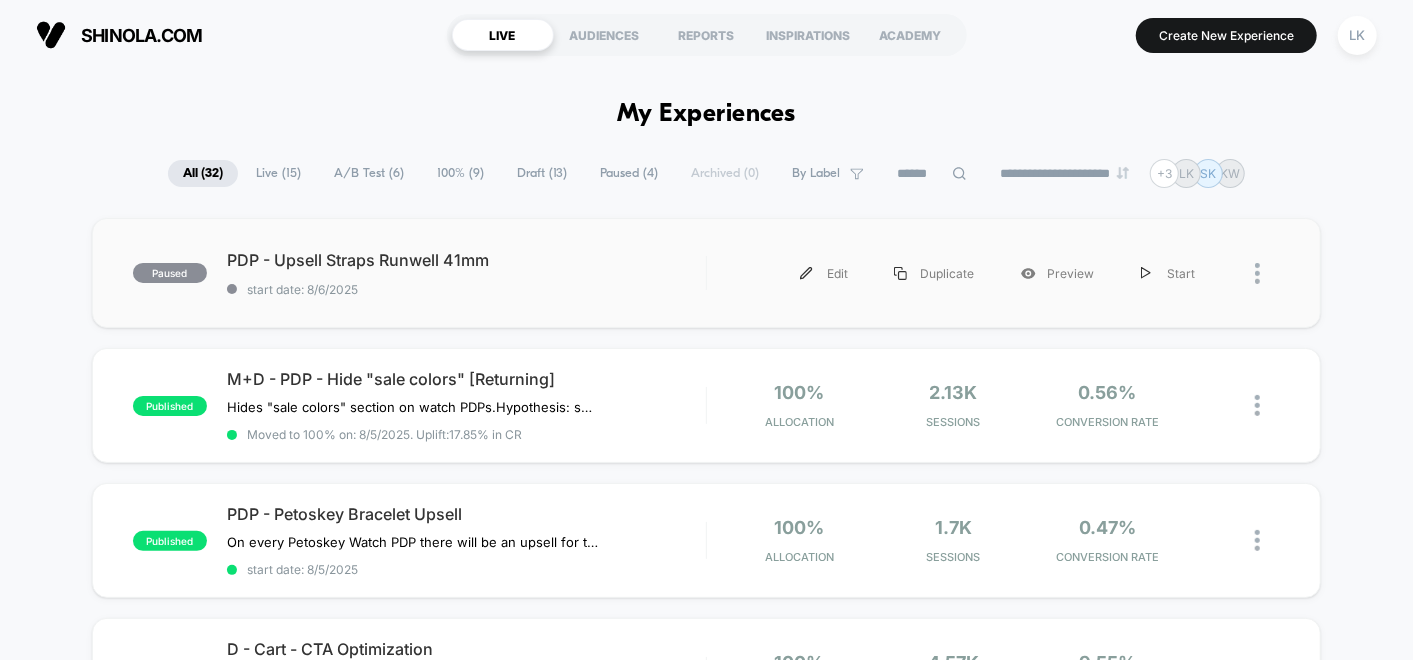 click on "Edit Duplicate Preview Start" at bounding box center [993, 273] 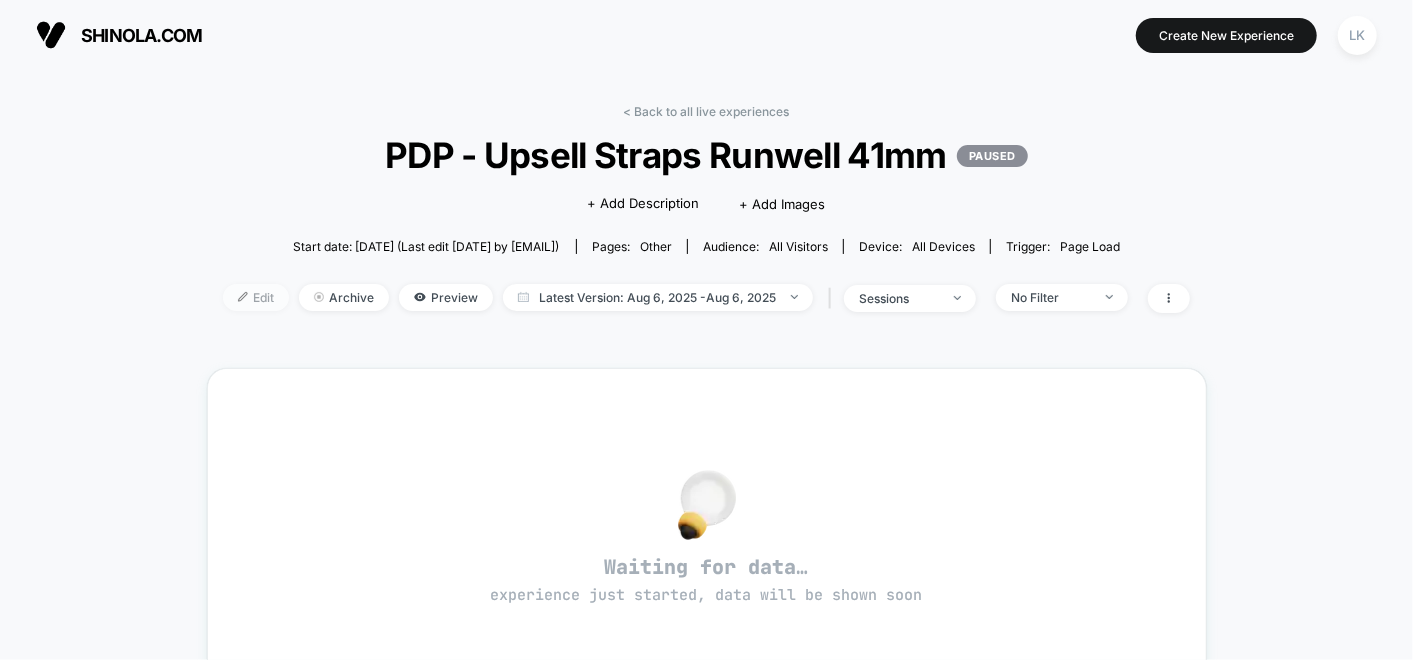 click on "Edit" at bounding box center (256, 297) 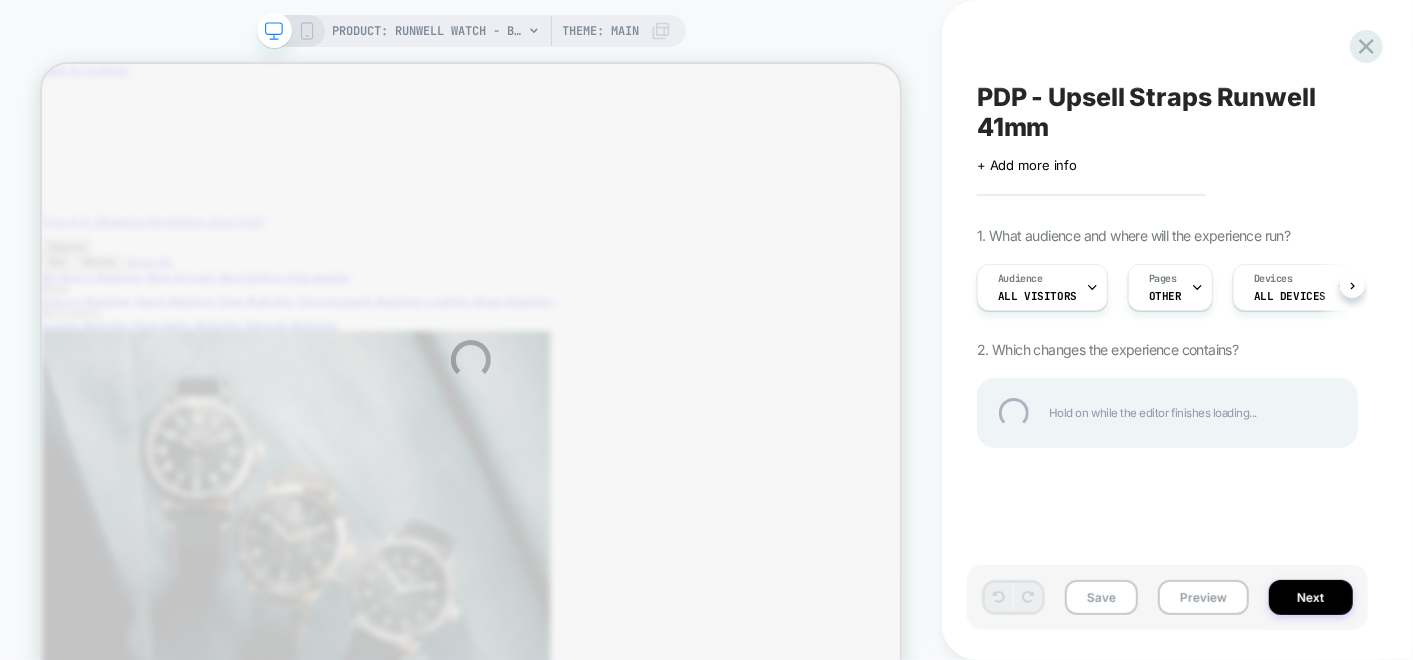 scroll, scrollTop: 0, scrollLeft: 0, axis: both 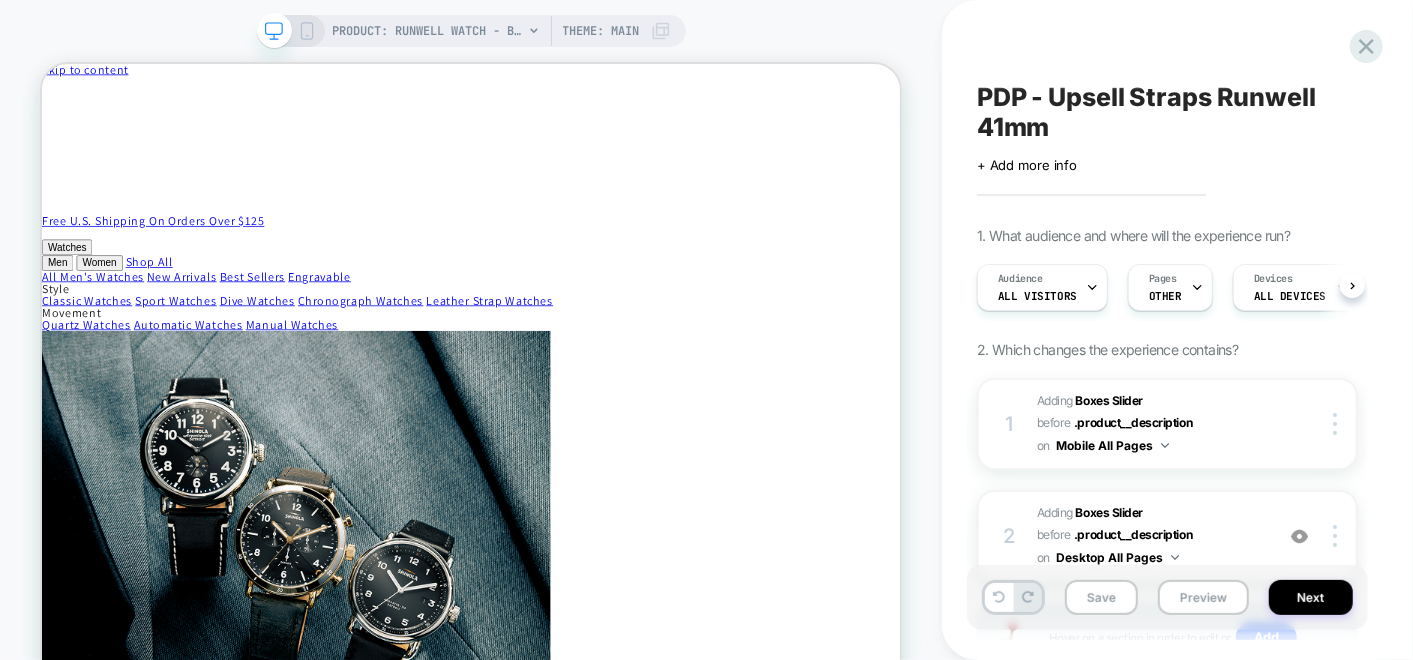 click 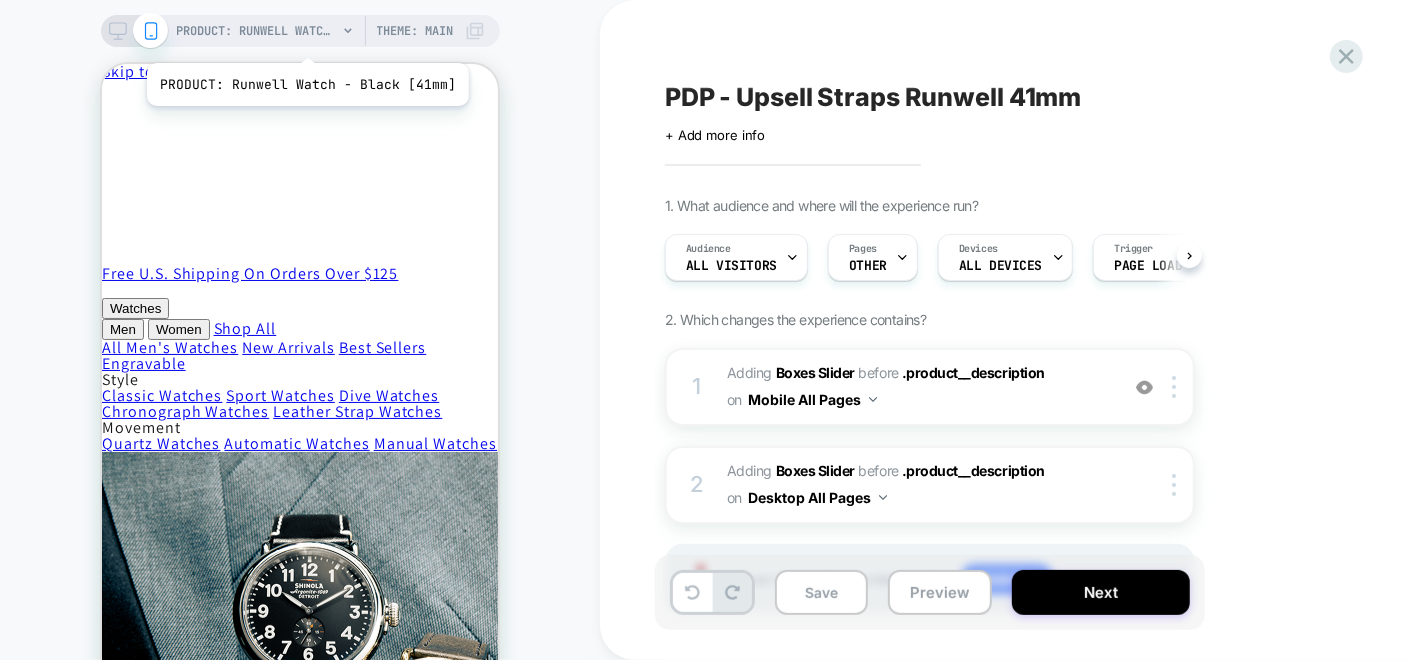 scroll, scrollTop: 0, scrollLeft: 0, axis: both 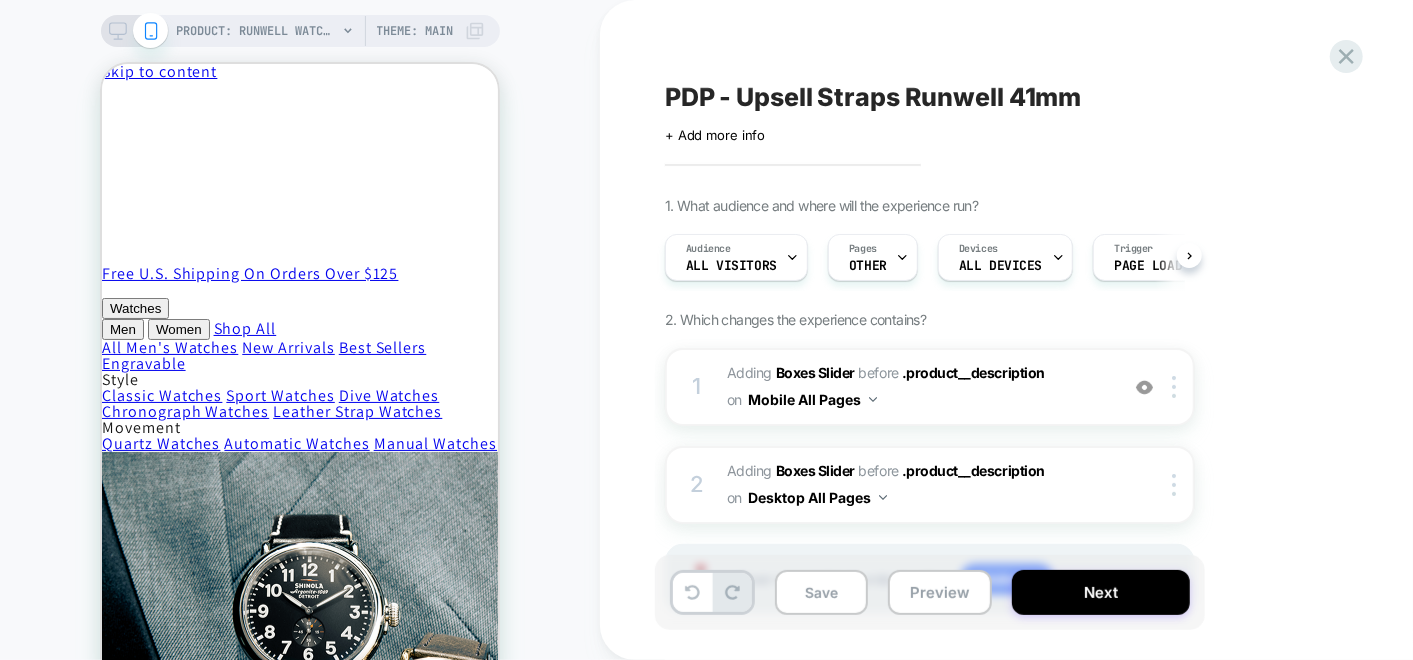 click 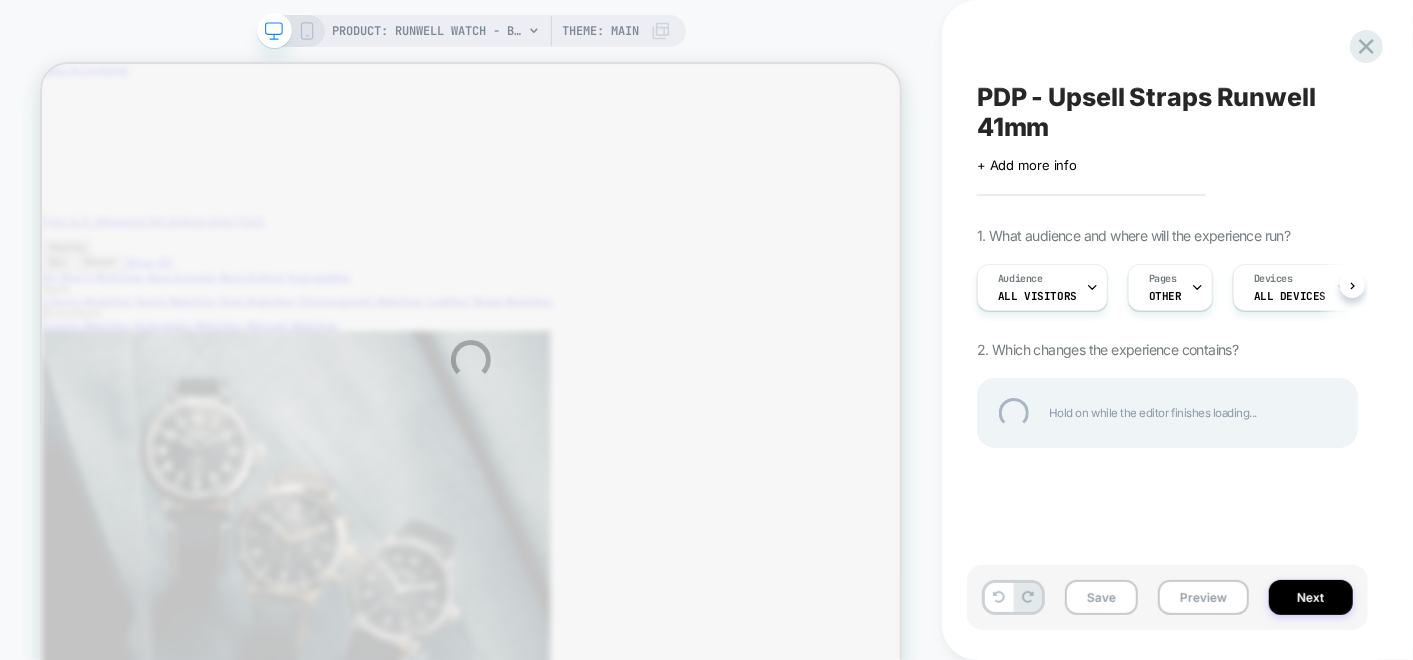 scroll, scrollTop: 0, scrollLeft: 0, axis: both 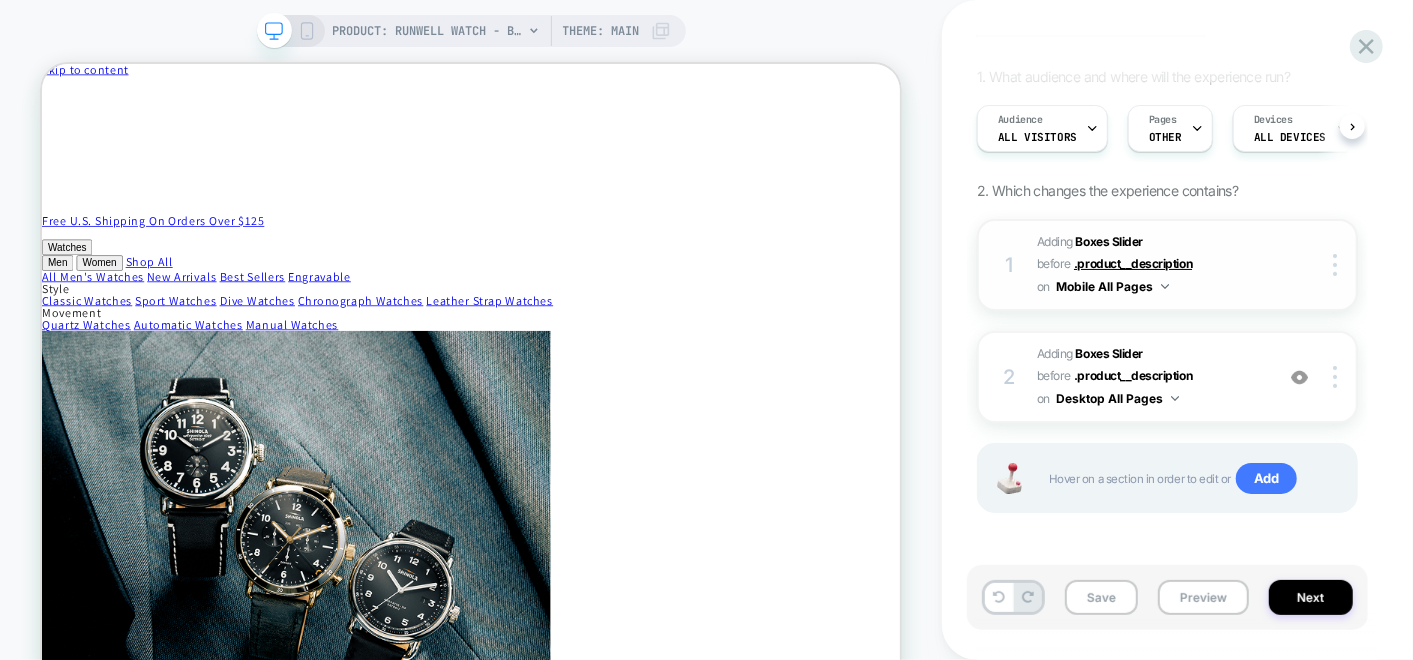 click on ".product__description" at bounding box center (1133, 263) 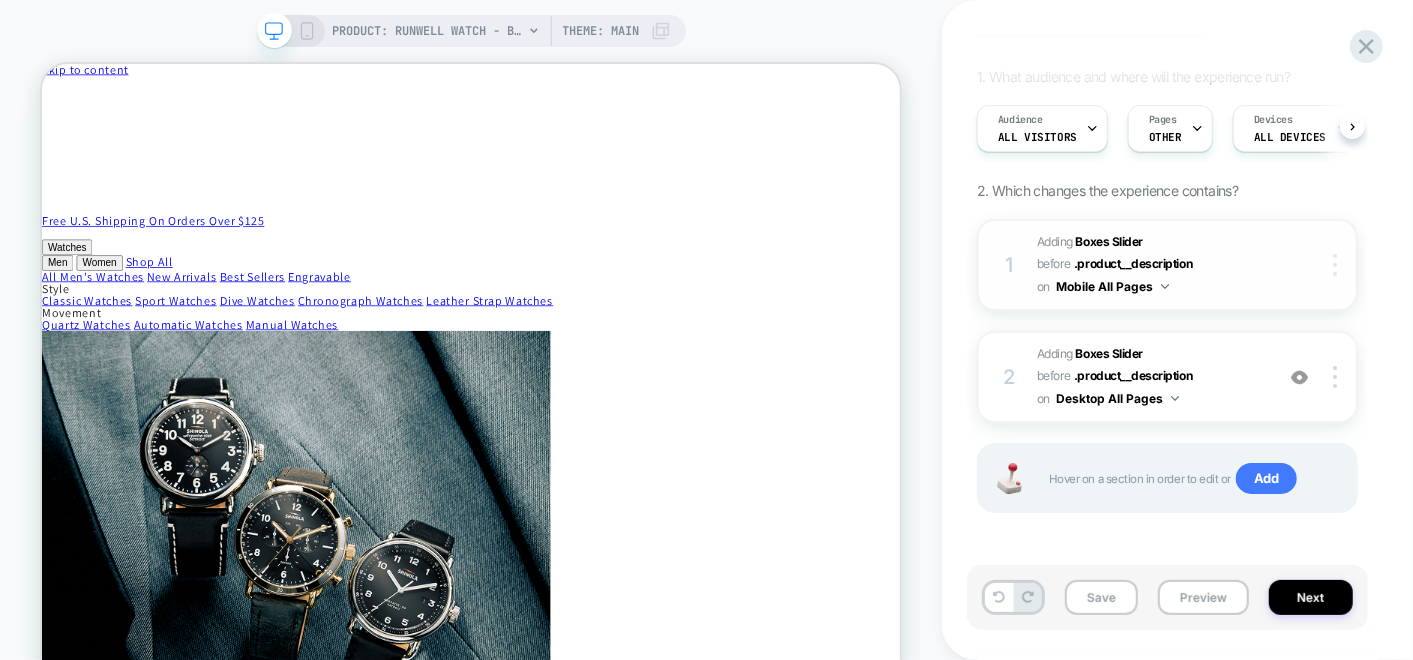 click at bounding box center (1338, 265) 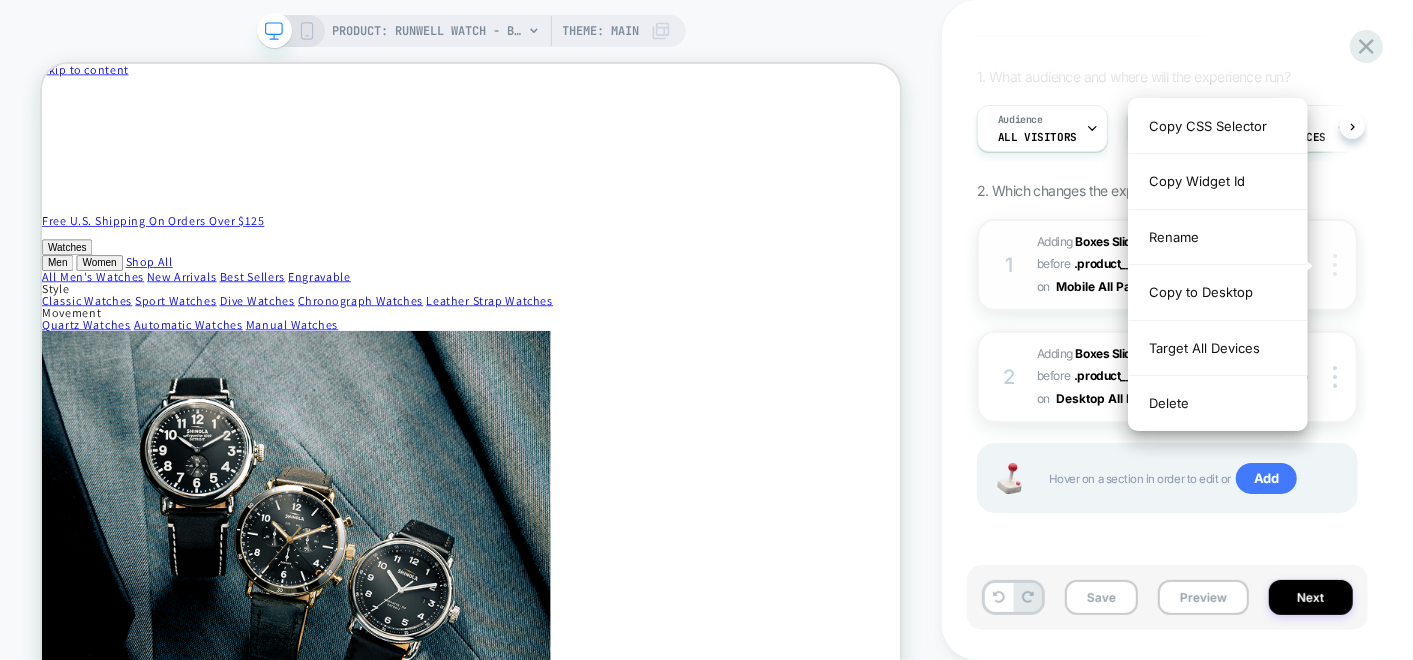 click at bounding box center (1338, 265) 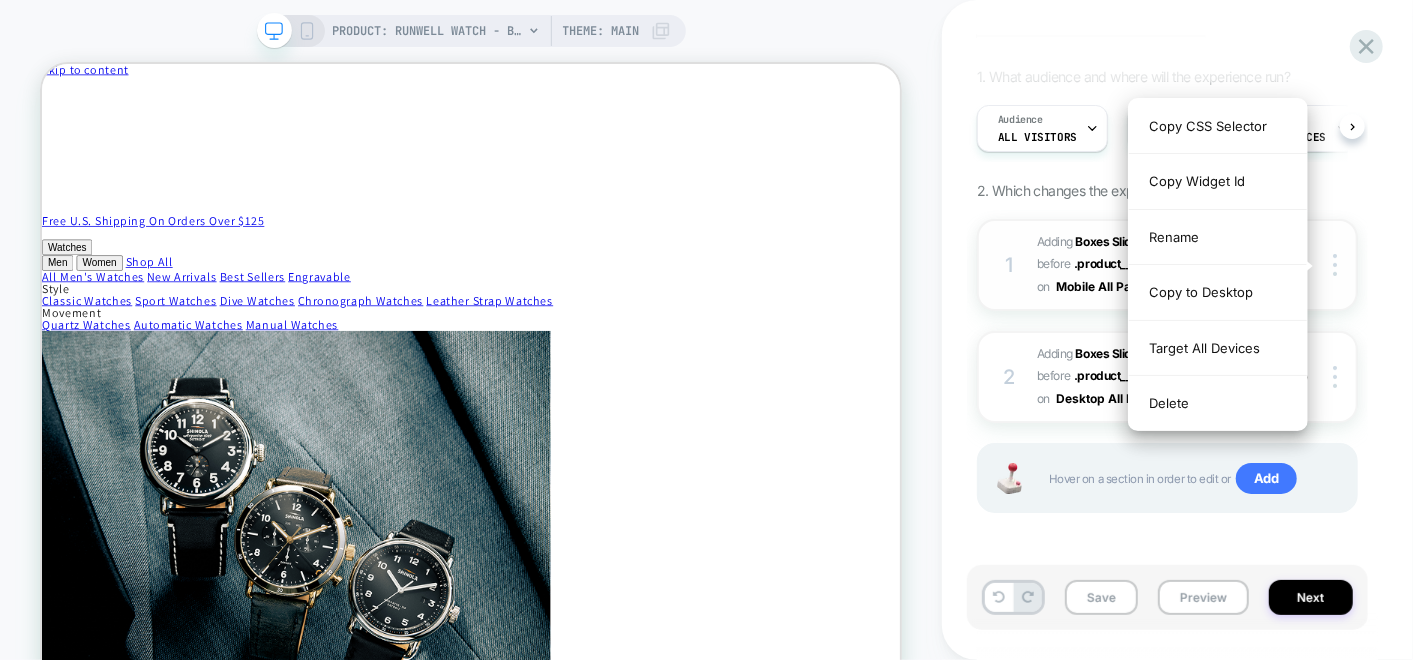 click on "1 #_loomi_addon_1754488257219 Adding   Boxes Slider   BEFORE .product__description .product__description   on Mobile All Pages Copy CSS Selector Copy Widget Id Rename Copy to   Desktop Target   All Devices Delete" at bounding box center [1167, 265] 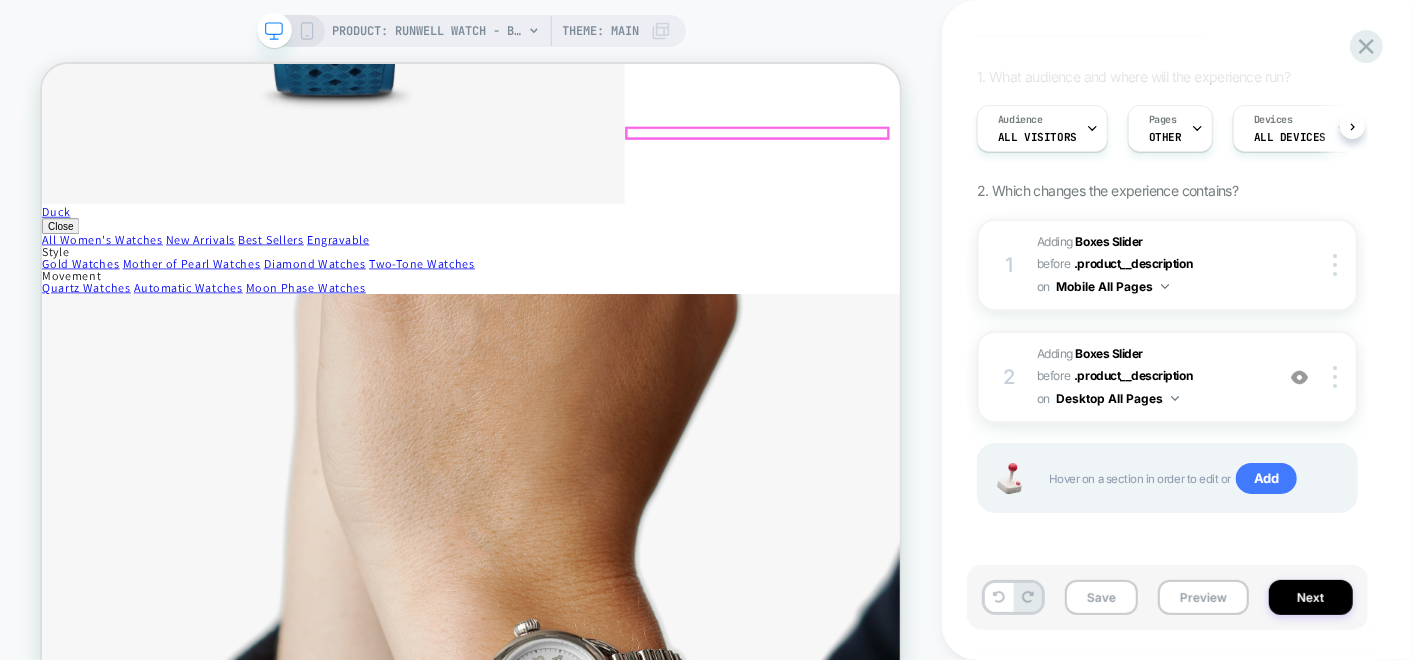 scroll, scrollTop: 3444, scrollLeft: 0, axis: vertical 